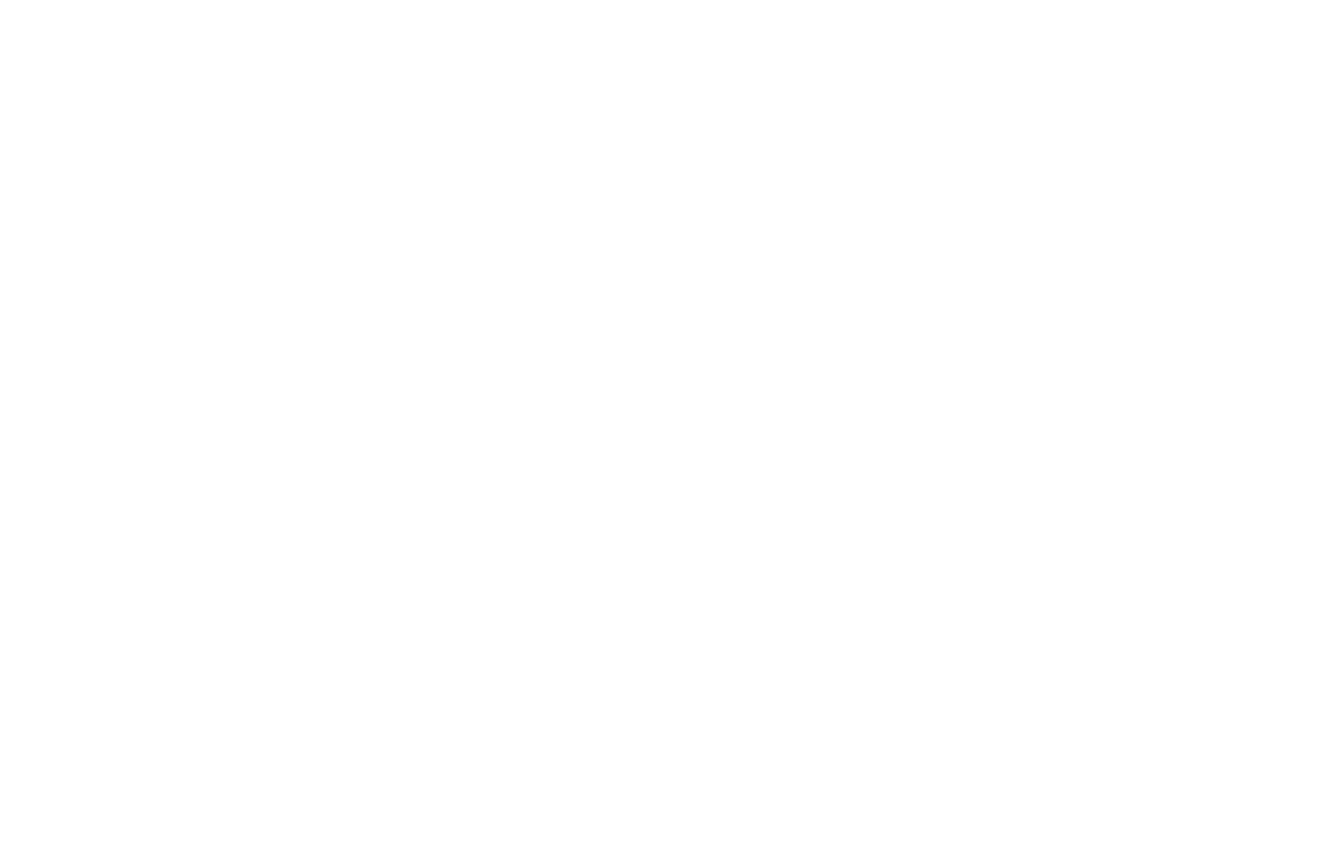 scroll, scrollTop: 0, scrollLeft: 0, axis: both 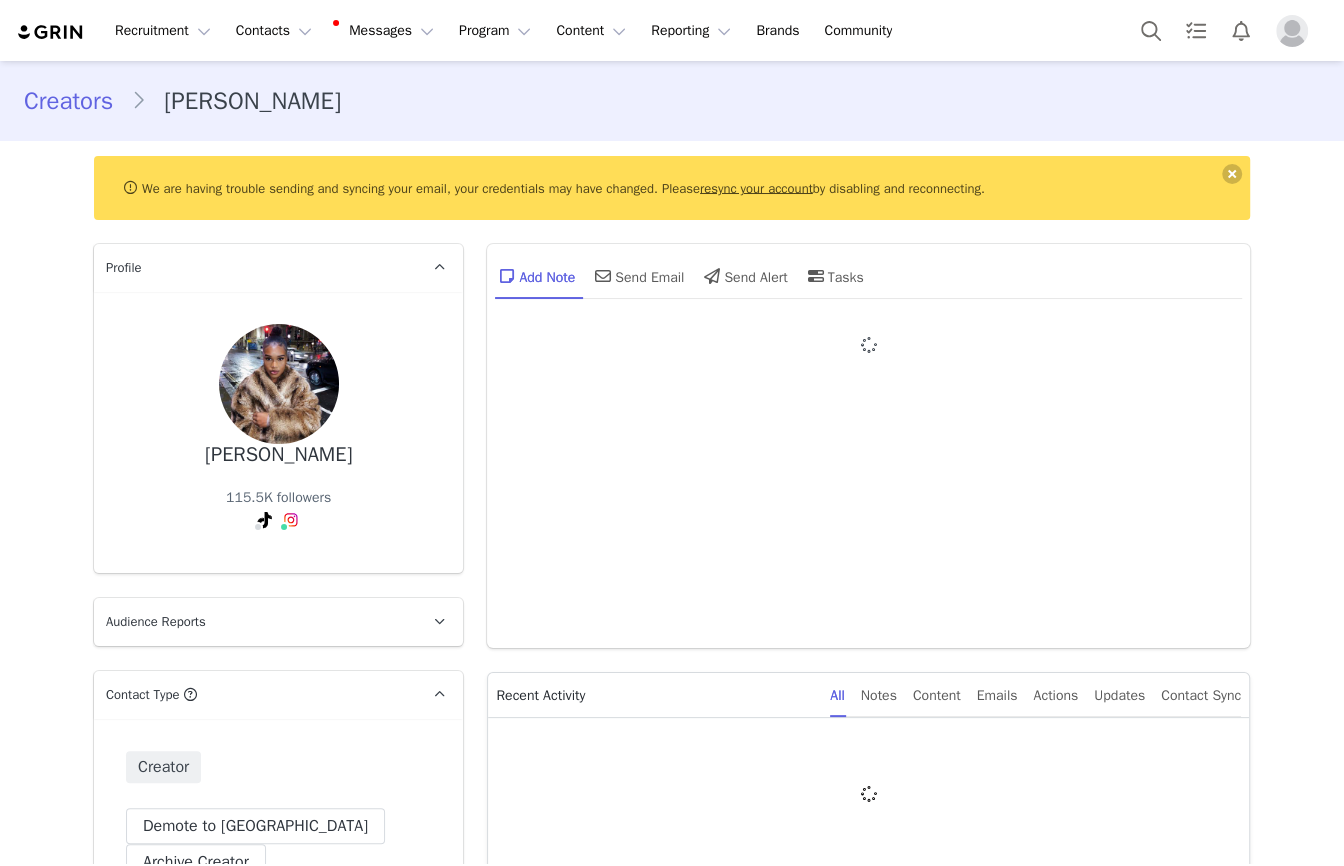 type on "+1 ([GEOGRAPHIC_DATA])" 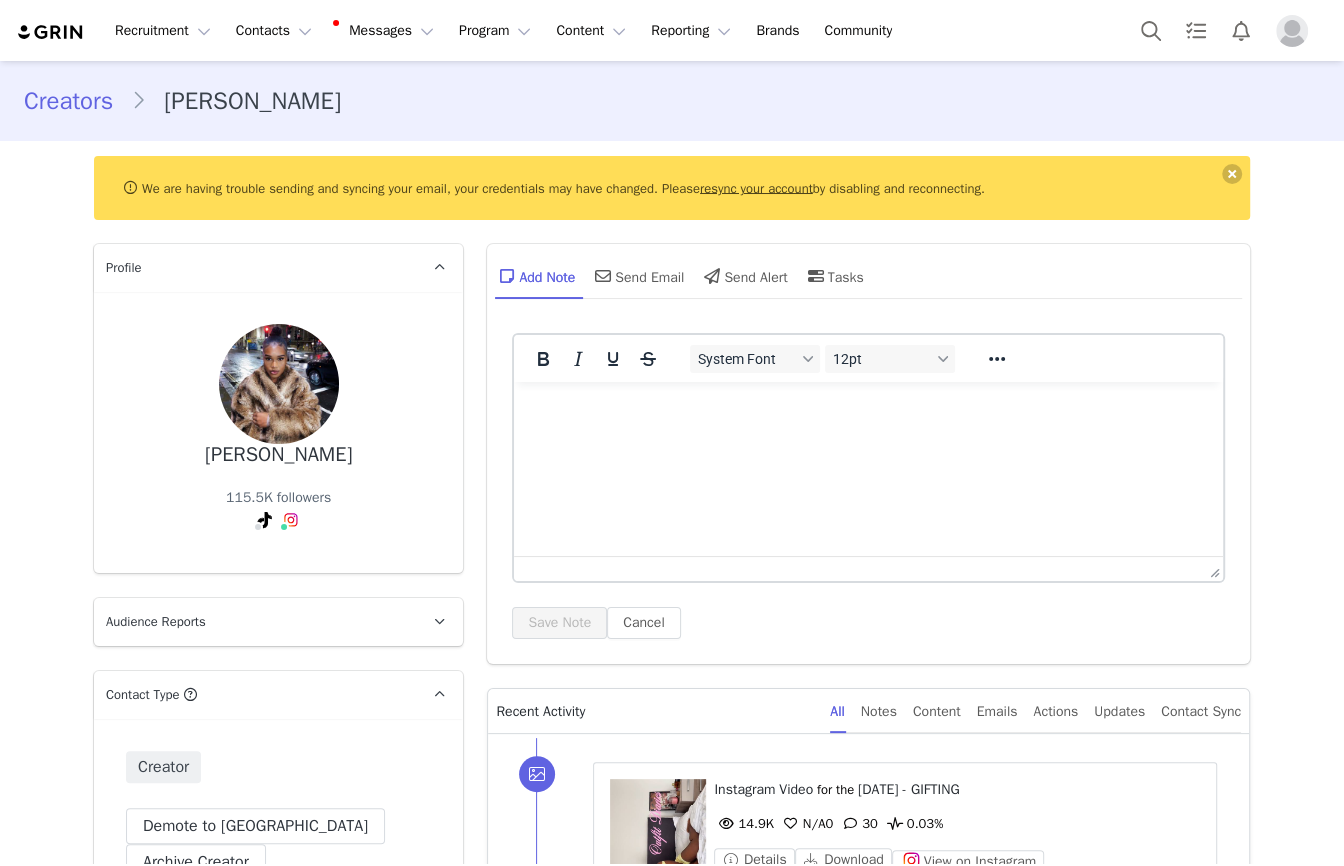 scroll, scrollTop: 0, scrollLeft: 0, axis: both 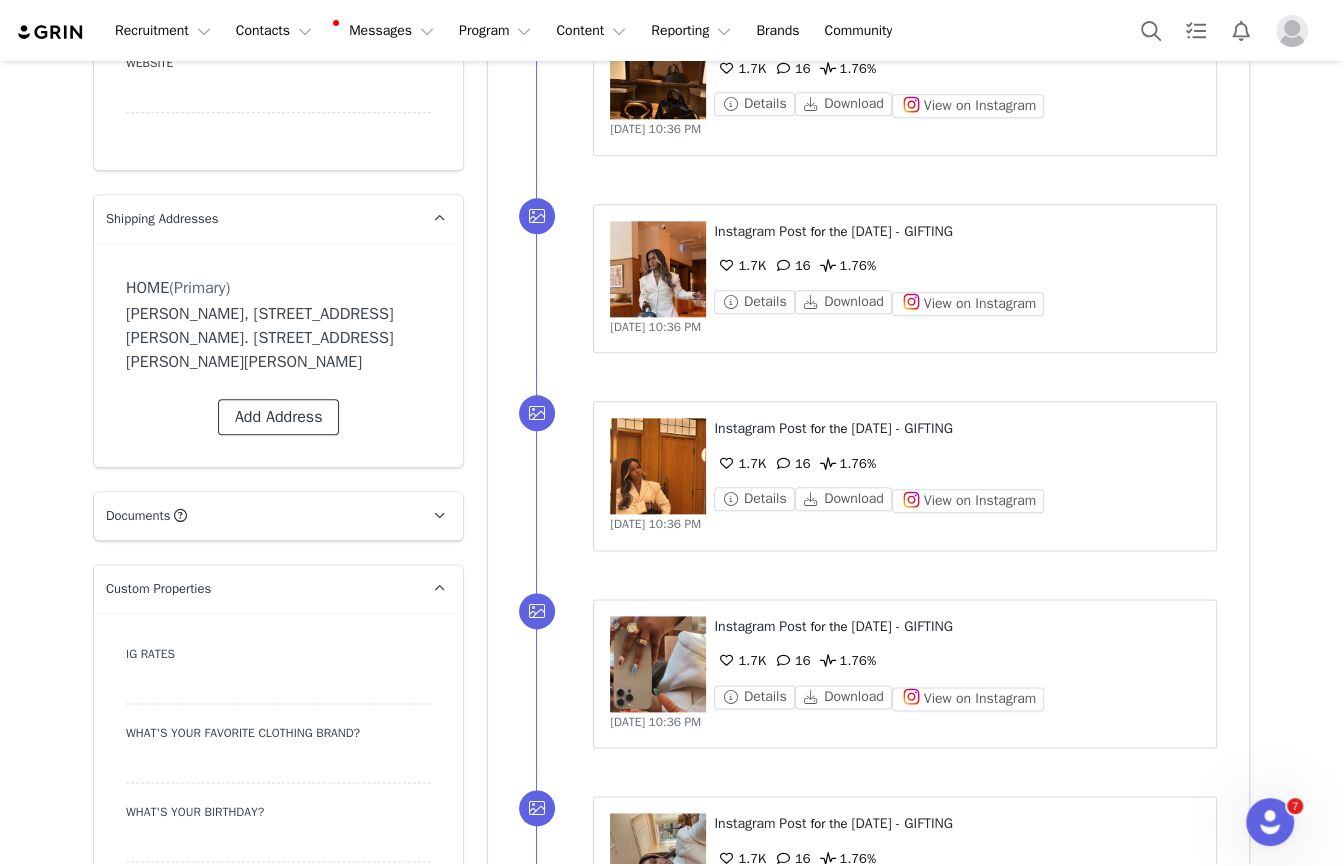 click on "Add Address" at bounding box center (279, 417) 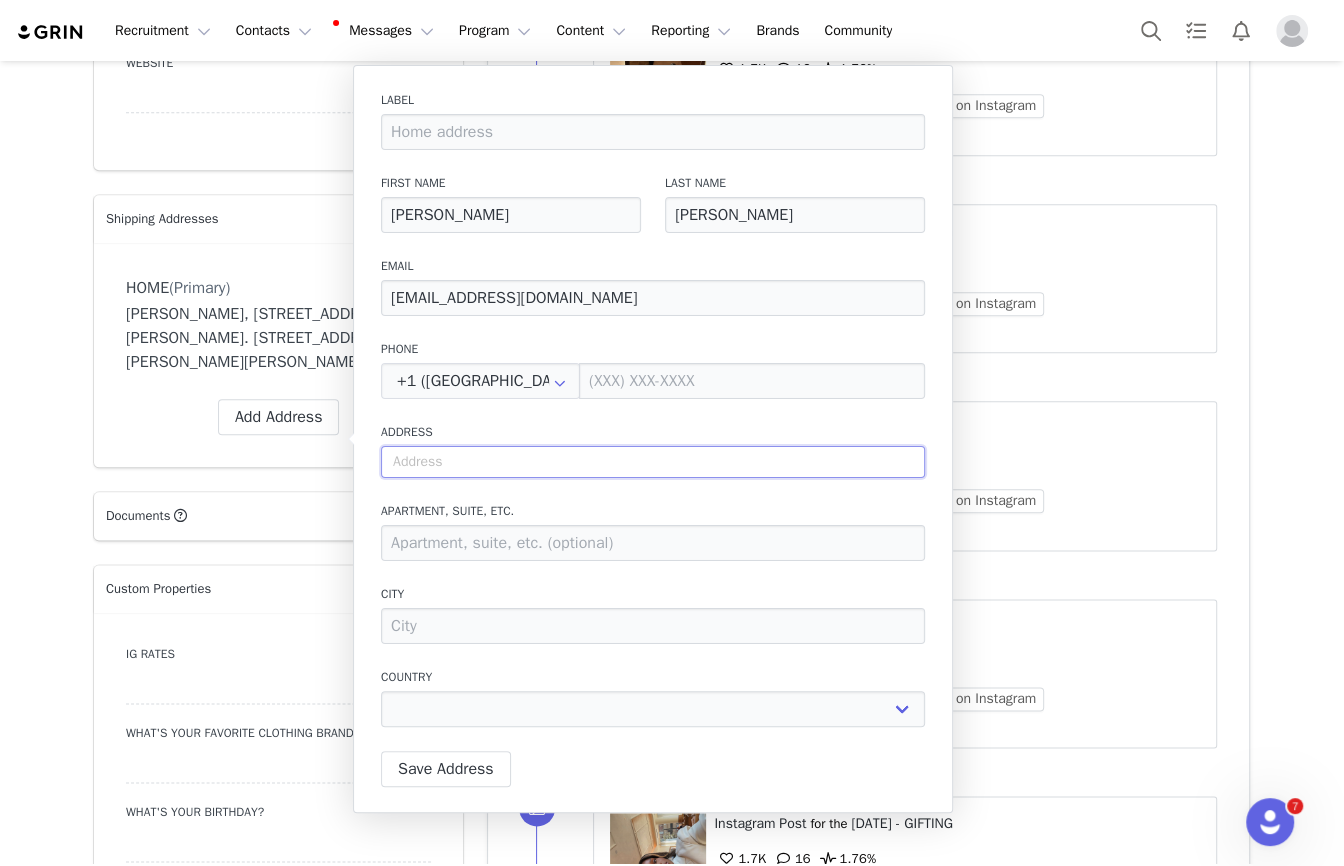 click at bounding box center (653, 462) 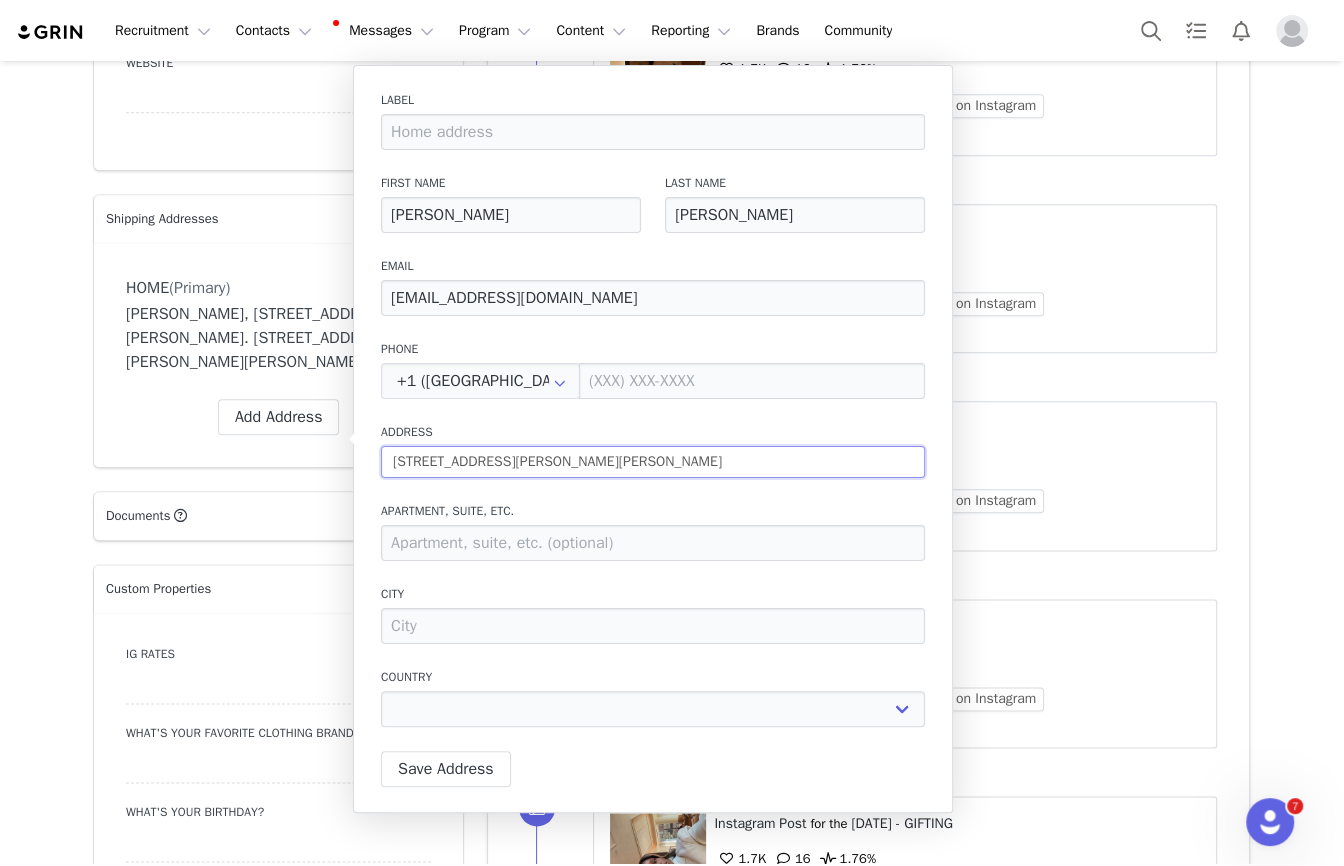 type on "Flat 38, Peto Apartments Royal Albert Wharf Shackleton Way London E16 2GX" 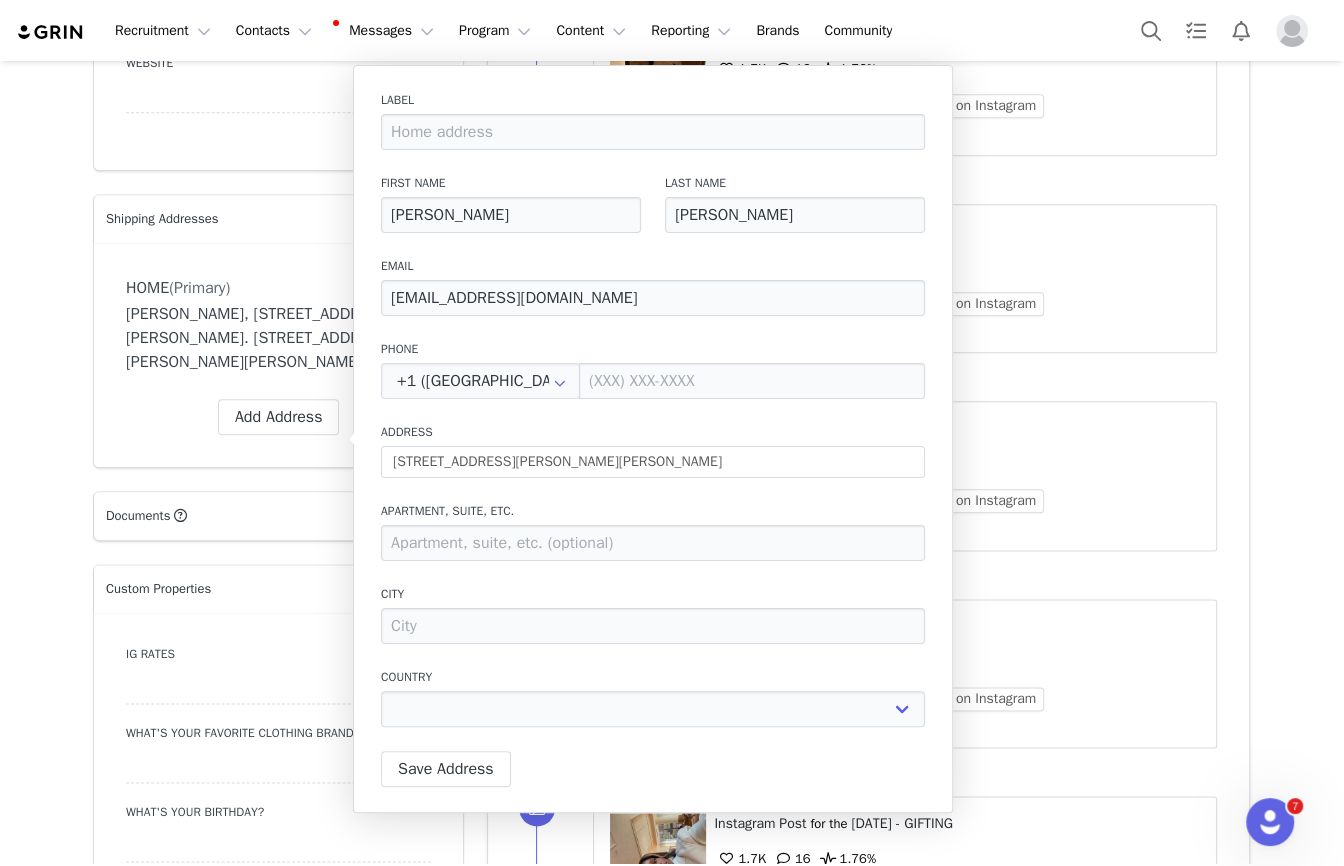 click on "HOME (Primary)  Label  HOME  First Name  Kandie  Last Name  Joseph  Email  Thinklikekandie@hotmail.com  Phone  +44 (United Kingdom) +93 (Afghanistan) +358 (Aland Islands) +355 (Albania) +213 (Algeria) +376 (Andorra) +244 (Angola) +1264 (Anguilla) +1268 (Antigua And Barbuda) +54 (Argentina) +374 (Armenia) +297 (Aruba) +61 (Australia) +43 (Austria) +994 (Azerbaijan) +1242 (Bahamas) +973 (Bahrain) +880 (Bangladesh) +1246 (Barbados) +375 (Belarus) +32 (Belgium) +501 (Belize) +229 (Benin) +1441 (Bermuda) +975 (Bhutan) +591 (Bolivia) +599 (Bonaire, Sint Eustatius and Saba) +387 (Bosnia And Herzegovina) +267 (Botswana) +0 (Bouvet Island) +55 (Brazil) +673 (Brunei) +359 (Bulgaria) +226 (Burkina Faso) +257 (Burundi) +855 (Cambodia) +1 (Canada) +238 (Cape Verde) +1345 (Cayman Islands) +236 (Central African Republic) +235 (Chad) +56 (Chile) +86 (China) +61 (Christmas Island) +672 (Cocos (Keeling) Islands) +57 (Colombia) +269 (Comoros) +242 (Congo) +243 (Congo, The Democratic Republic Of The) +682 (Cook Islands)  City" at bounding box center [278, 355] 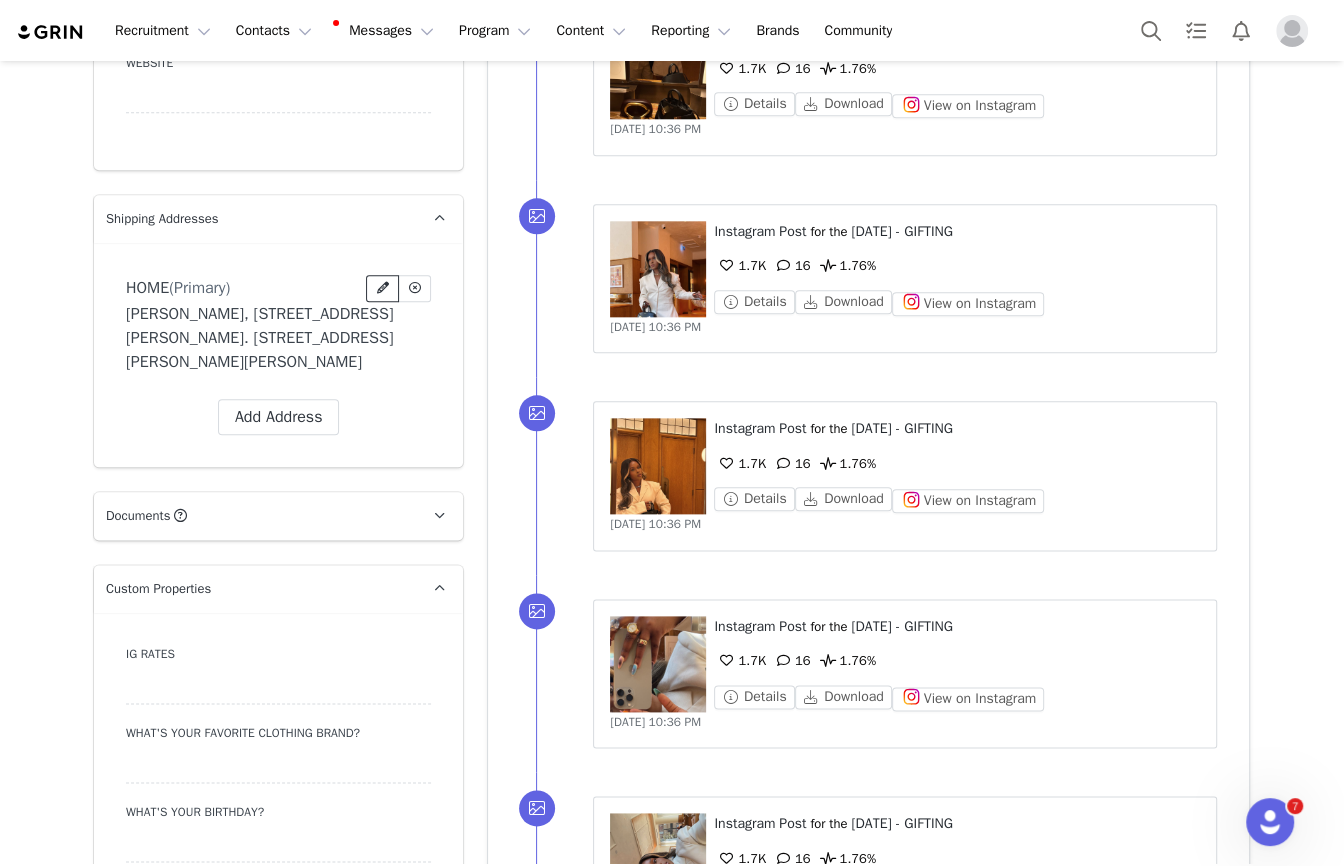 click at bounding box center [382, 288] 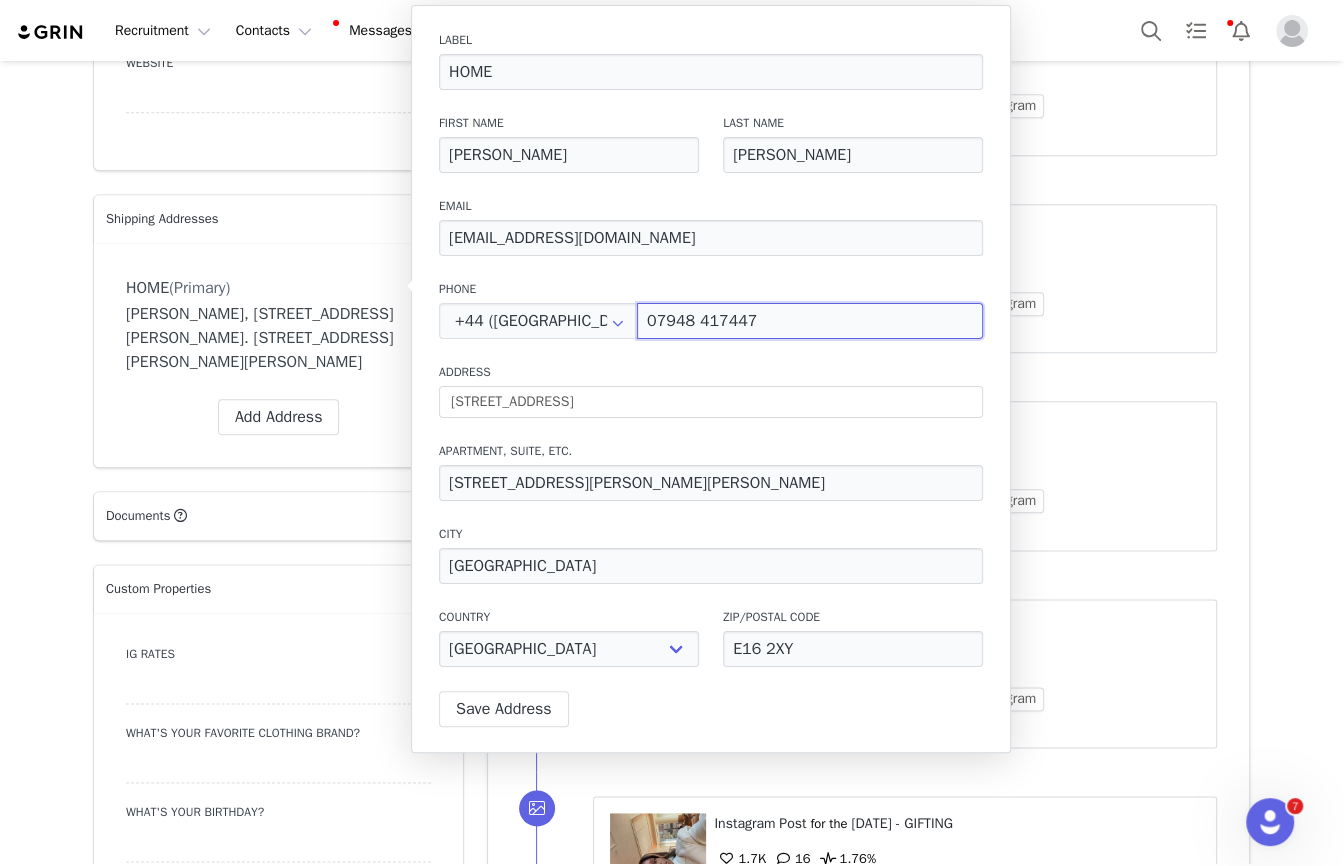 click on "07948 417447" at bounding box center (810, 321) 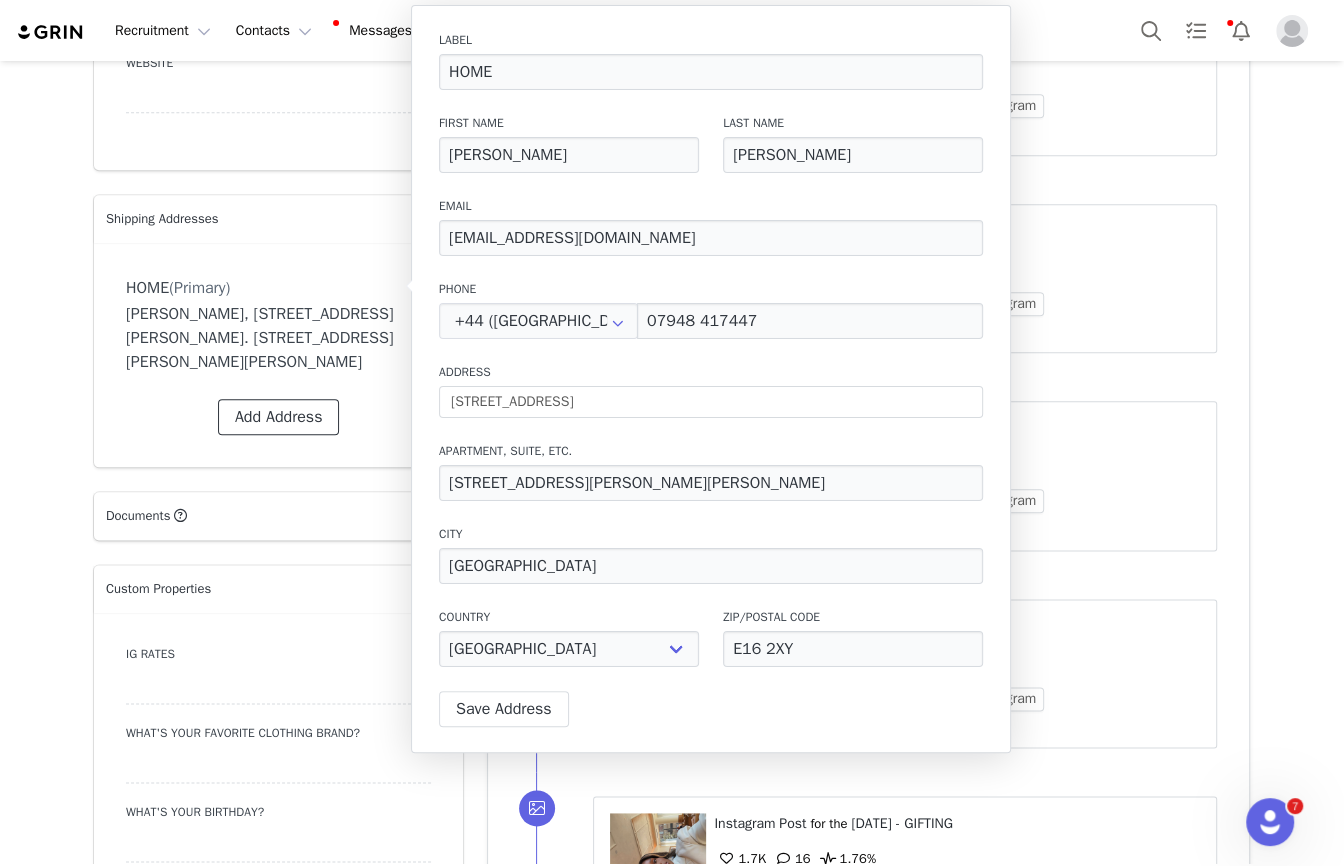 drag, startPoint x: 293, startPoint y: 437, endPoint x: 297, endPoint y: 405, distance: 32.24903 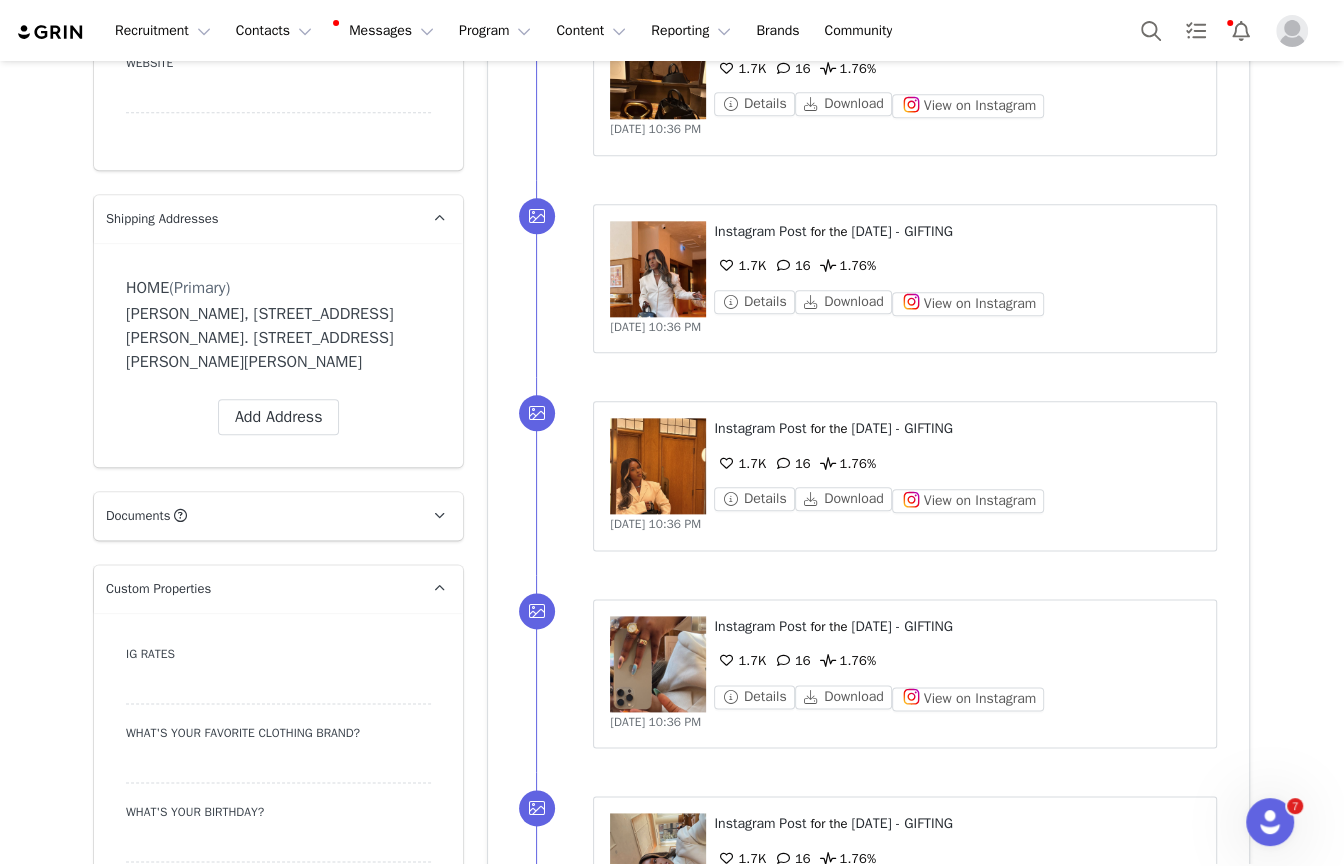 drag, startPoint x: 203, startPoint y: 389, endPoint x: 128, endPoint y: 314, distance: 106.06602 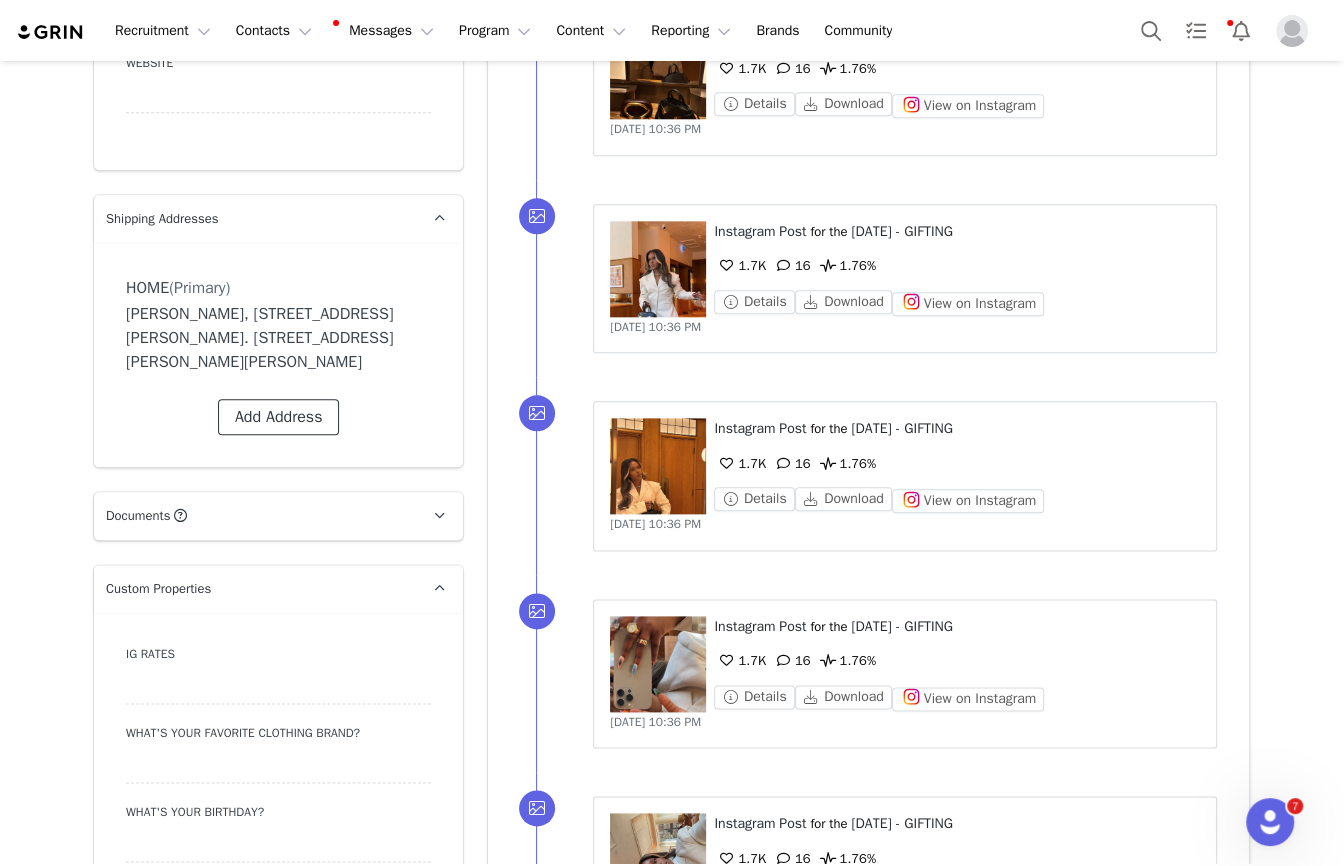 click on "Add Address" at bounding box center [279, 417] 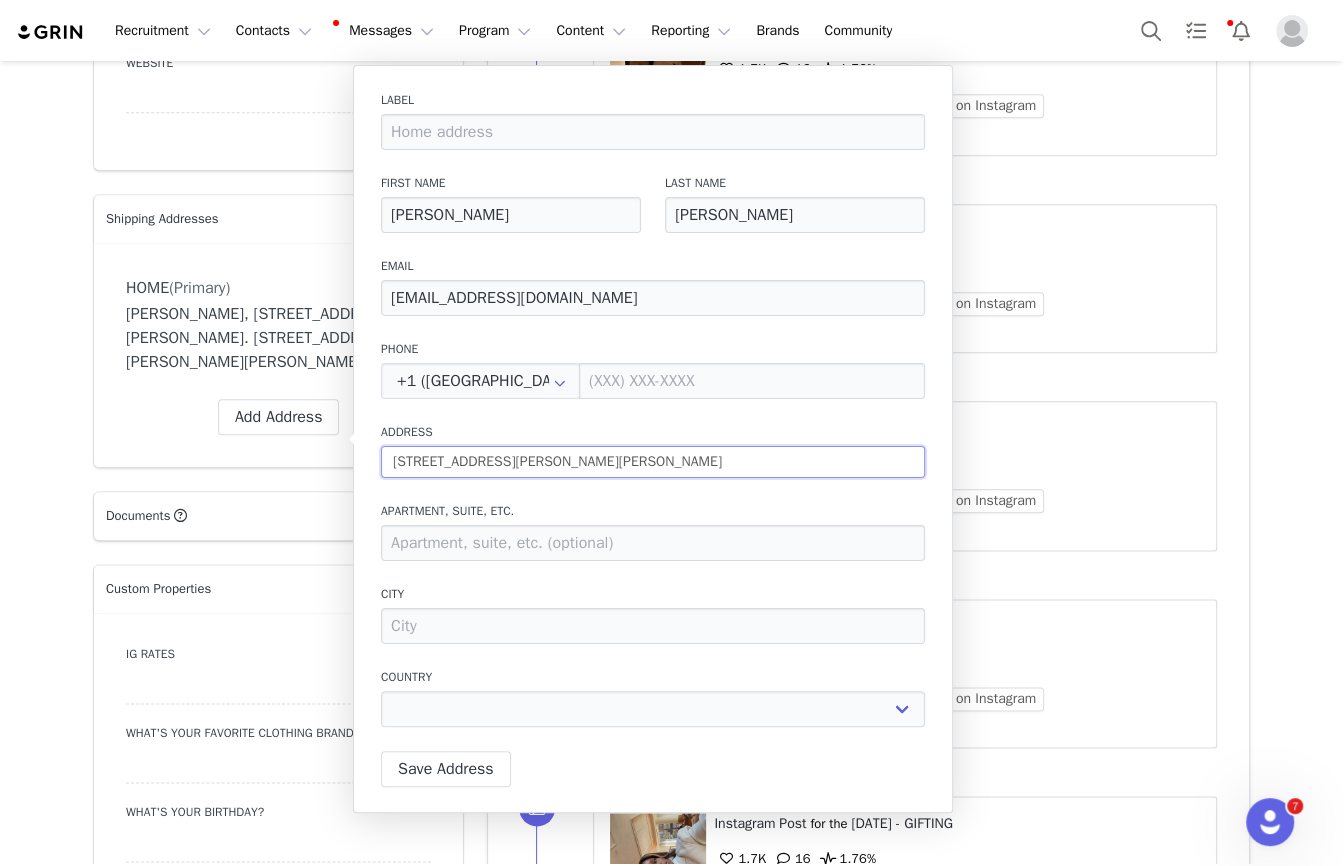 click on "Flat 38, Peto Apartments Royal Albert Wharf Shackleton Way London E16 2GX" at bounding box center [653, 462] 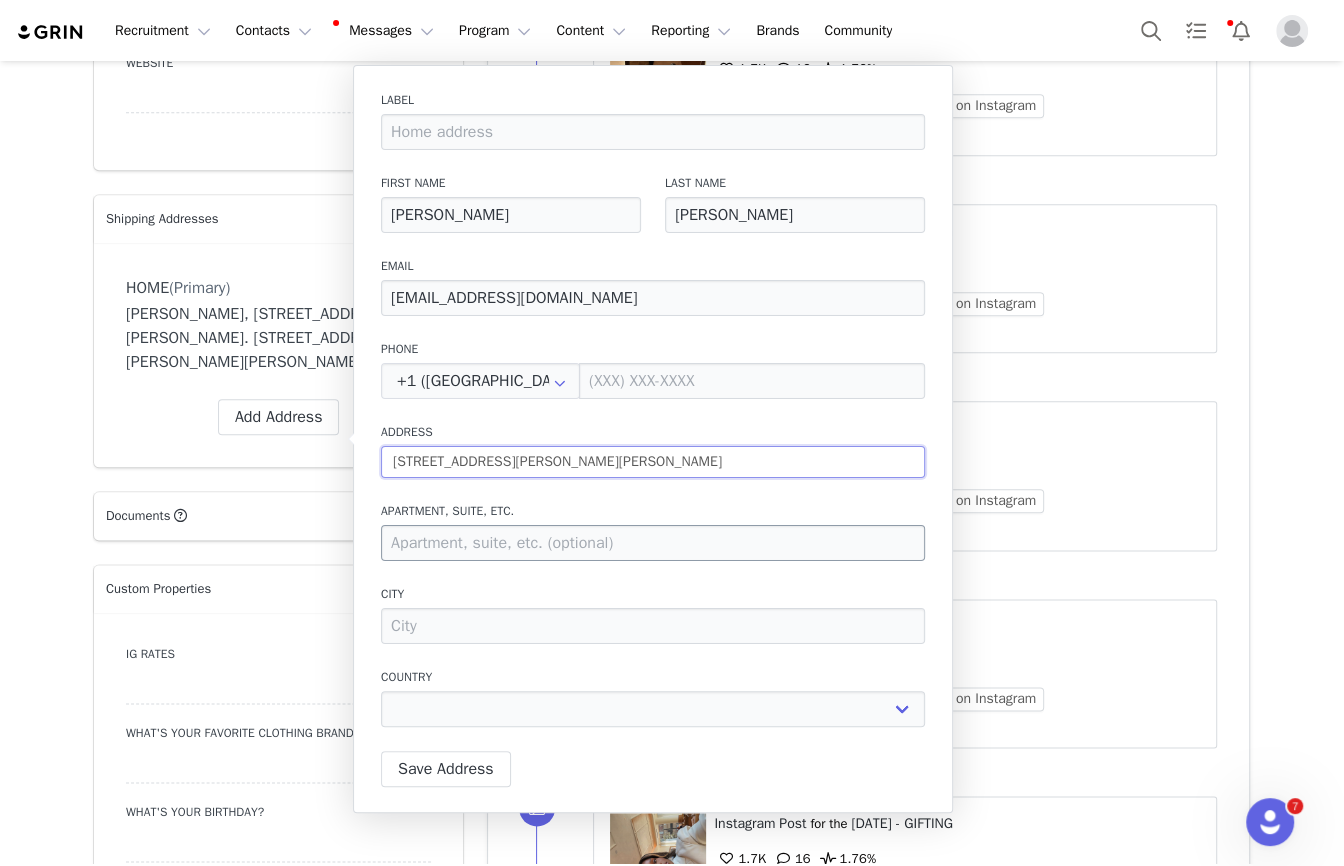 type on "Flat 38, Peto Apartments Royal Albert Wharf Shackleton Way London" 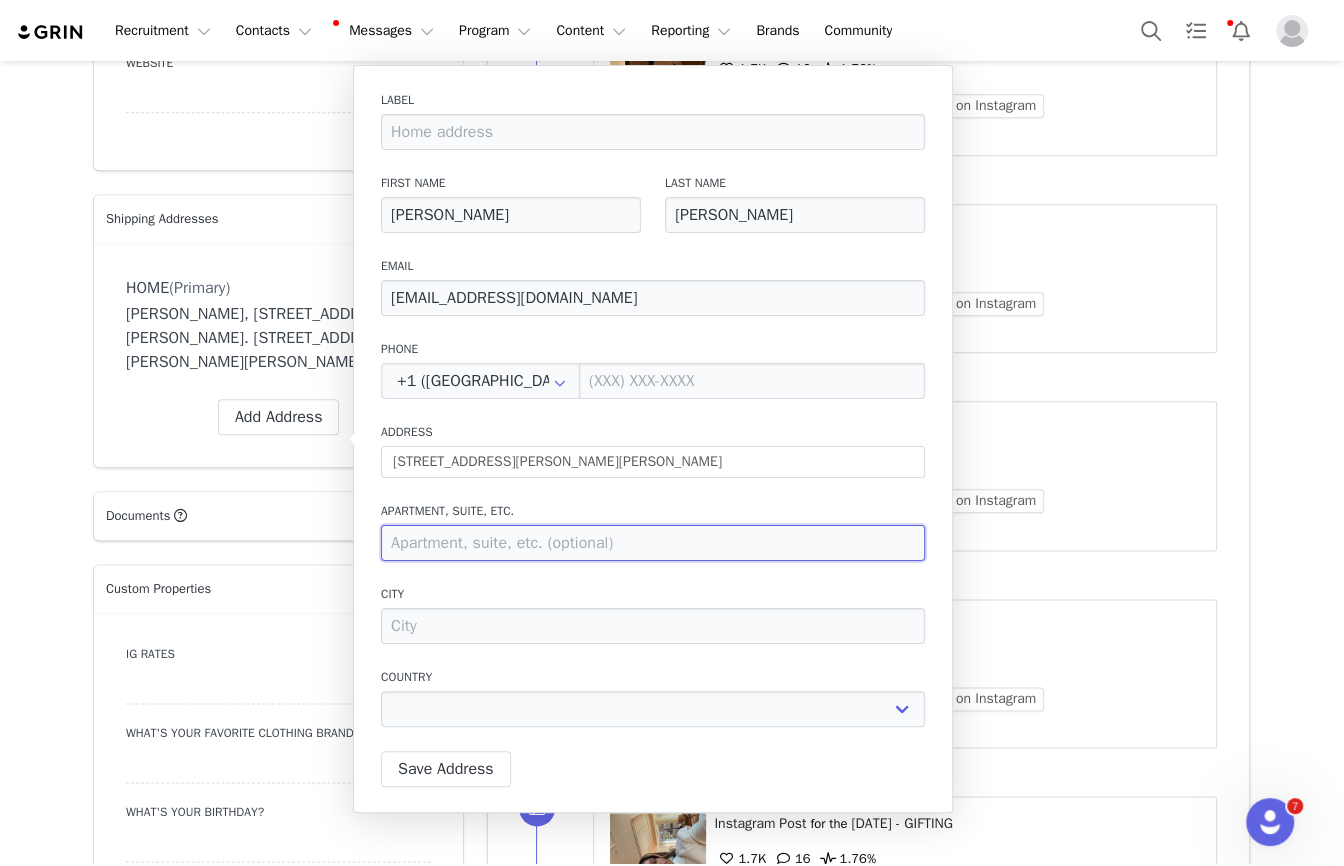 click at bounding box center [653, 543] 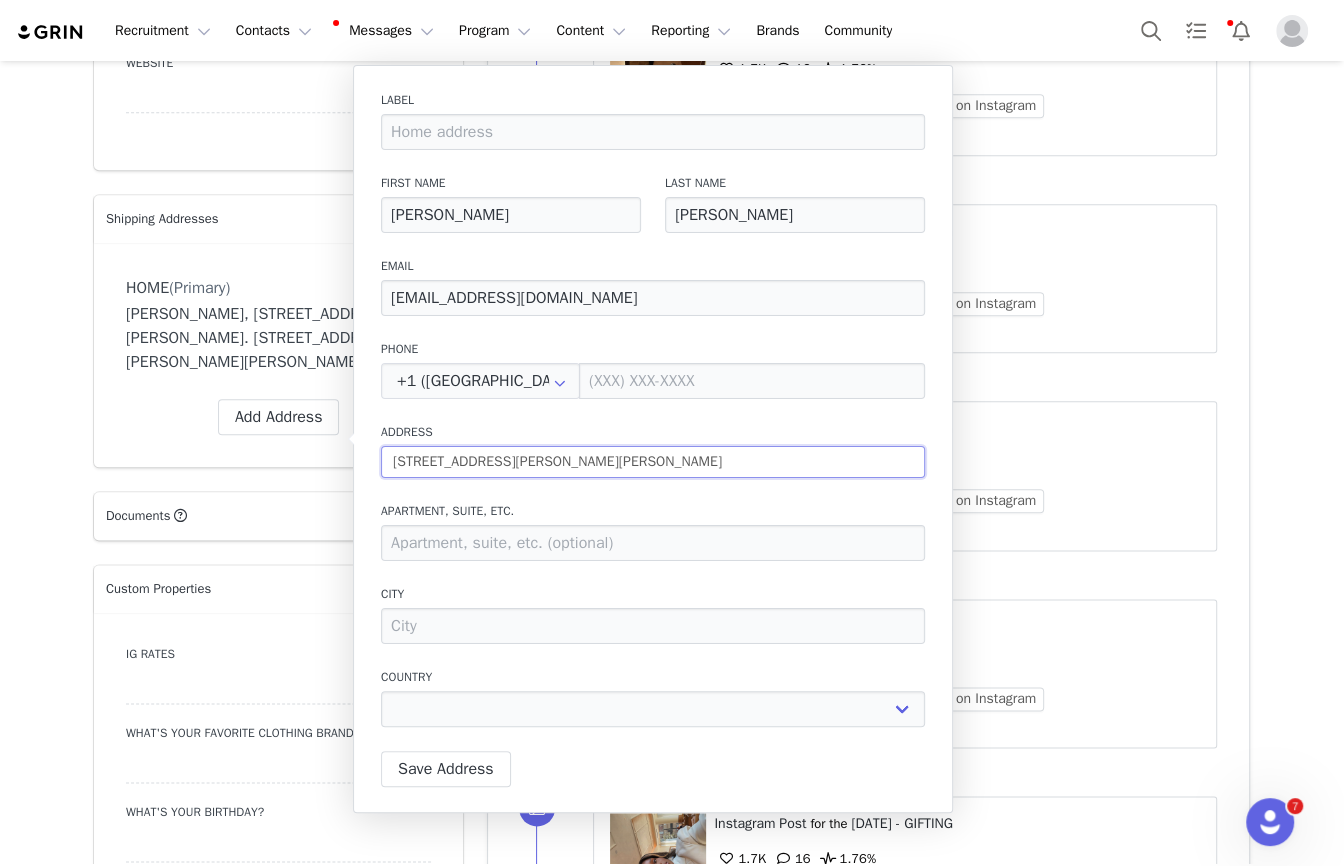 click on "Flat 38, Peto Apartments Royal Albert Wharf Shackleton Way London" at bounding box center [653, 462] 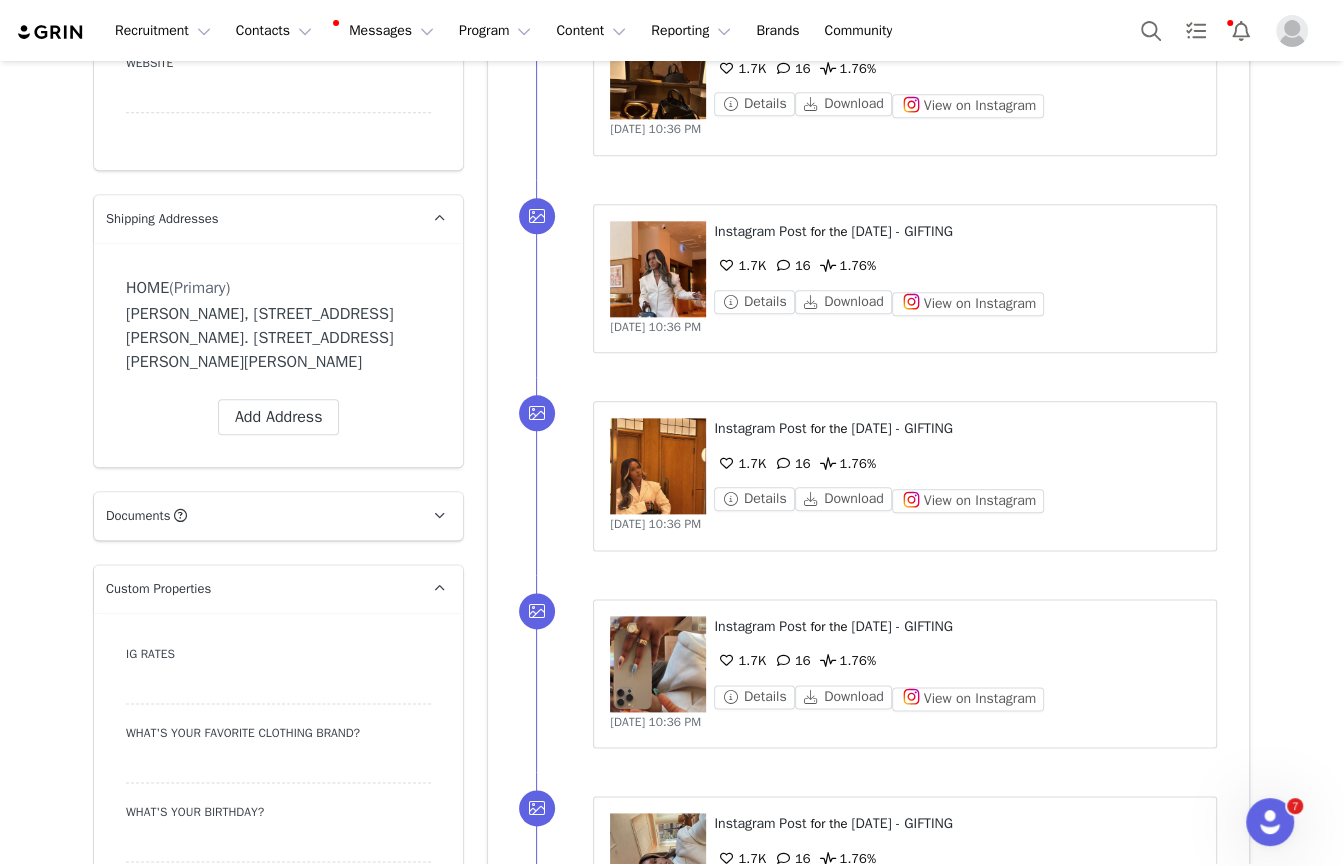click on "HOME (Primary) Delete Address Yes, delete Address  Kandie Joseph, 5 Wallis Walk. 38 Peto Apartments, Royal Albert Wharf, Shackleton way London,  E16 2XY United Kingdom  Add Address" at bounding box center [278, 355] 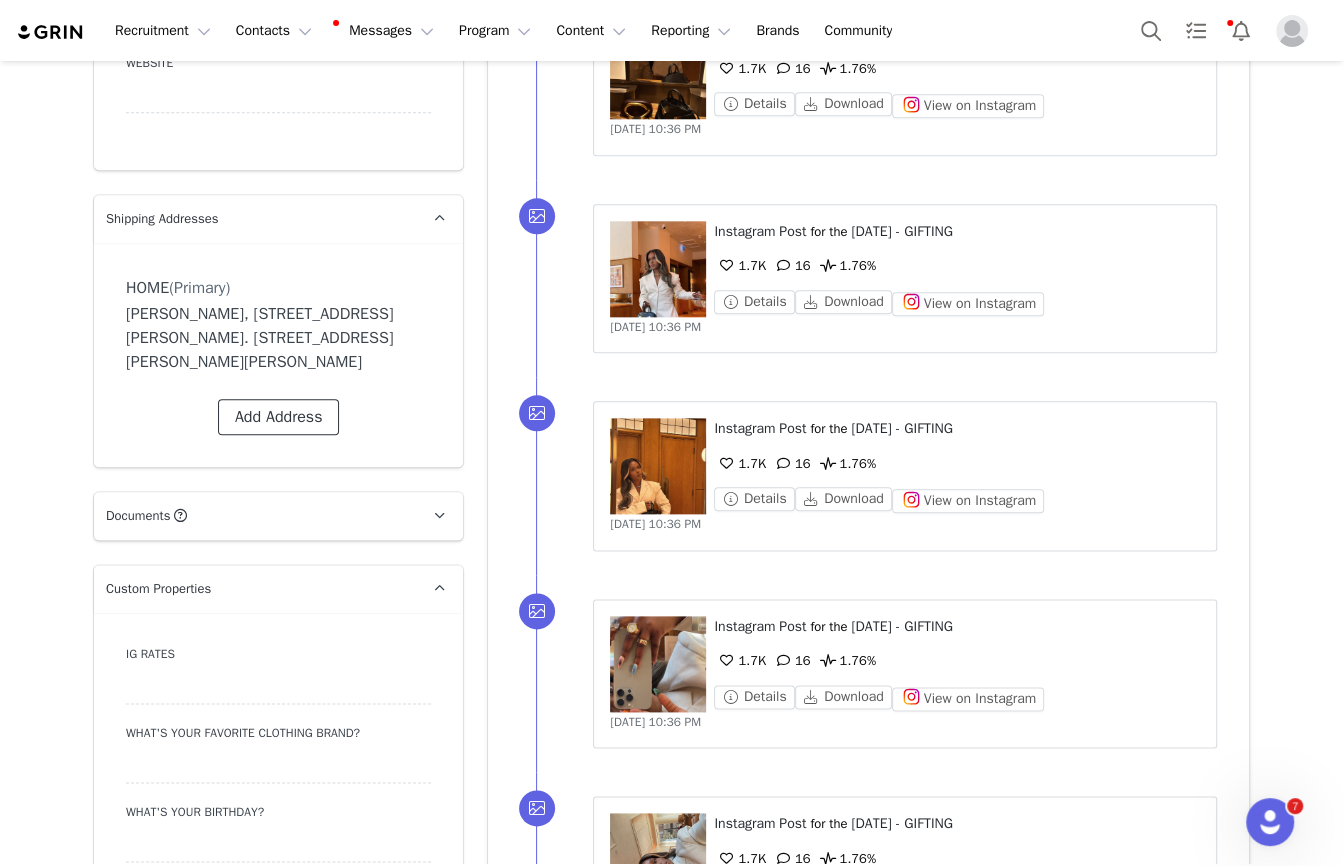 click on "Add Address" at bounding box center [279, 417] 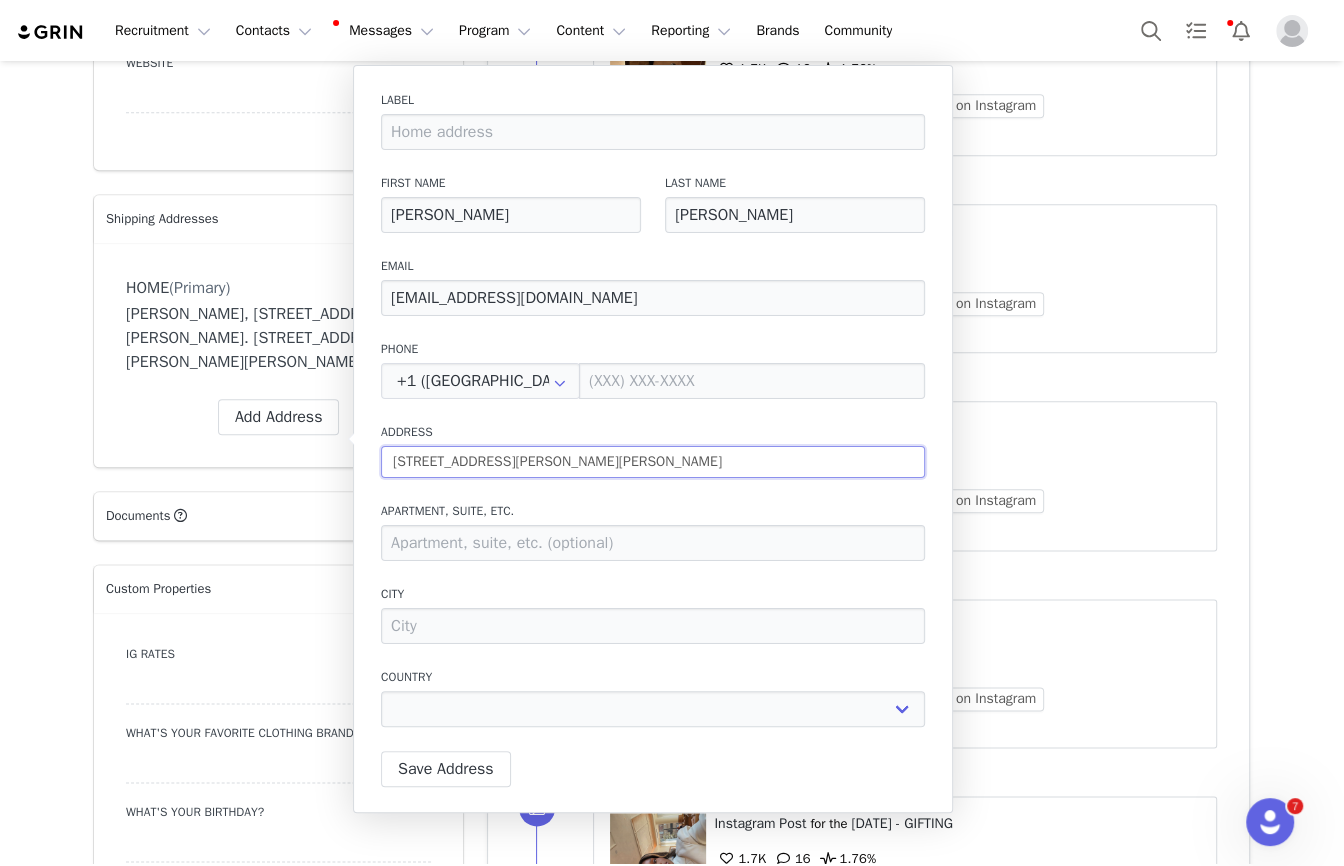 drag, startPoint x: 438, startPoint y: 458, endPoint x: 386, endPoint y: 458, distance: 52 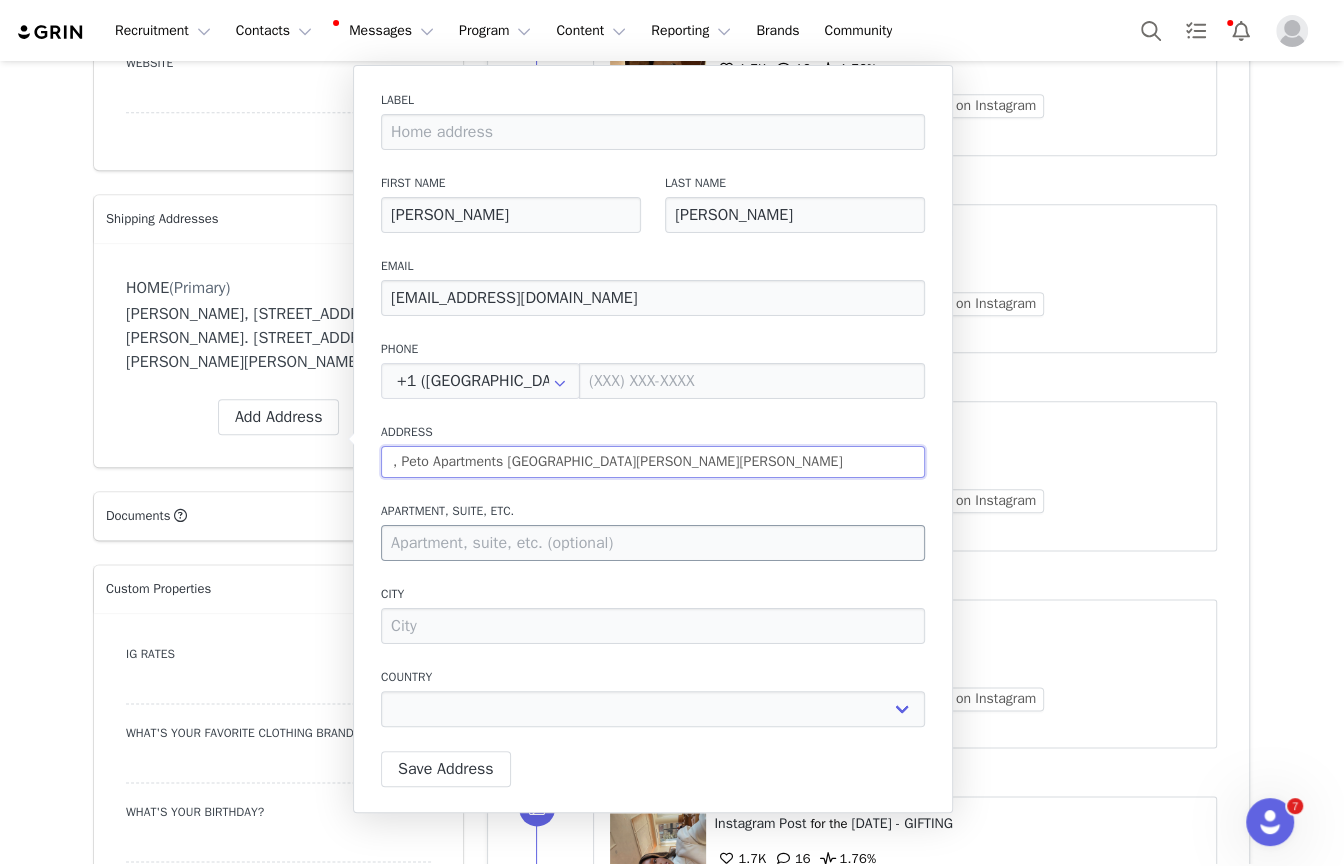 type on ", Peto Apartments Royal Albert Wharf Shackleton Way London" 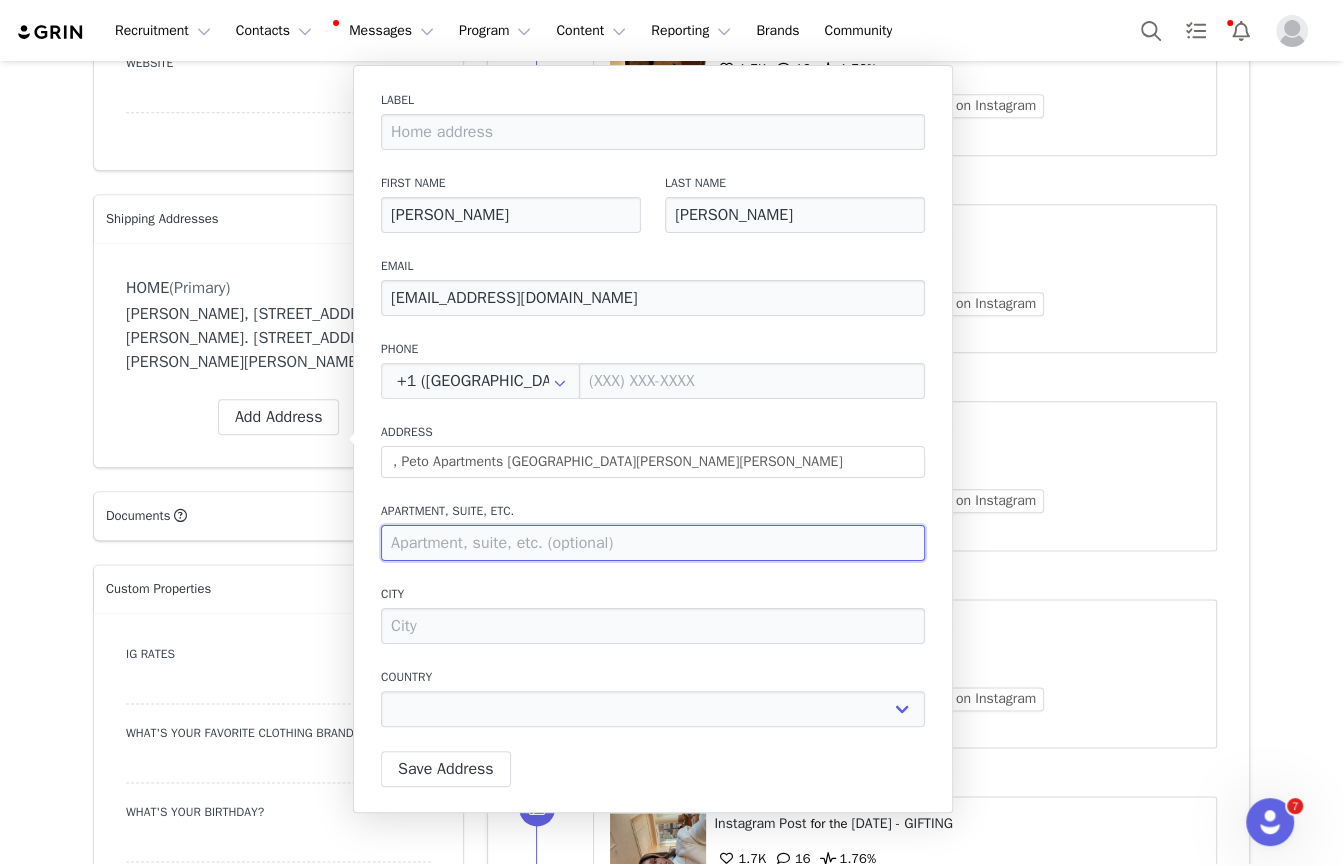 click at bounding box center (653, 543) 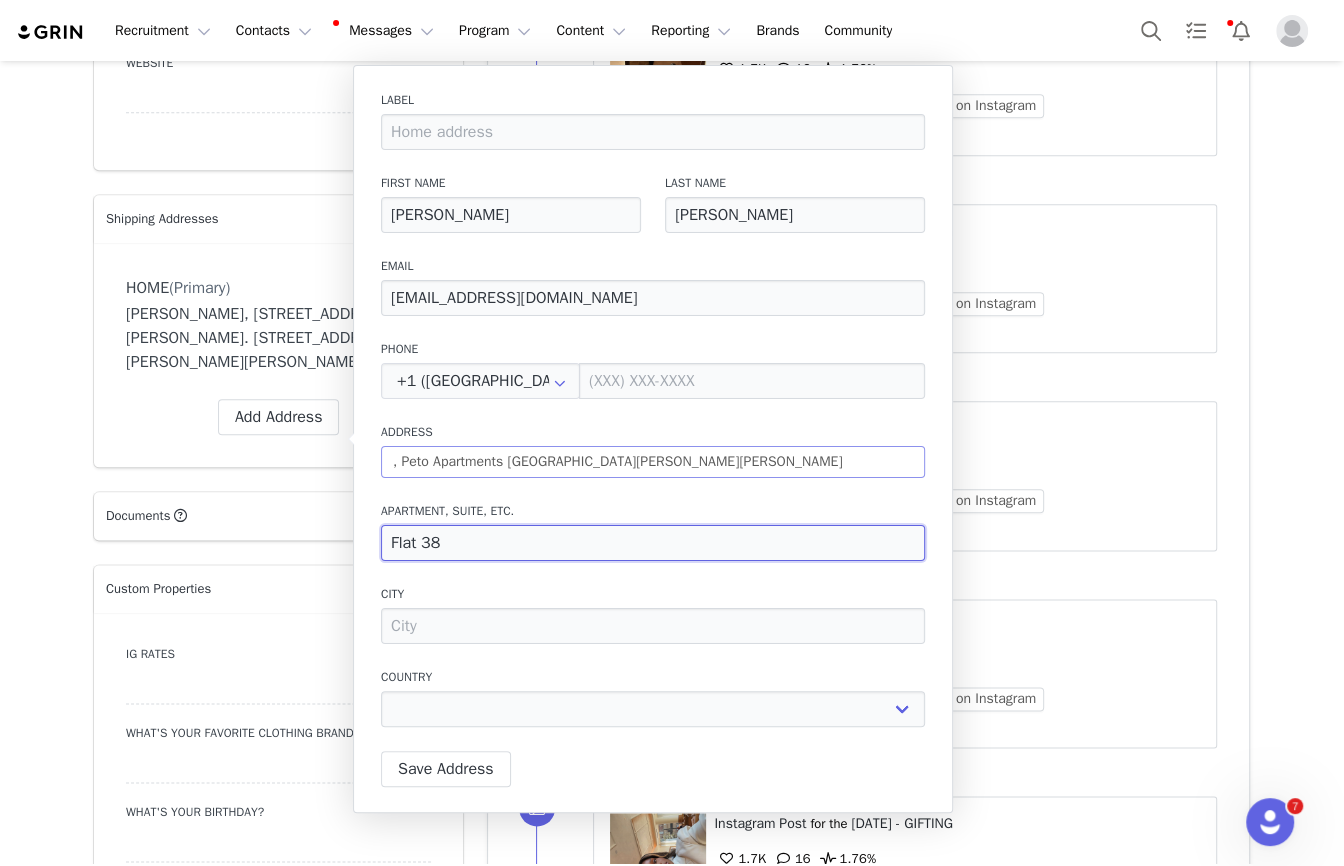 type on "Flat 38" 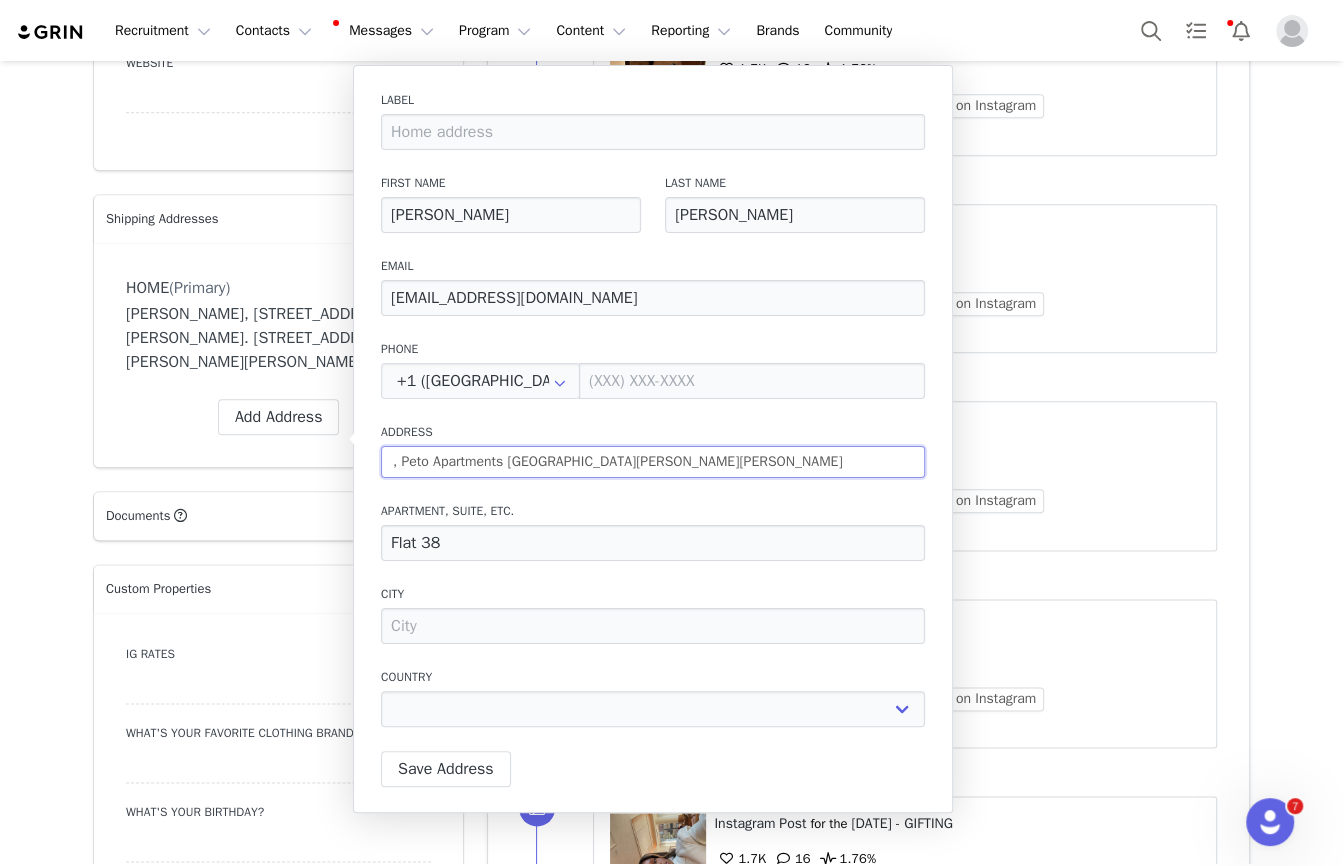 click on ", Peto Apartments Royal Albert Wharf Shackleton Way London" at bounding box center [653, 462] 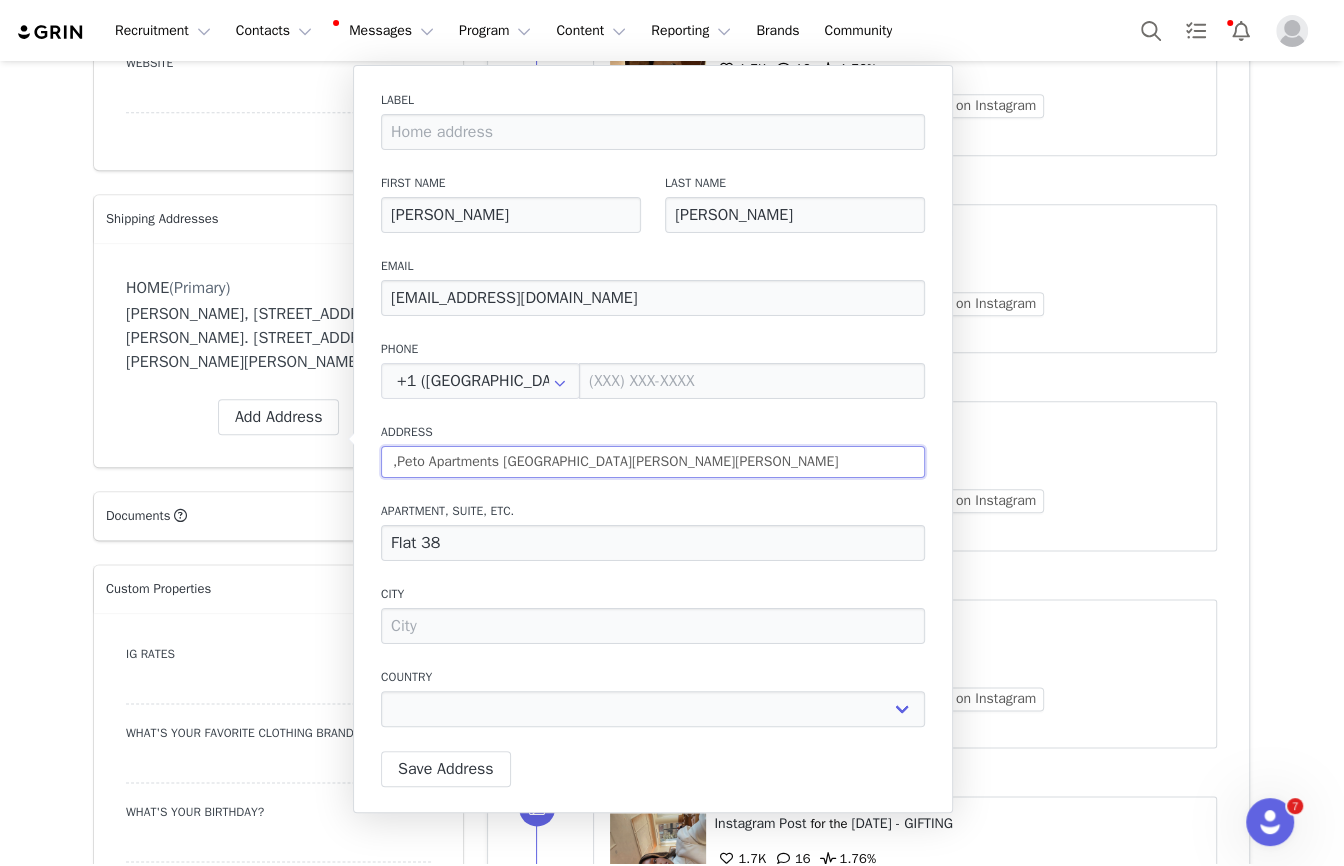 type on "Peto Apartments Royal Albert Wharf Shackleton Way London" 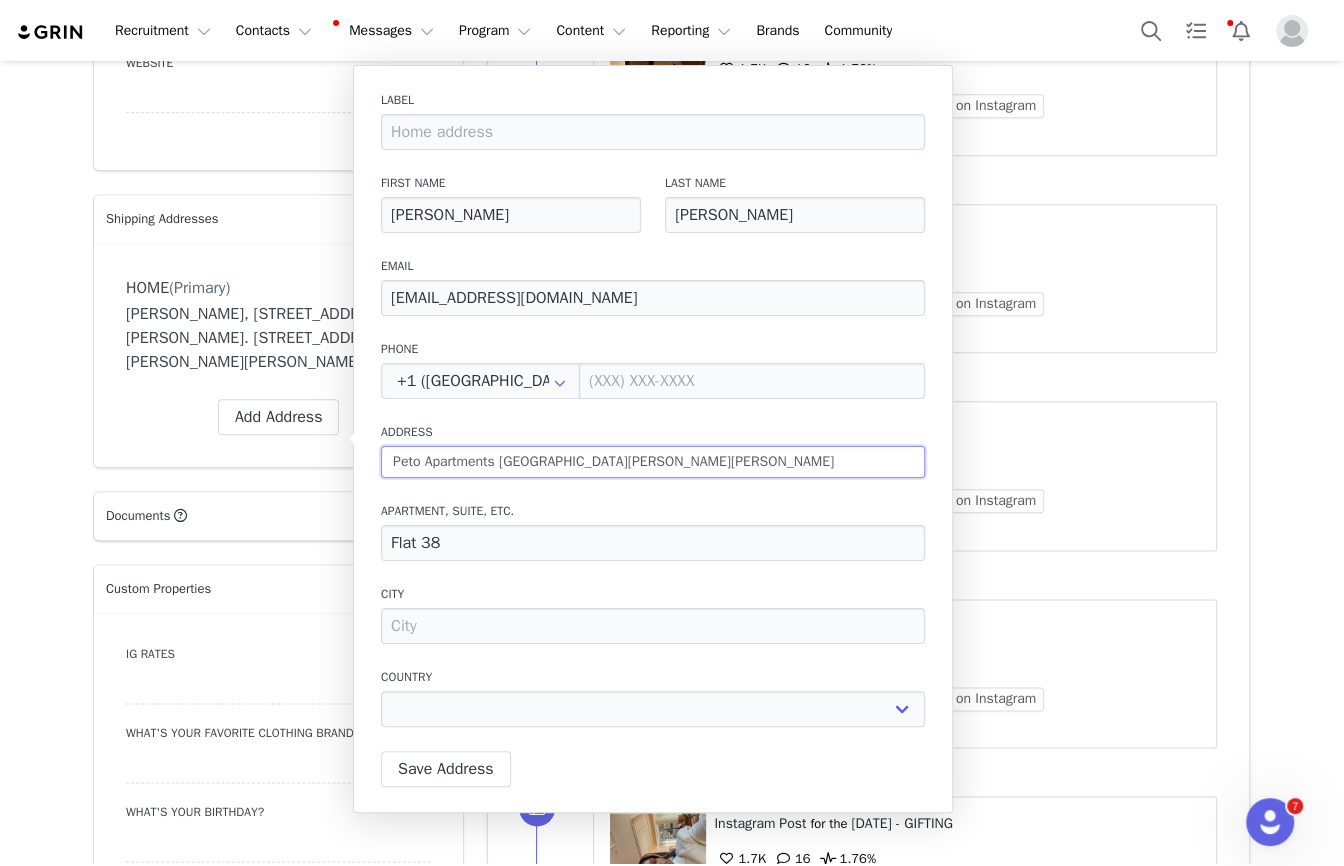 click on "Peto Apartments Royal Albert Wharf Shackleton Way London" at bounding box center (653, 462) 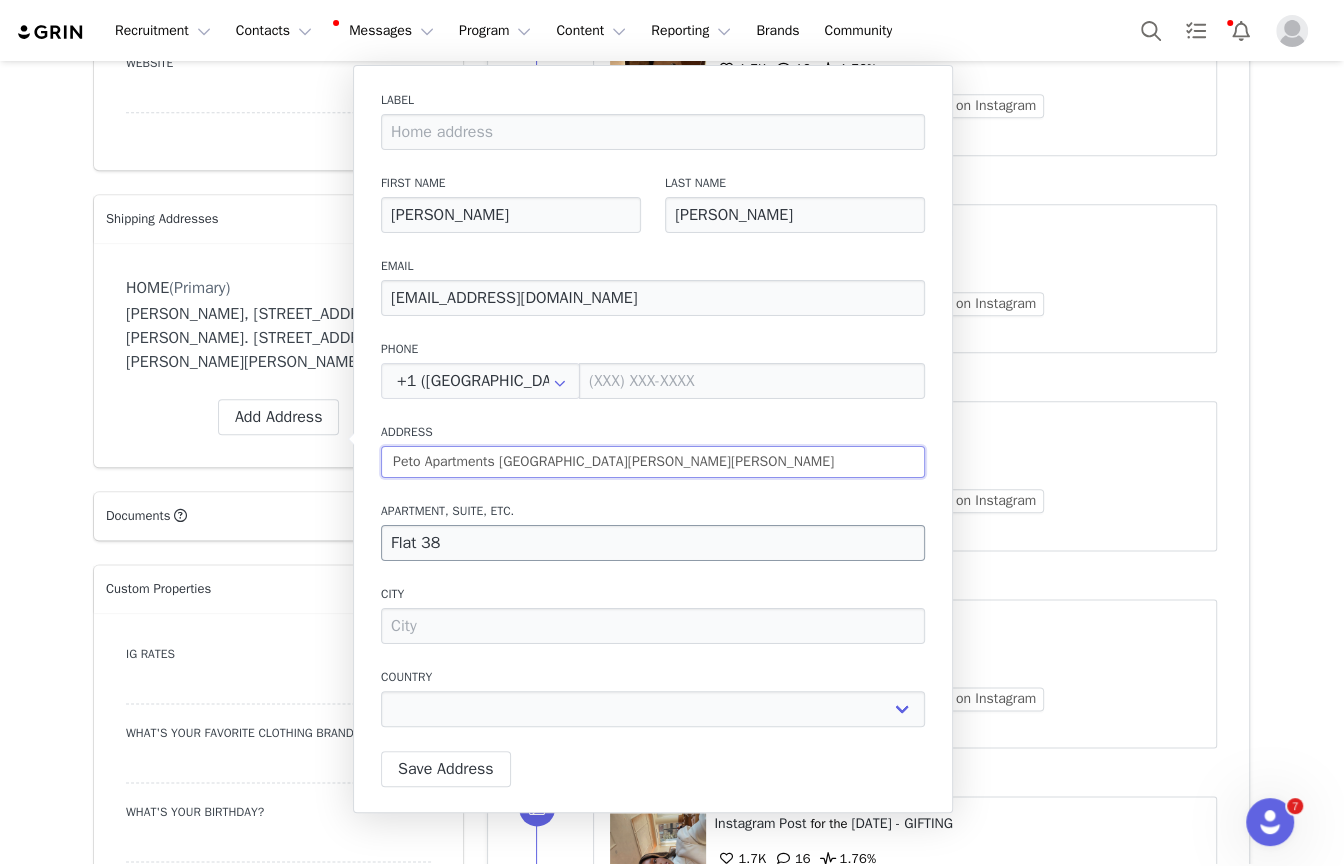 type on "Royal Albert Wharf Shackleton Way London" 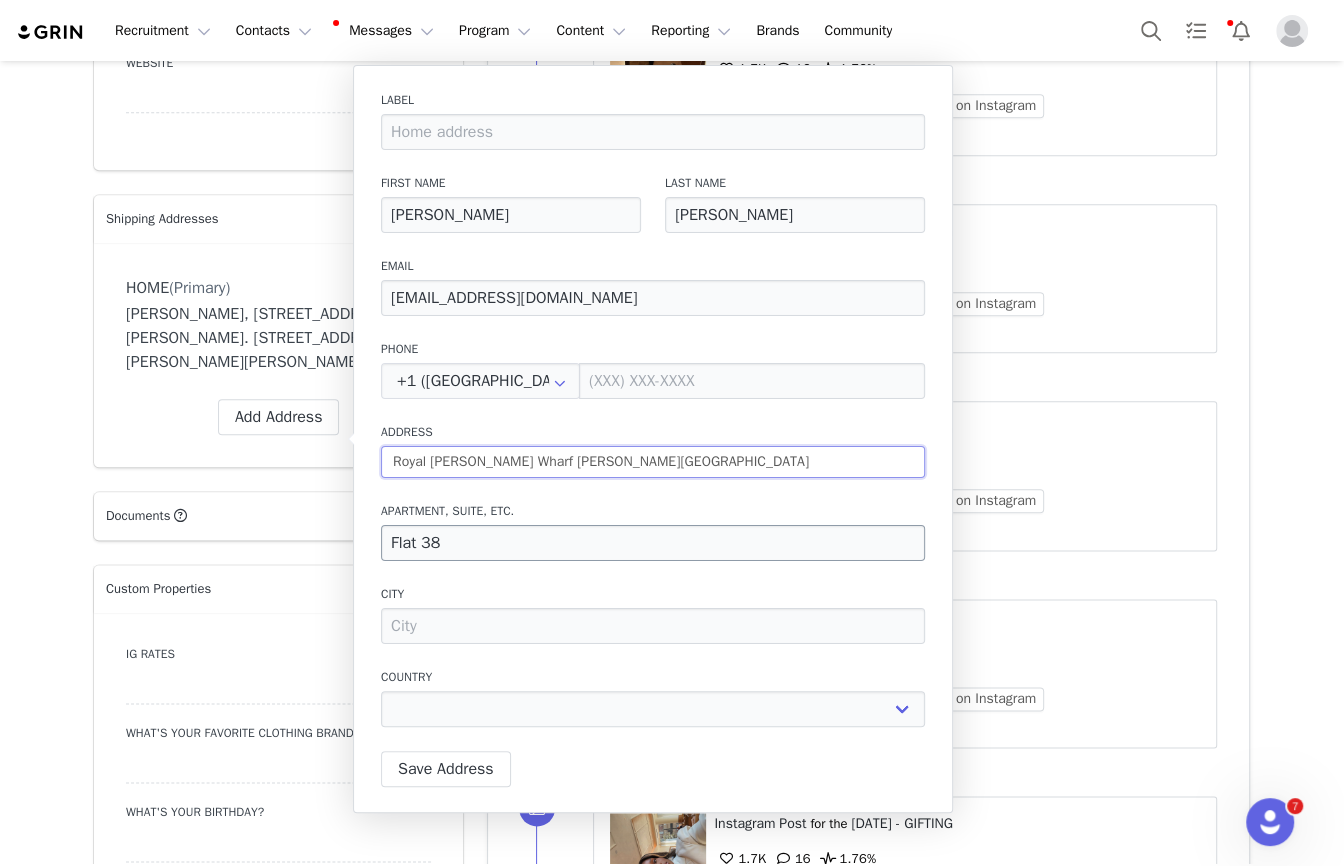 type on "Royal Albert Wharf Shackleton Way London" 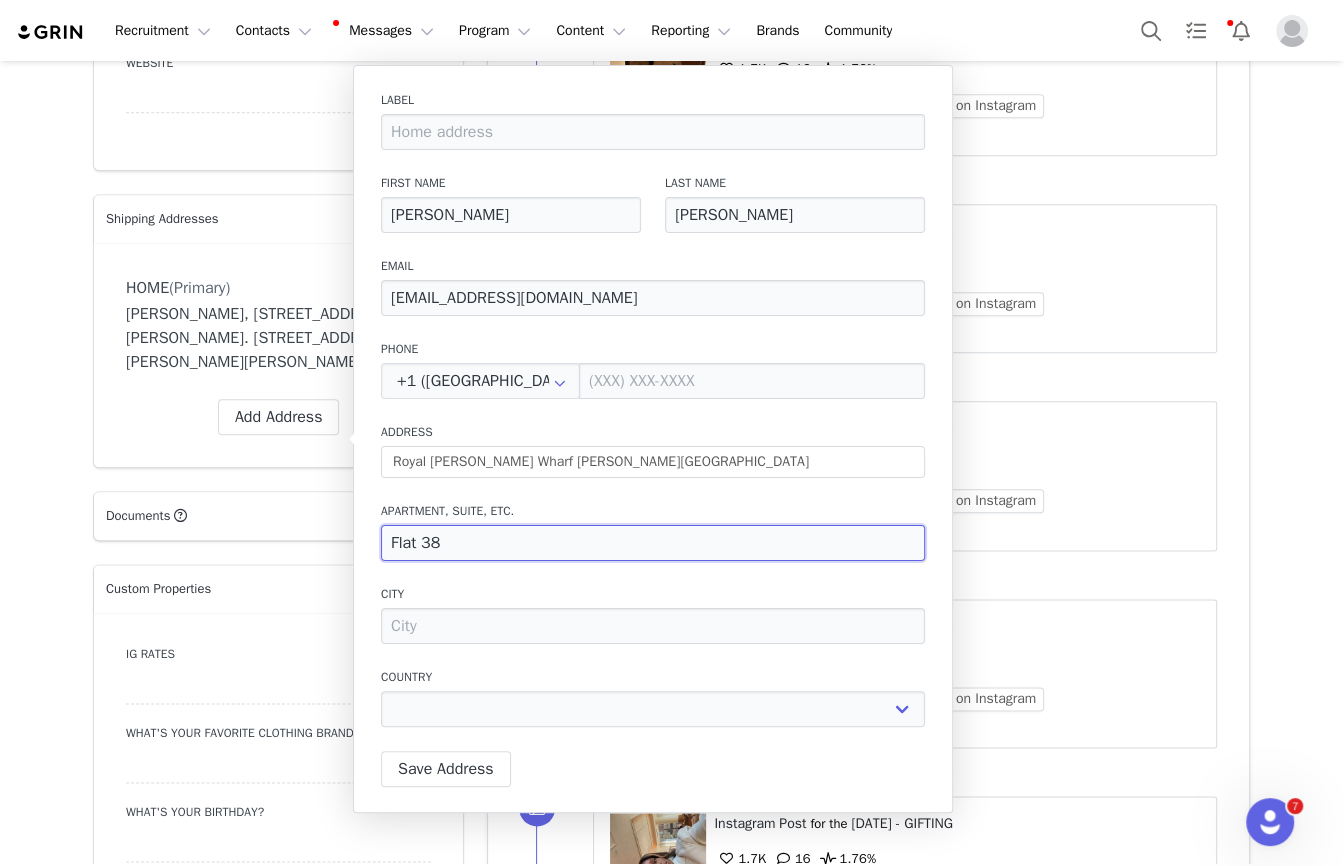 click on "Flat 38" at bounding box center (653, 543) 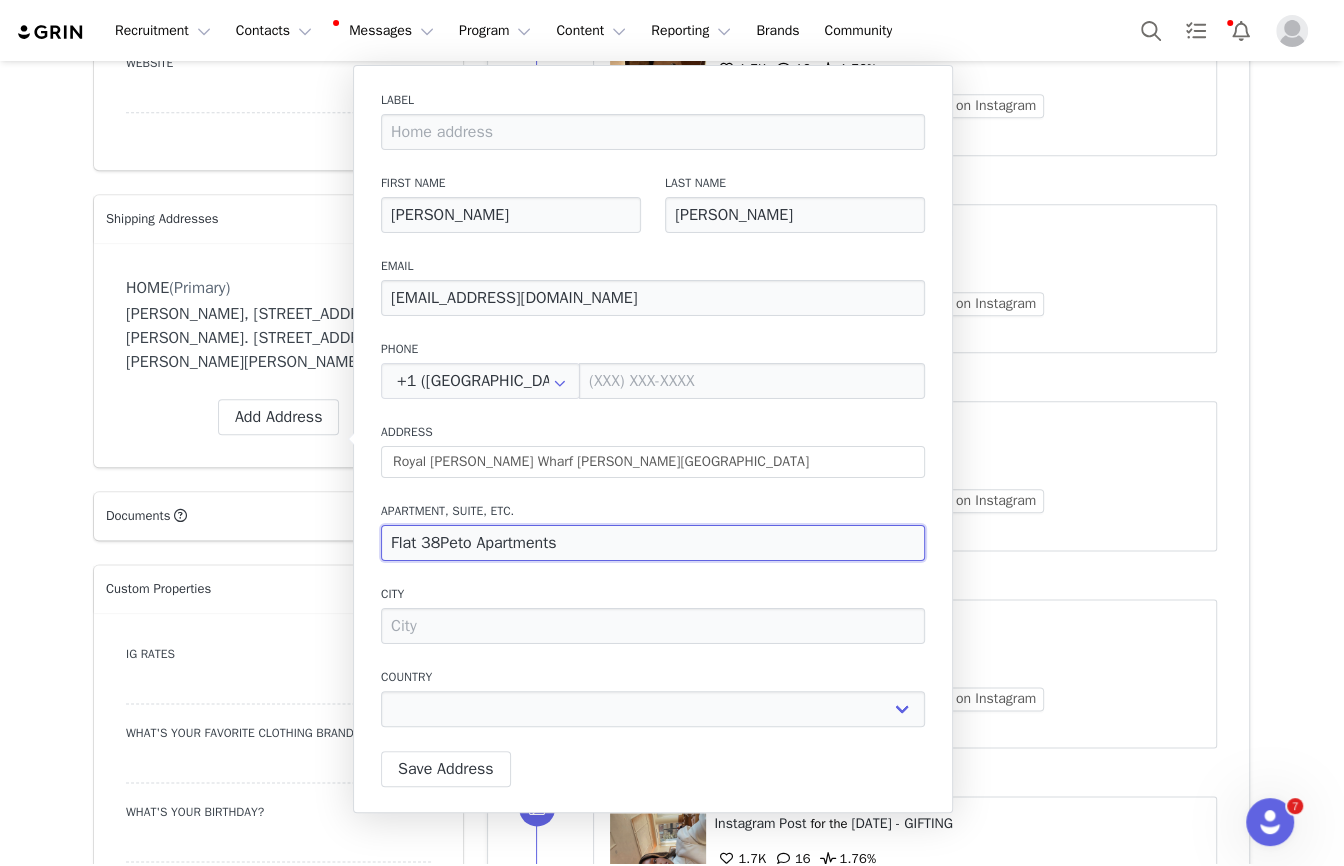 click on "Flat 38Peto Apartments" at bounding box center (653, 543) 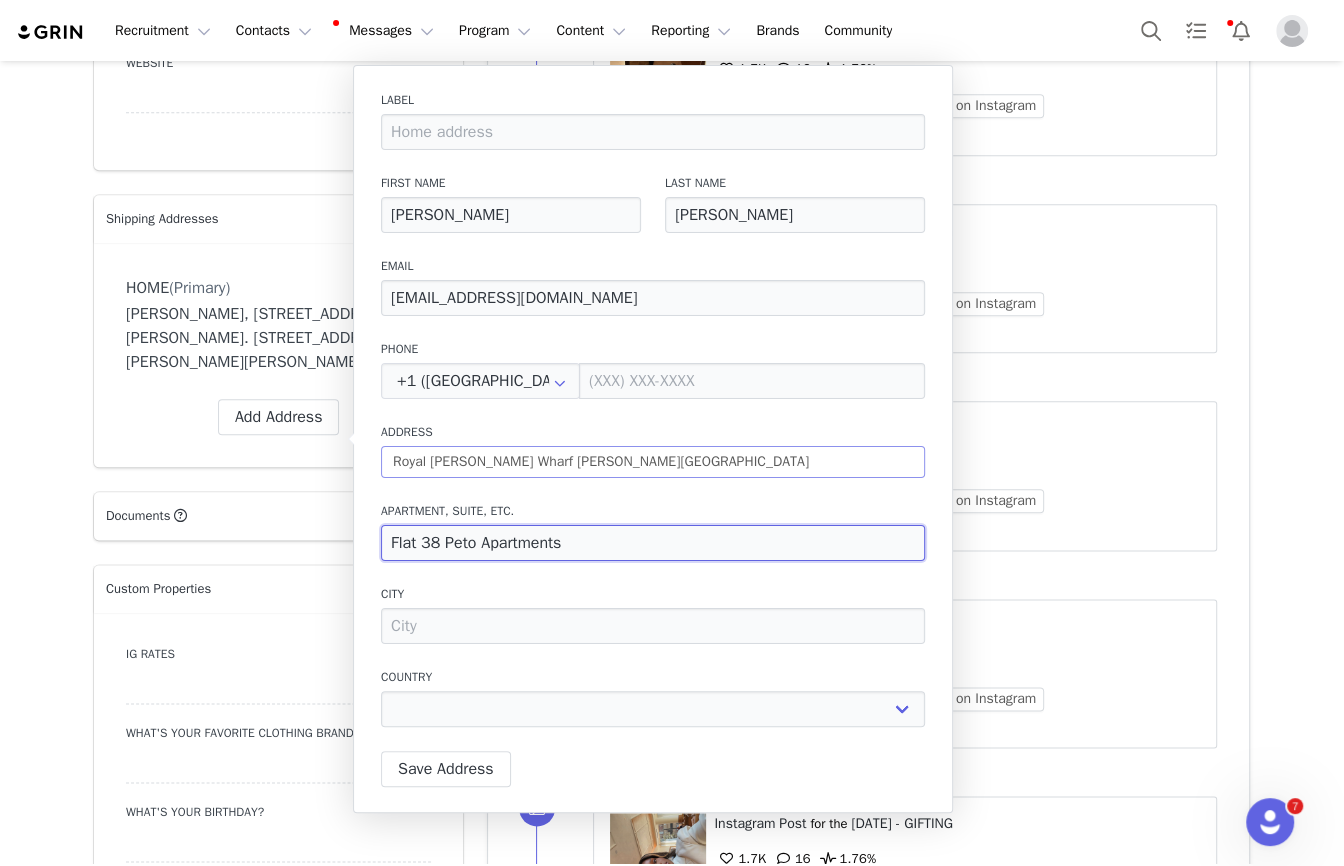type on "Flat 38 Peto Apartments" 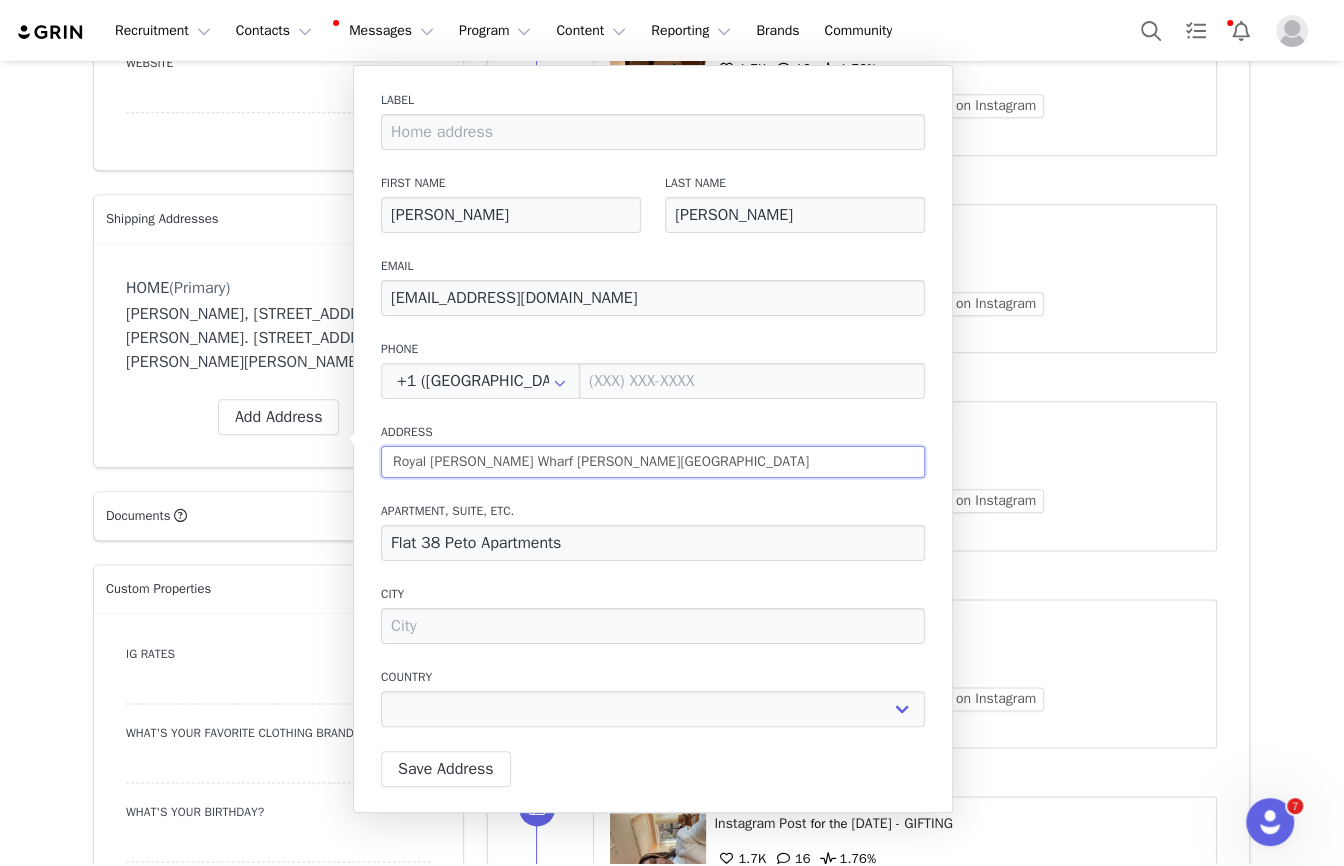 click on "Royal Albert Wharf Shackleton Way London" at bounding box center (653, 462) 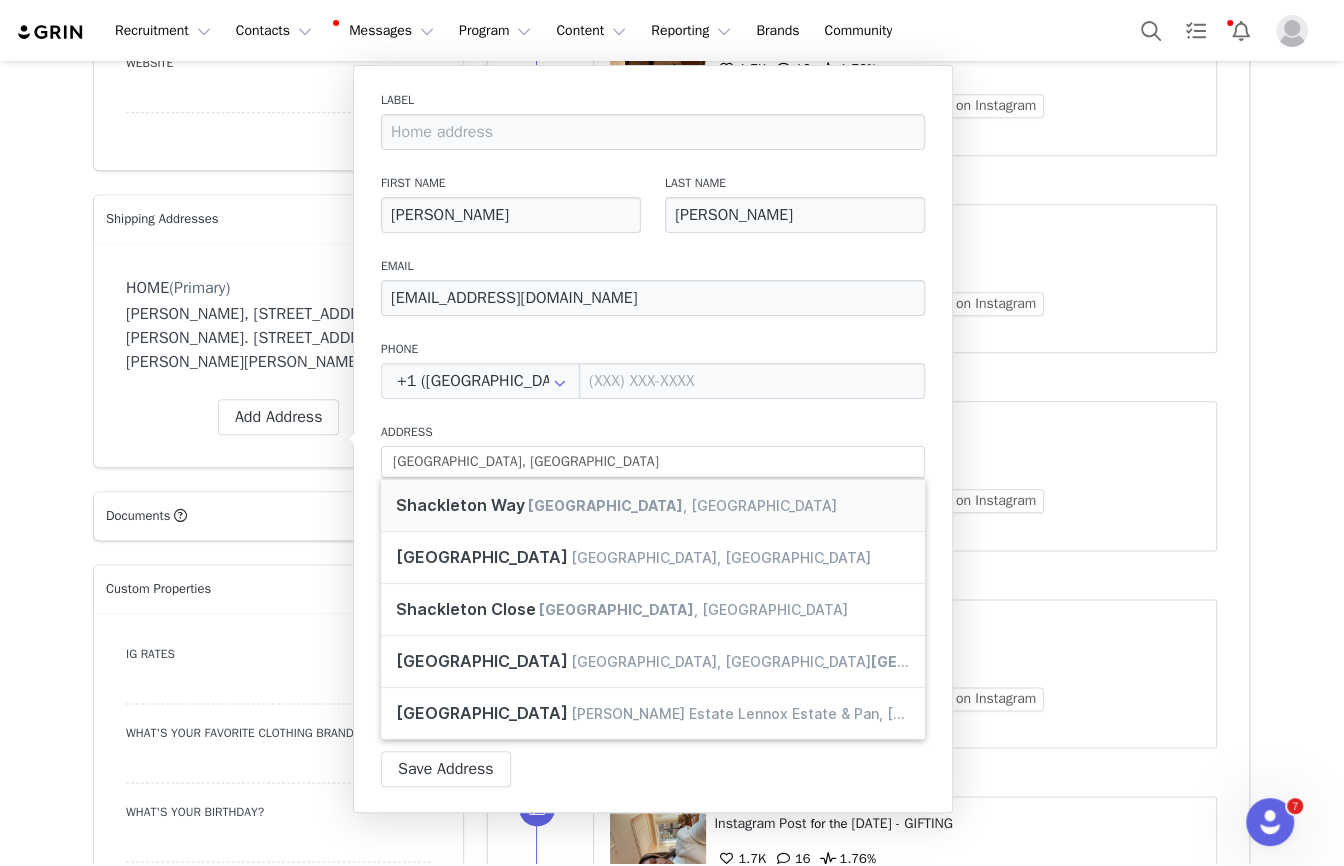 type on "Shackleton Wy" 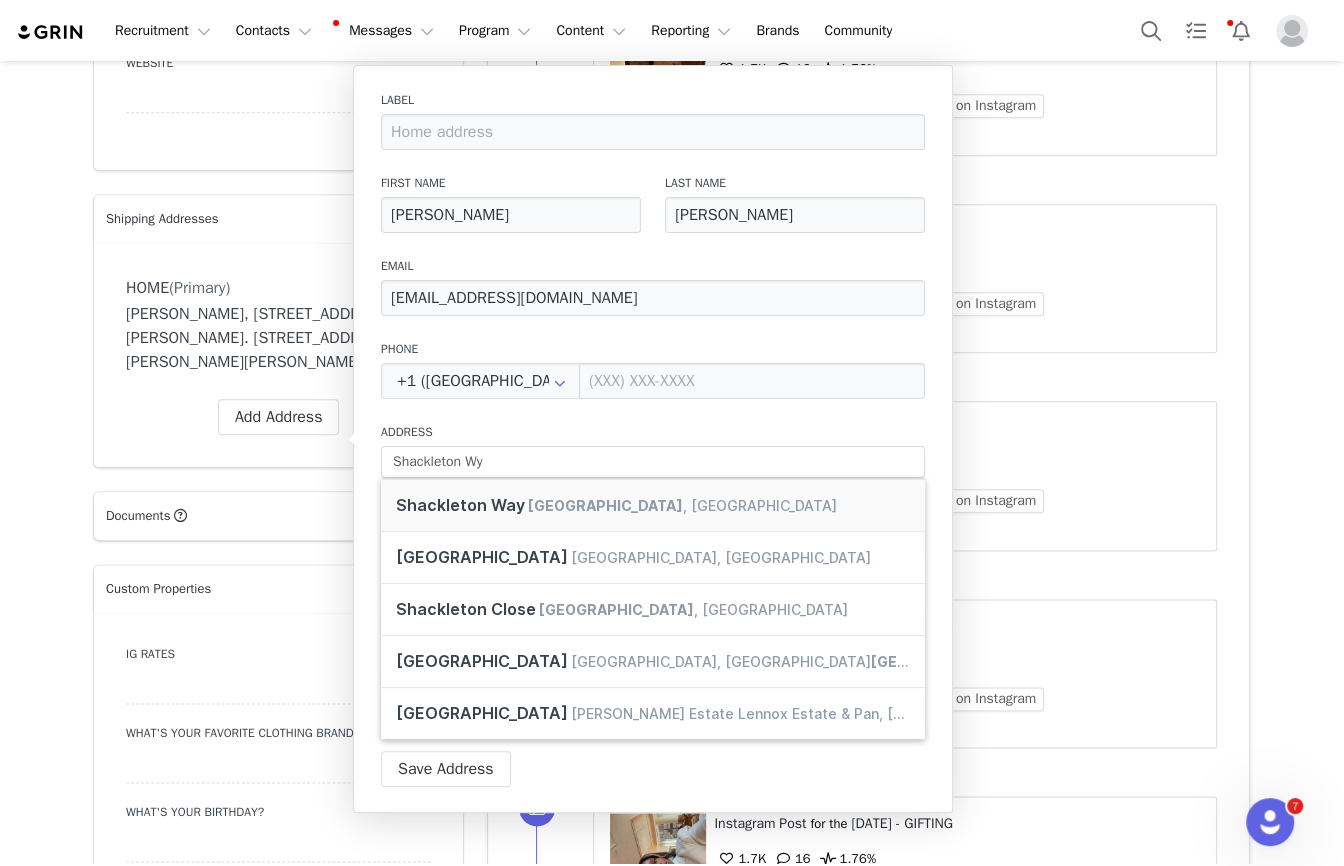 select on "[object Object]" 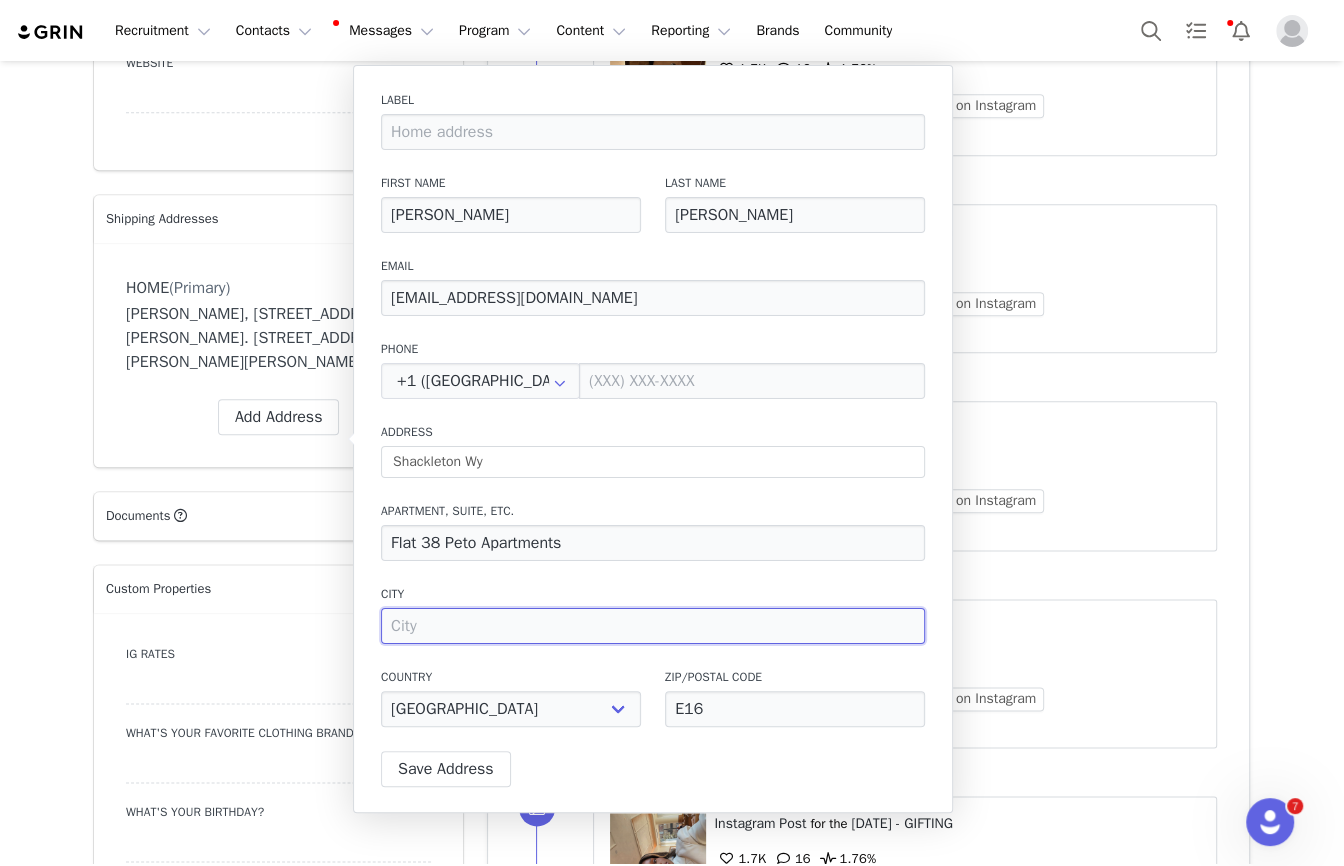 click at bounding box center (653, 626) 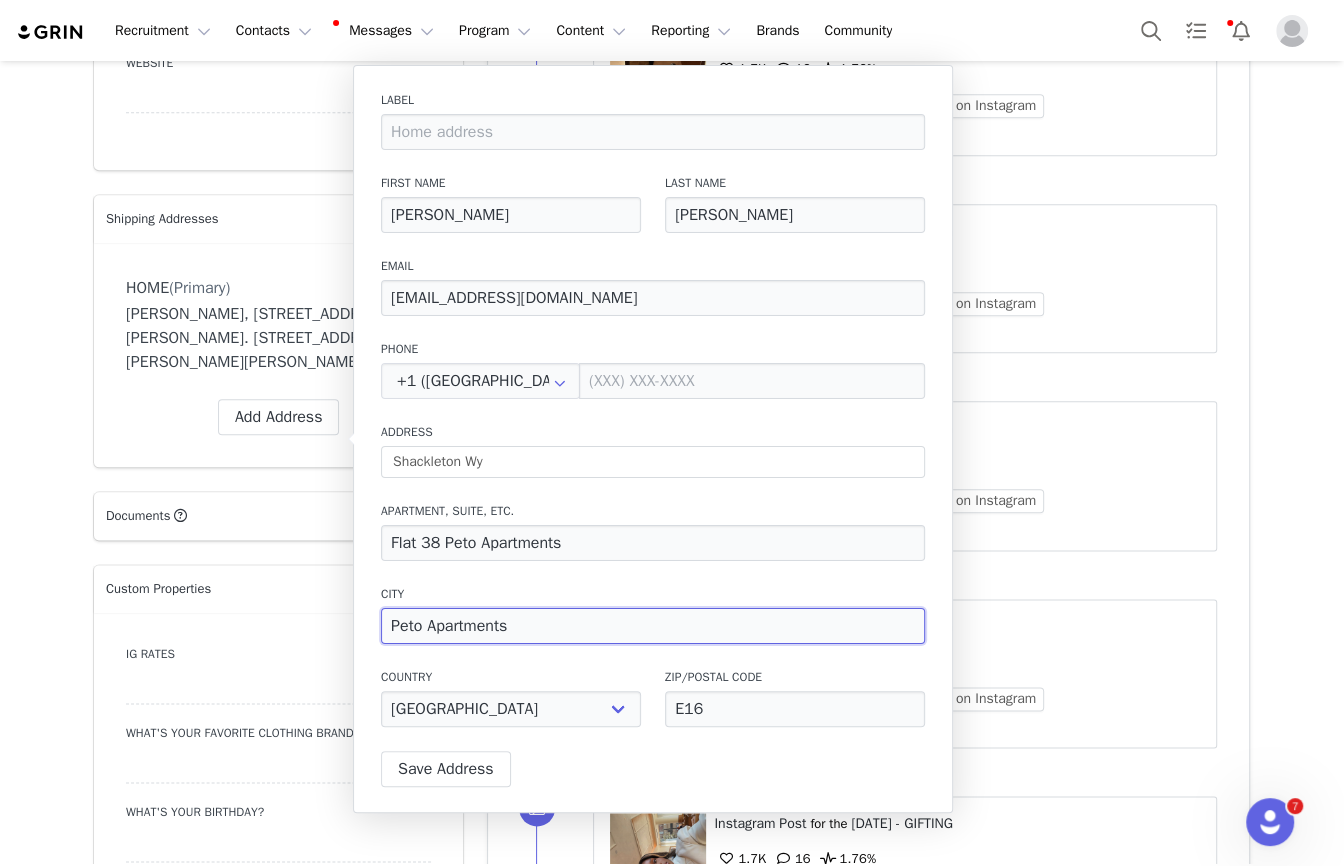 type 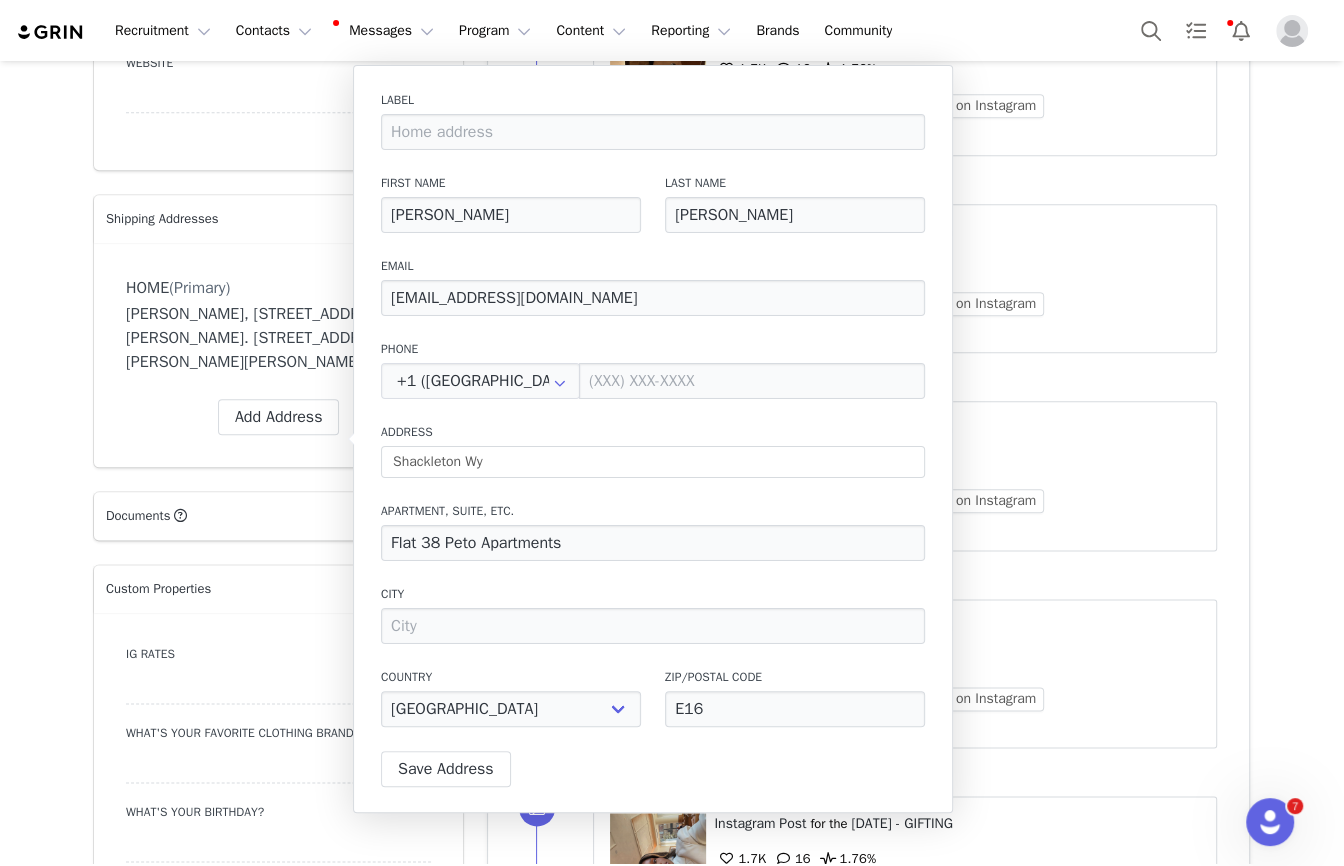 click on "Kandie Joseph, 5 Wallis Walk. 38 Peto Apartments, Royal Albert Wharf, Shackleton way London,  E16 2XY United Kingdom" at bounding box center [278, 338] 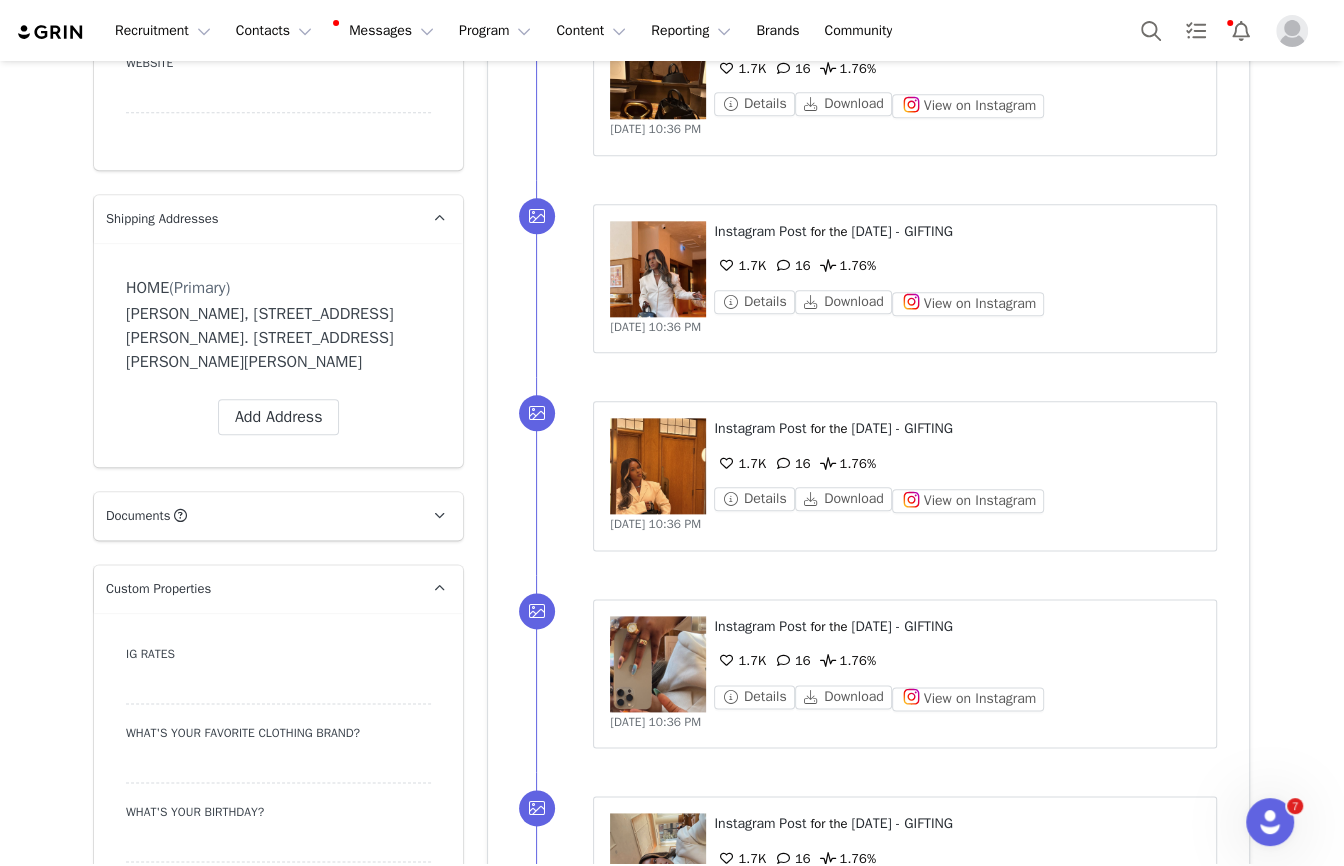 drag, startPoint x: 249, startPoint y: 373, endPoint x: 118, endPoint y: 319, distance: 141.69333 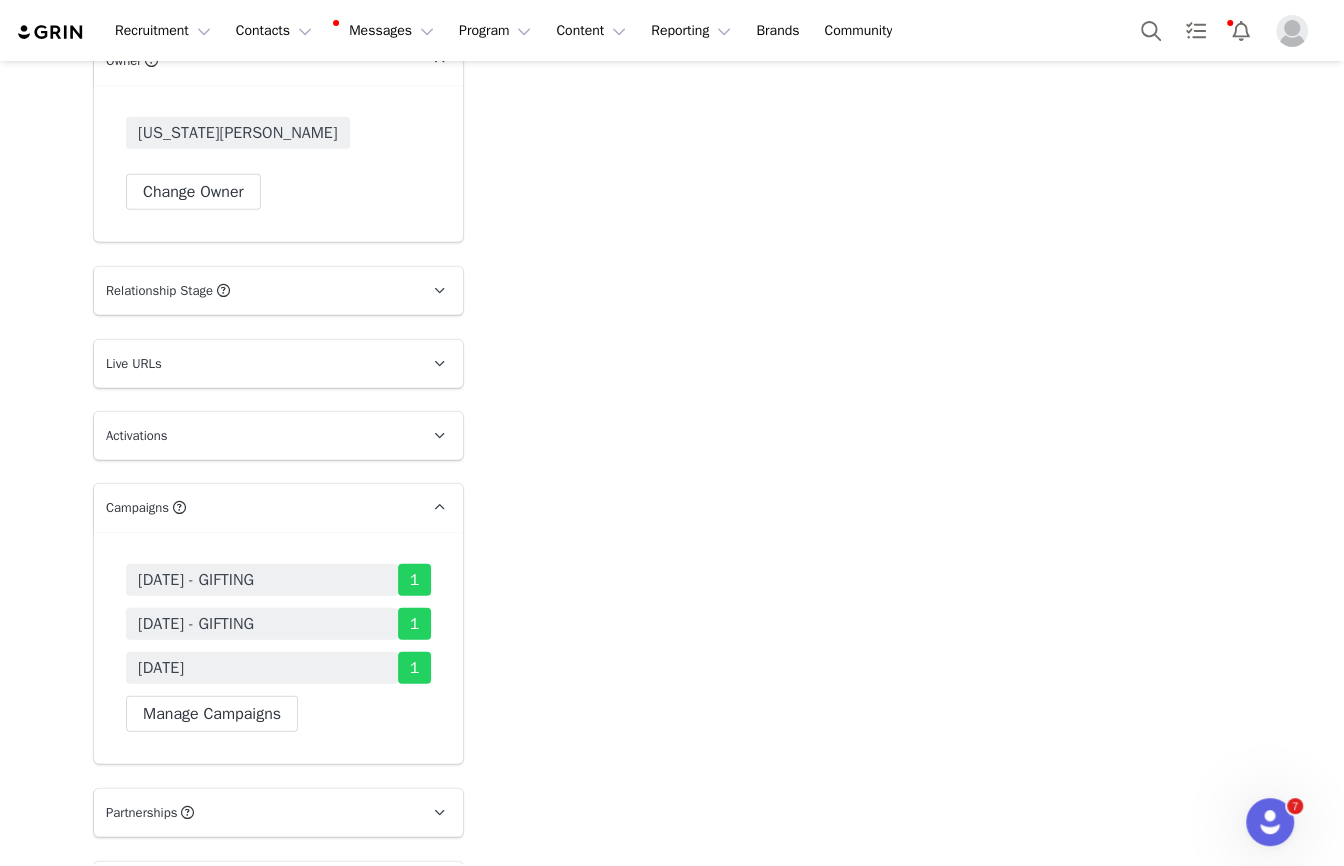 scroll, scrollTop: 3380, scrollLeft: 0, axis: vertical 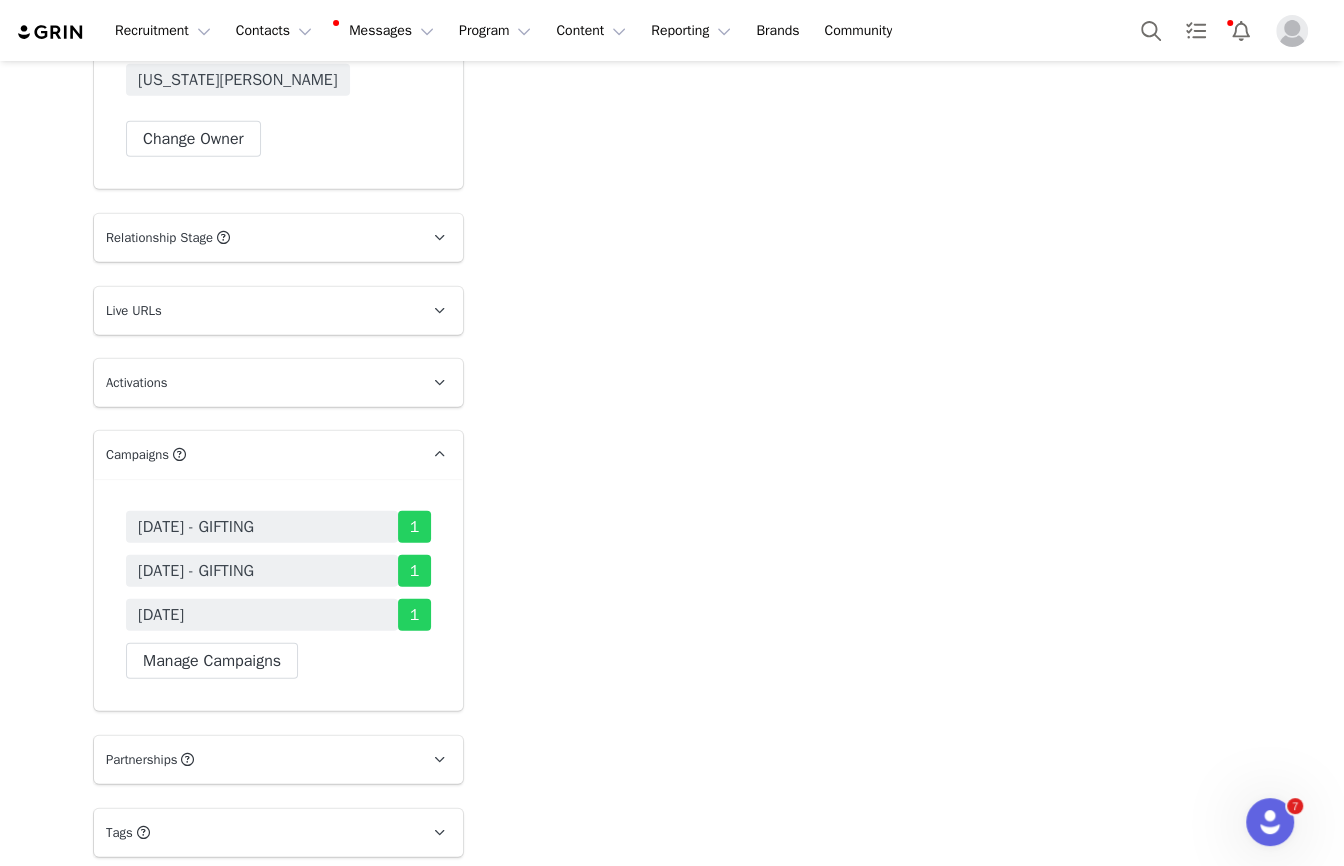 click on "APRIL 25 - GIFTING 1 MAY 23 - GIFTING 1 JULY '20 1 Manage Campaigns" at bounding box center [278, 595] 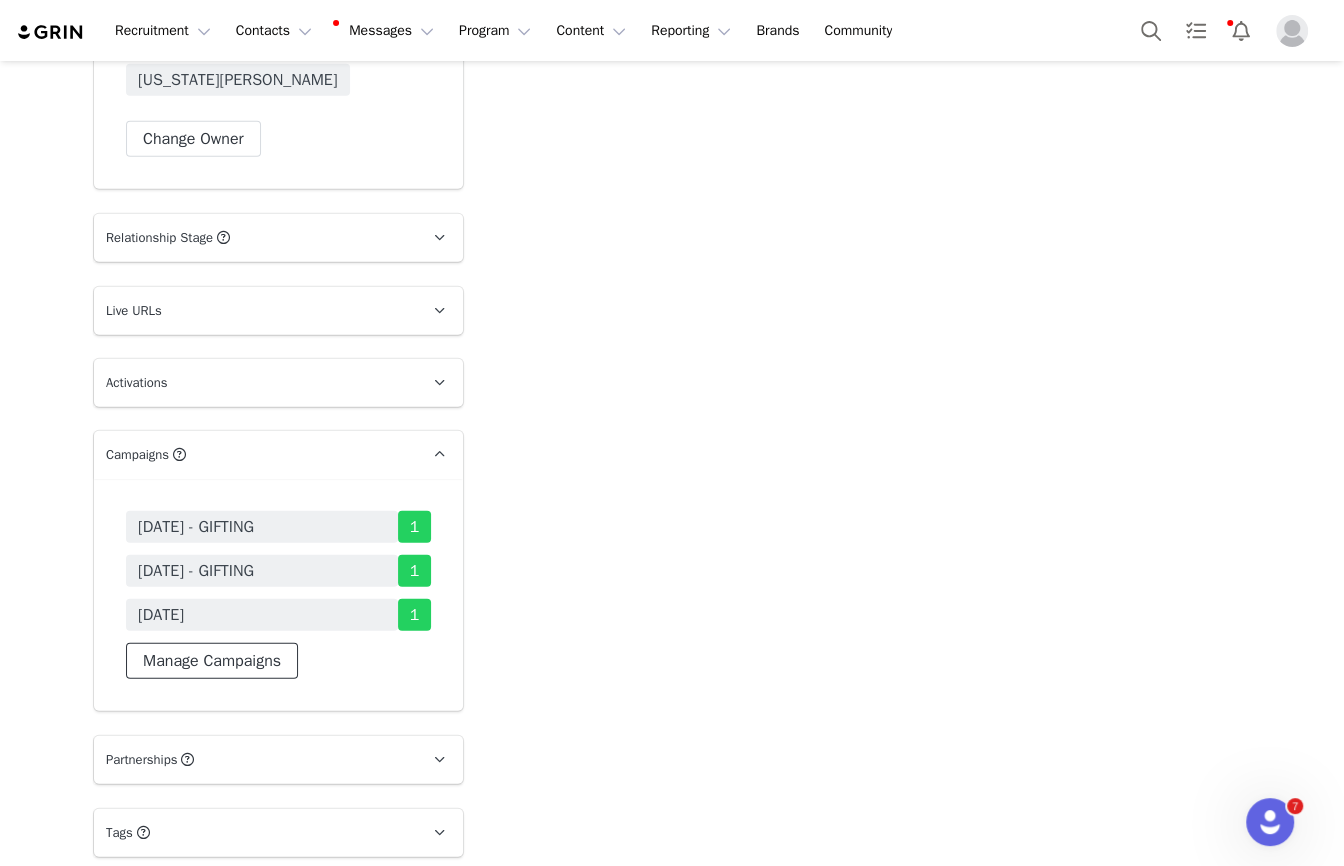 click on "Manage Campaigns" at bounding box center [212, 661] 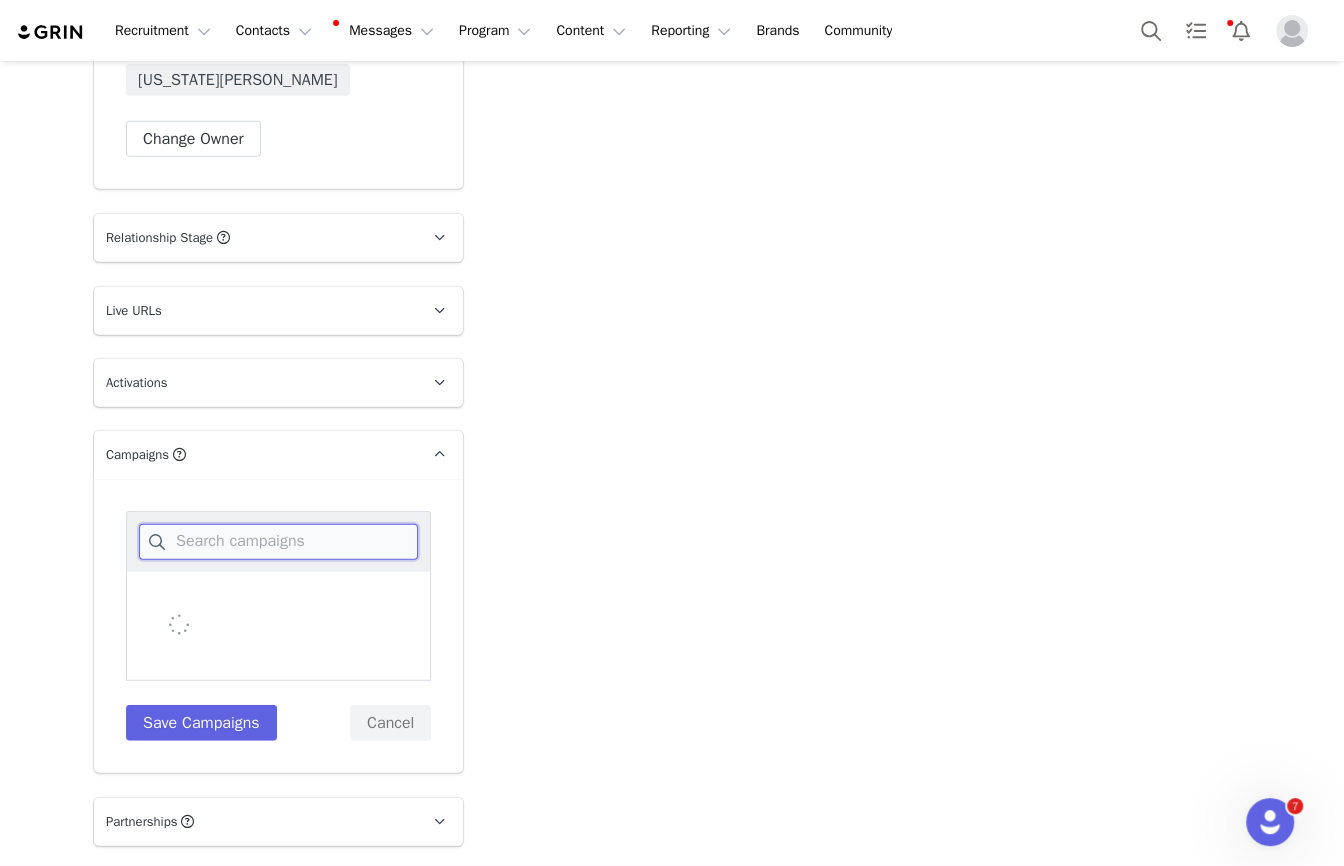 click at bounding box center (278, 542) 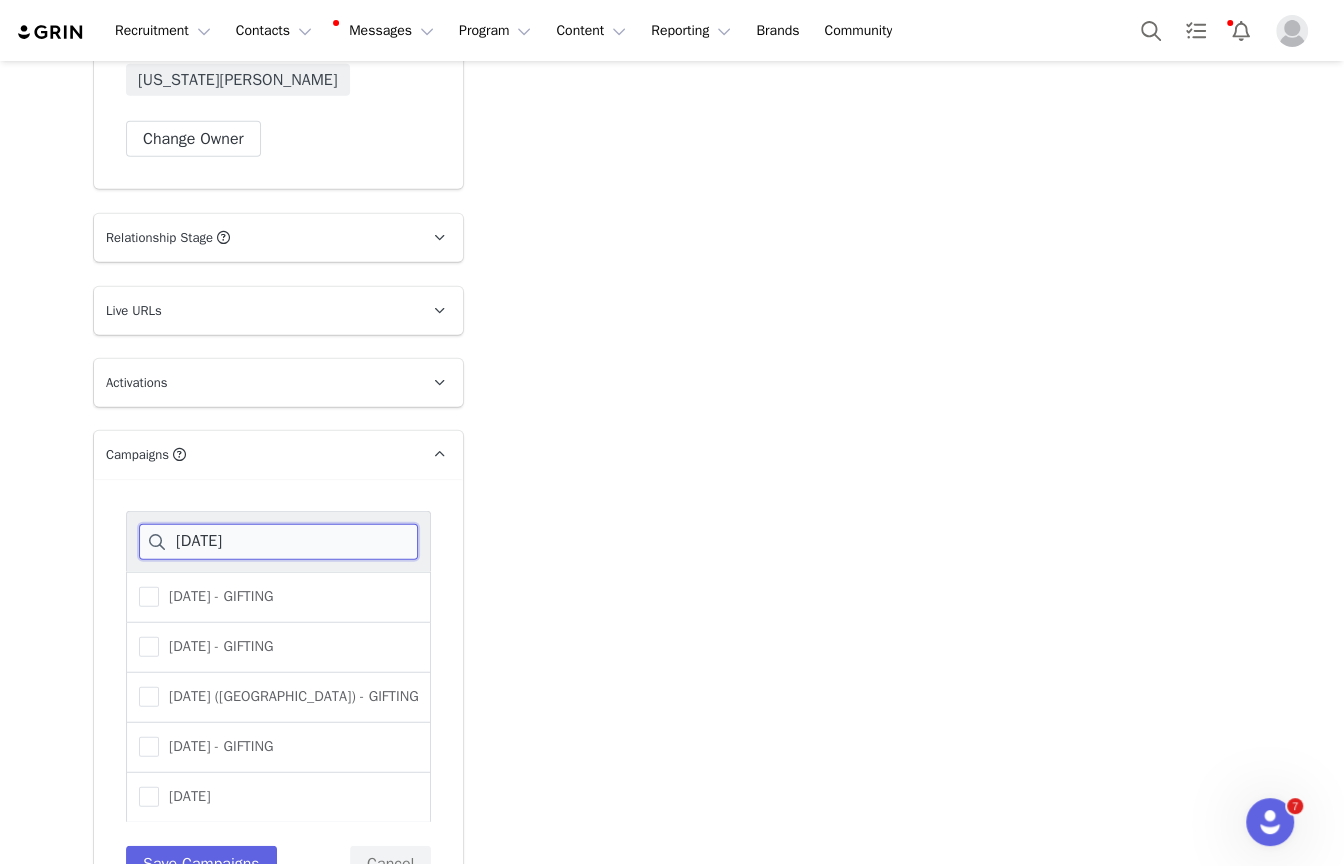 type on "july 2" 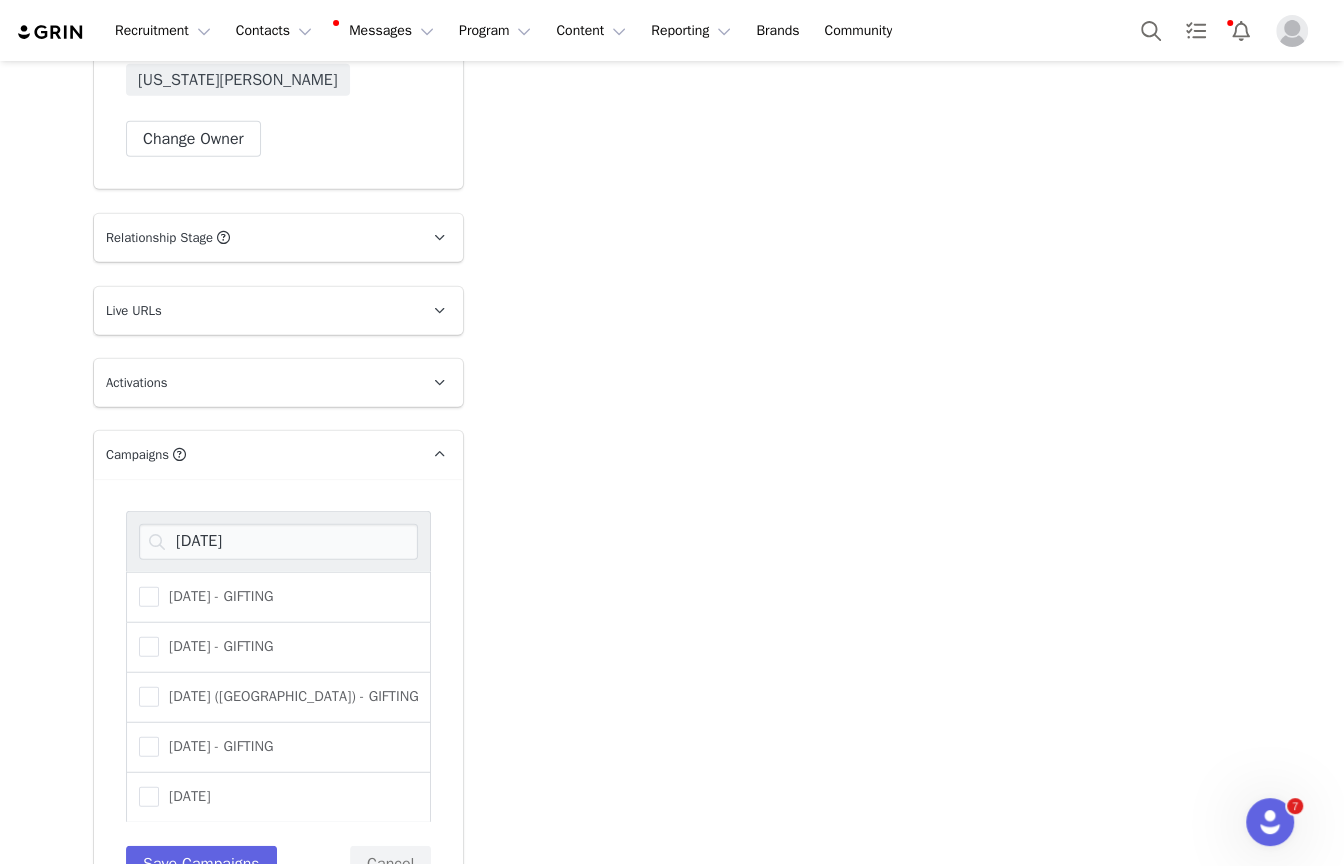 click on "july 2" at bounding box center [278, 541] 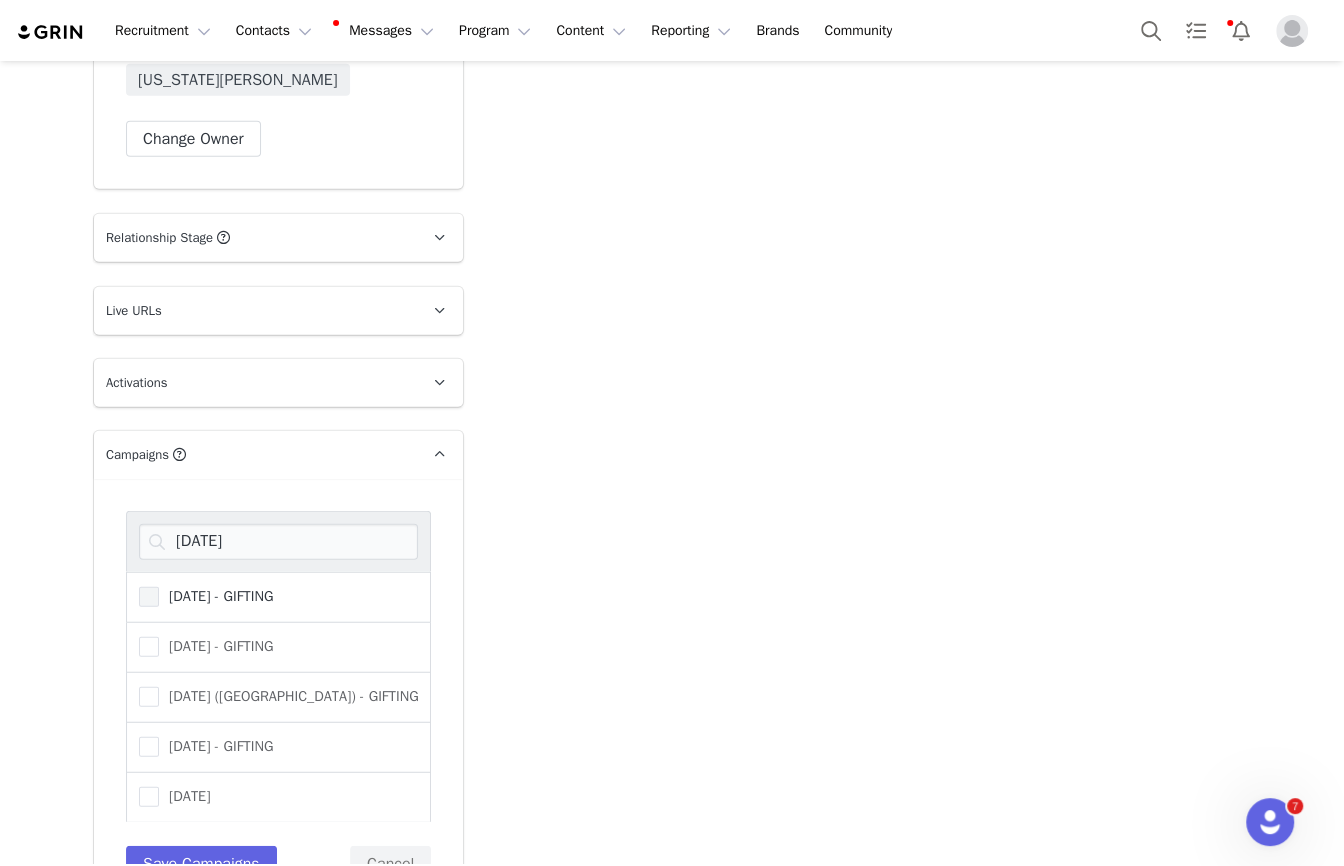 click on "[DATE] - GIFTING" at bounding box center [216, 596] 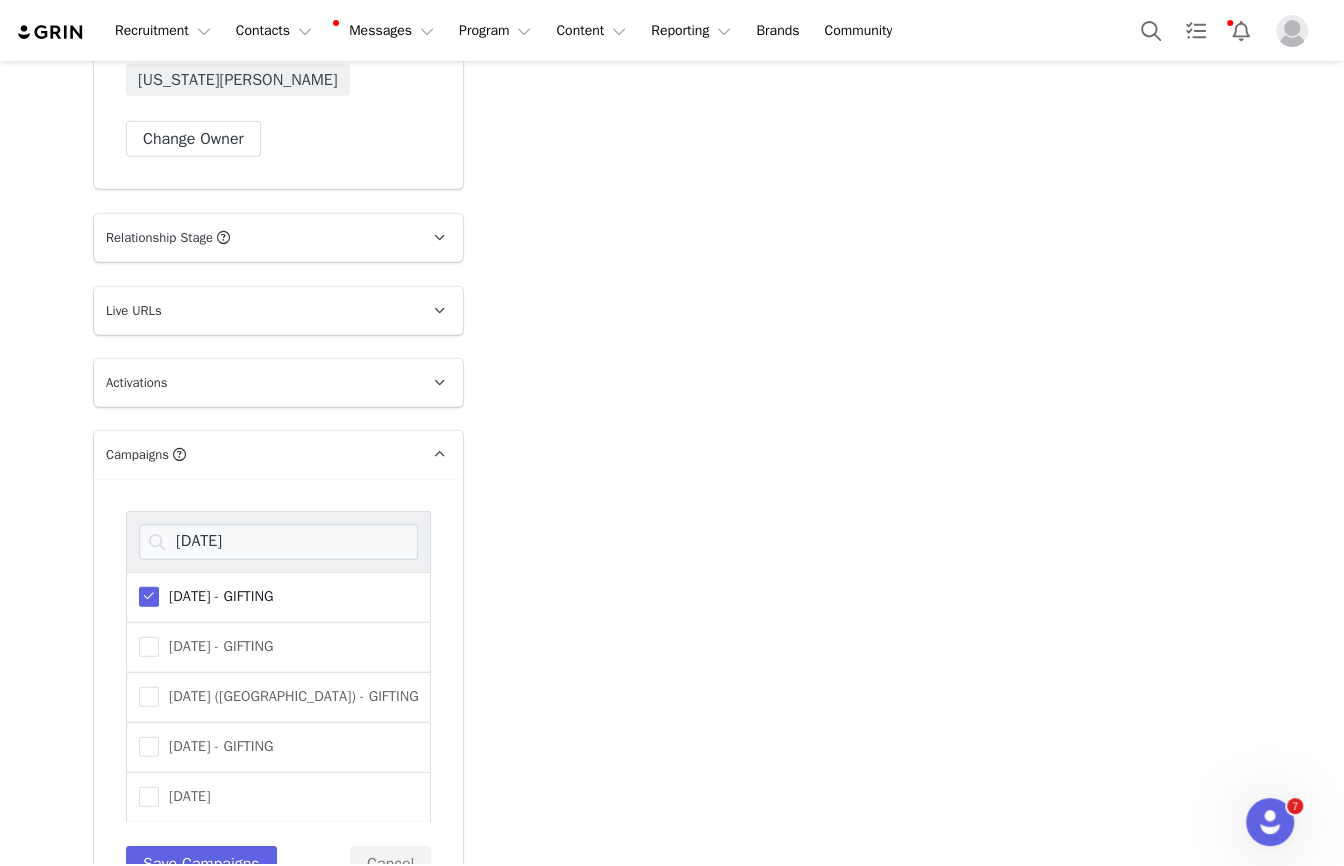 scroll, scrollTop: 42, scrollLeft: 0, axis: vertical 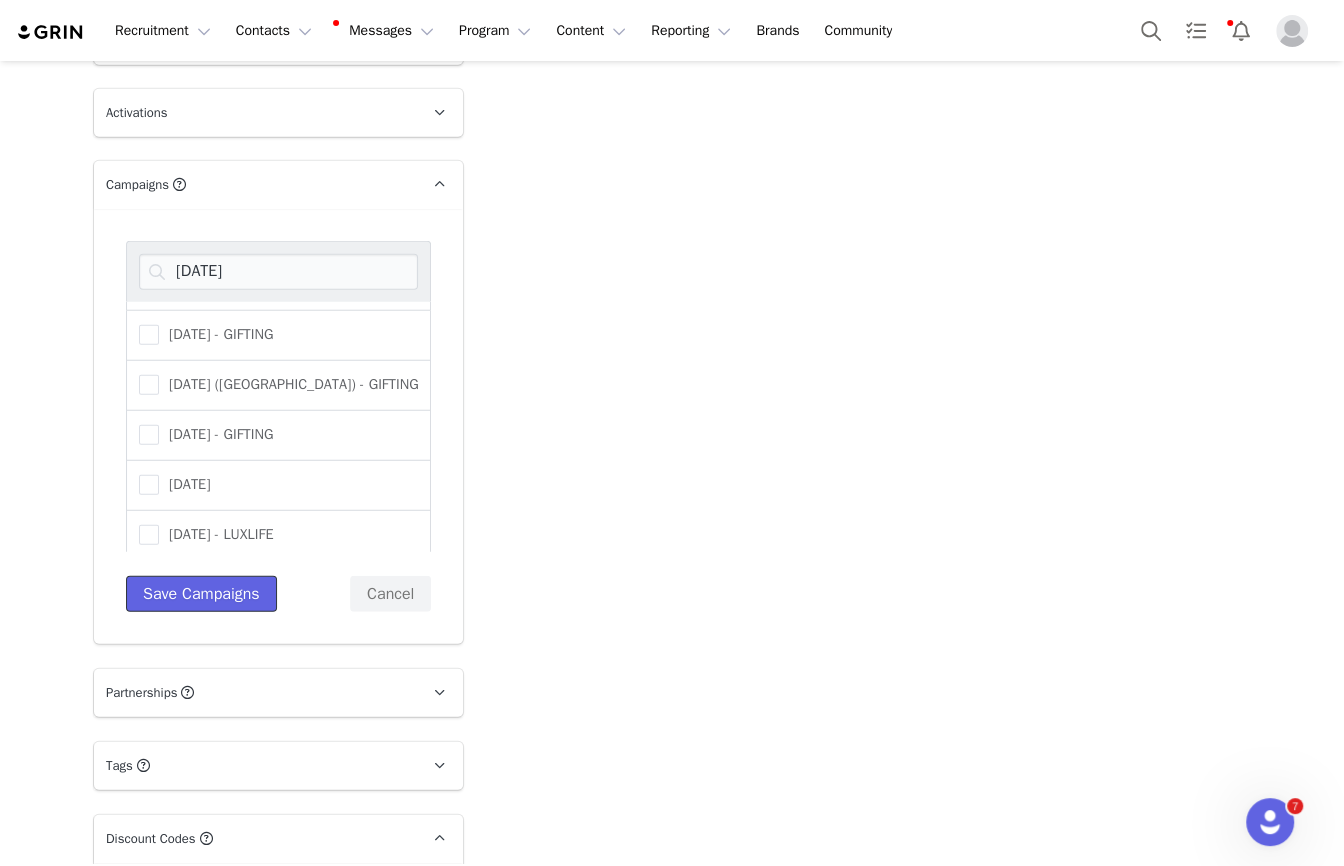 click on "Save Campaigns" at bounding box center [201, 594] 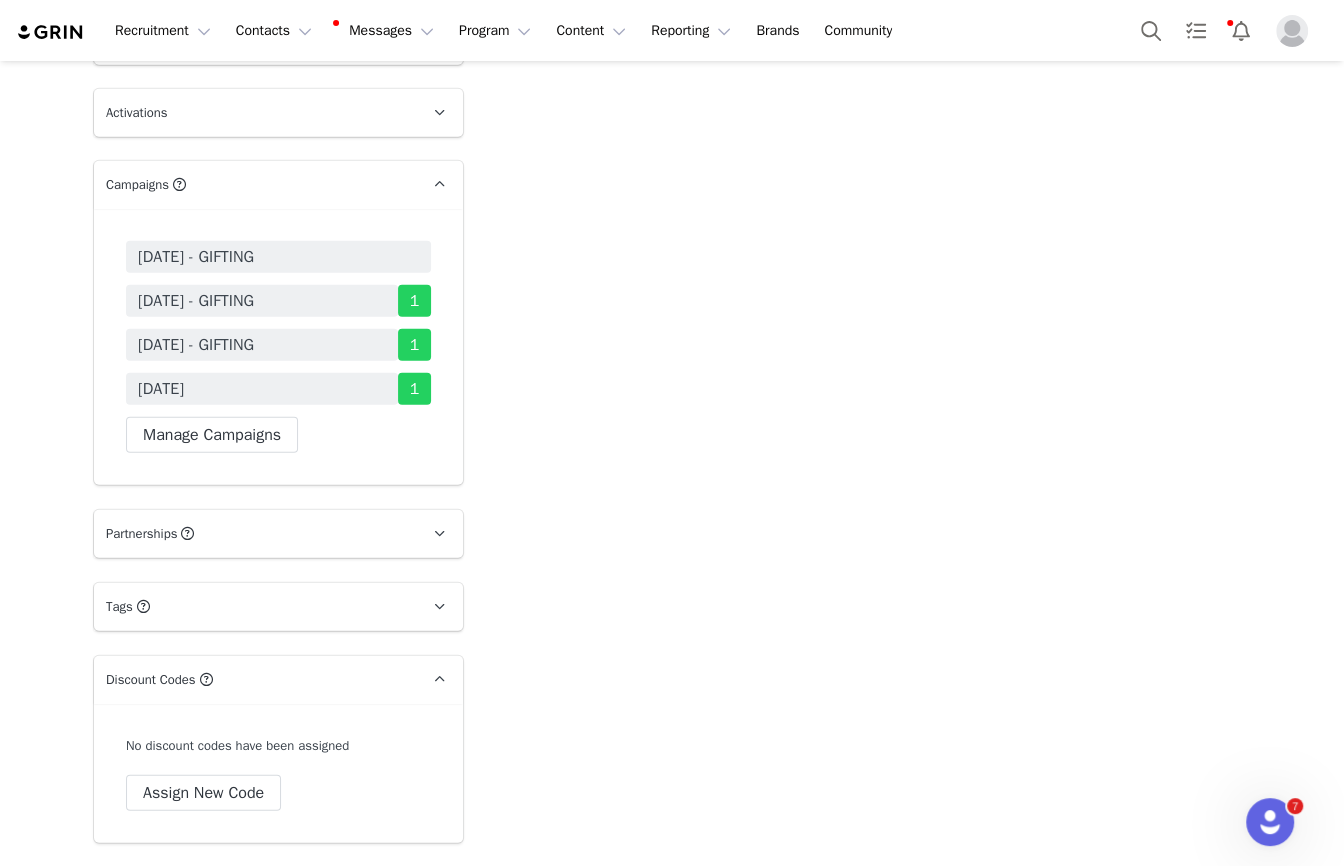 click on "[DATE] - GIFTING" at bounding box center [278, 257] 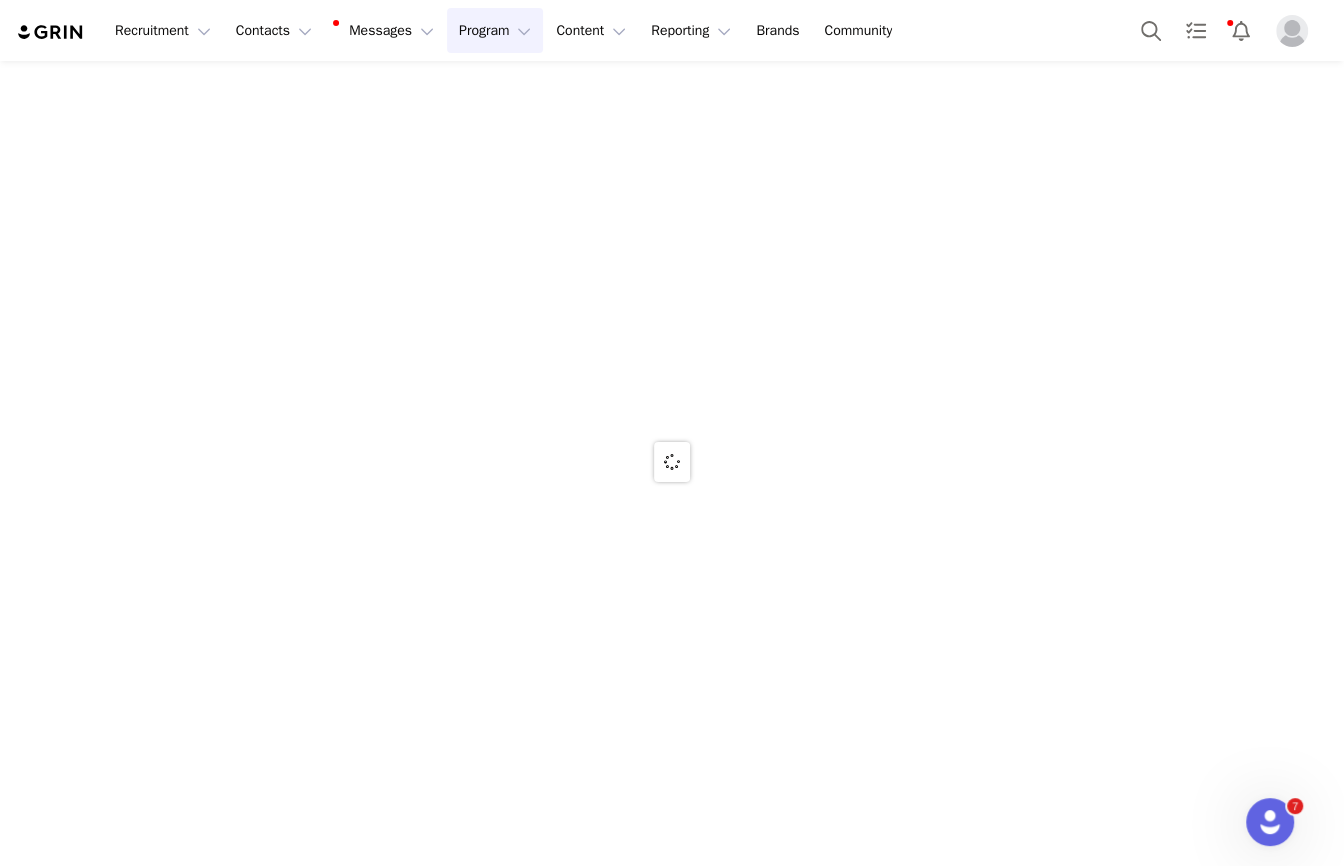 scroll, scrollTop: 0, scrollLeft: 0, axis: both 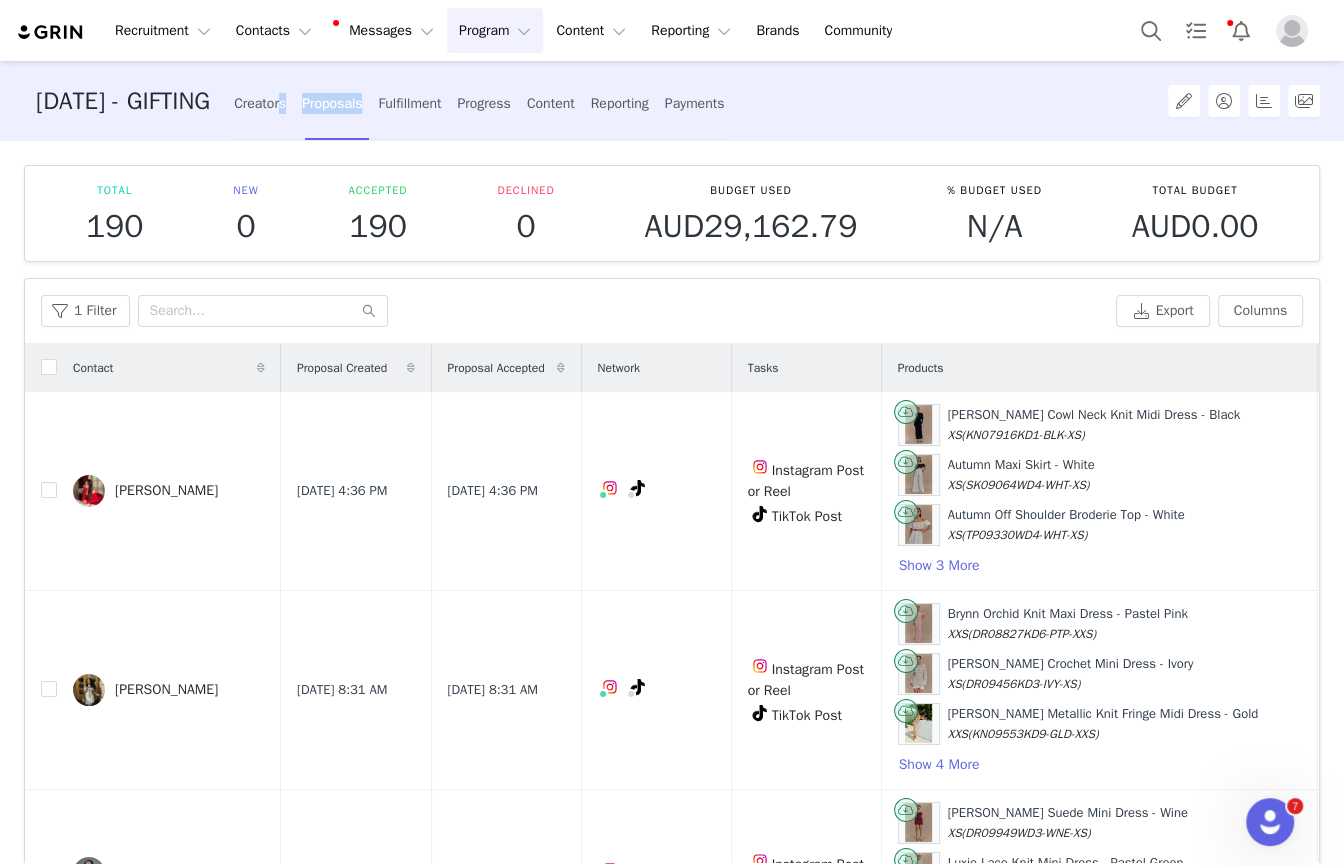 drag, startPoint x: 317, startPoint y: 102, endPoint x: 384, endPoint y: 81, distance: 70.21396 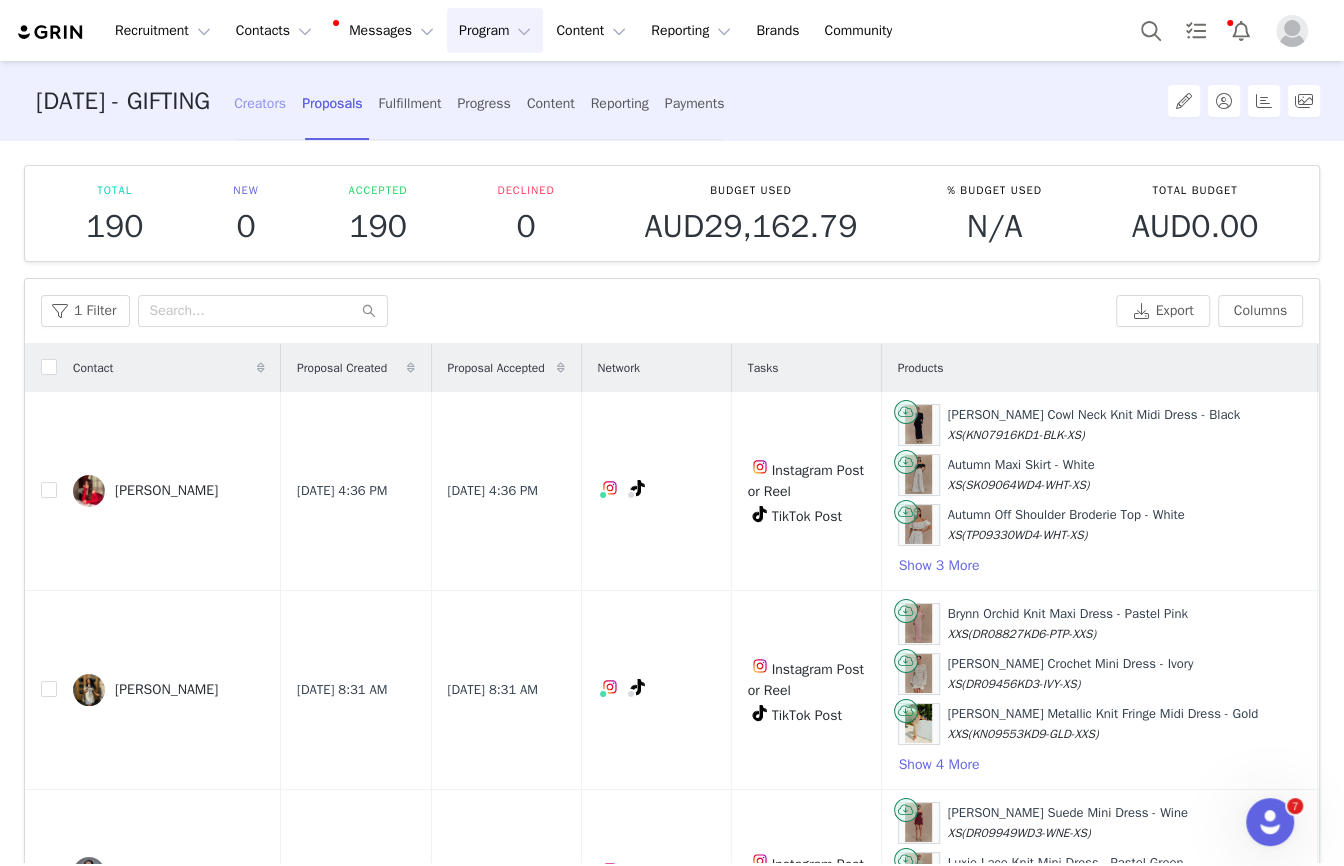 click on "Creators" at bounding box center (260, 103) 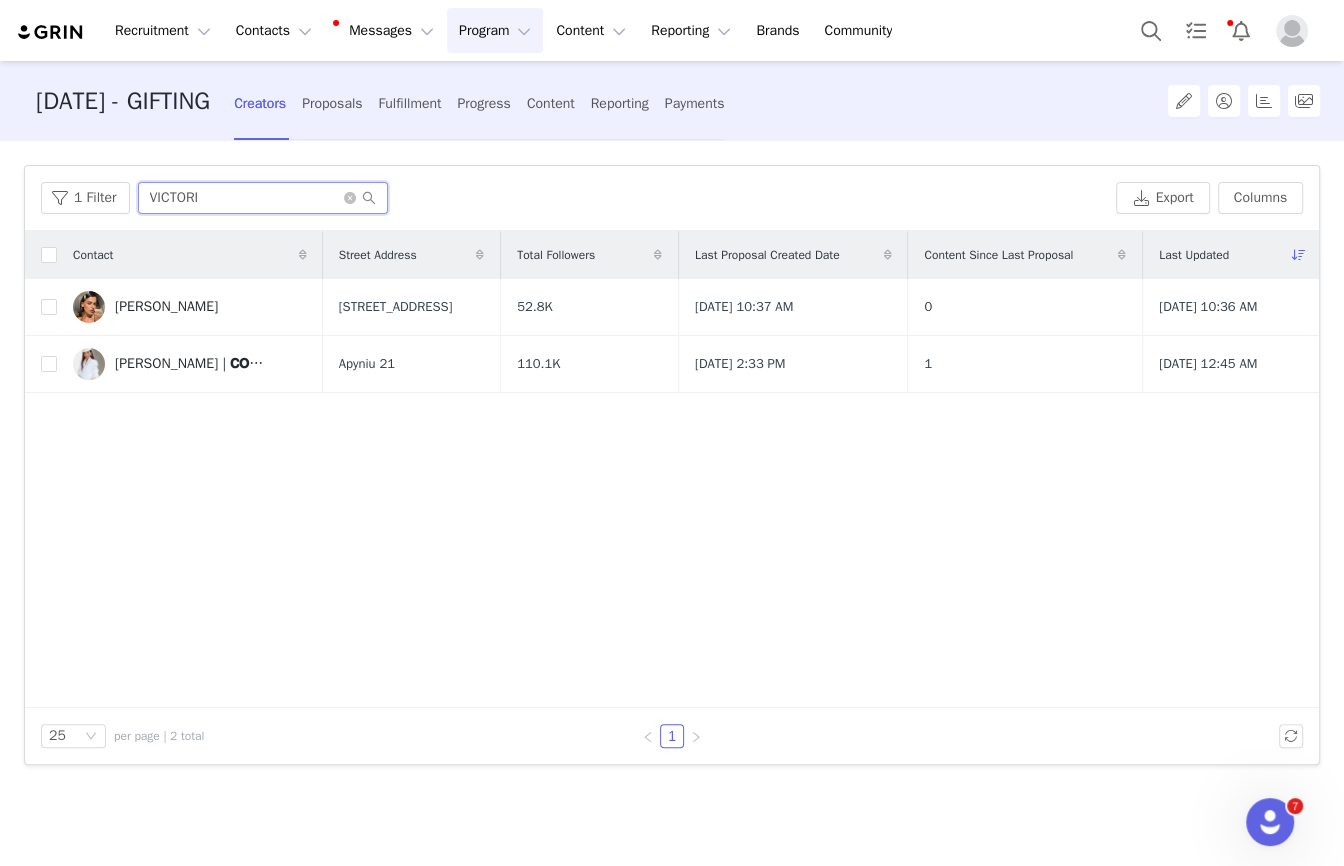click on "VICTORI" at bounding box center [263, 198] 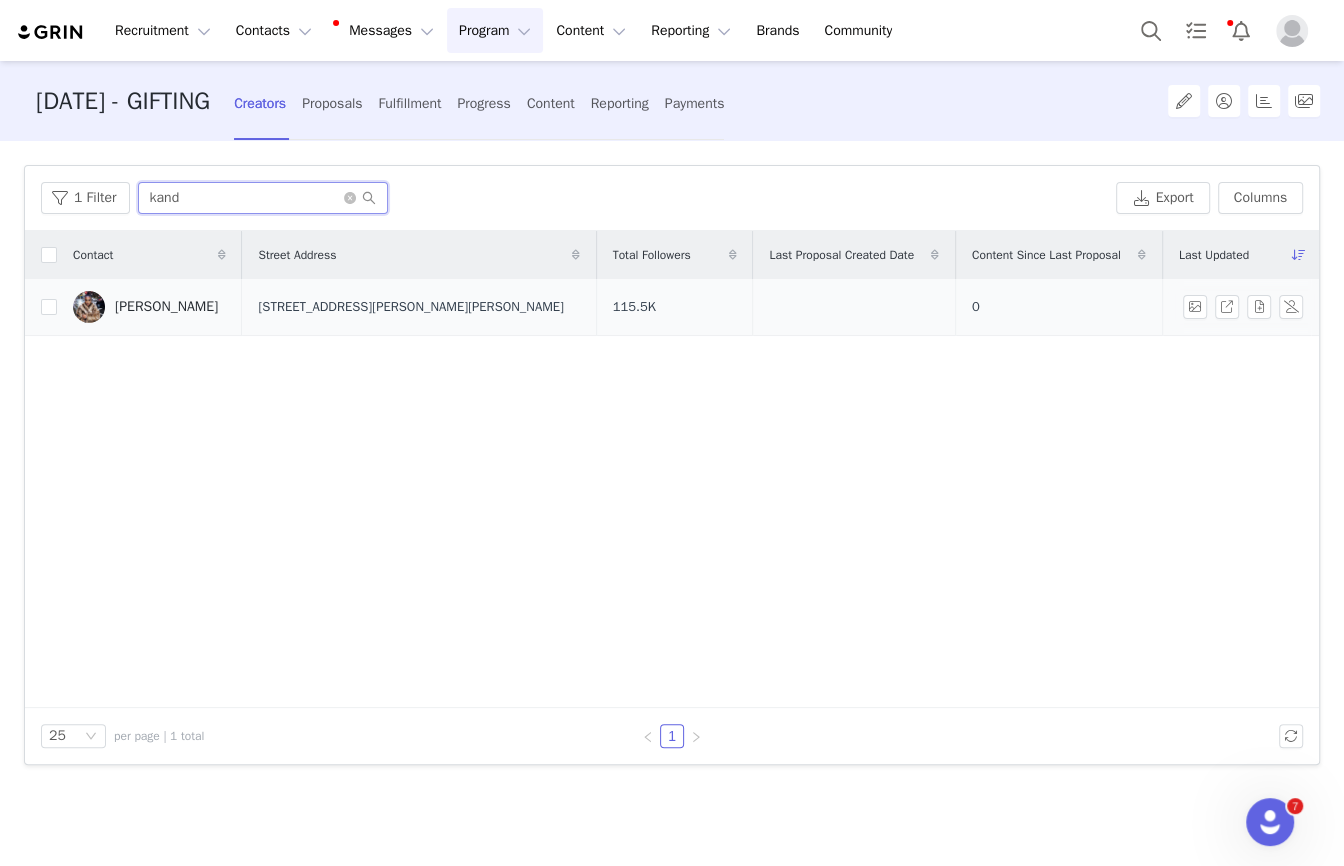 type on "kand" 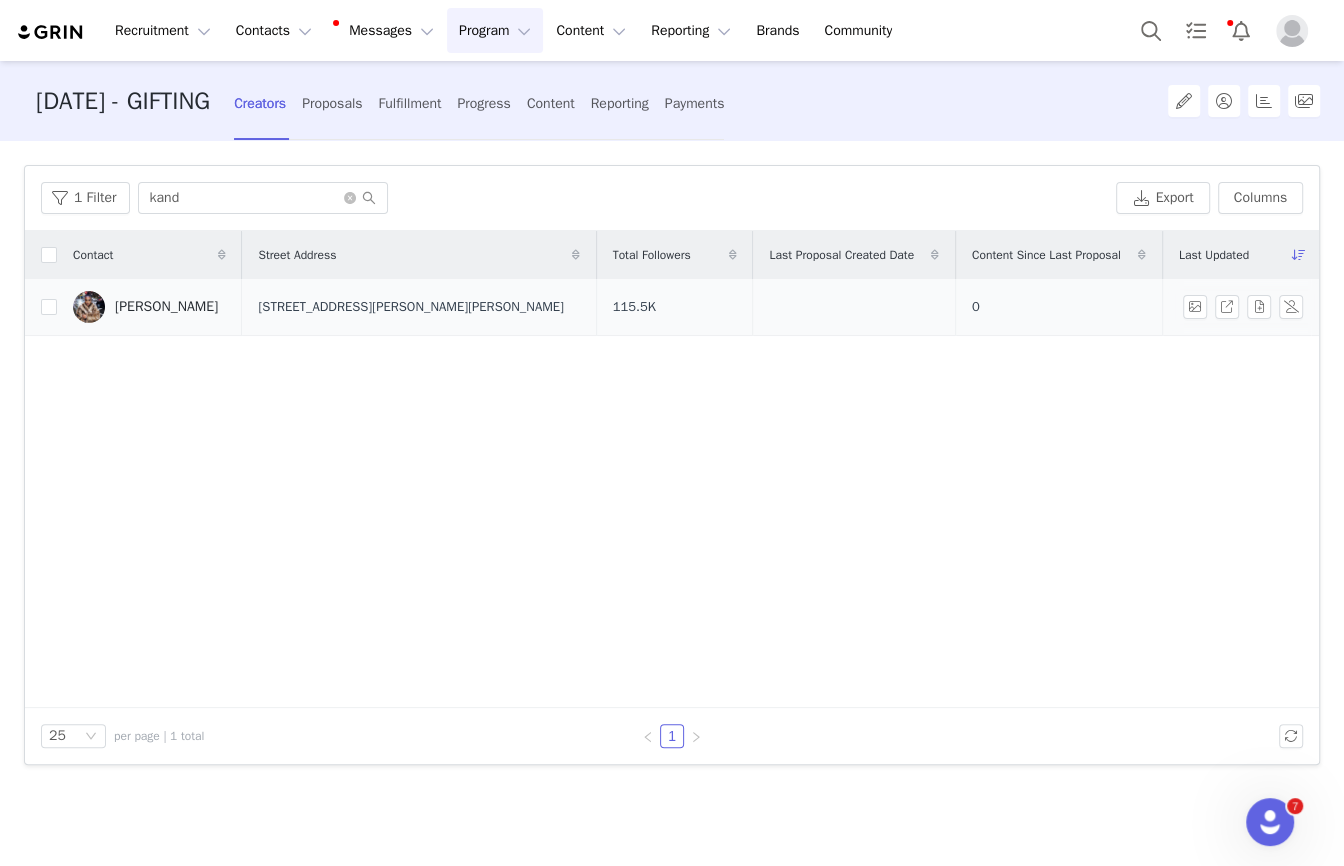 click at bounding box center (41, 307) 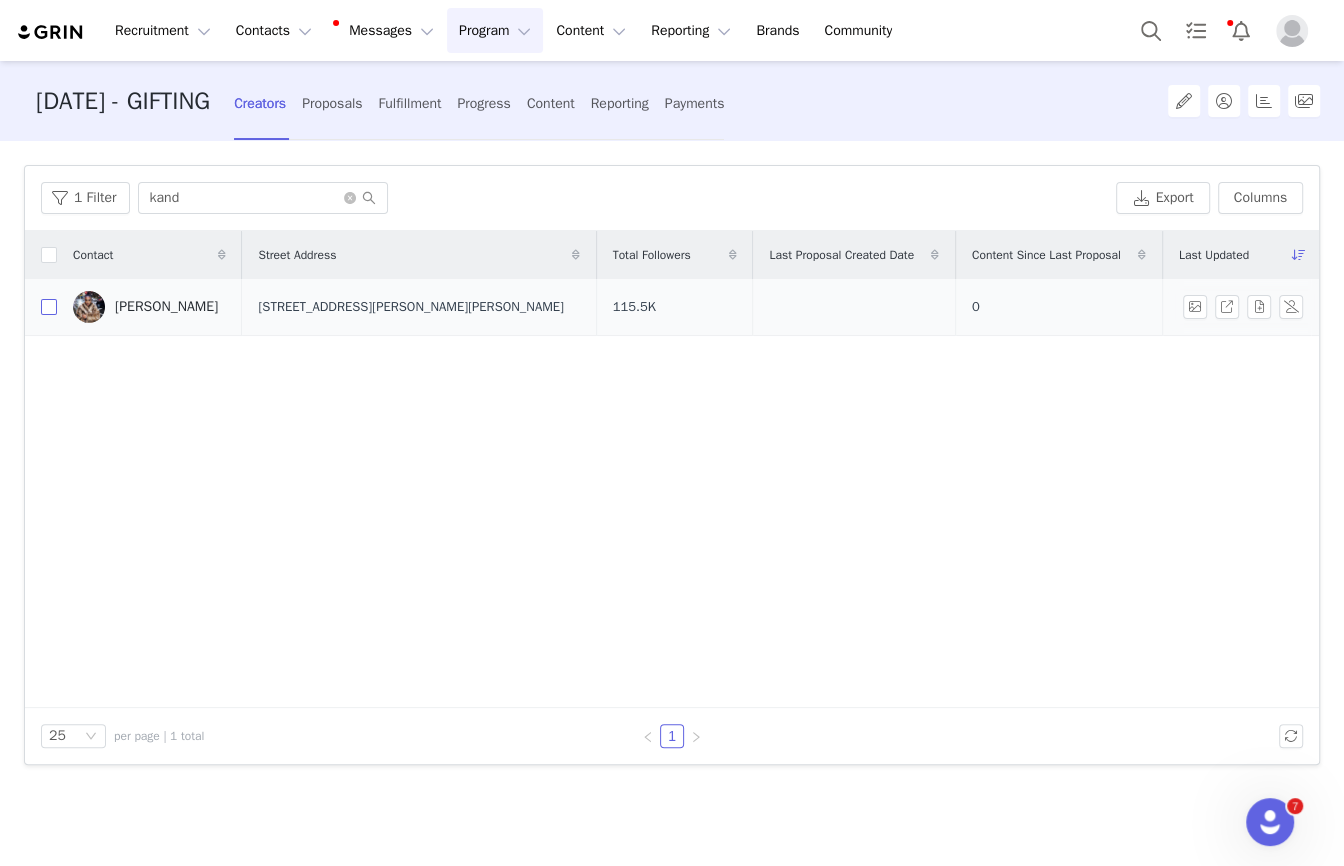 click at bounding box center (49, 307) 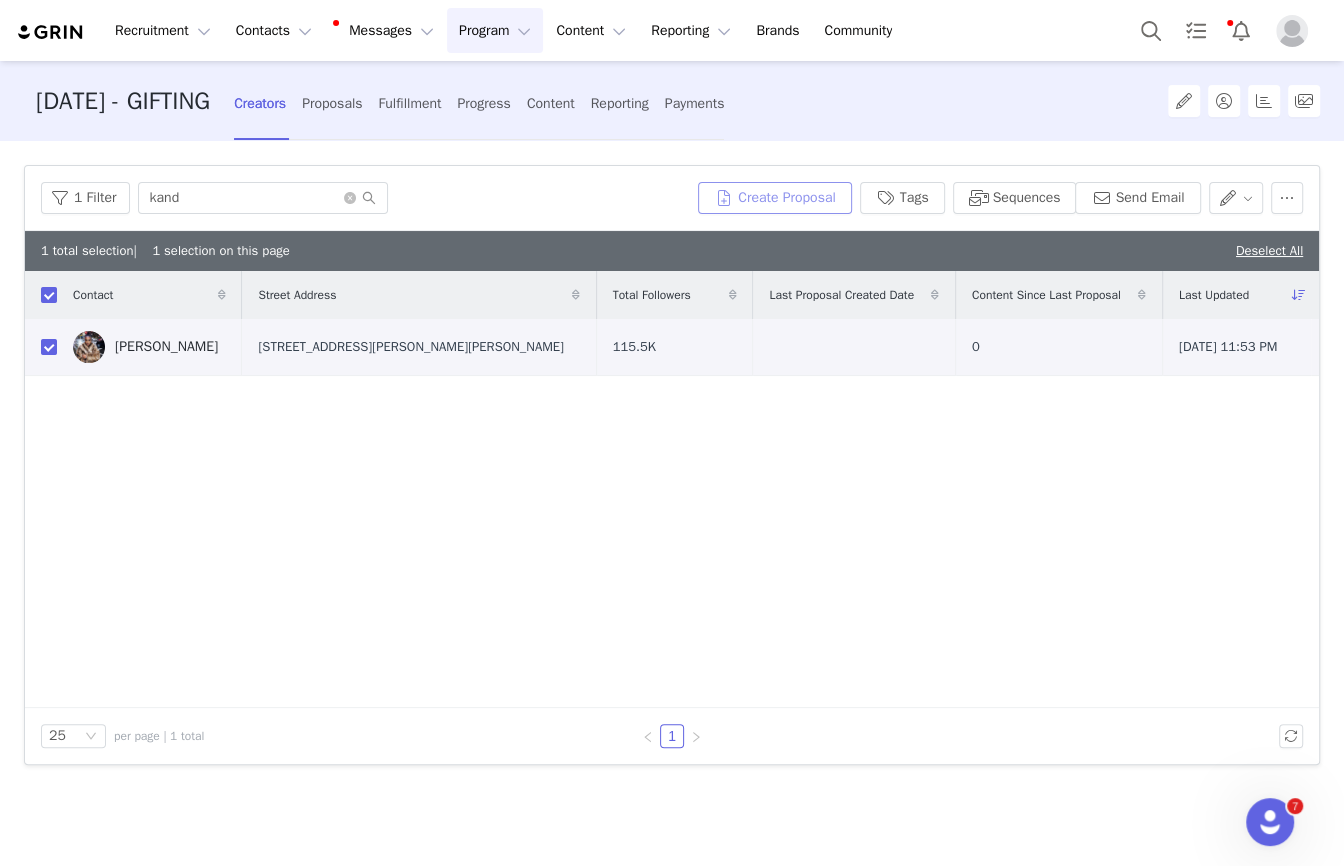 click on "Create Proposal" at bounding box center [775, 198] 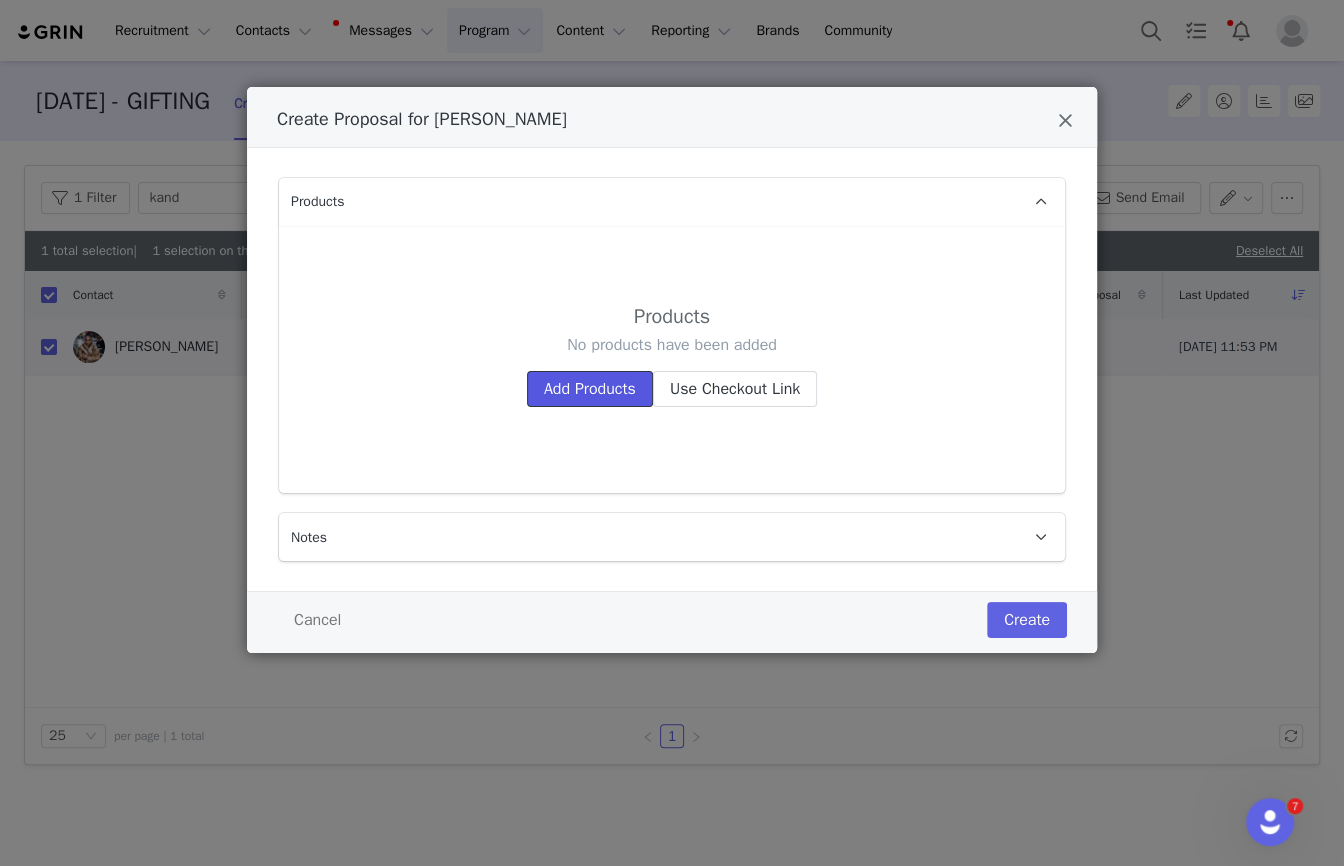 click on "Add Products" at bounding box center (590, 389) 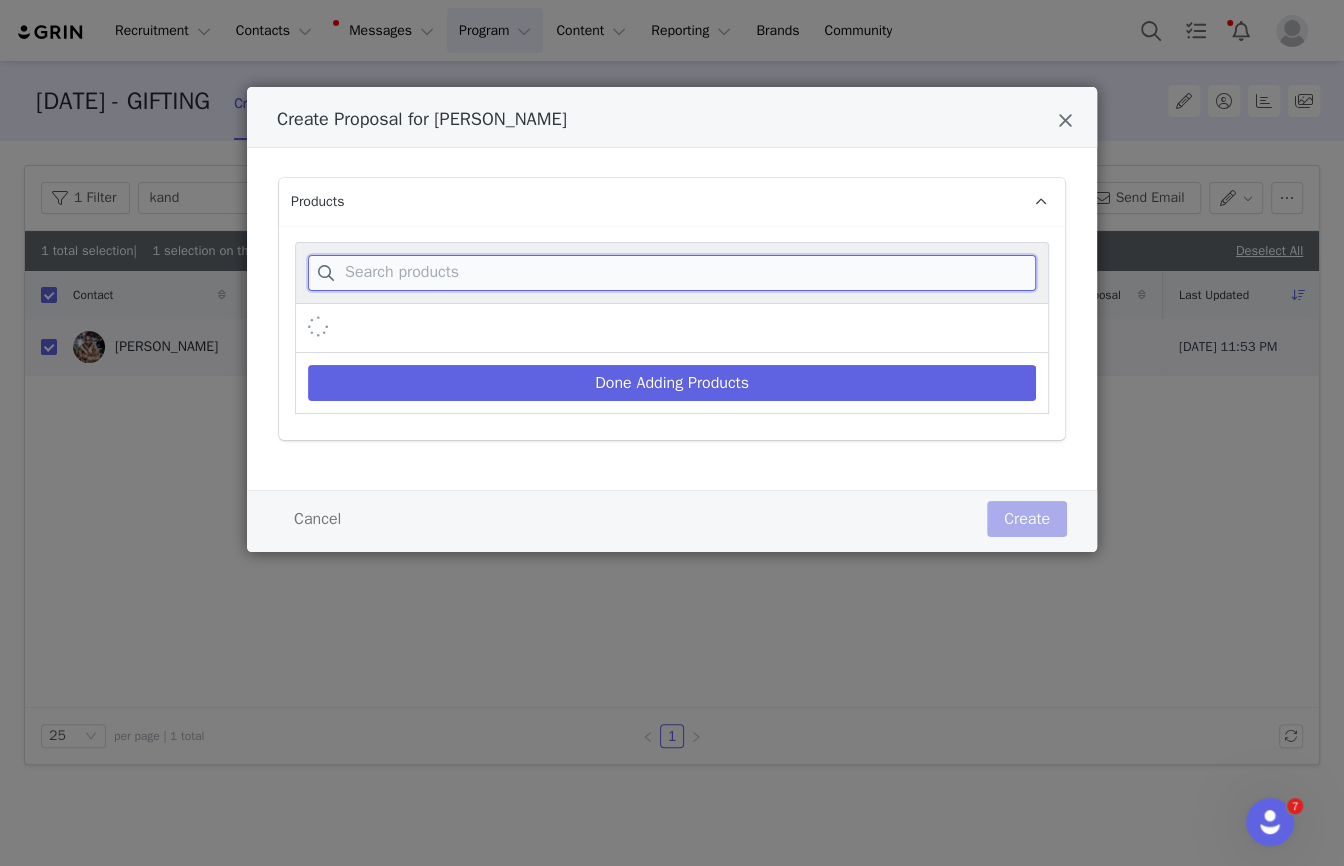 click at bounding box center [672, 273] 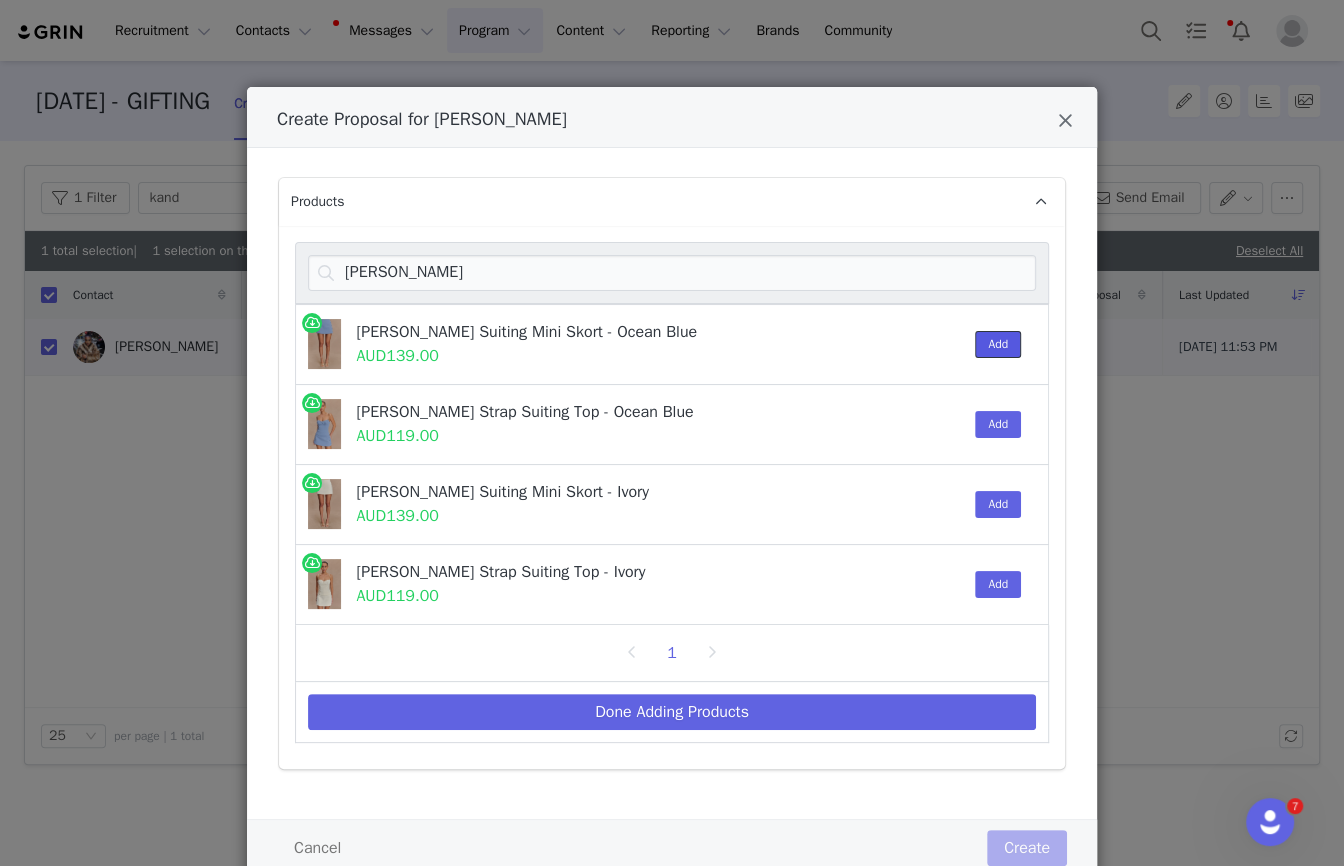click on "Add" at bounding box center (998, 344) 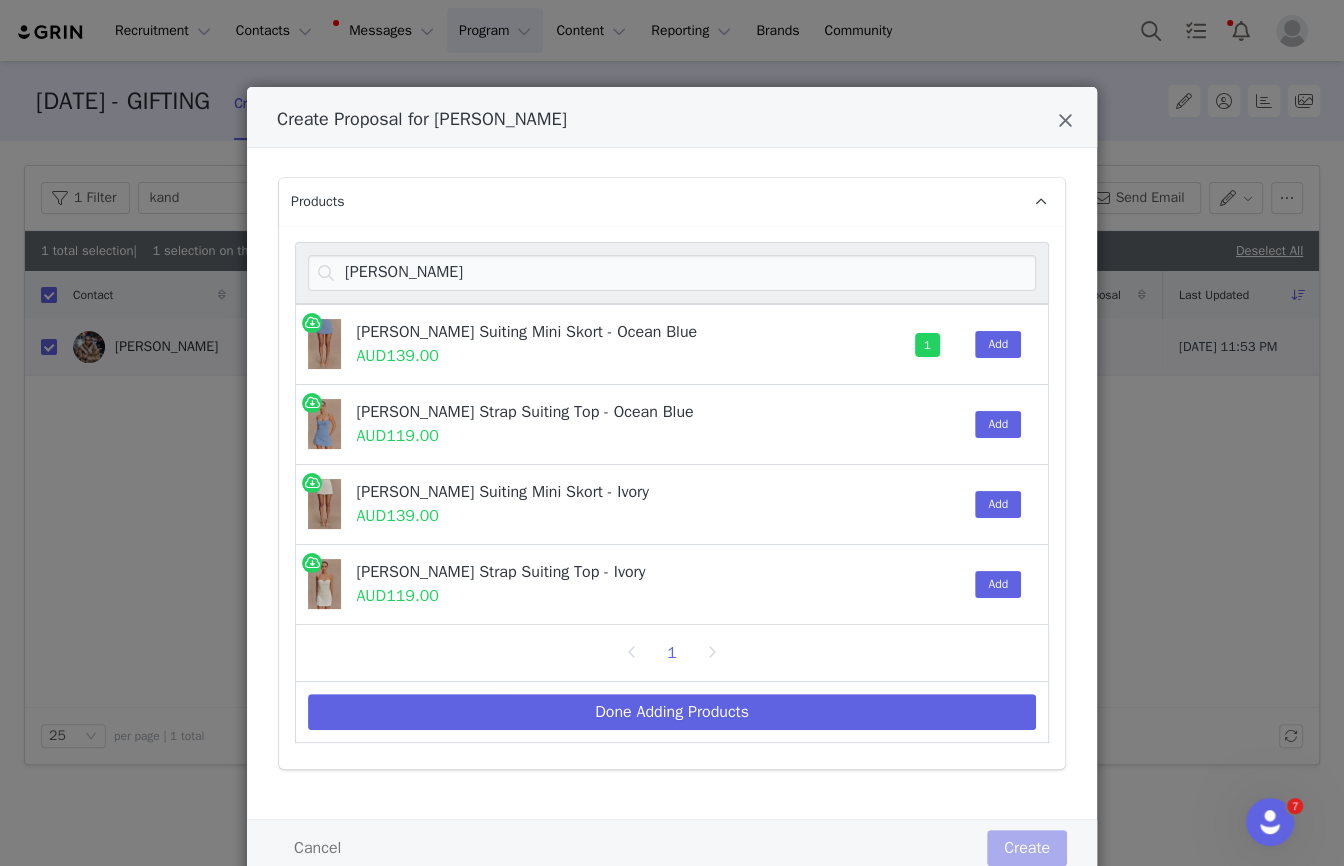 click on "Add" at bounding box center (993, 424) 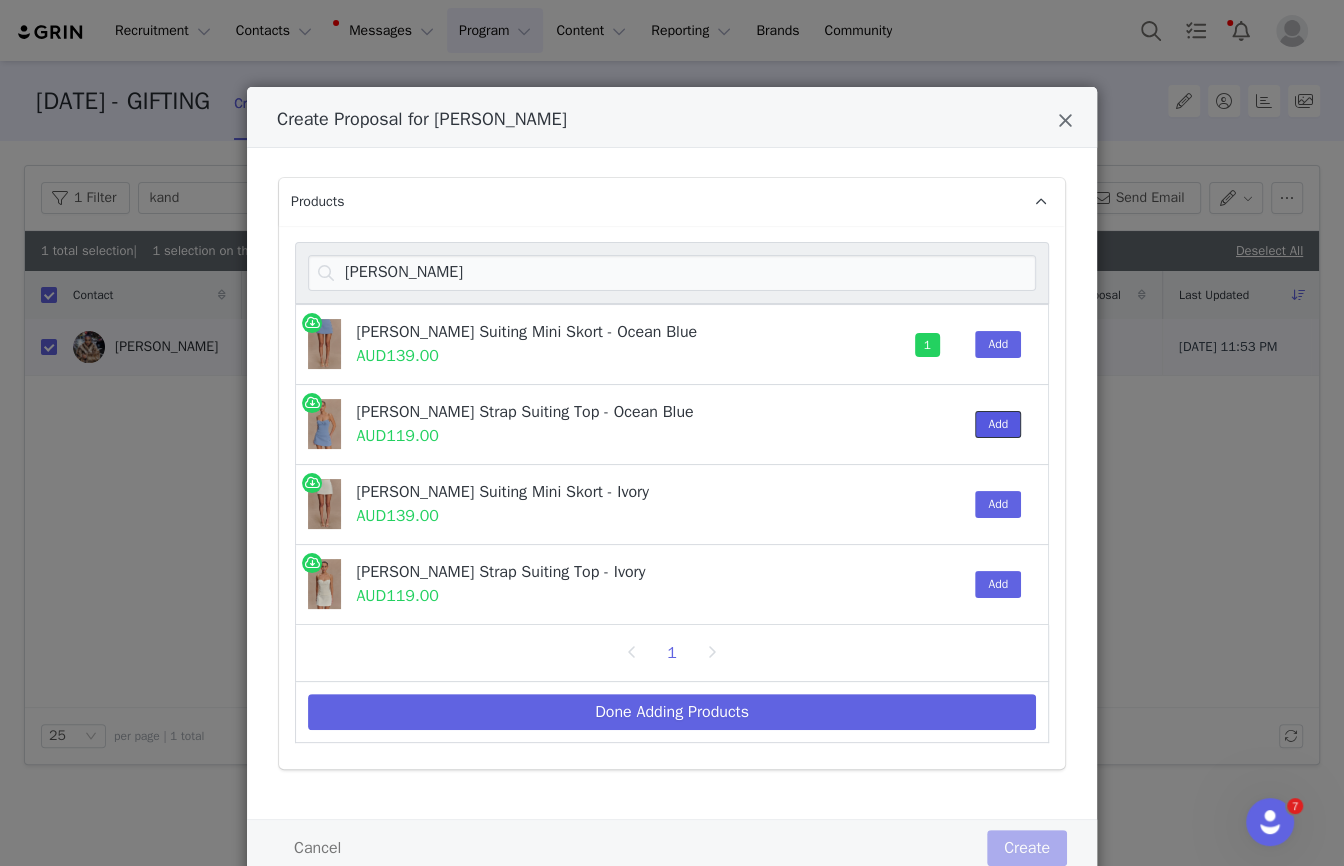 click on "Add" at bounding box center (998, 424) 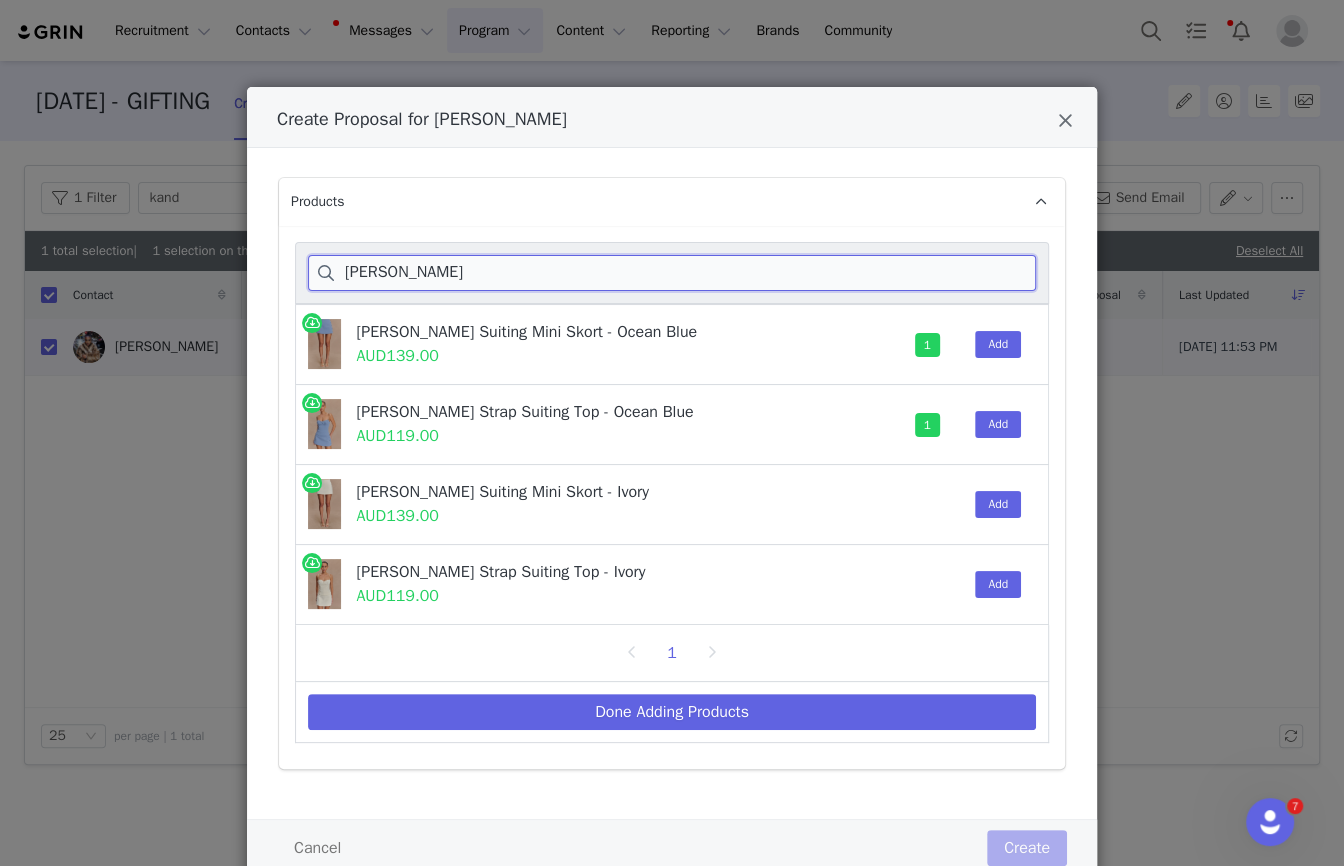 click on "jaime" at bounding box center (672, 273) 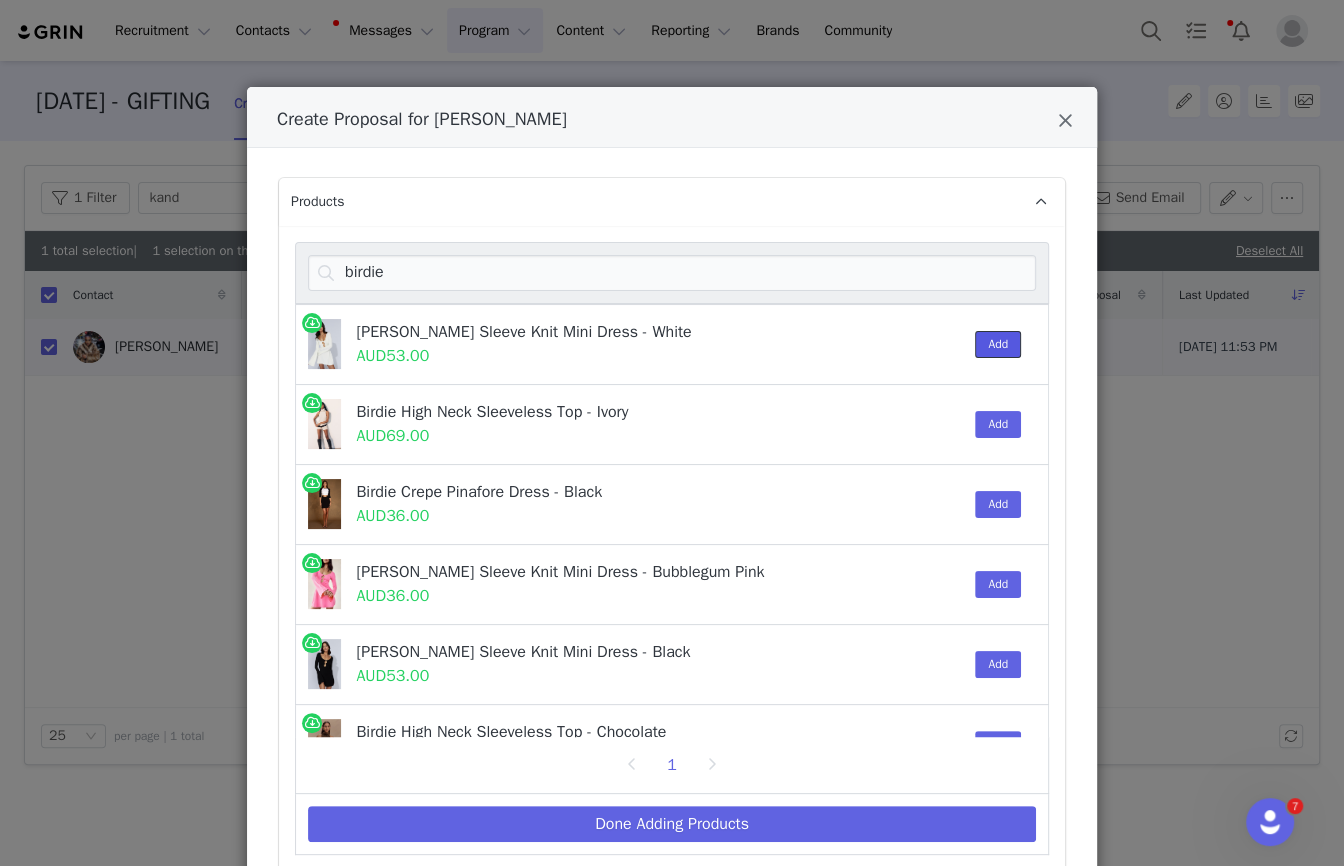 click on "Add" at bounding box center (998, 344) 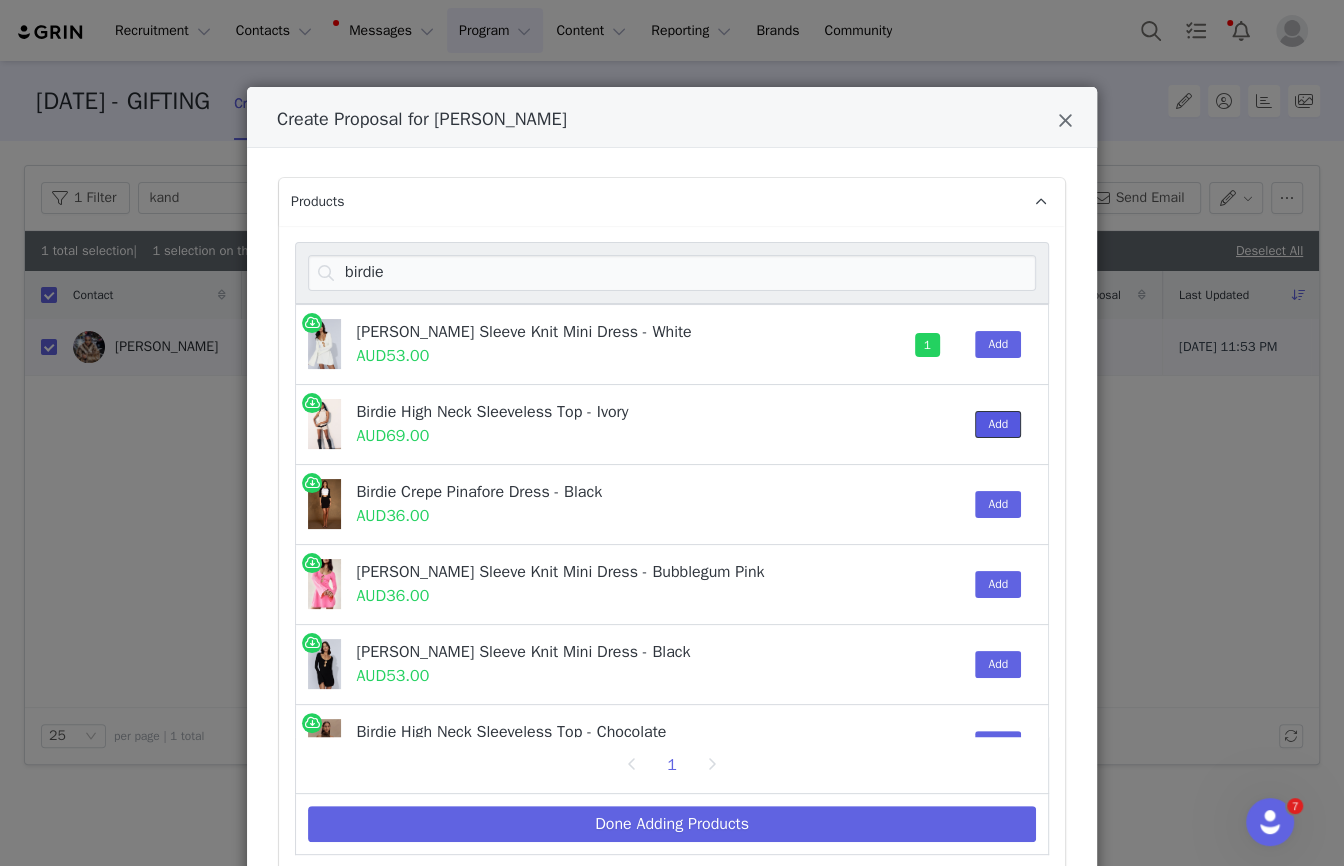 click on "Add" at bounding box center (998, 424) 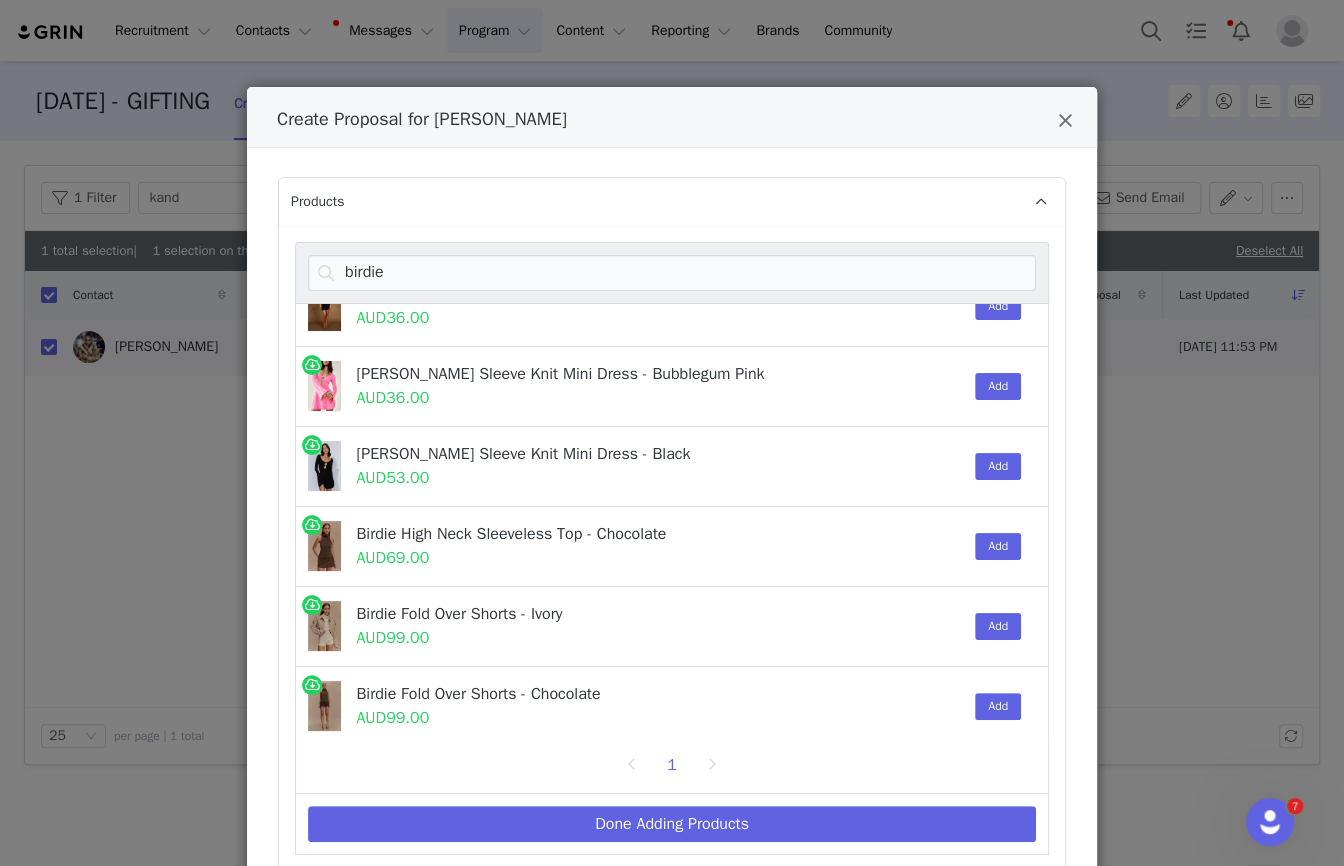 scroll, scrollTop: 204, scrollLeft: 0, axis: vertical 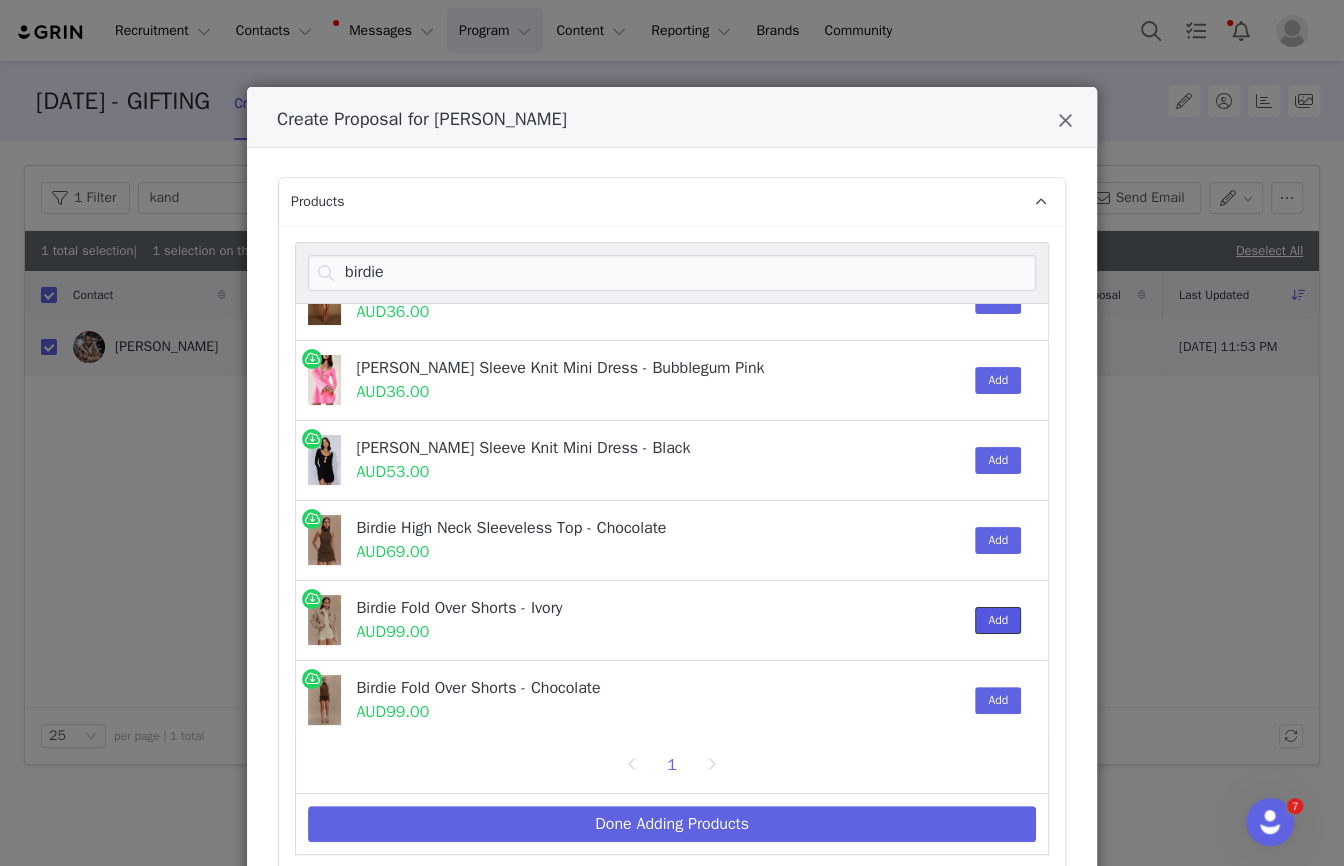 click on "Add" at bounding box center (998, 620) 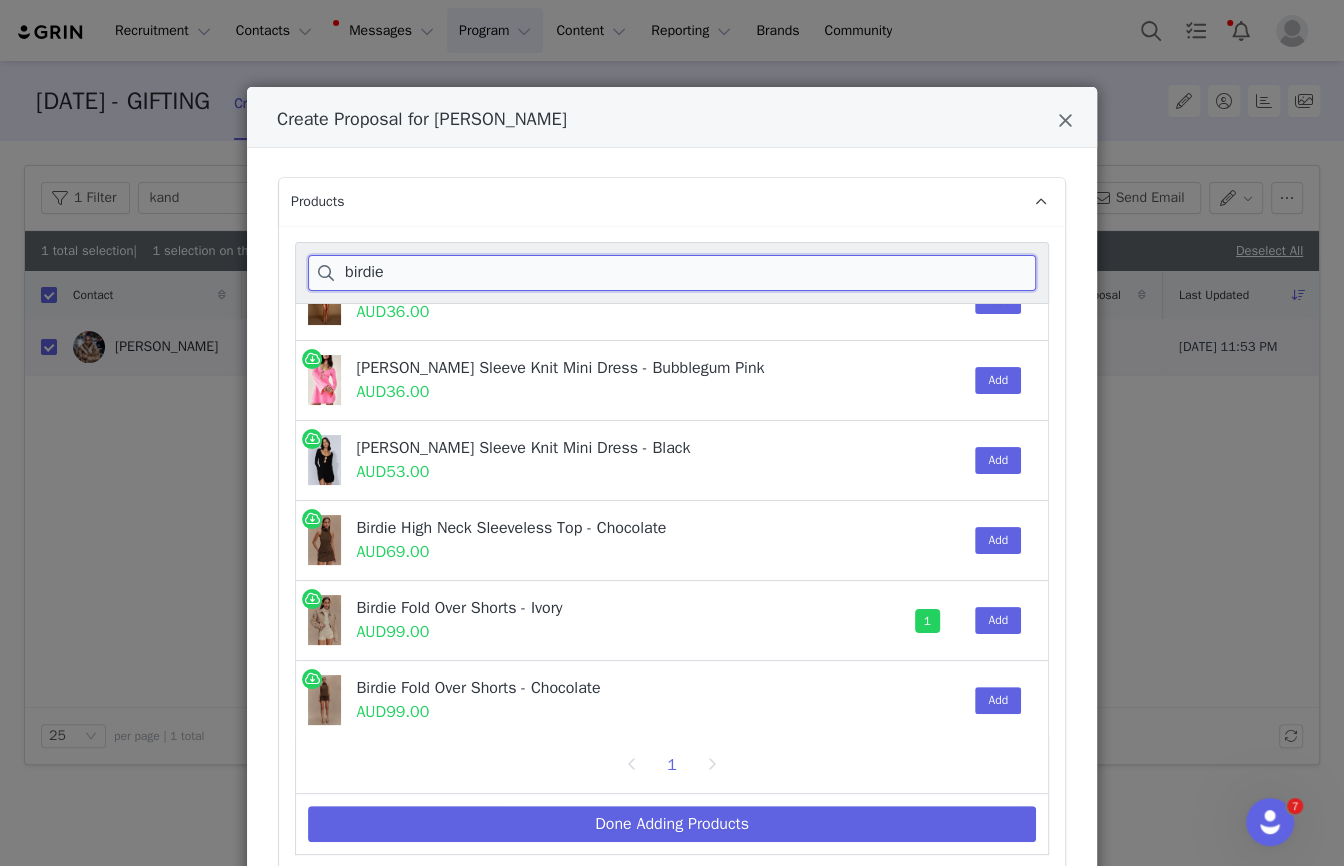 click on "birdie" at bounding box center (672, 273) 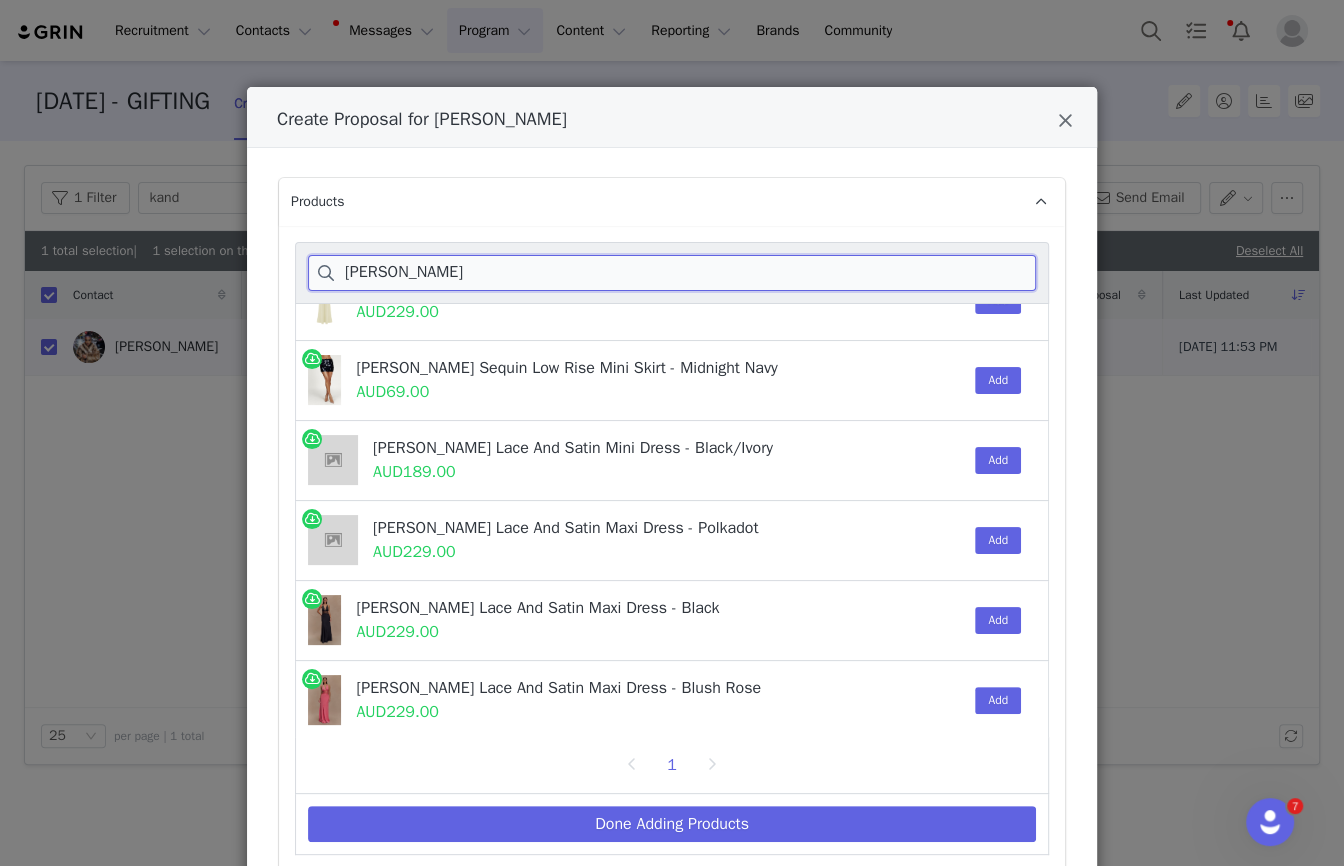 scroll, scrollTop: 203, scrollLeft: 0, axis: vertical 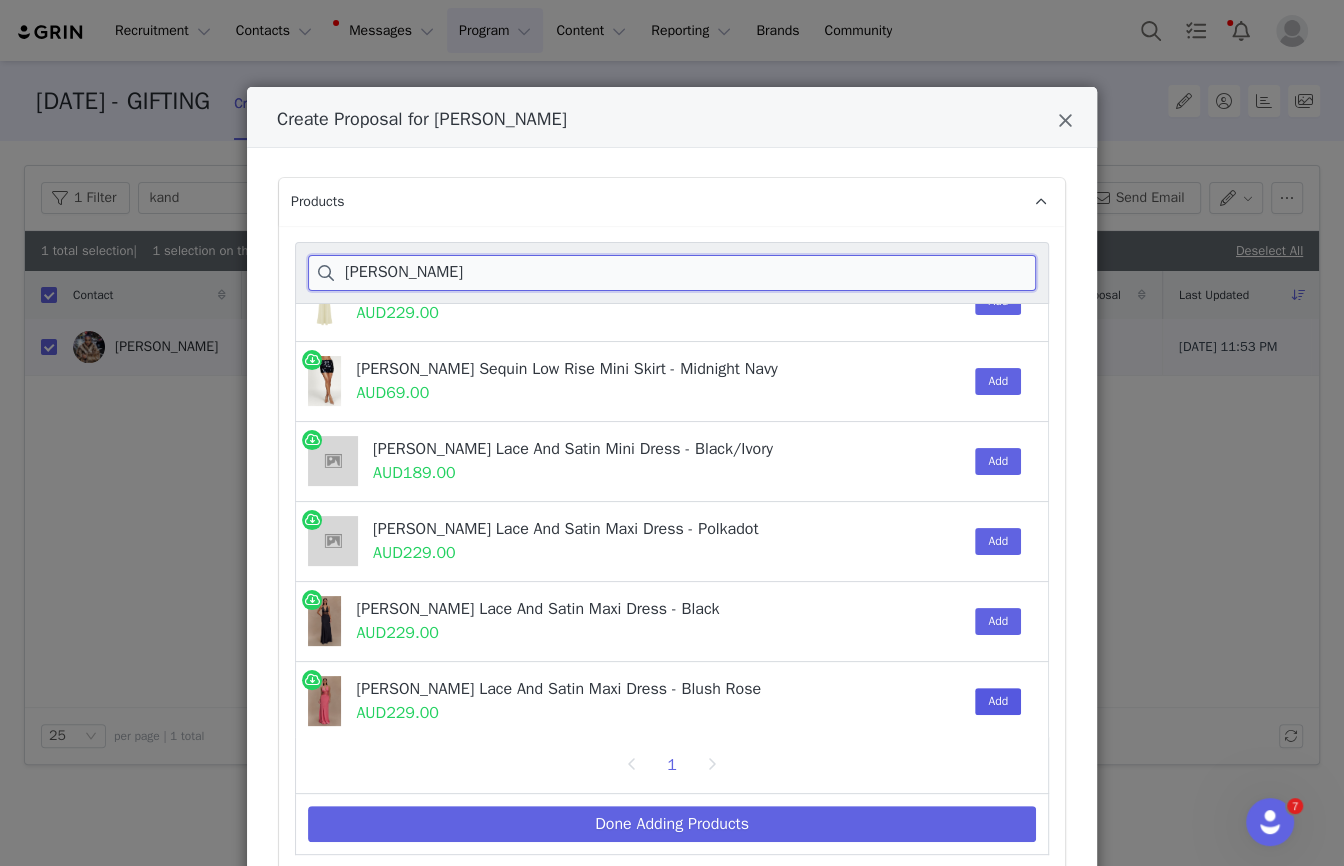 type on "dinah" 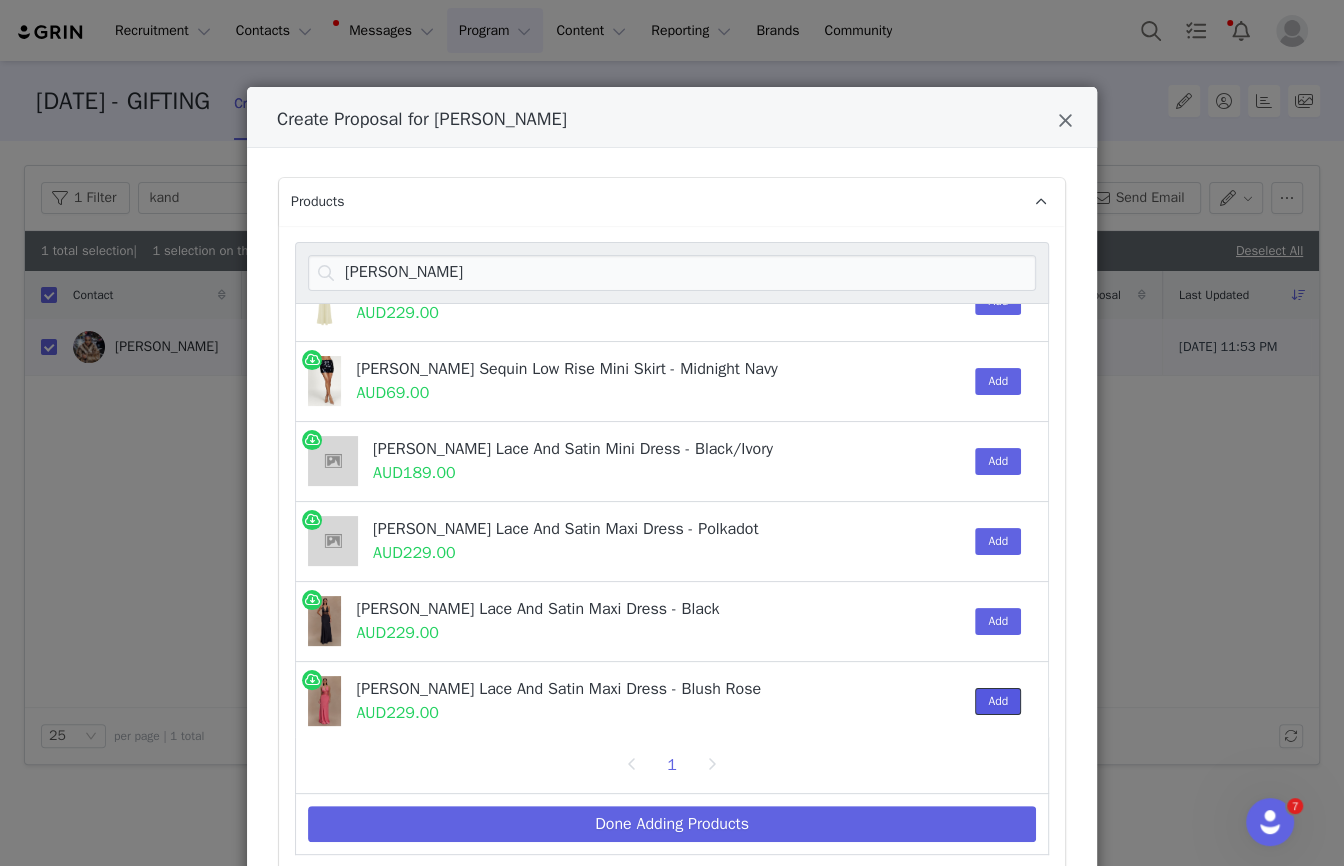 click on "Add" at bounding box center [998, 701] 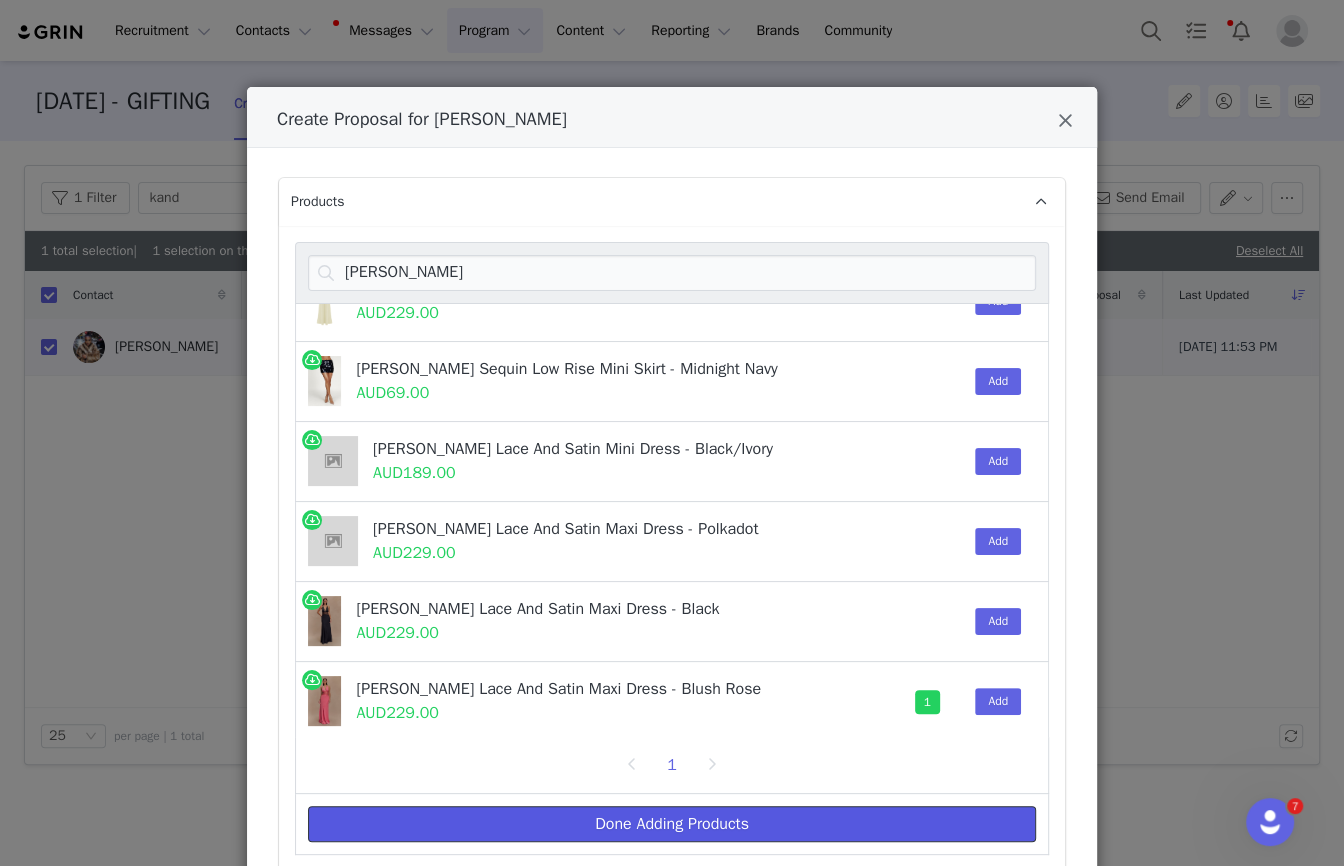 click on "Done Adding Products" at bounding box center [672, 824] 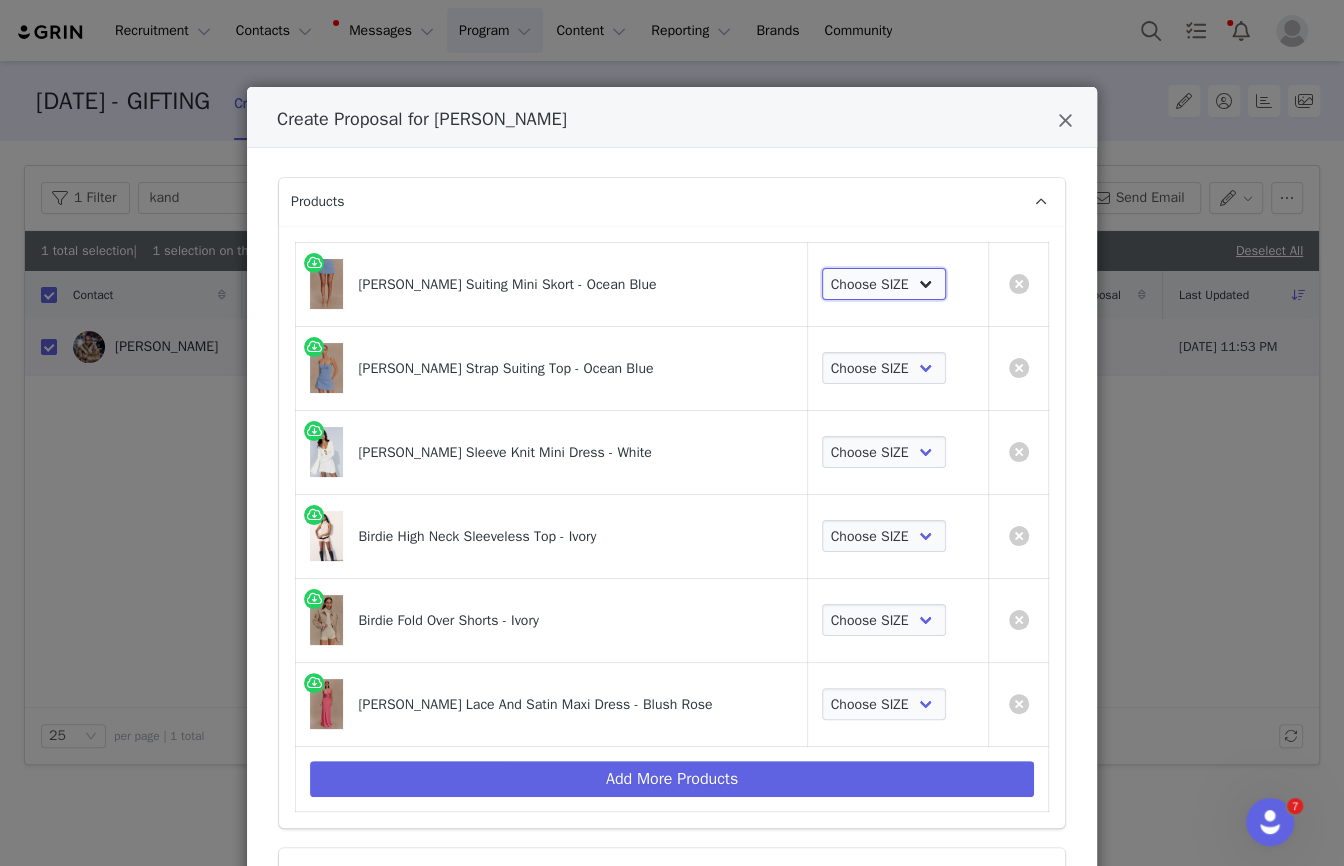 click on "Choose SIZE  XXS   XS   S   M   L   XL   XXL   3XL" at bounding box center [884, 284] 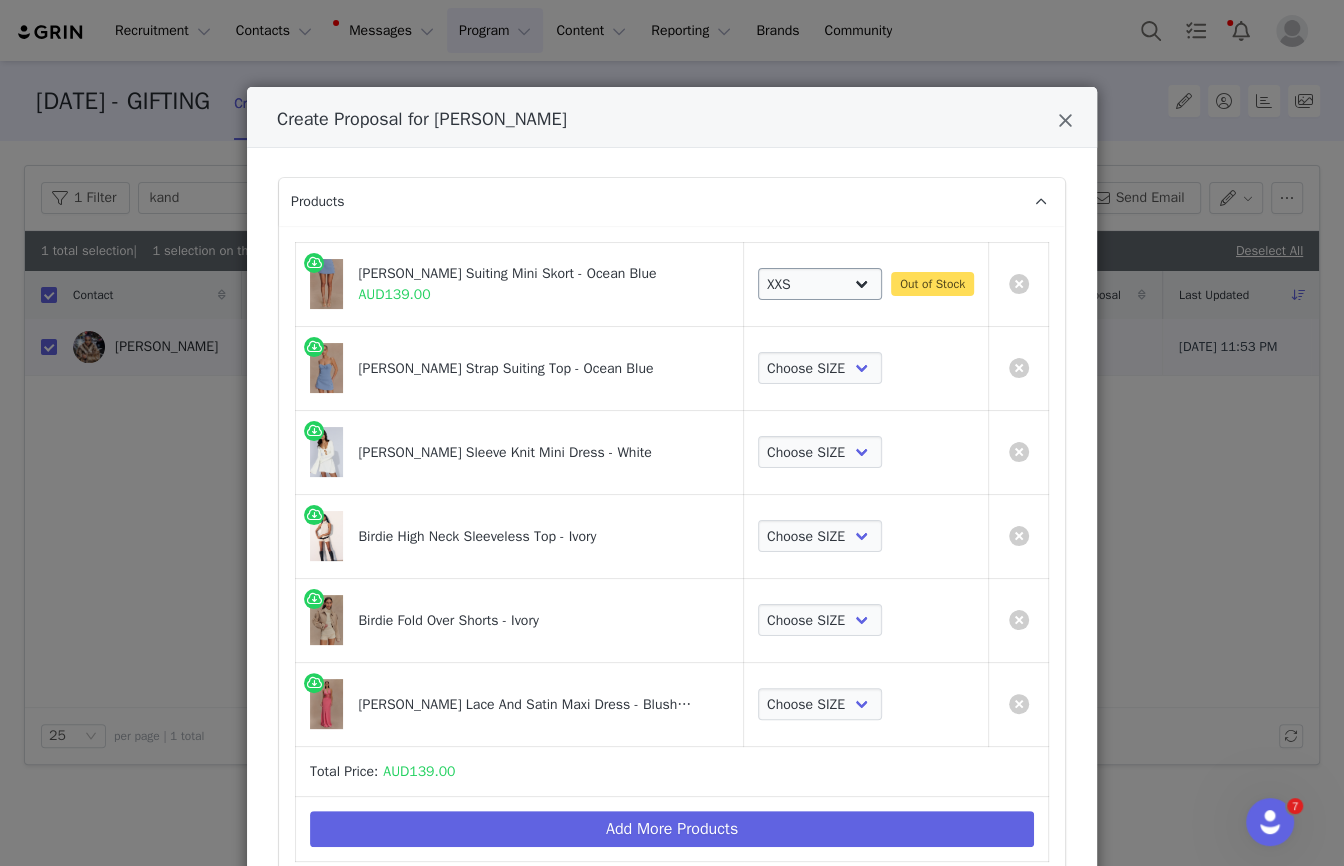 click on "Out of Stock" at bounding box center (932, 284) 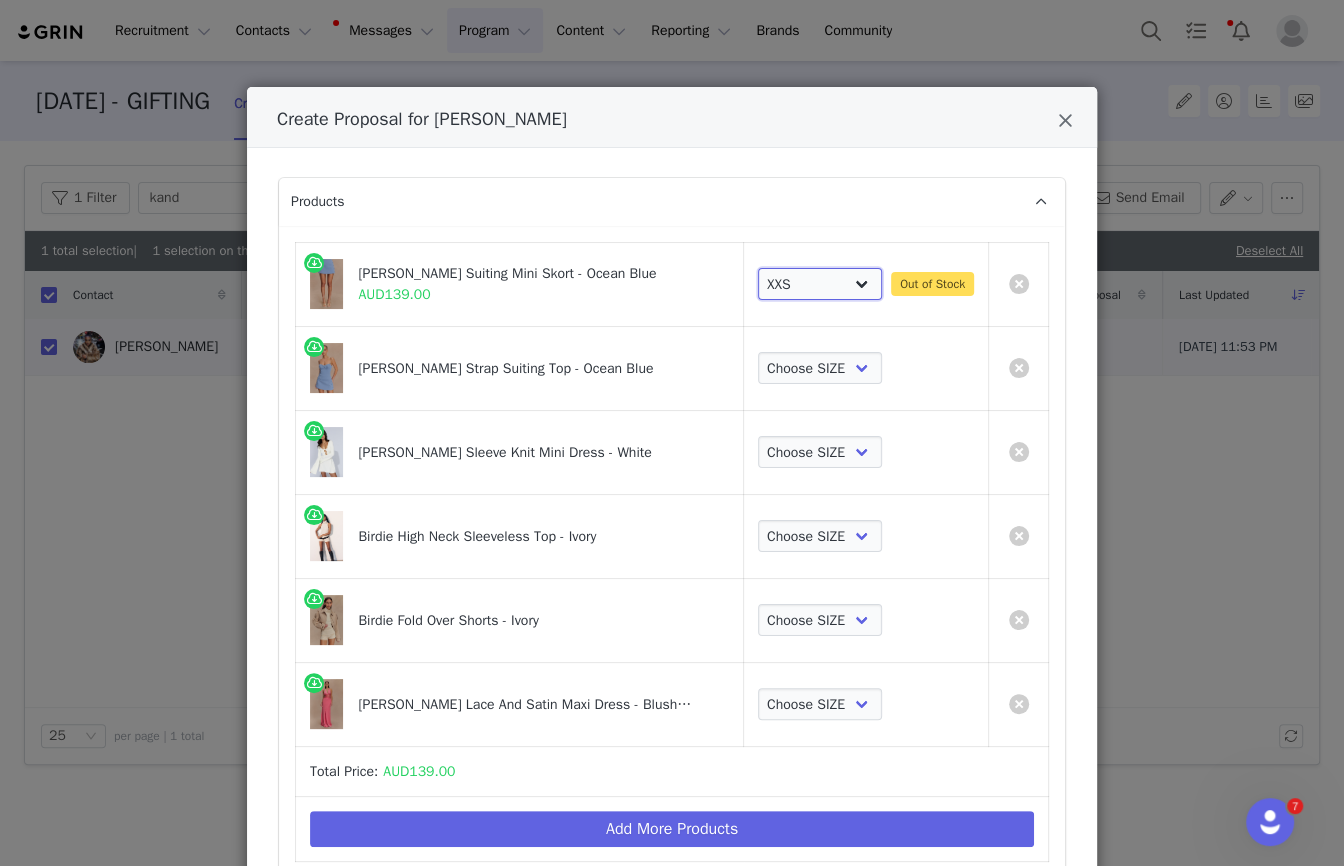 click on "Choose SIZE  XXS   XS   S   M   L   XL   XXL   3XL" at bounding box center (820, 284) 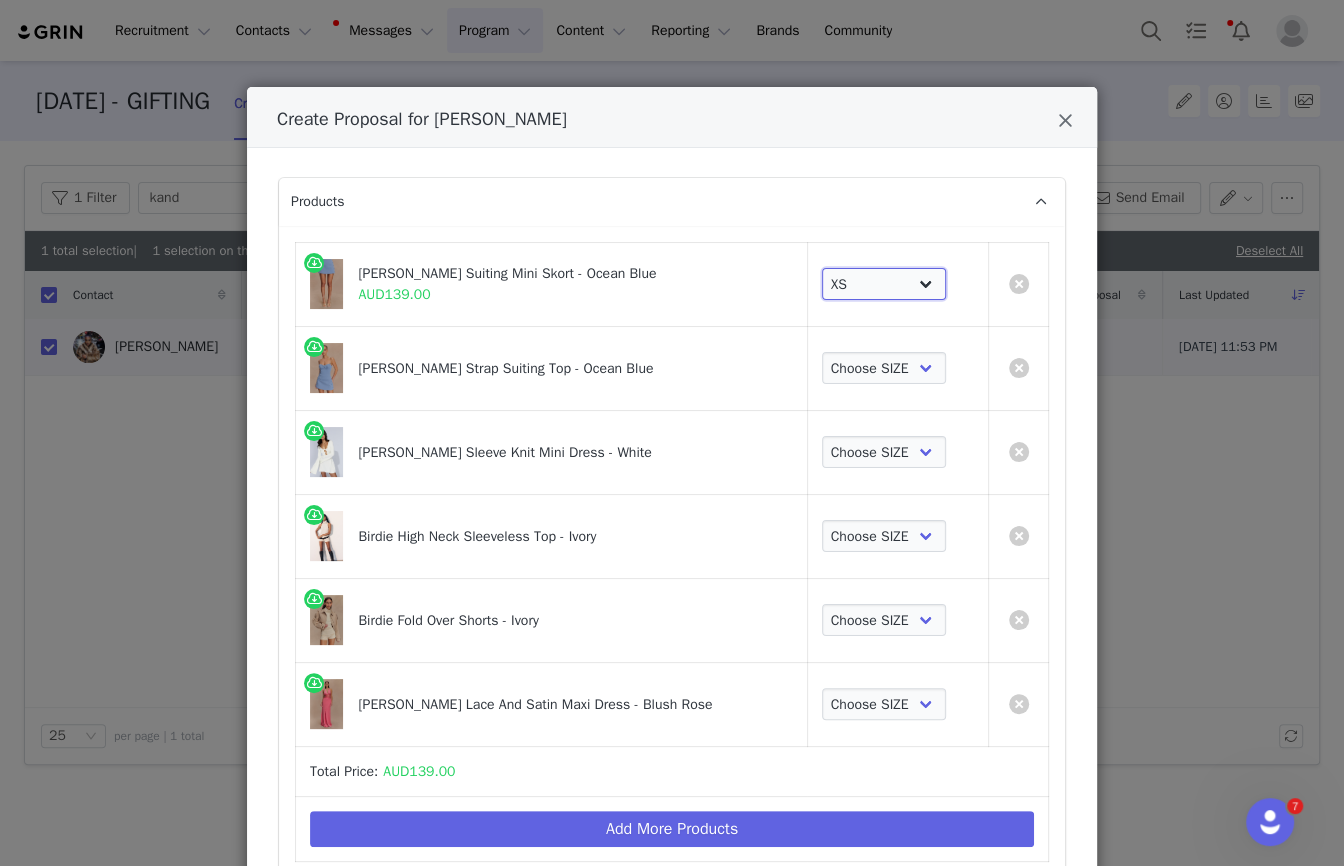 click on "Choose SIZE  XXS   XS   S   M   L   XL   XXL   3XL" at bounding box center [884, 284] 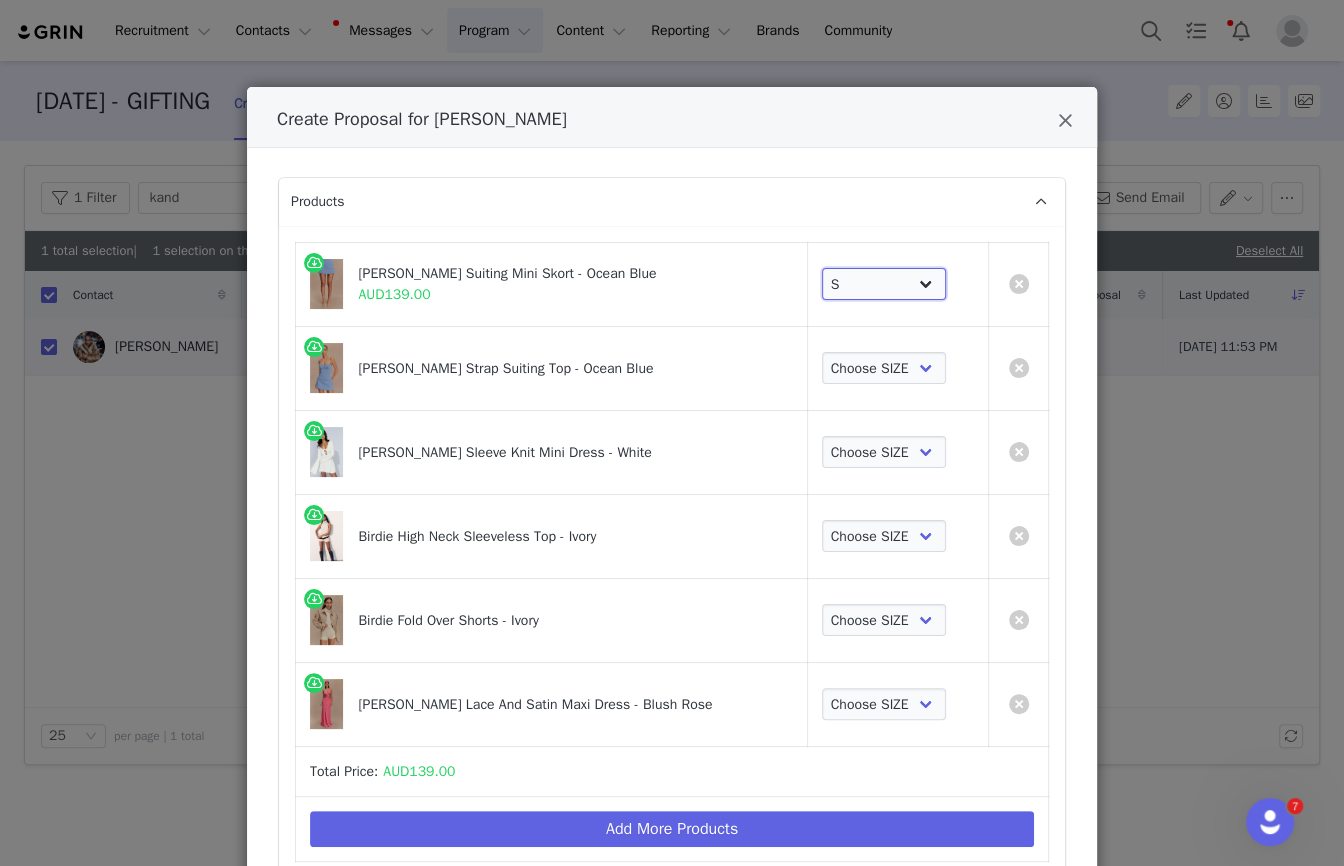 click on "Choose SIZE  XXS   XS   S   M   L   XL   XXL   3XL" at bounding box center (884, 284) 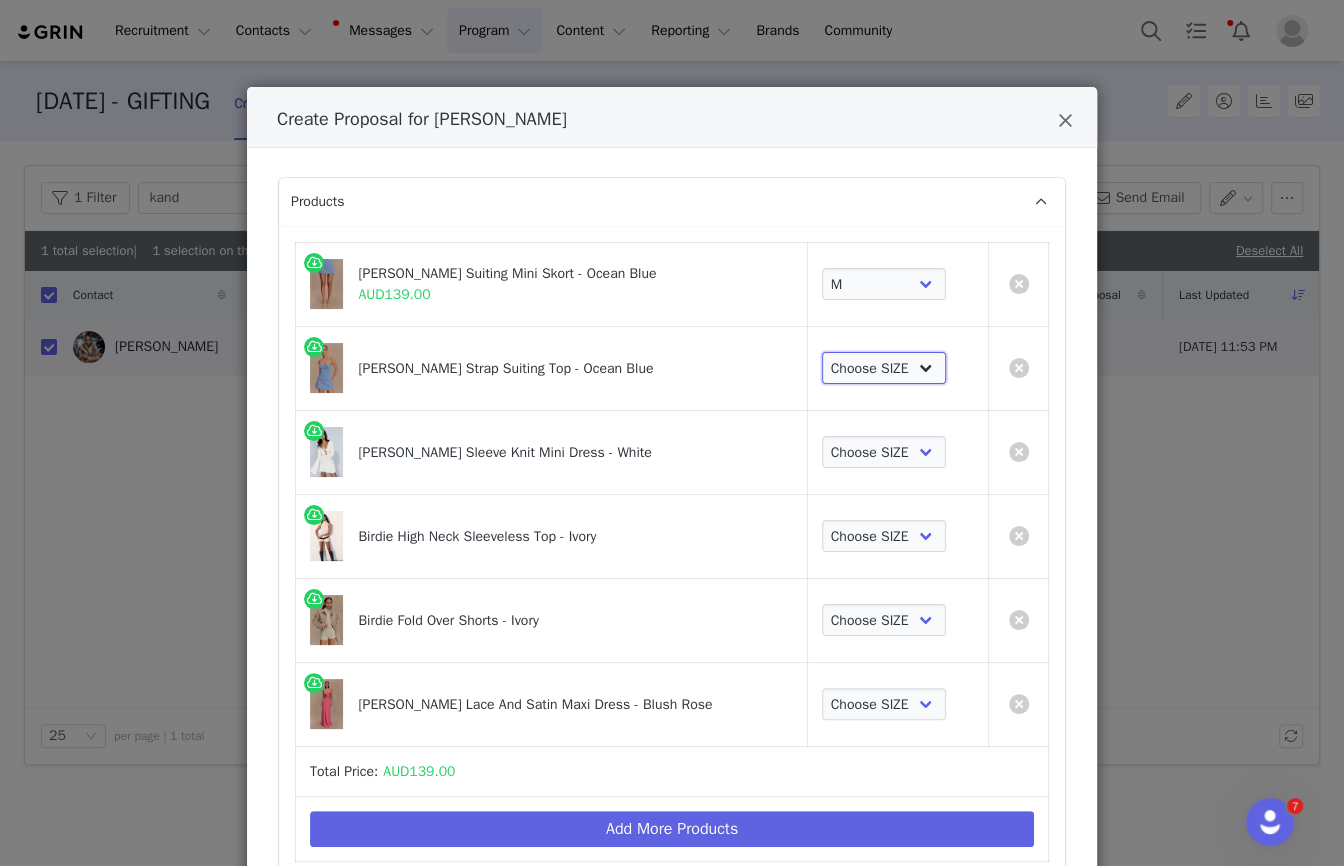 click on "Choose SIZE  XXS   XS   S   M   L   XL   XXL   3XL" at bounding box center [884, 368] 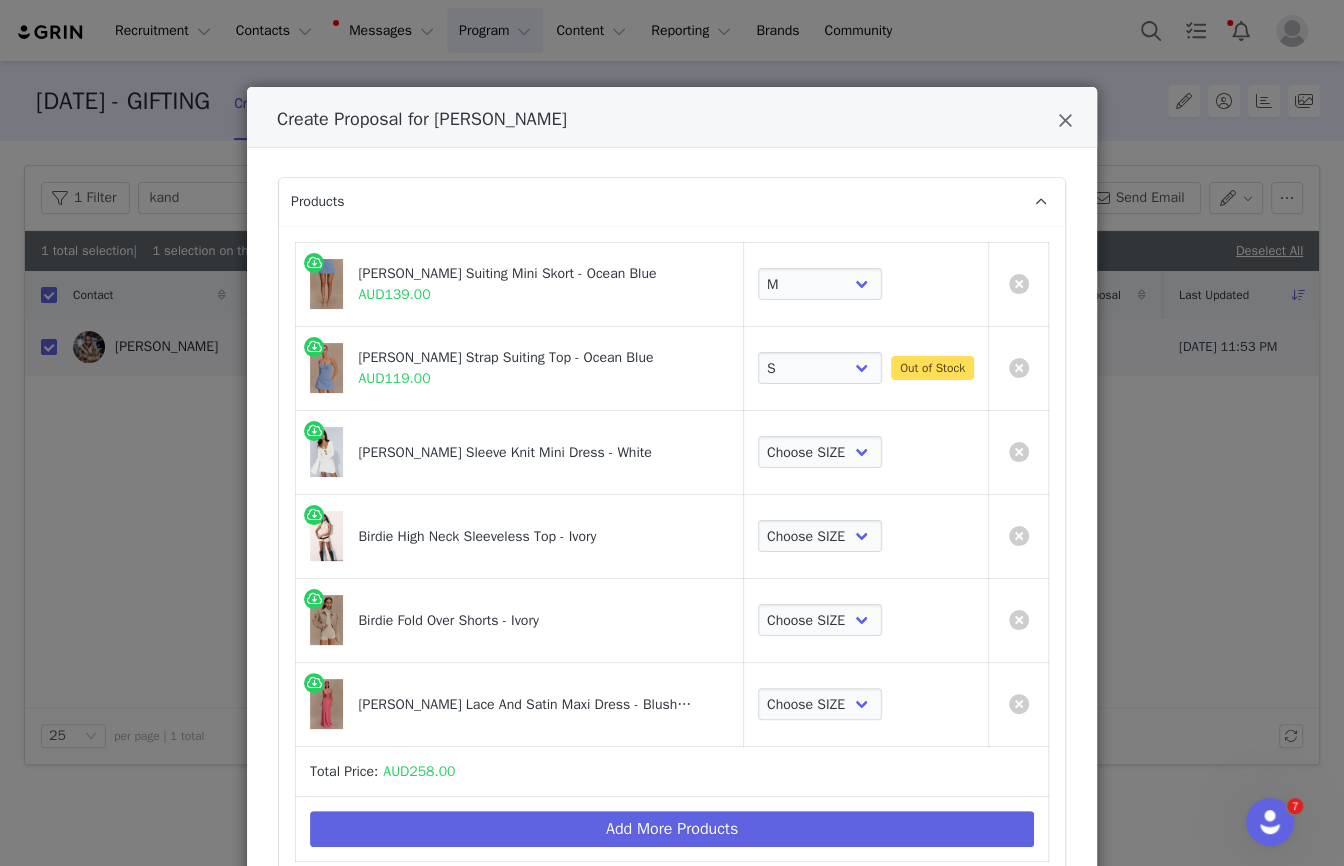 click on "Out of Stock" at bounding box center [932, 368] 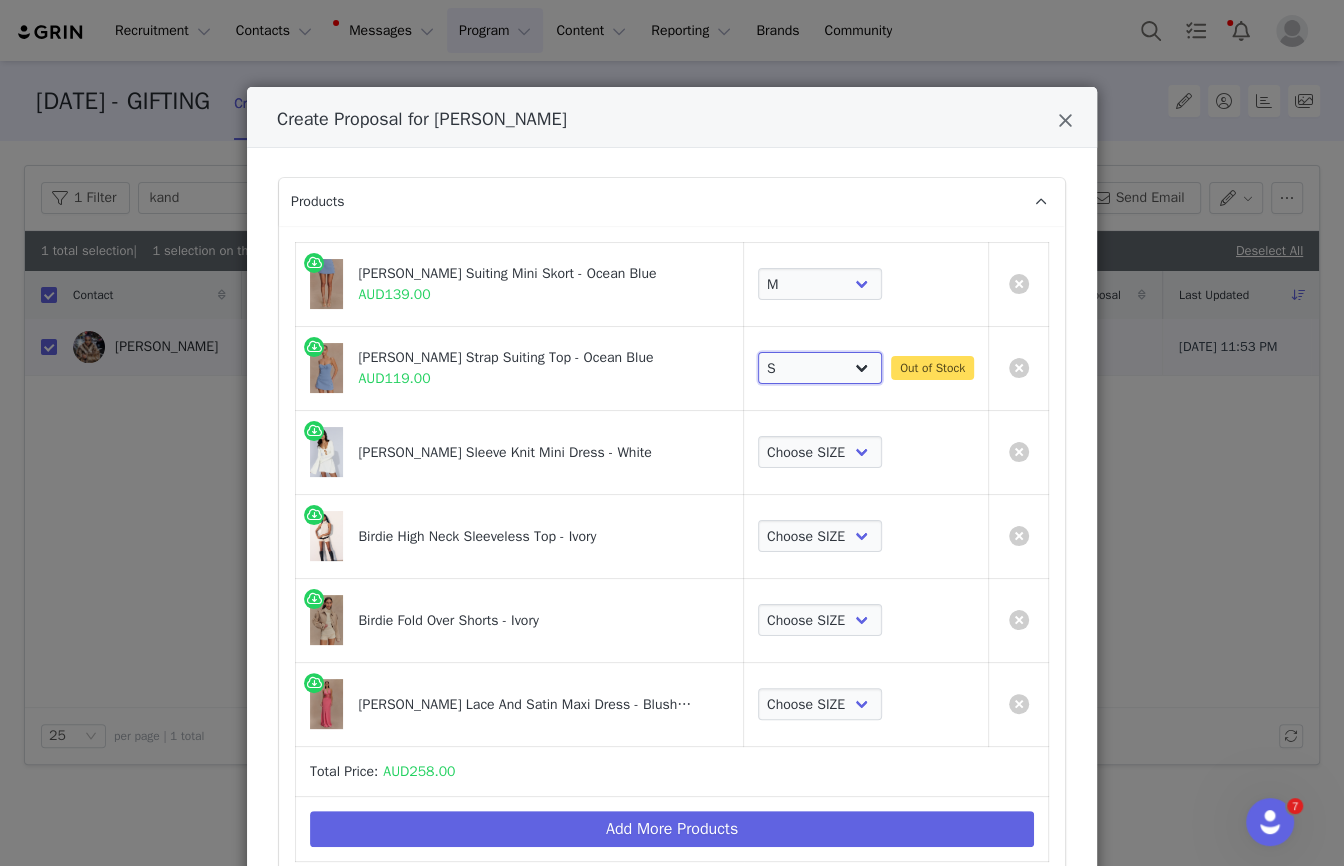 click on "Choose SIZE  XXS   XS   S   M   L   XL   XXL   3XL" at bounding box center [820, 368] 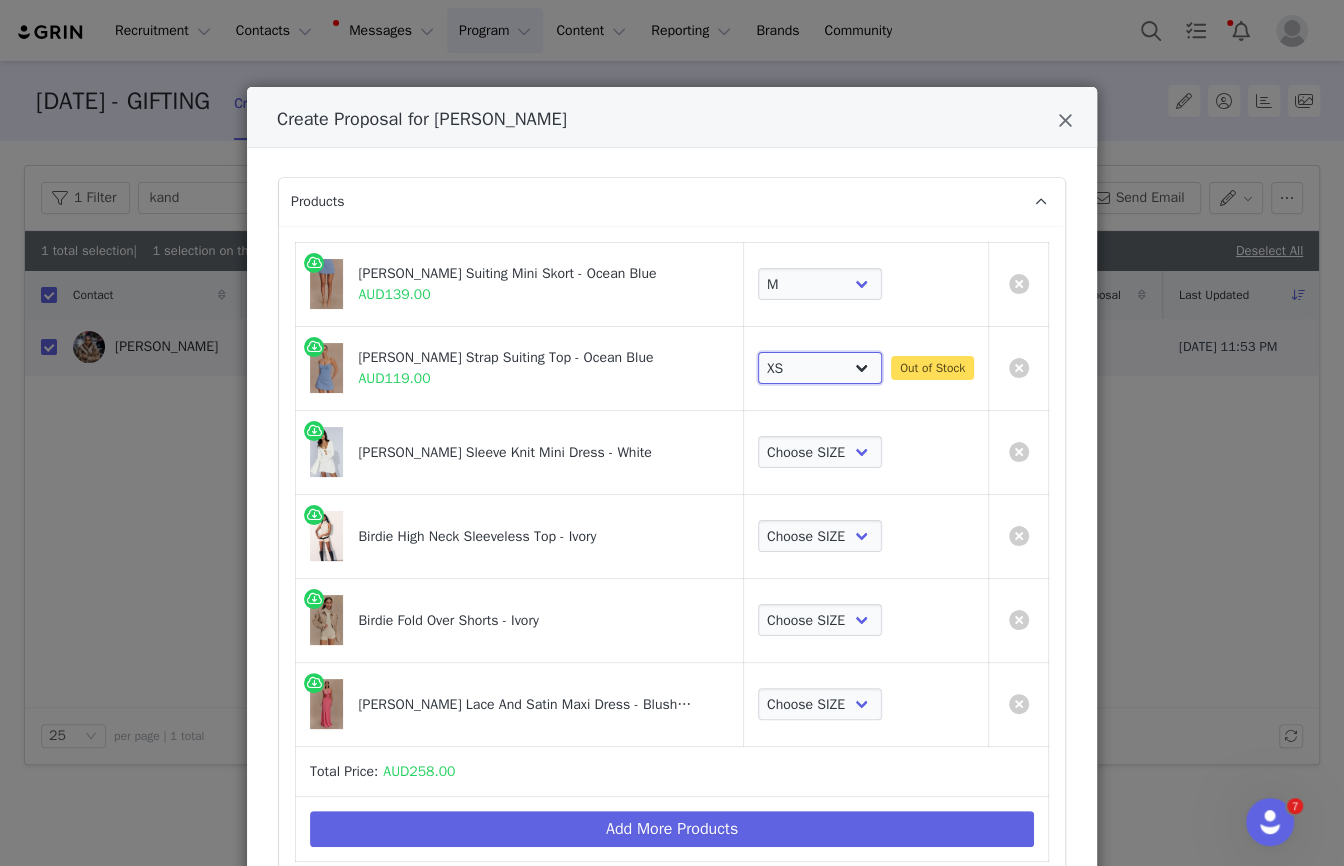 click on "Choose SIZE  XXS   XS   S   M   L   XL   XXL   3XL" at bounding box center (820, 368) 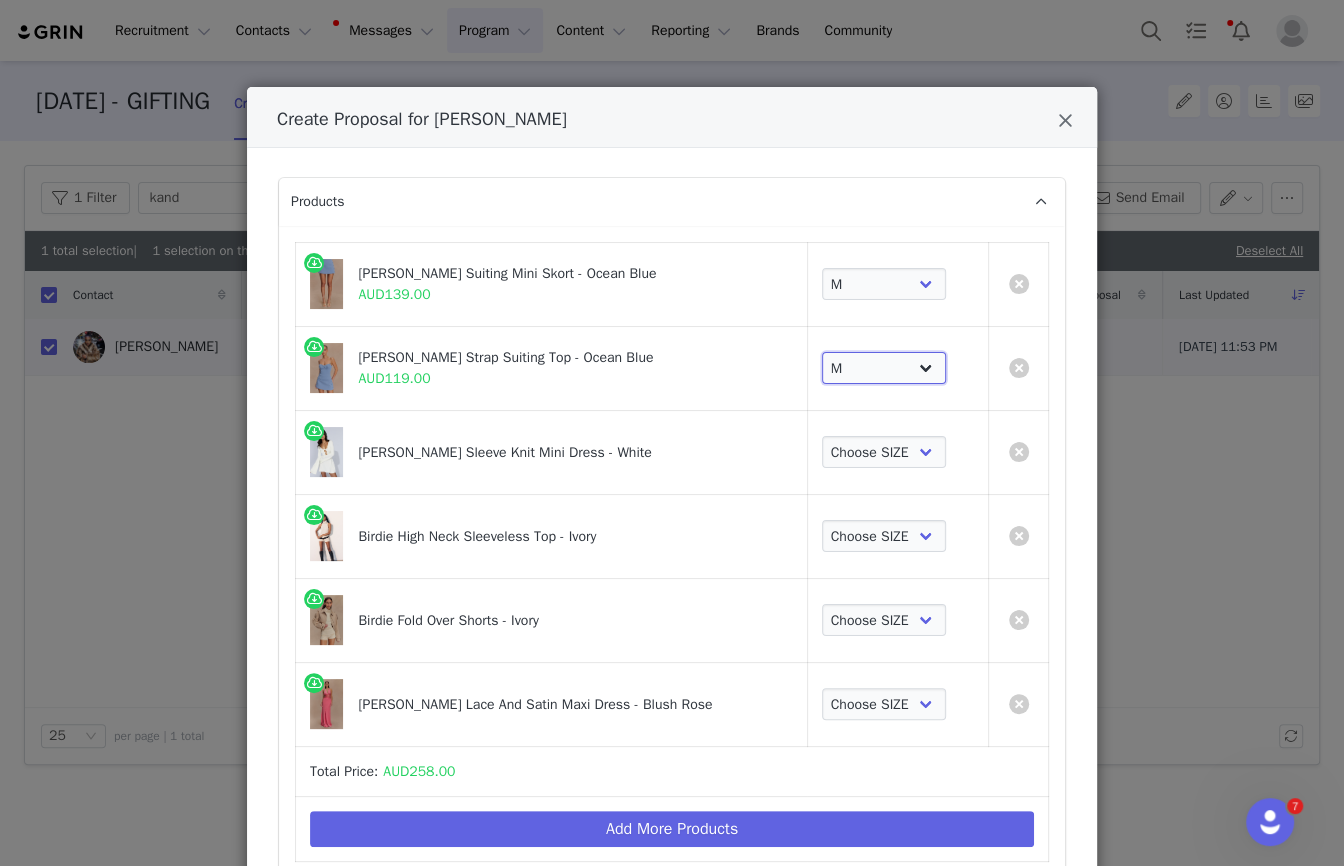 click on "Choose SIZE  XXS   XS   S   M   L   XL   XXL   3XL" at bounding box center [884, 368] 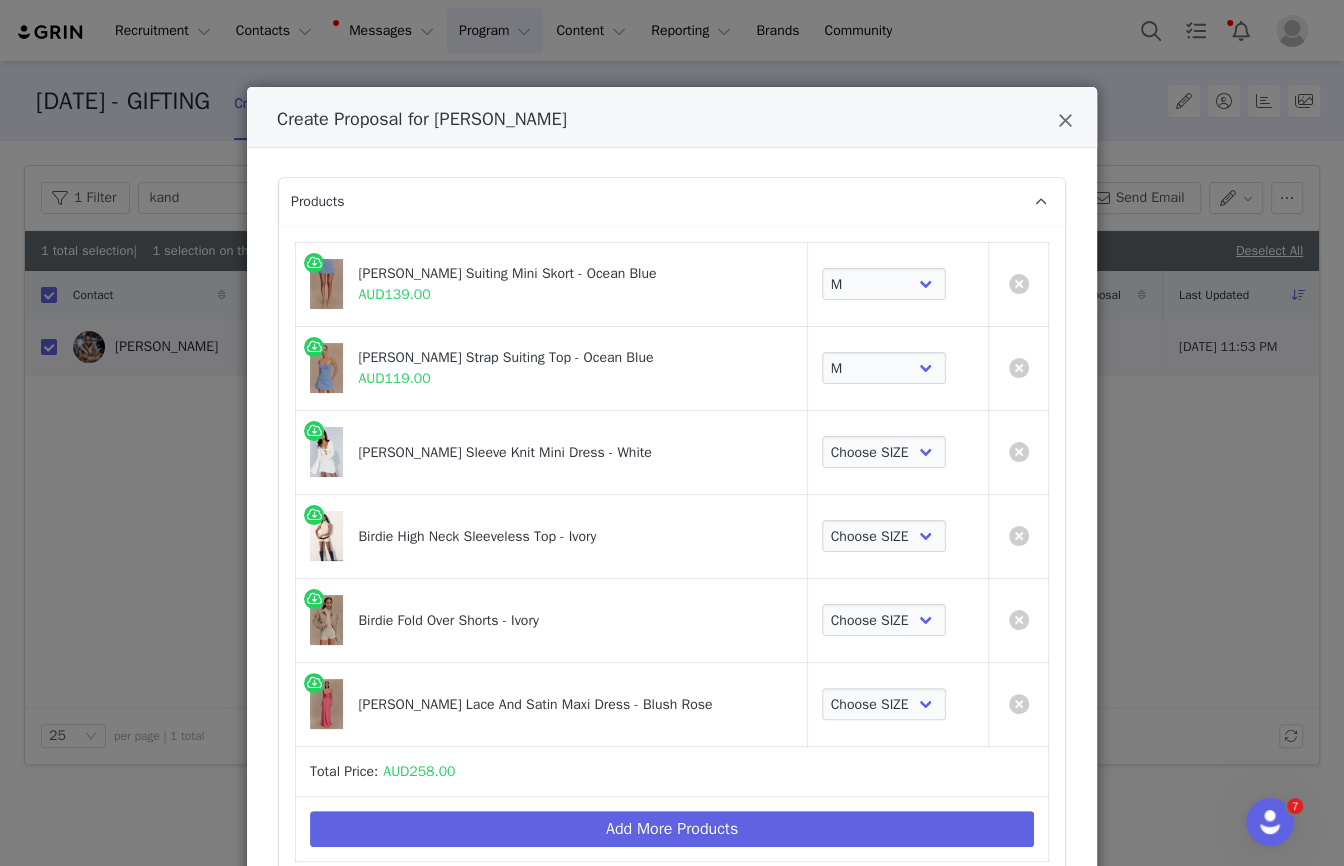 click on "Choose SIZE  XXS   XS   S   M   L   XL   XXL   3XL" at bounding box center (897, 284) 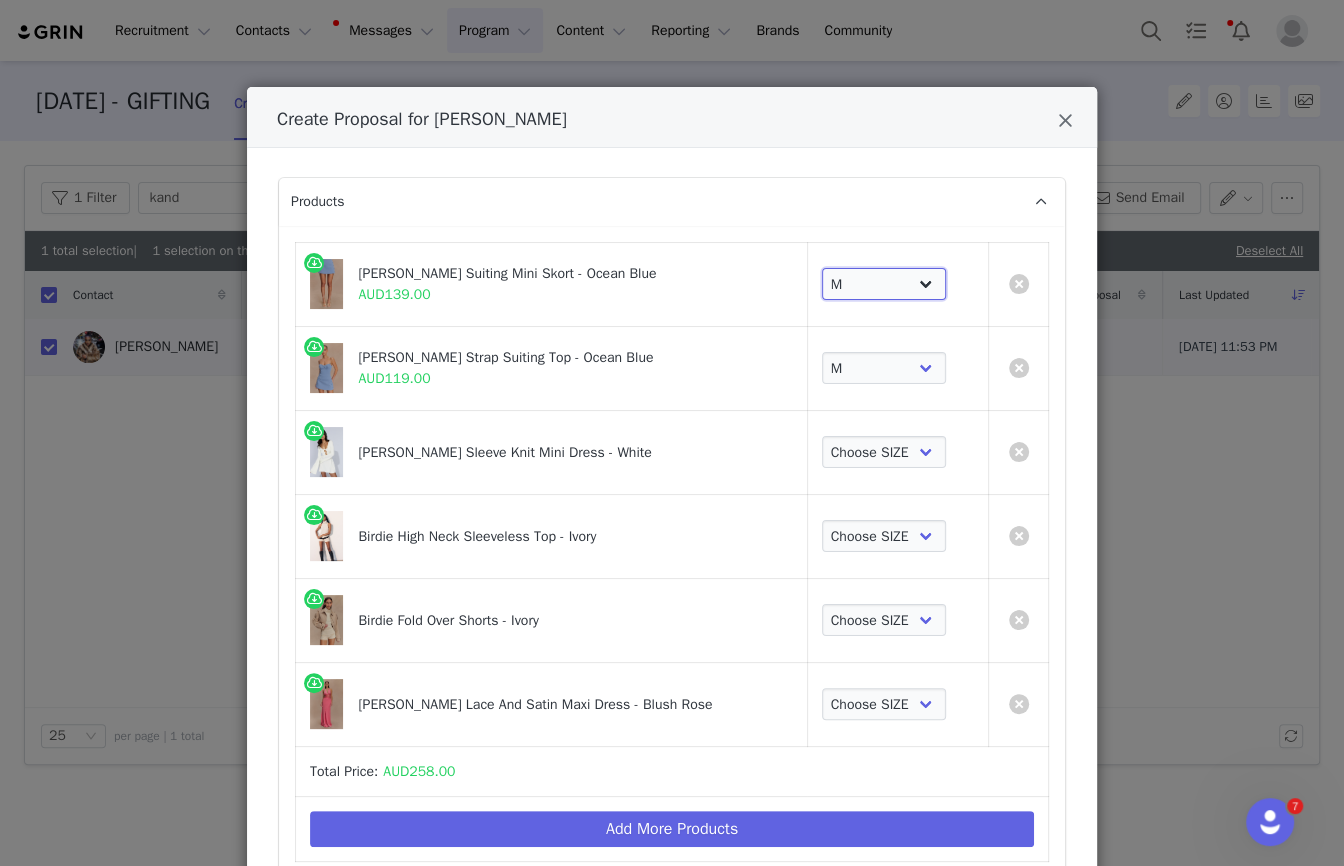 click on "Choose SIZE  XXS   XS   S   M   L   XL   XXL   3XL" at bounding box center (884, 284) 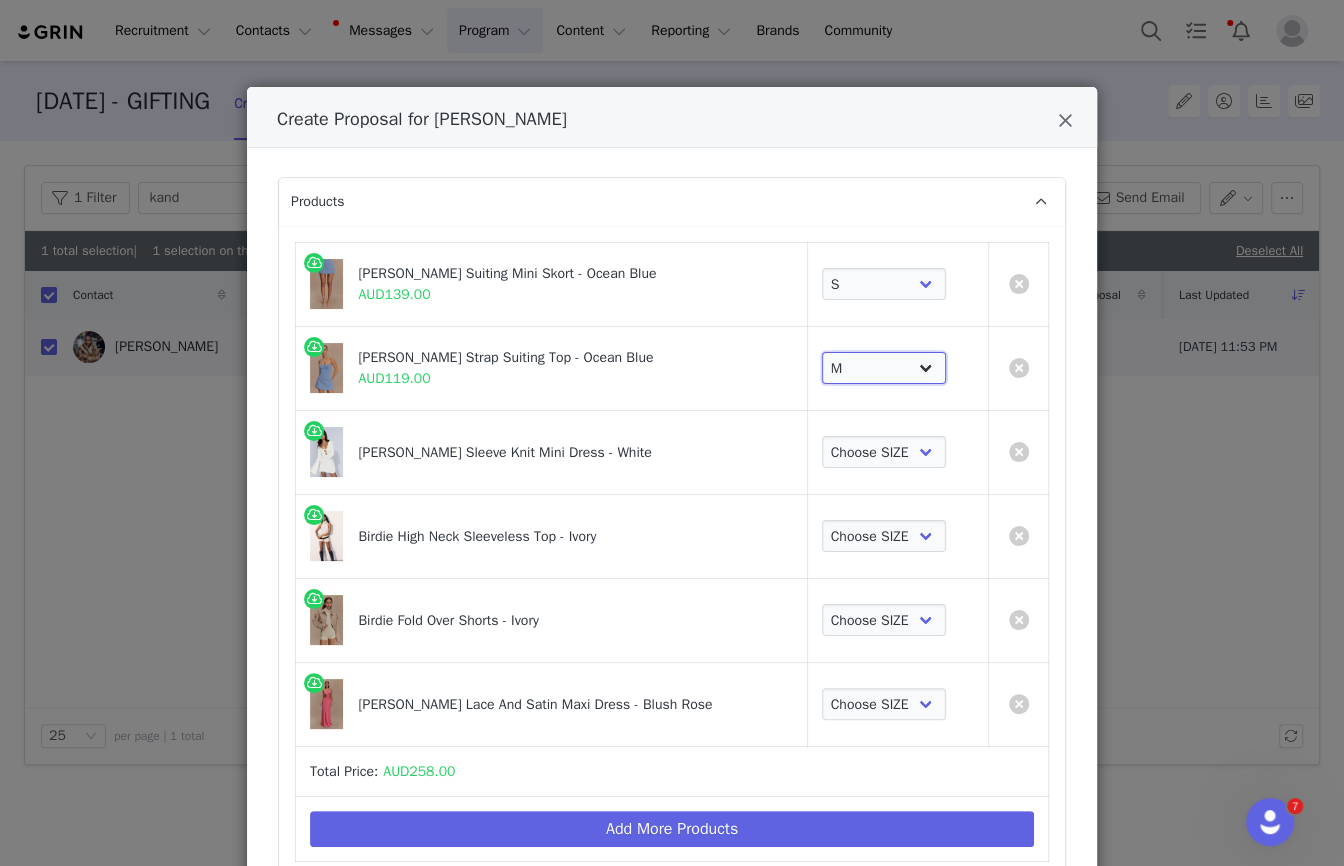 click on "Choose SIZE  XXS   XS   S   M   L   XL   XXL   3XL" at bounding box center [884, 368] 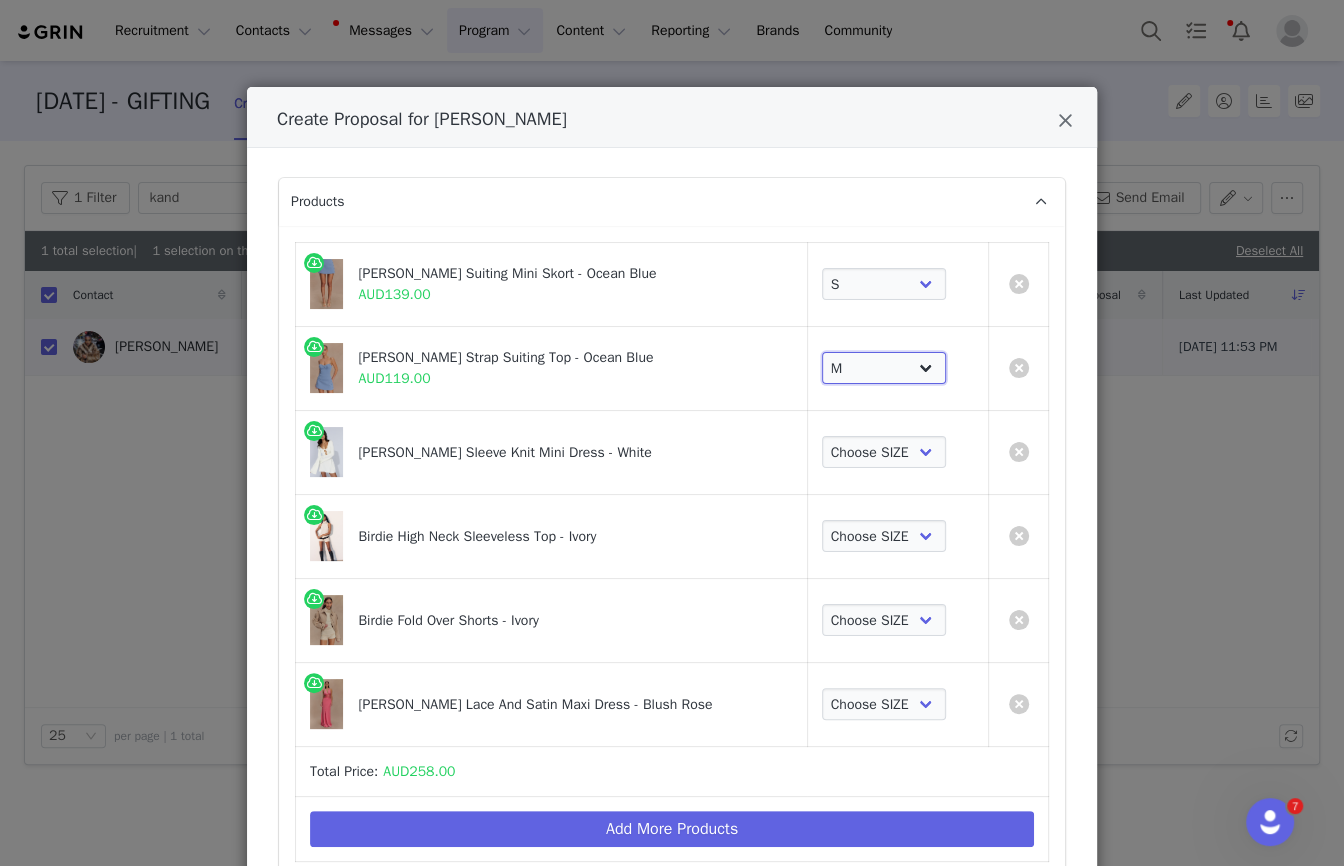 select on "26188698" 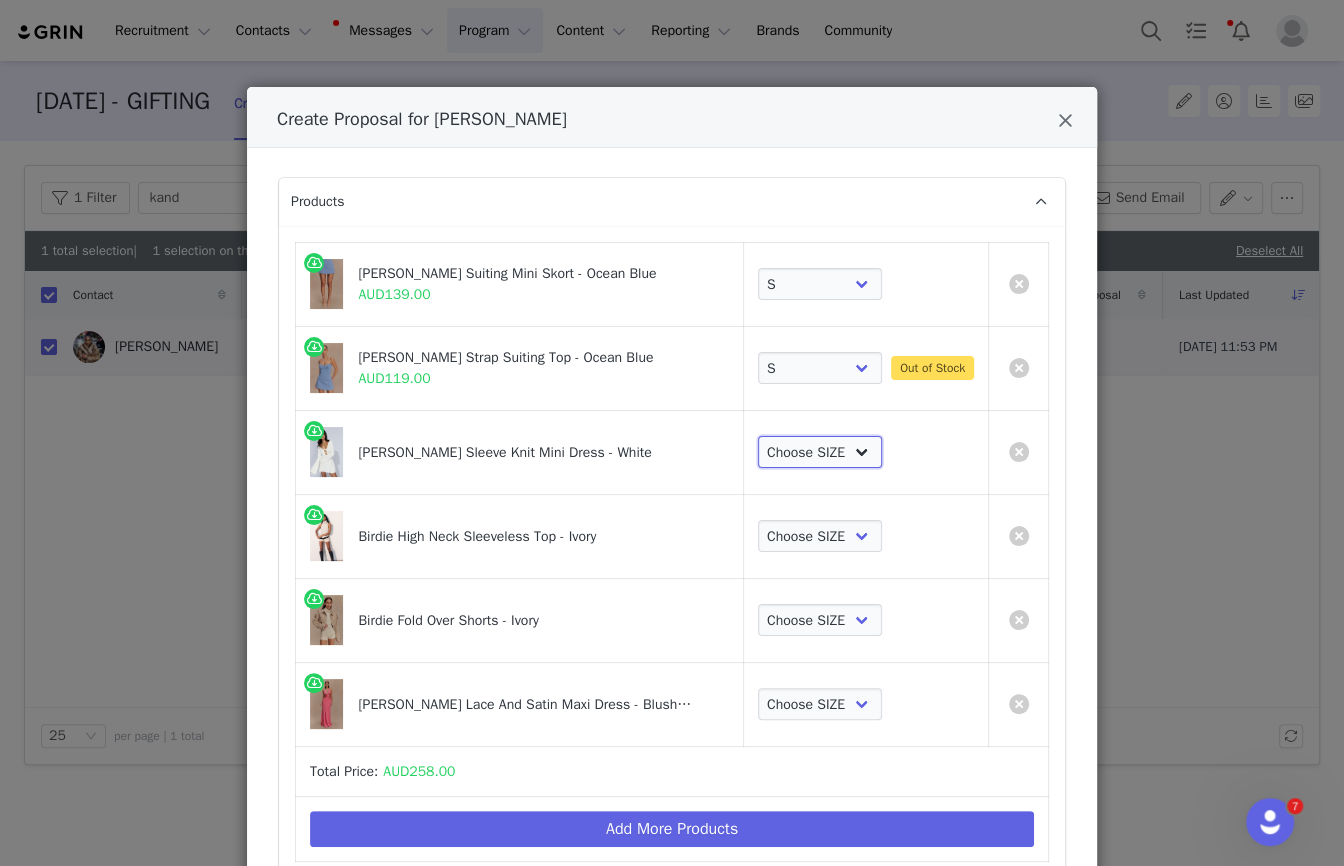 click on "Choose SIZE  XXS   XS   S   M   L   XL   XXL   3XL" at bounding box center [820, 452] 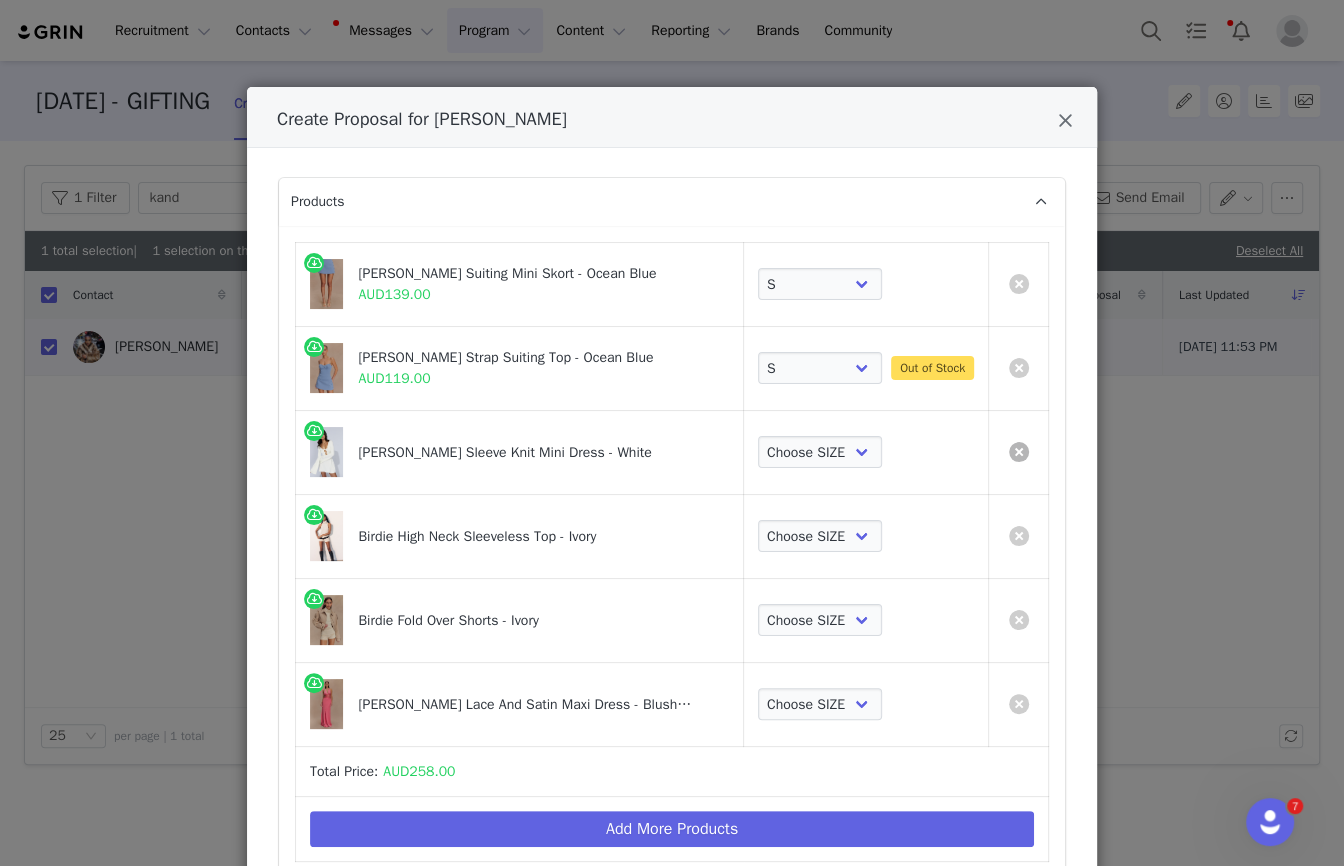 click at bounding box center [1019, 452] 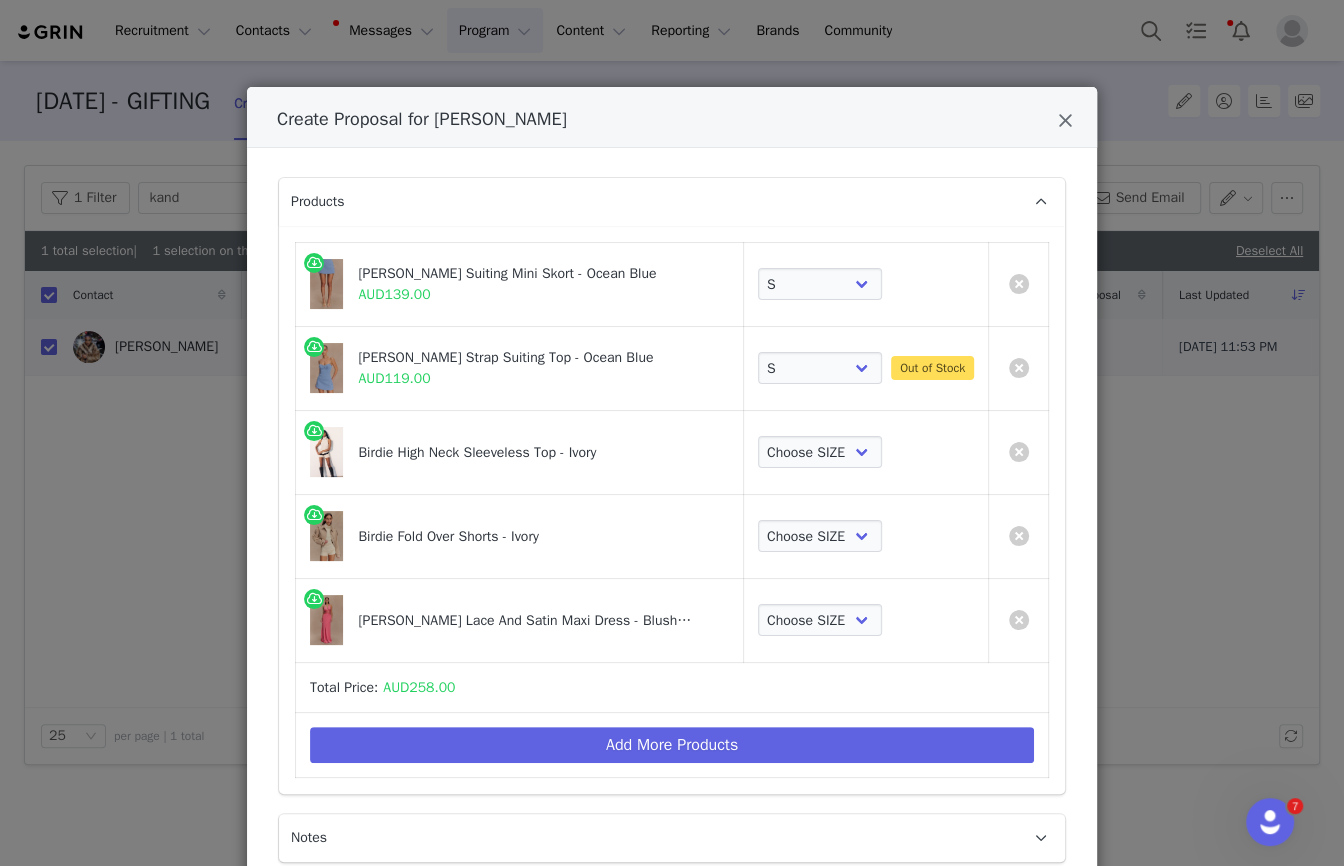 click on "Choose SIZE  XXS   XS   S   M   L   XL   XXL   3XL" at bounding box center (866, 452) 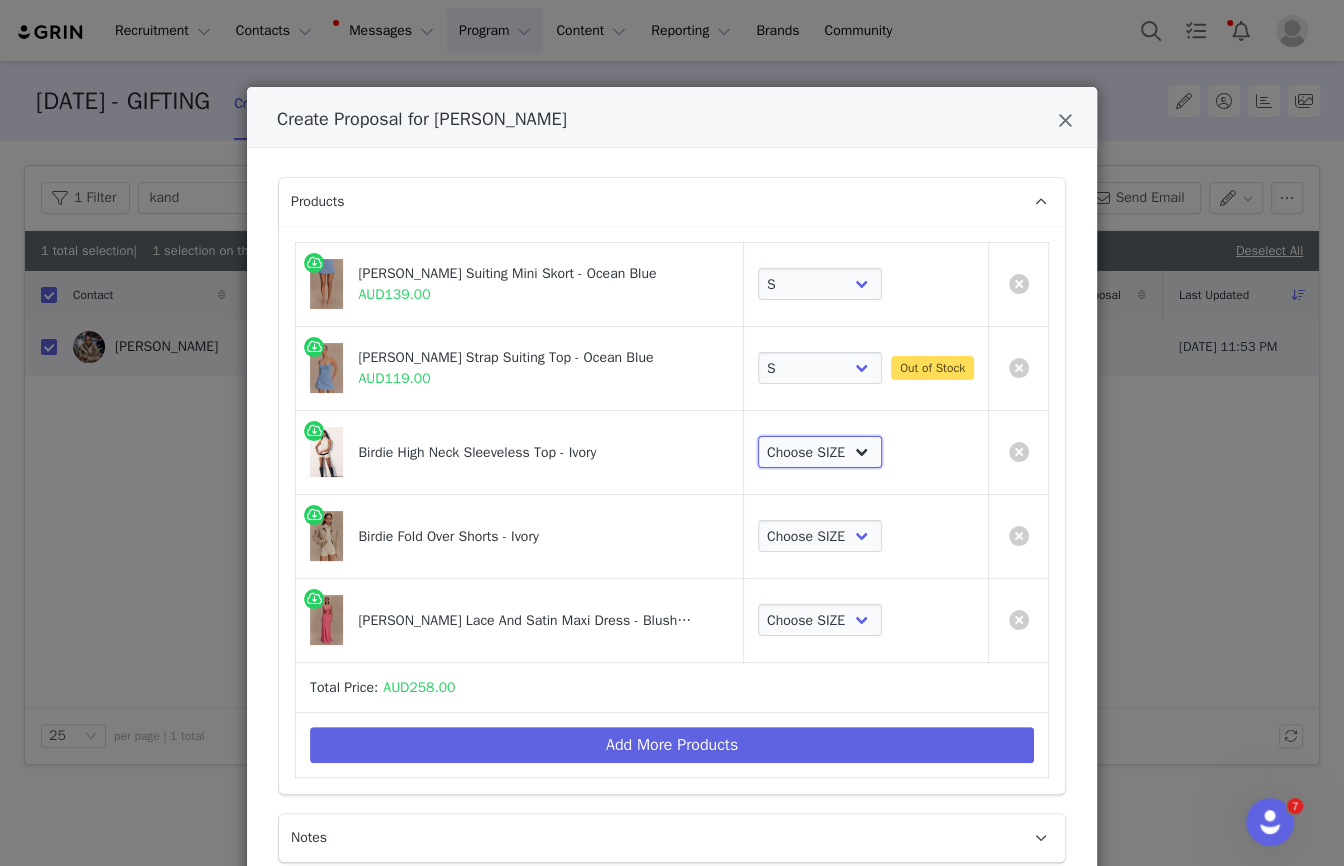 click on "Choose SIZE  XXS   XS   S   M   L   XL   XXL   3XL" at bounding box center [820, 452] 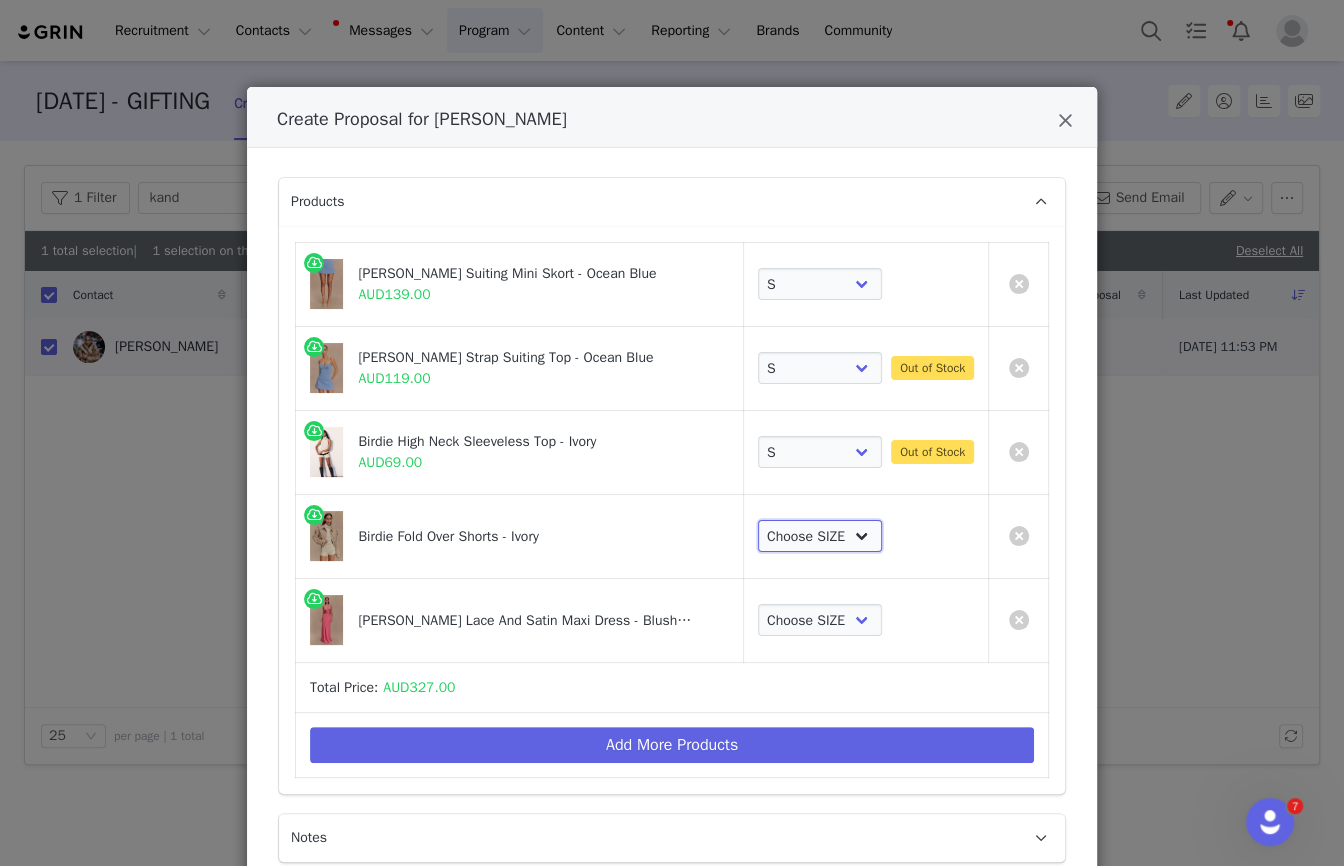 click on "Choose SIZE  XXS   XS   S   M   L   XL   XXL   3XL" at bounding box center (820, 536) 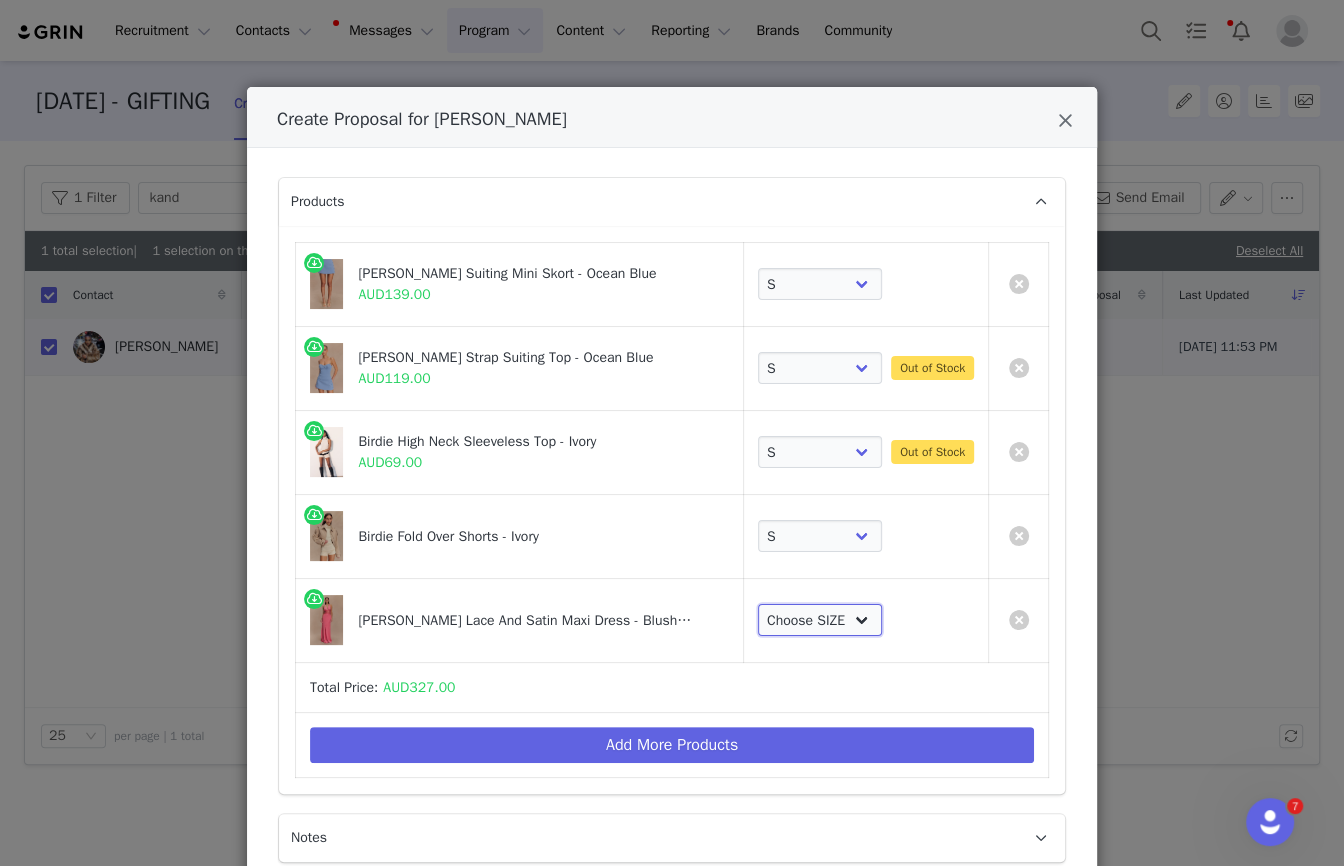 click on "Choose SIZE  XXS   XS   S   M   L   XL   XXL   3XL" at bounding box center [820, 620] 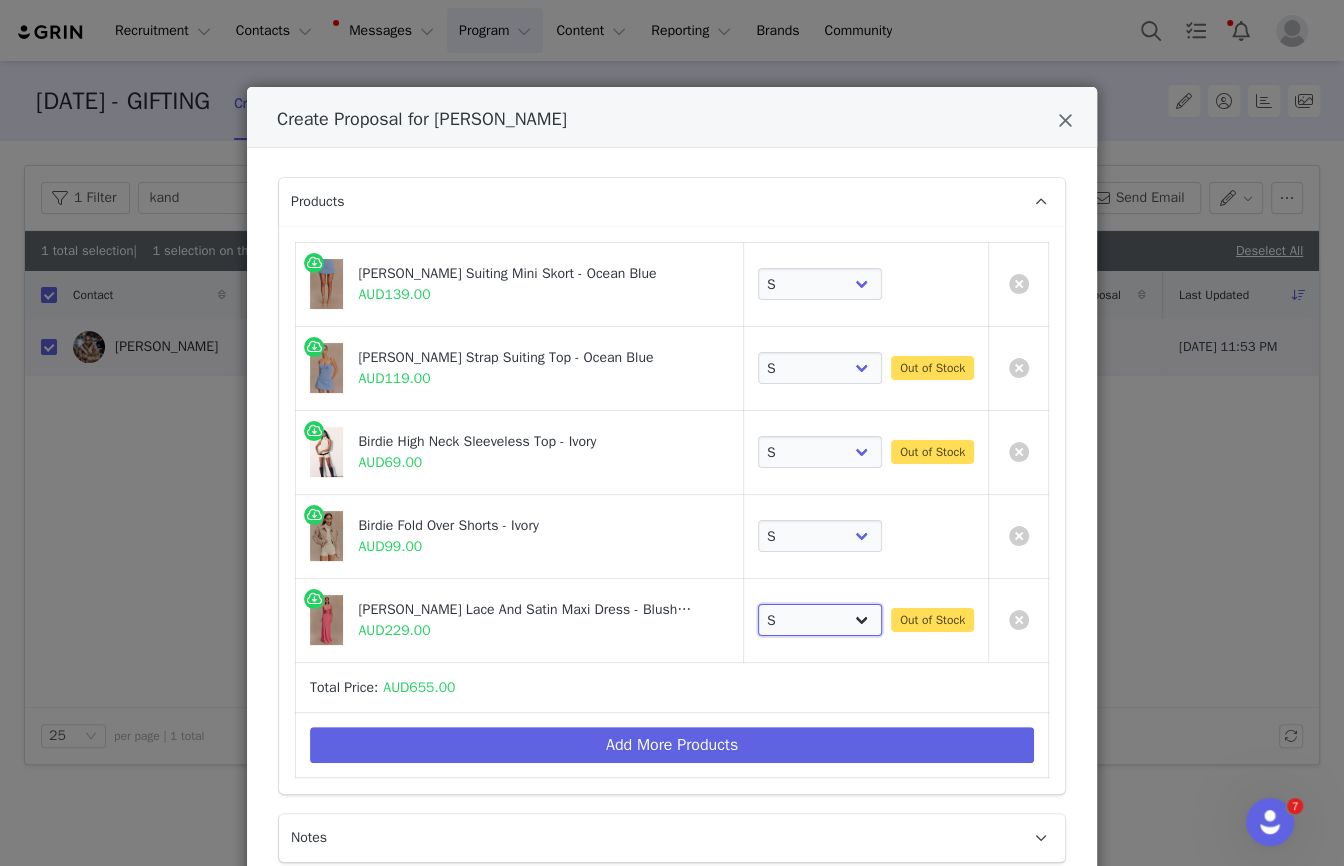 click on "Choose SIZE  XXS   XS   S   M   L   XL   XXL   3XL" at bounding box center (820, 620) 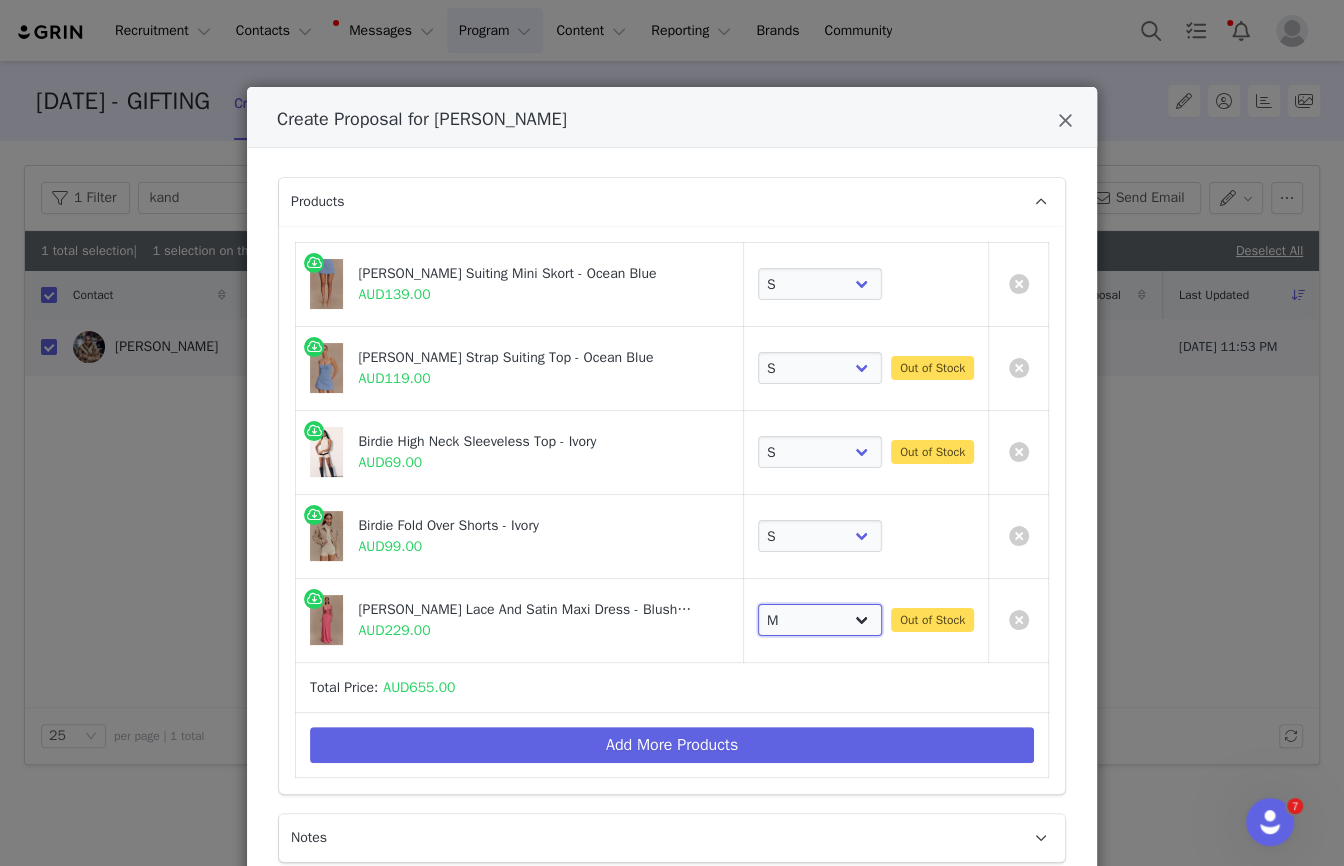 click on "Choose SIZE  XXS   XS   S   M   L   XL   XXL   3XL" at bounding box center (820, 620) 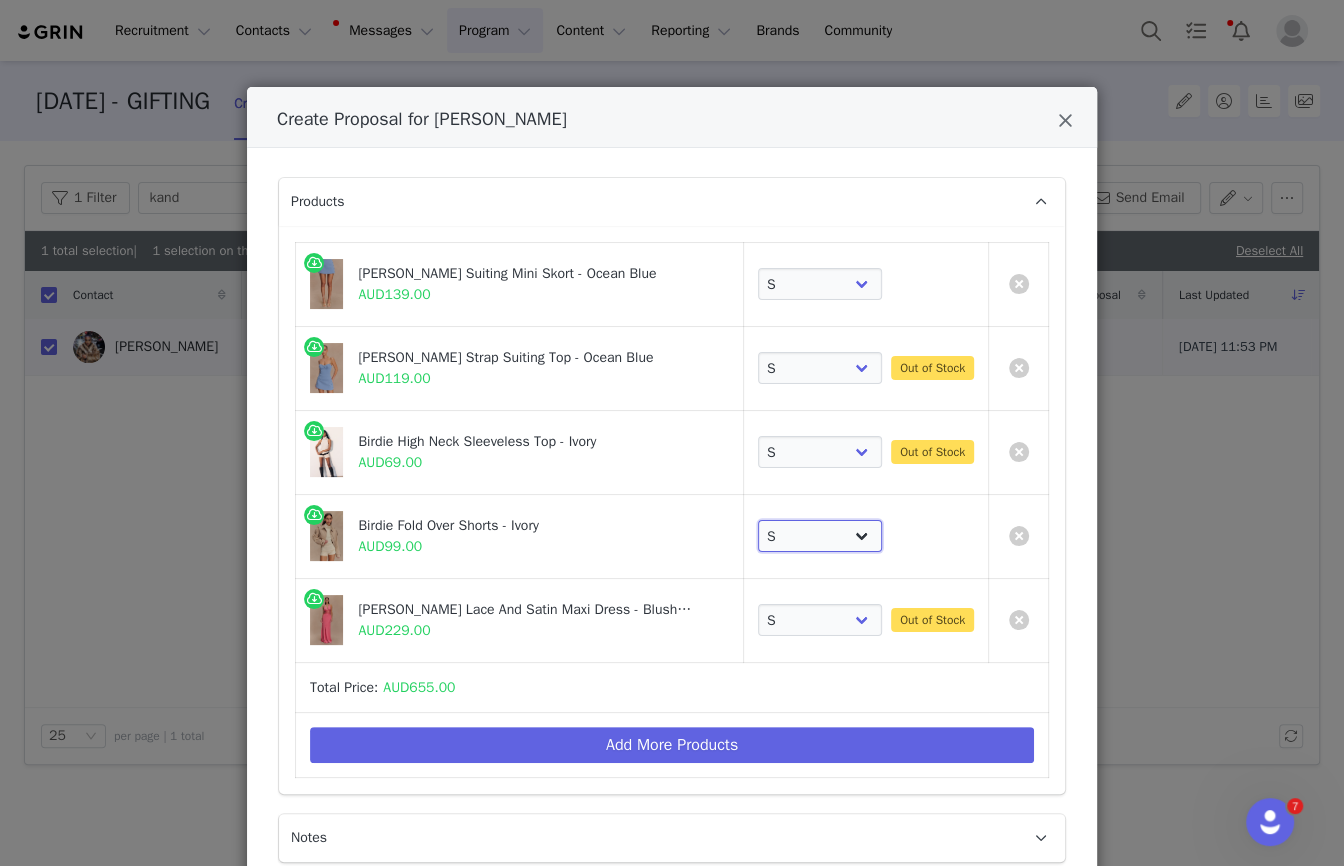 click on "Choose SIZE  XXS   XS   S   M   L   XL   XXL   3XL" at bounding box center [820, 536] 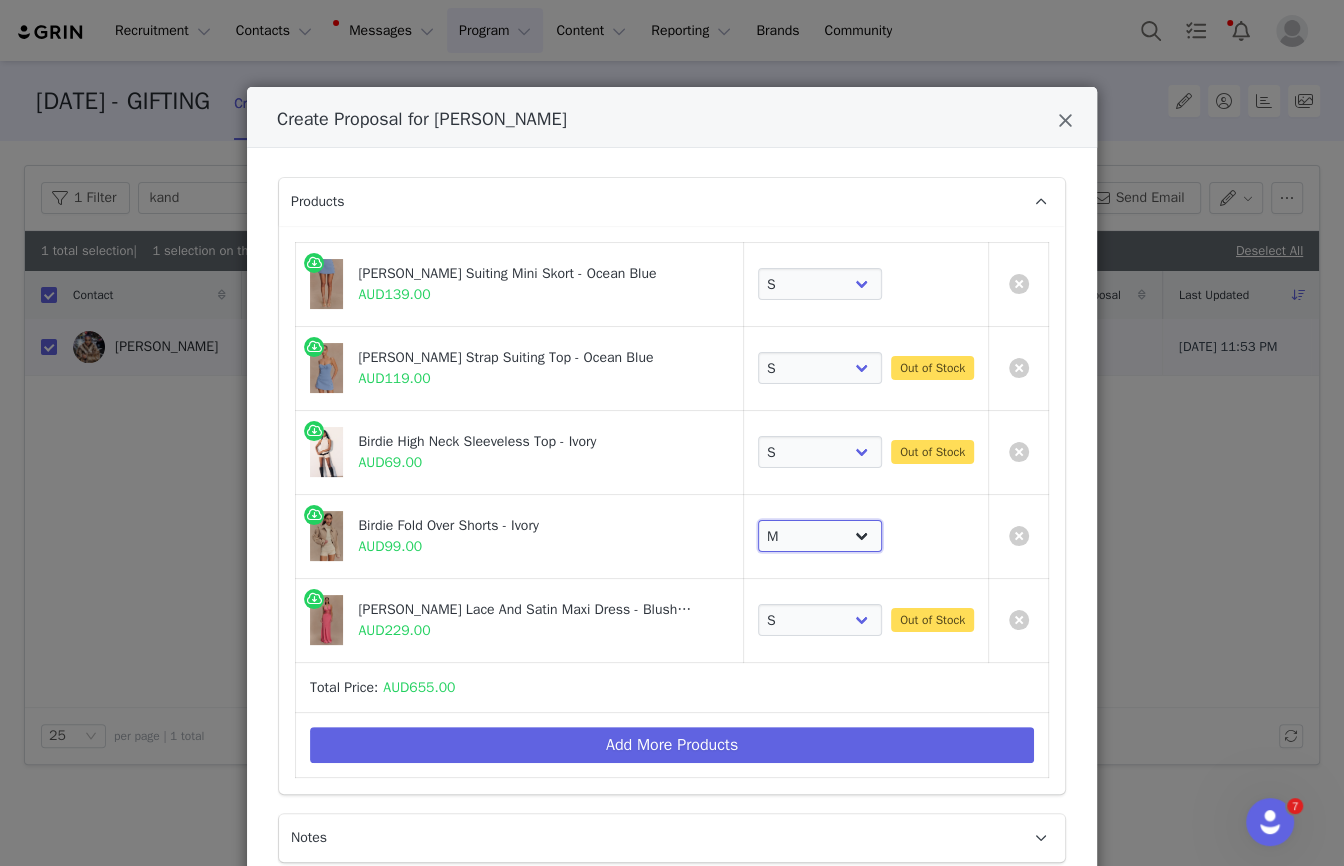click on "Choose SIZE  XXS   XS   S   M   L   XL   XXL   3XL" at bounding box center (820, 536) 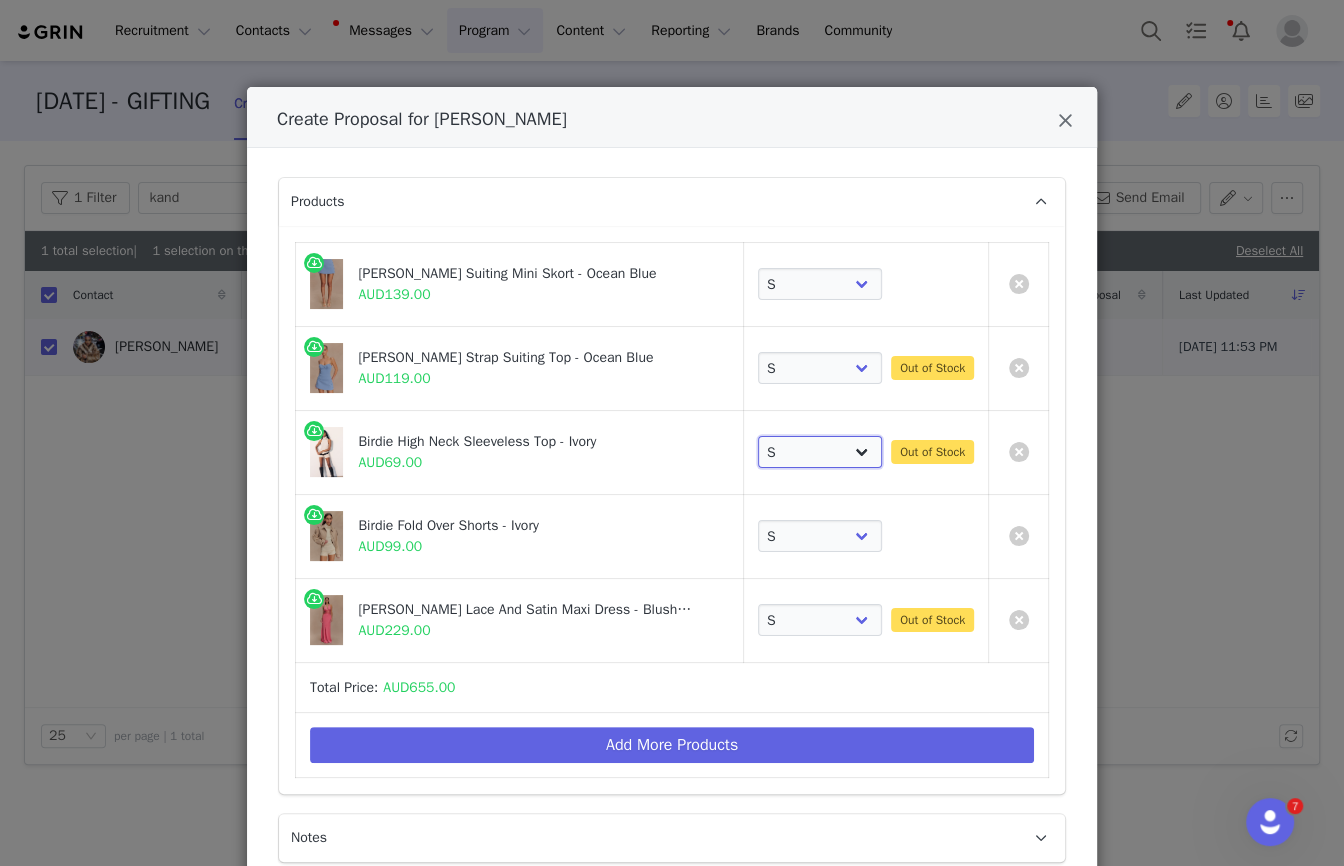 click on "Choose SIZE  XXS   XS   S   M   L   XL   XXL   3XL" at bounding box center (820, 452) 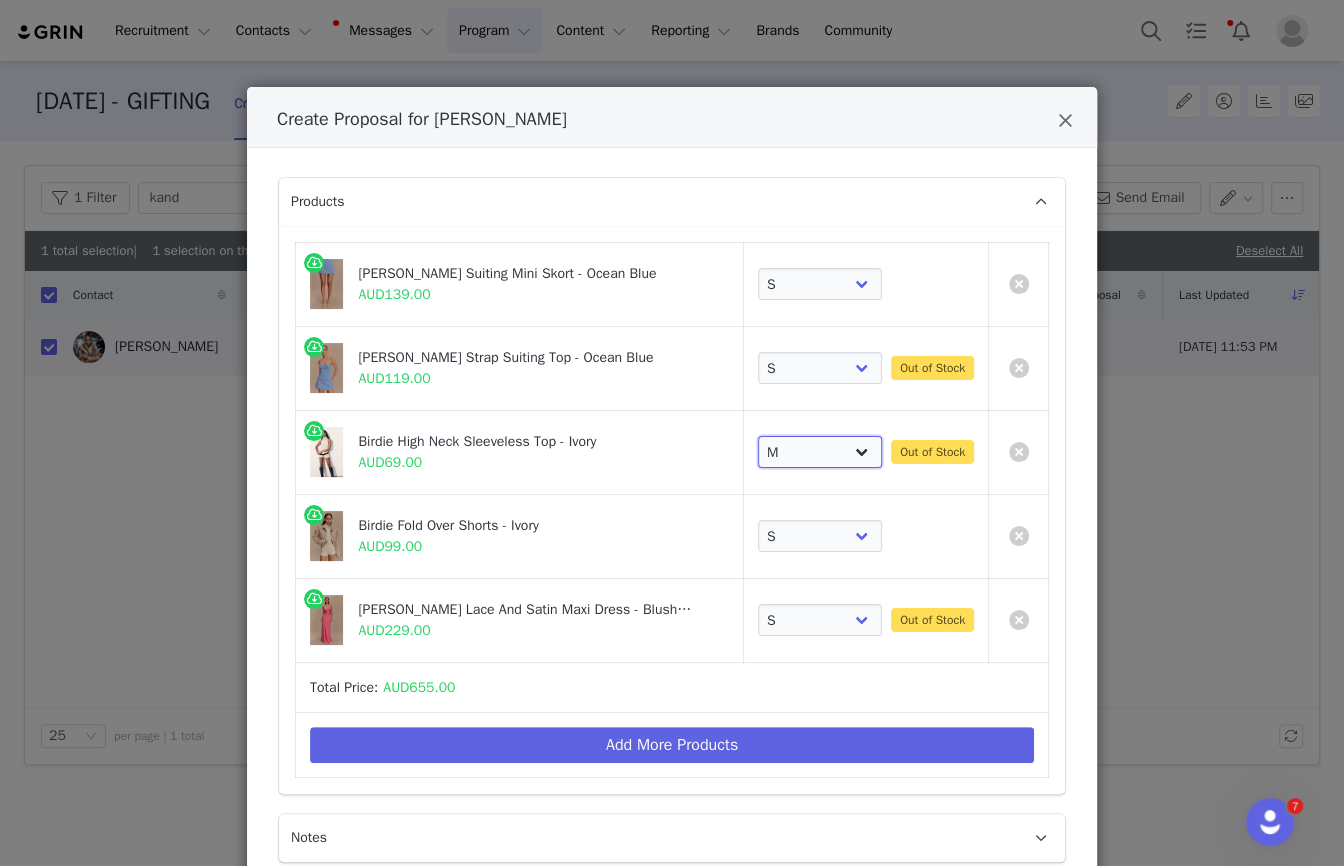 click on "Choose SIZE  XXS   XS   S   M   L   XL   XXL   3XL" at bounding box center (820, 452) 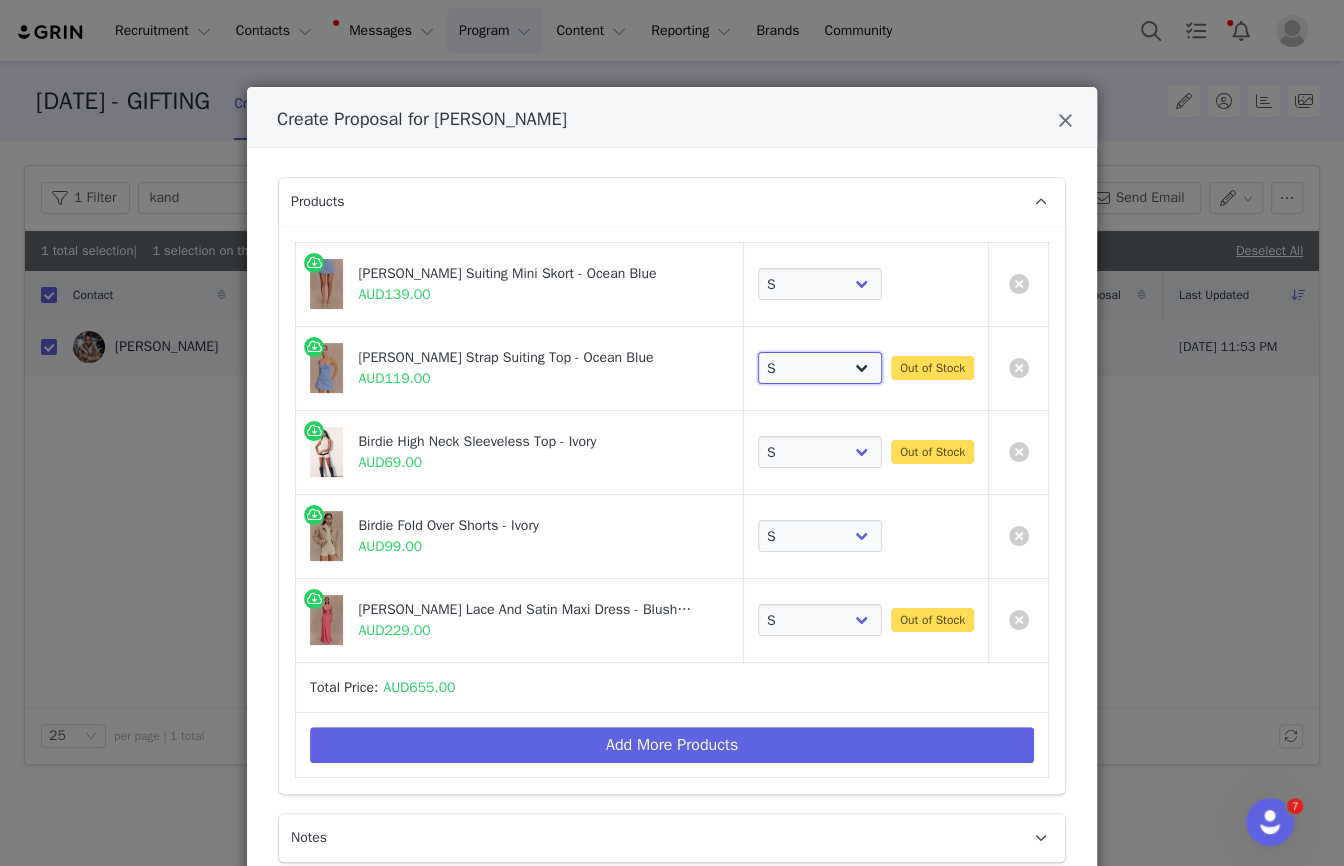 click on "Choose SIZE  XXS   XS   S   M   L   XL   XXL   3XL" at bounding box center [820, 368] 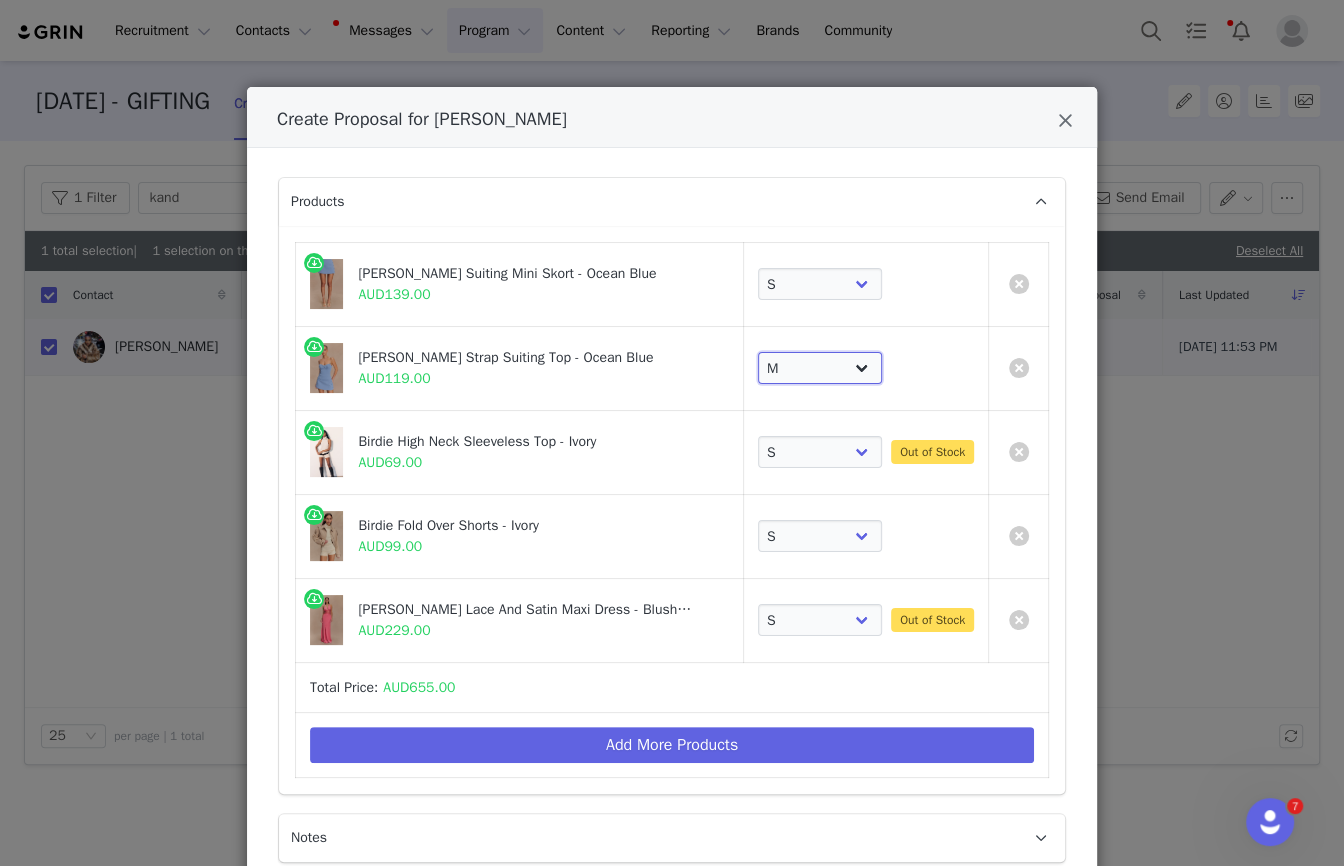 click on "Choose SIZE  XXS   XS   S   M   L   XL   XXL   3XL" at bounding box center [820, 368] 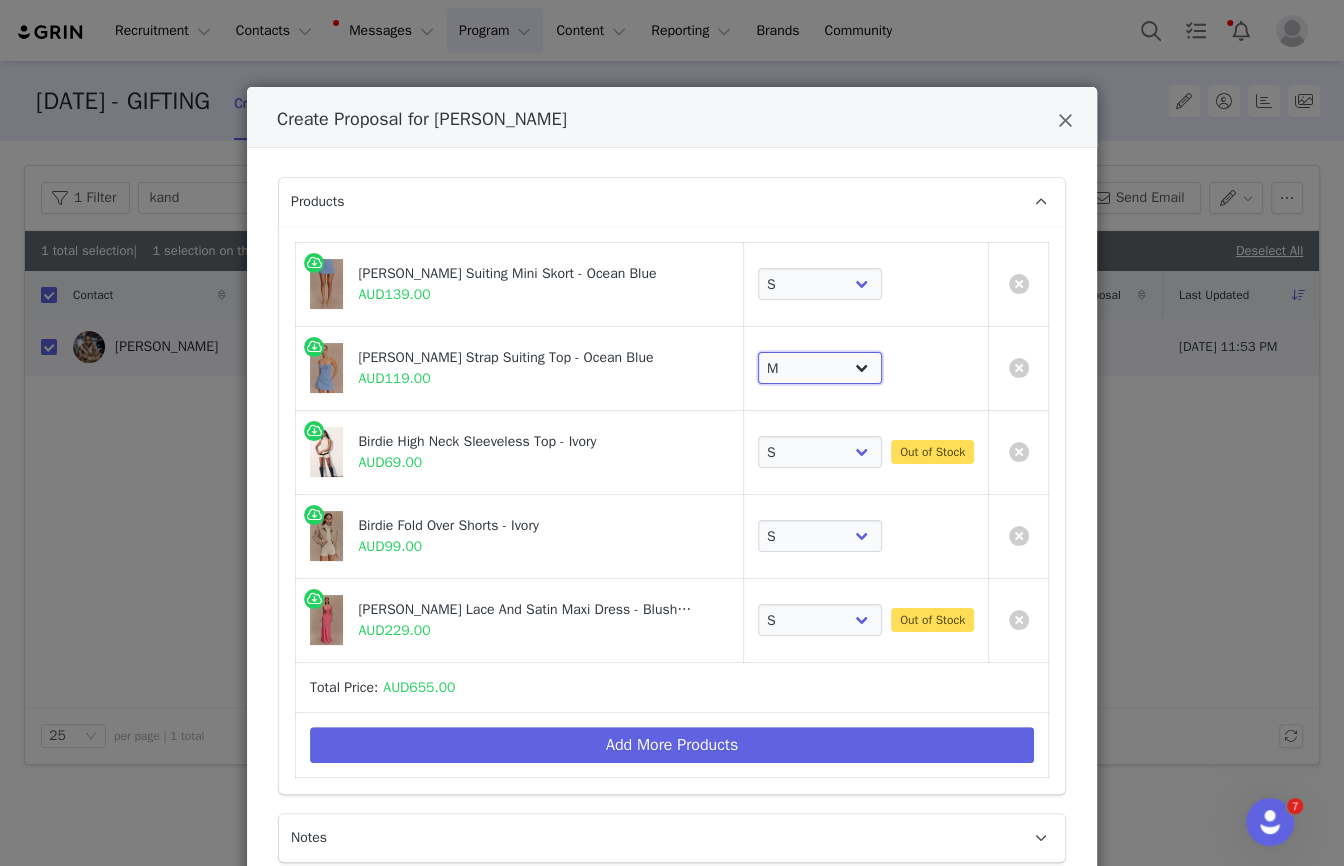 select on "26188698" 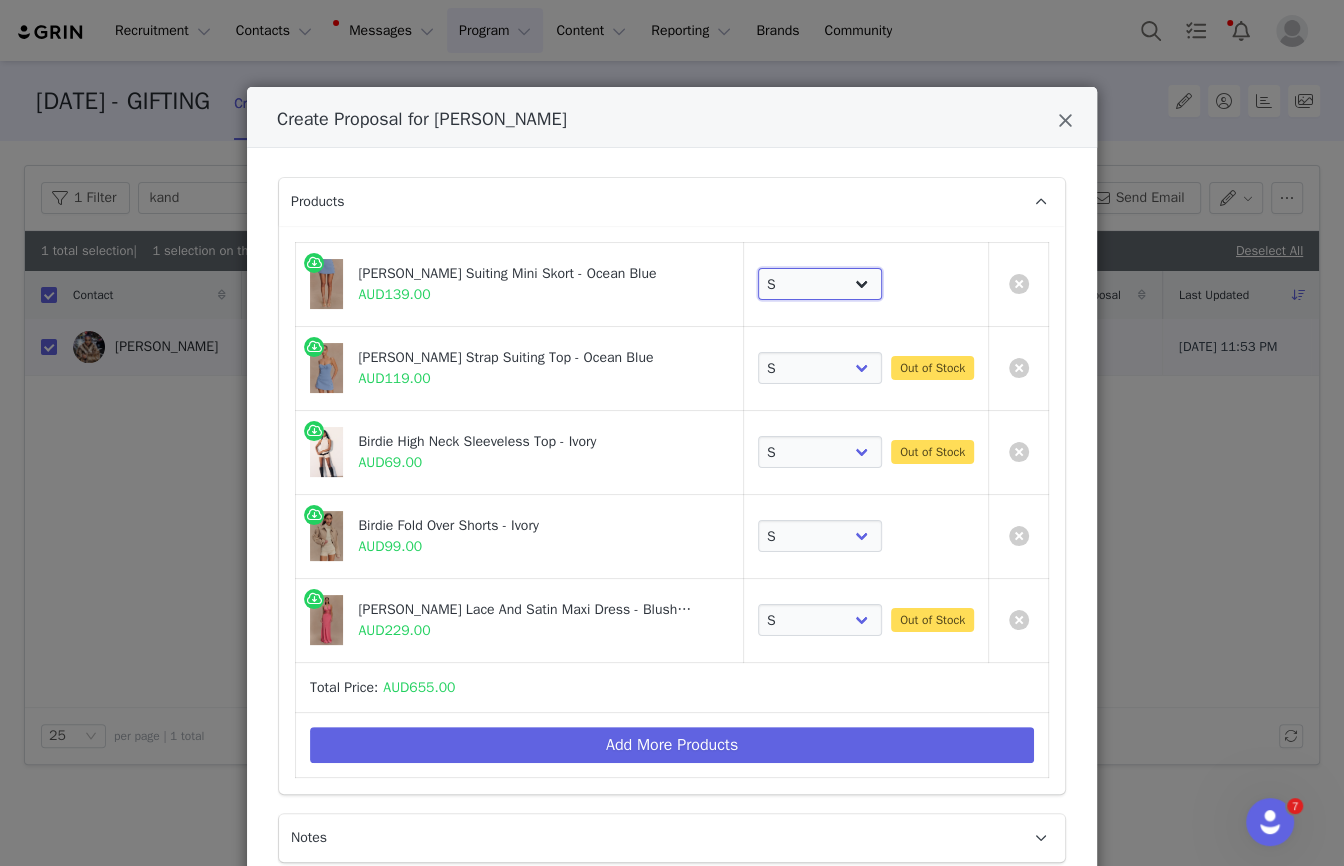 click on "Choose SIZE  XXS   XS   S   M   L   XL   XXL   3XL" at bounding box center [820, 284] 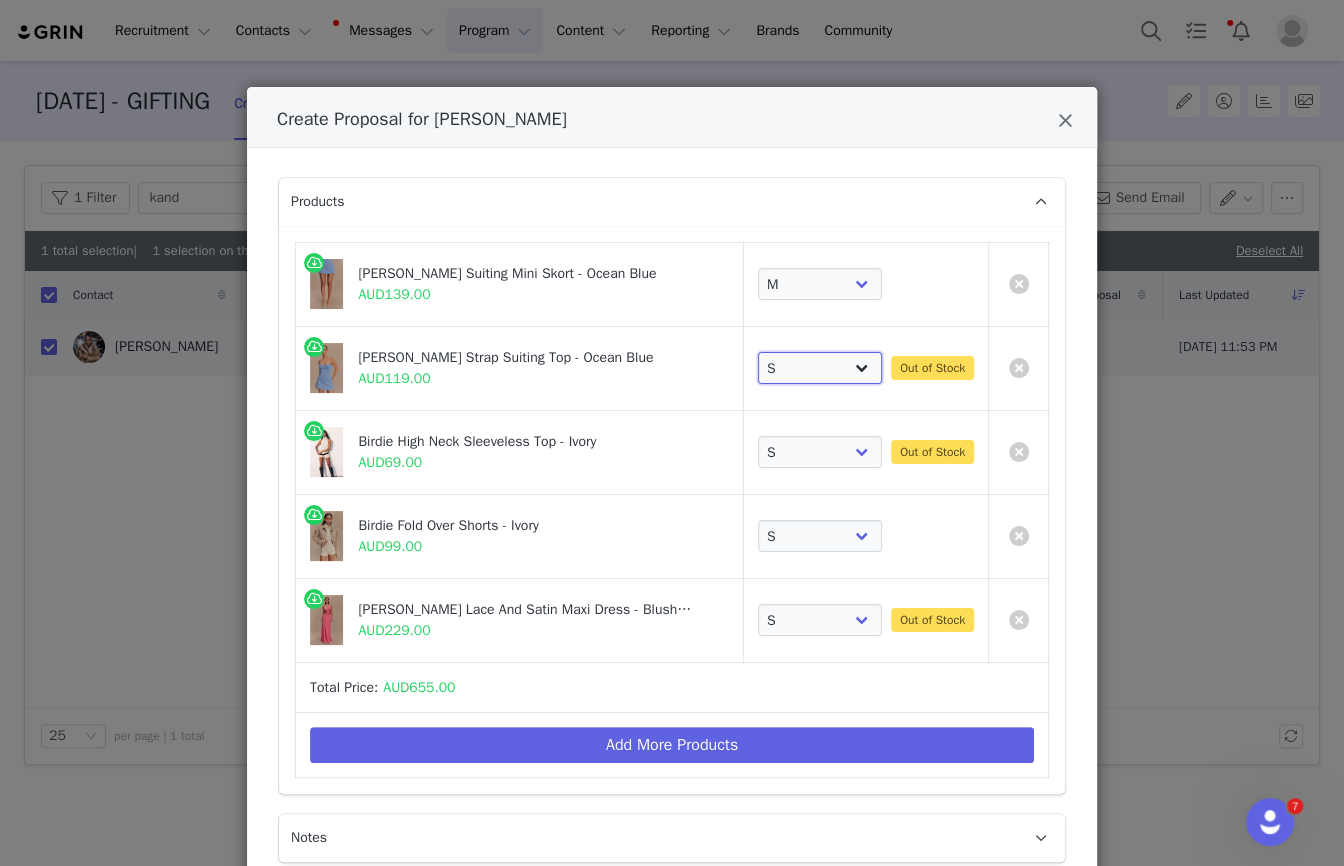 click on "Choose SIZE  XXS   XS   S   M   L   XL   XXL   3XL" at bounding box center (820, 368) 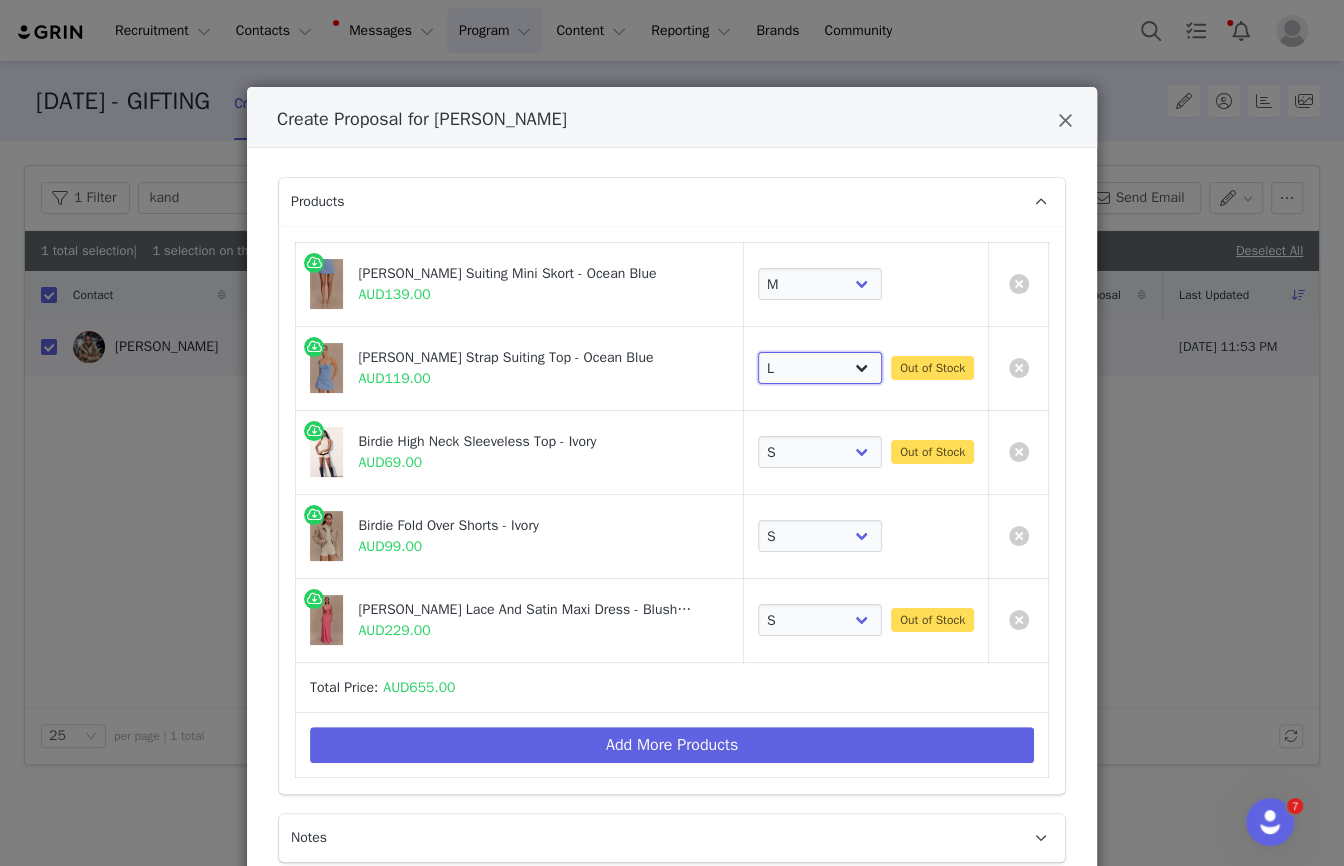 click on "Choose SIZE  XXS   XS   S   M   L   XL   XXL   3XL" at bounding box center (820, 368) 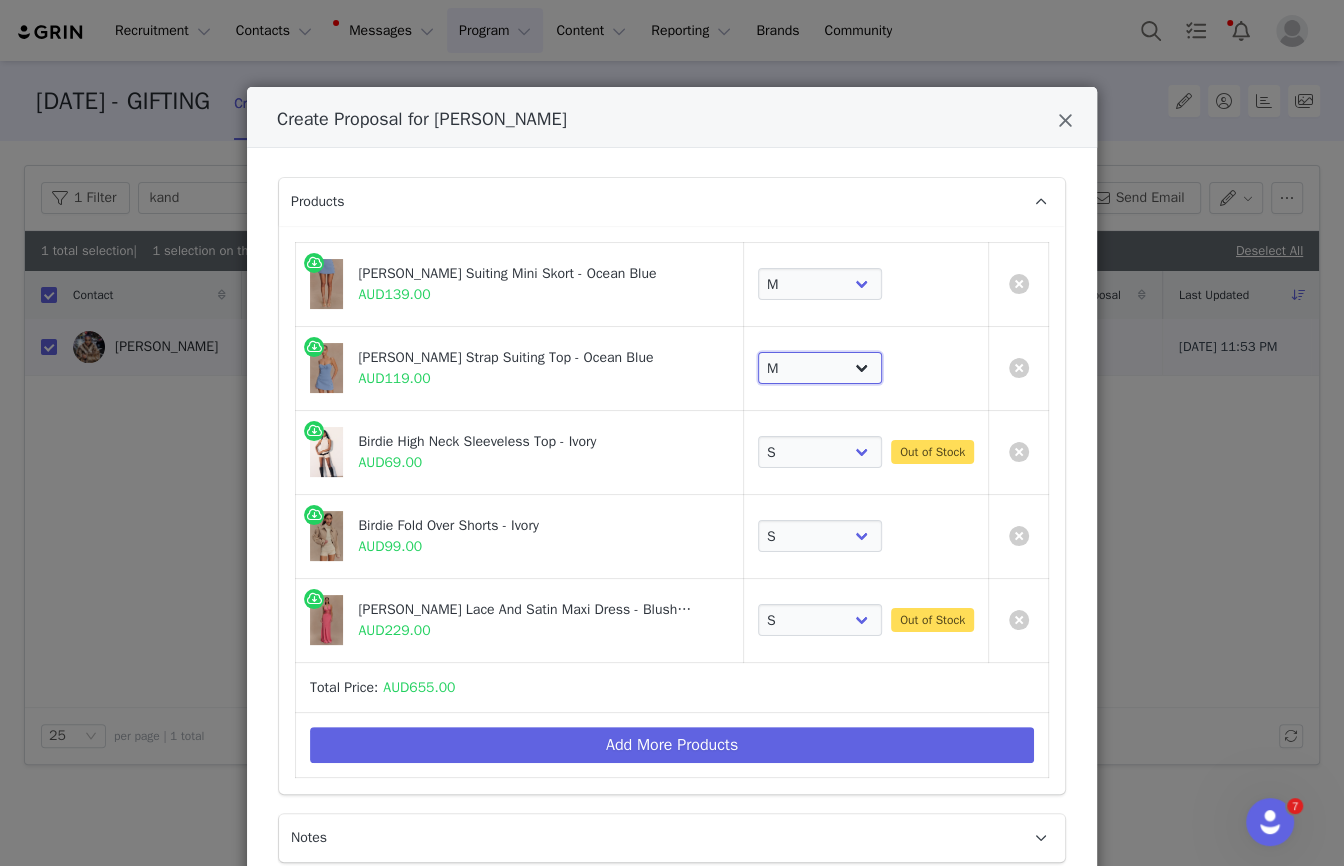 click on "Choose SIZE  XXS   XS   S   M   L   XL   XXL   3XL" at bounding box center [820, 368] 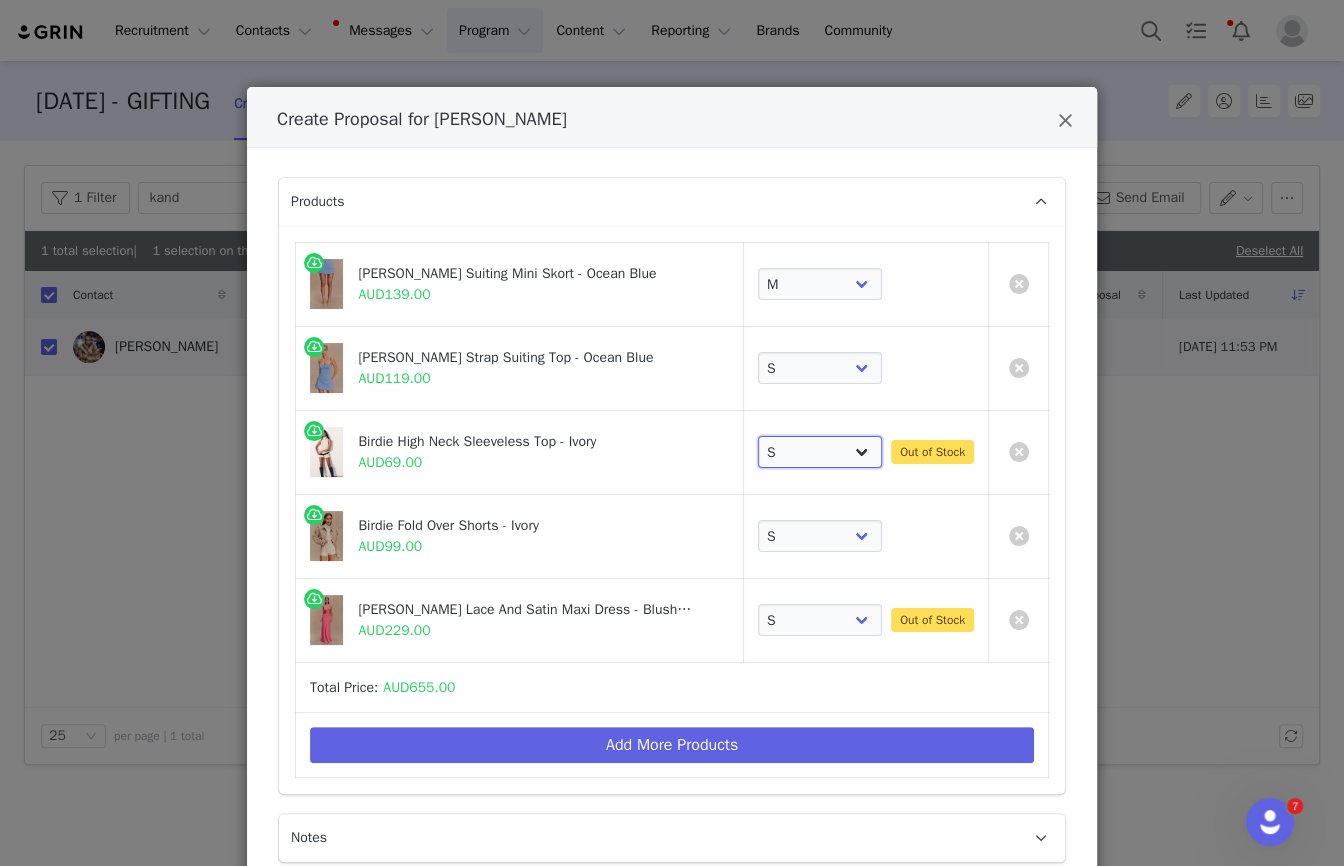 click on "Choose SIZE  XXS   XS   S   M   L   XL   XXL   3XL" at bounding box center [820, 452] 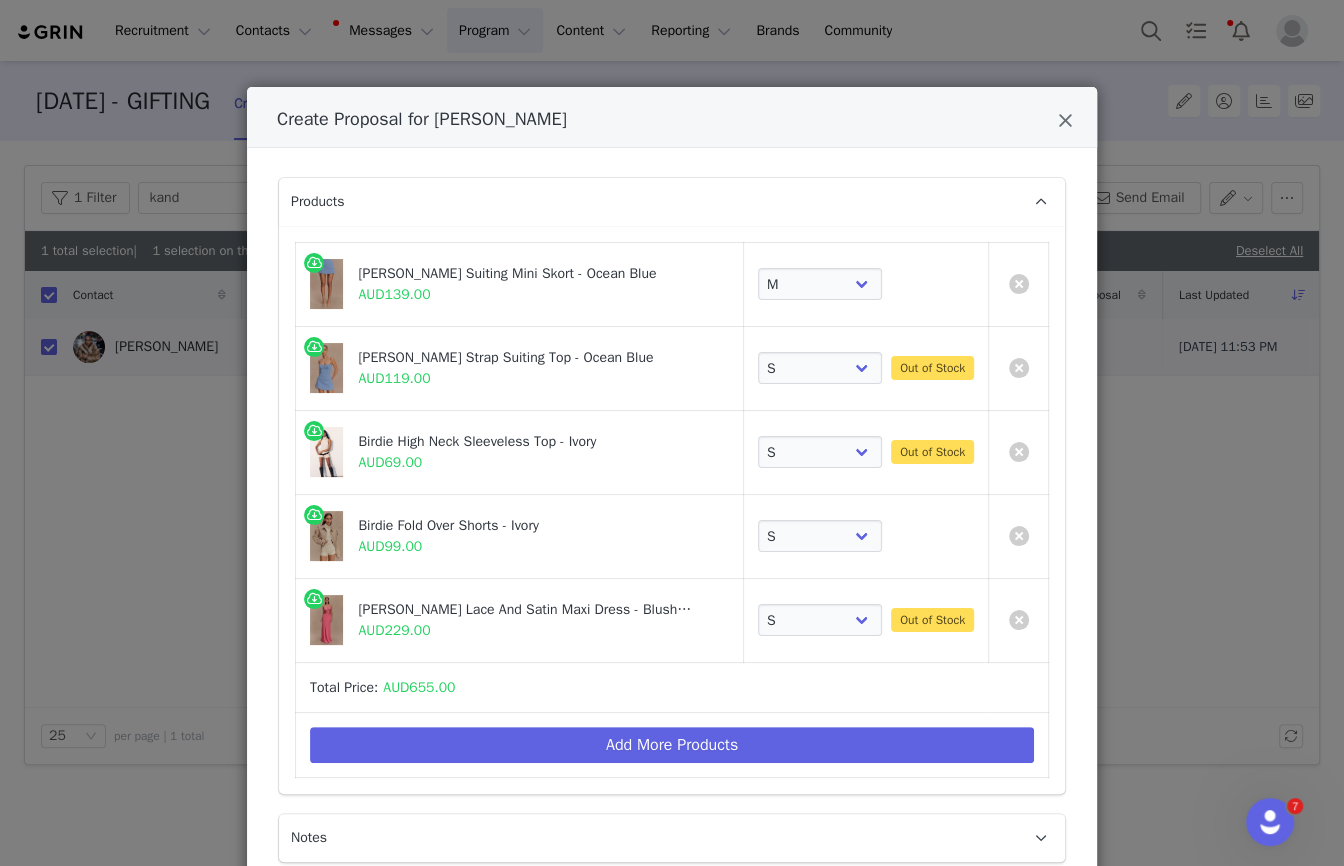 click on "Choose SIZE  XXS   XS   S   M   L   XL   XXL   3XL  Out of Stock" at bounding box center (866, 452) 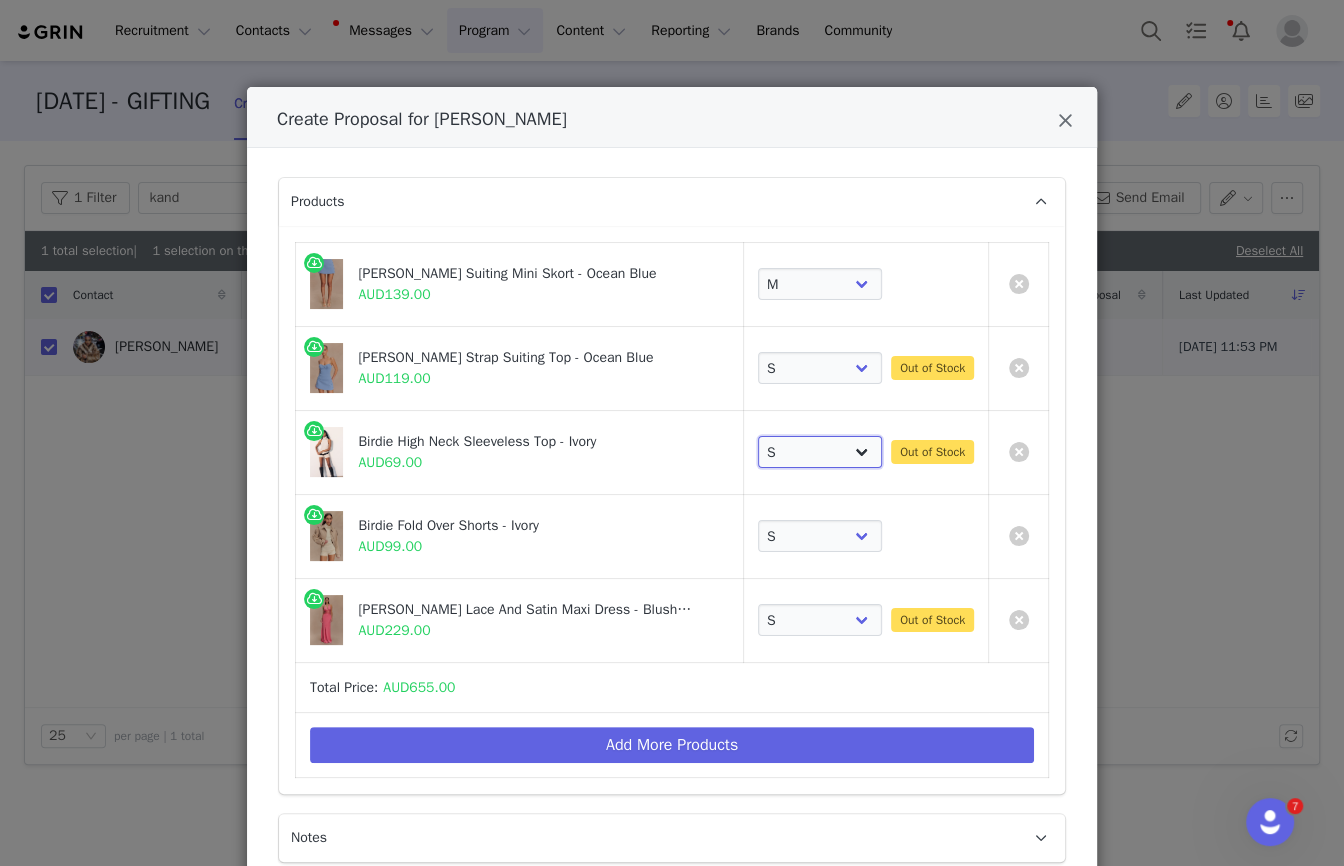 click on "Choose SIZE  XXS   XS   S   M   L   XL   XXL   3XL" at bounding box center [820, 452] 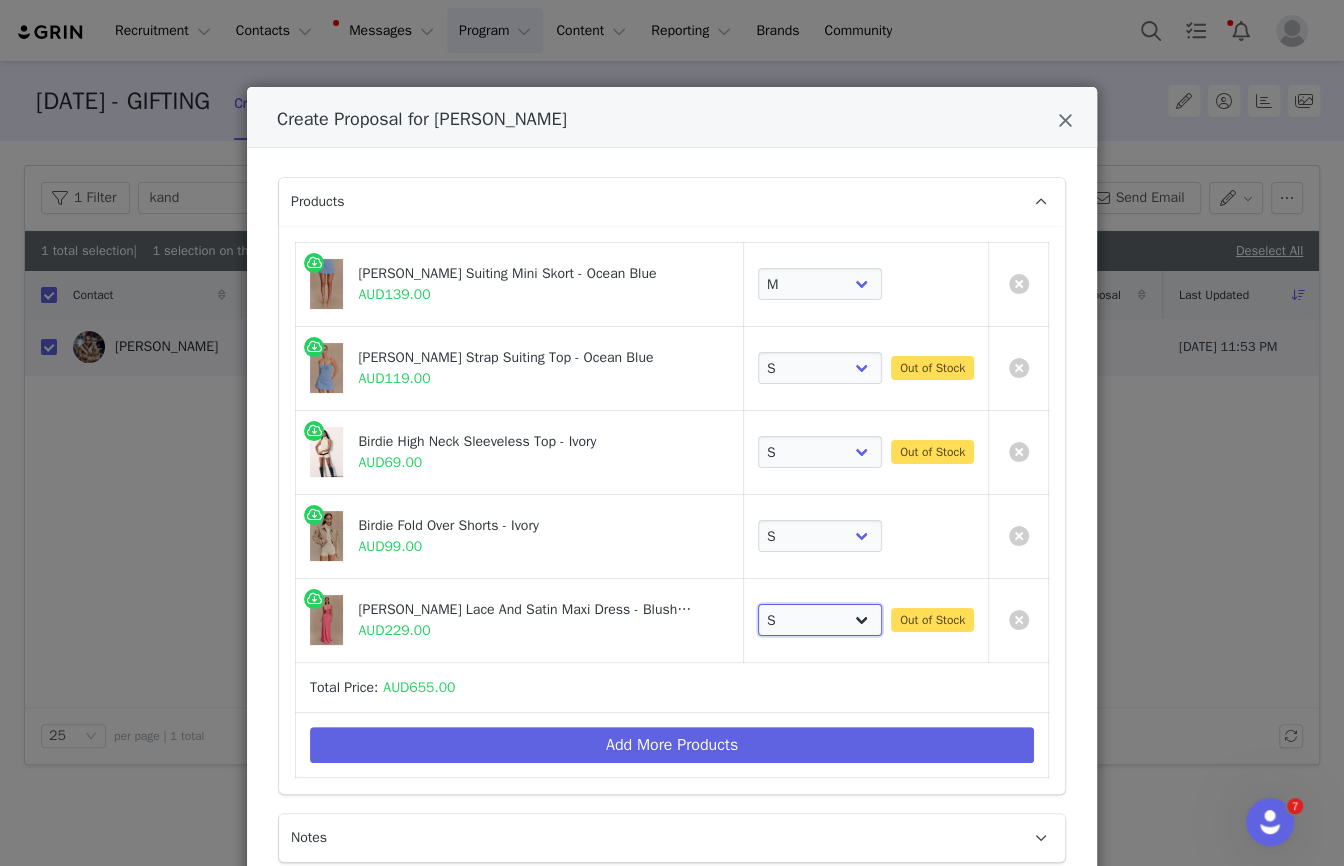 click on "Choose SIZE  XXS   XS   S   M   L   XL   XXL   3XL" at bounding box center [820, 620] 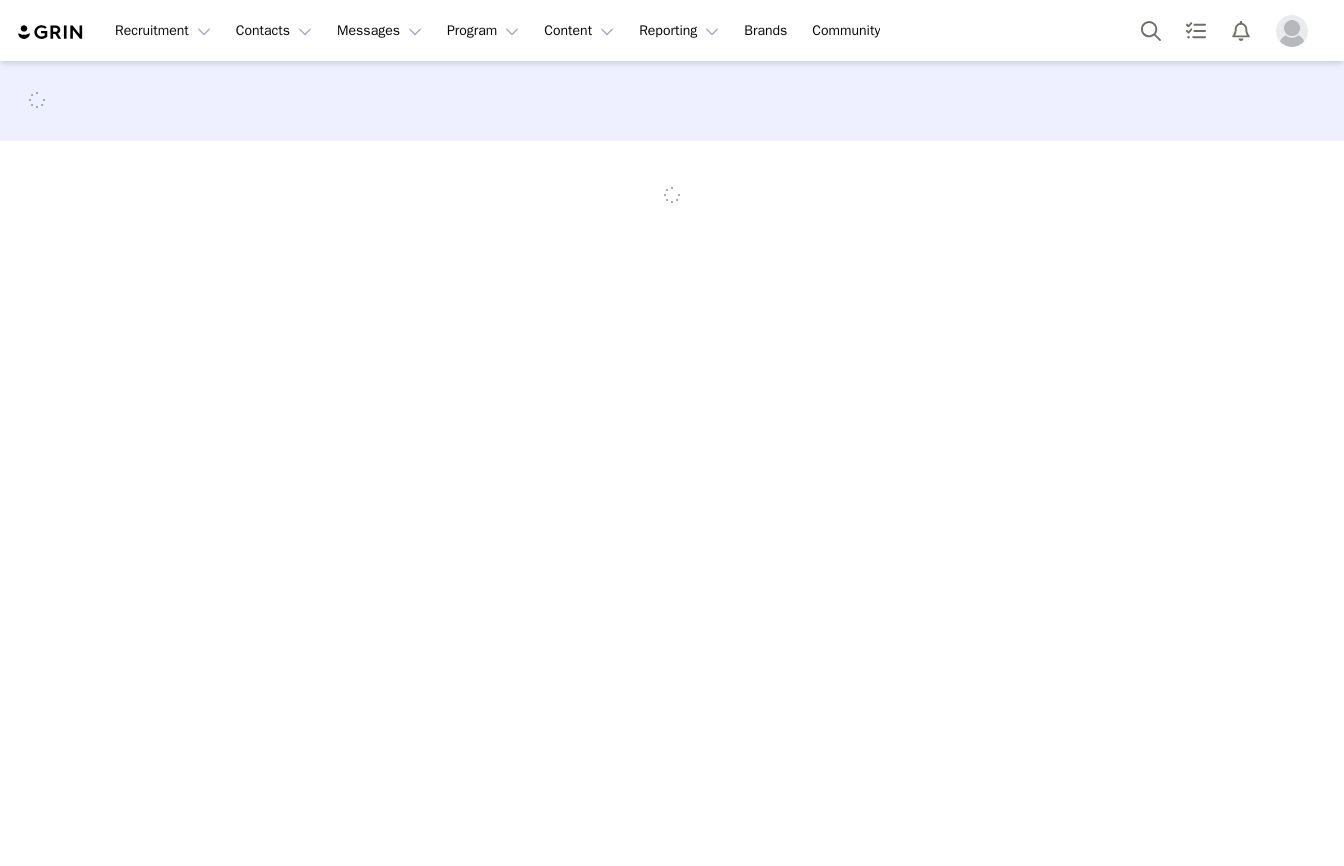 scroll, scrollTop: 0, scrollLeft: 0, axis: both 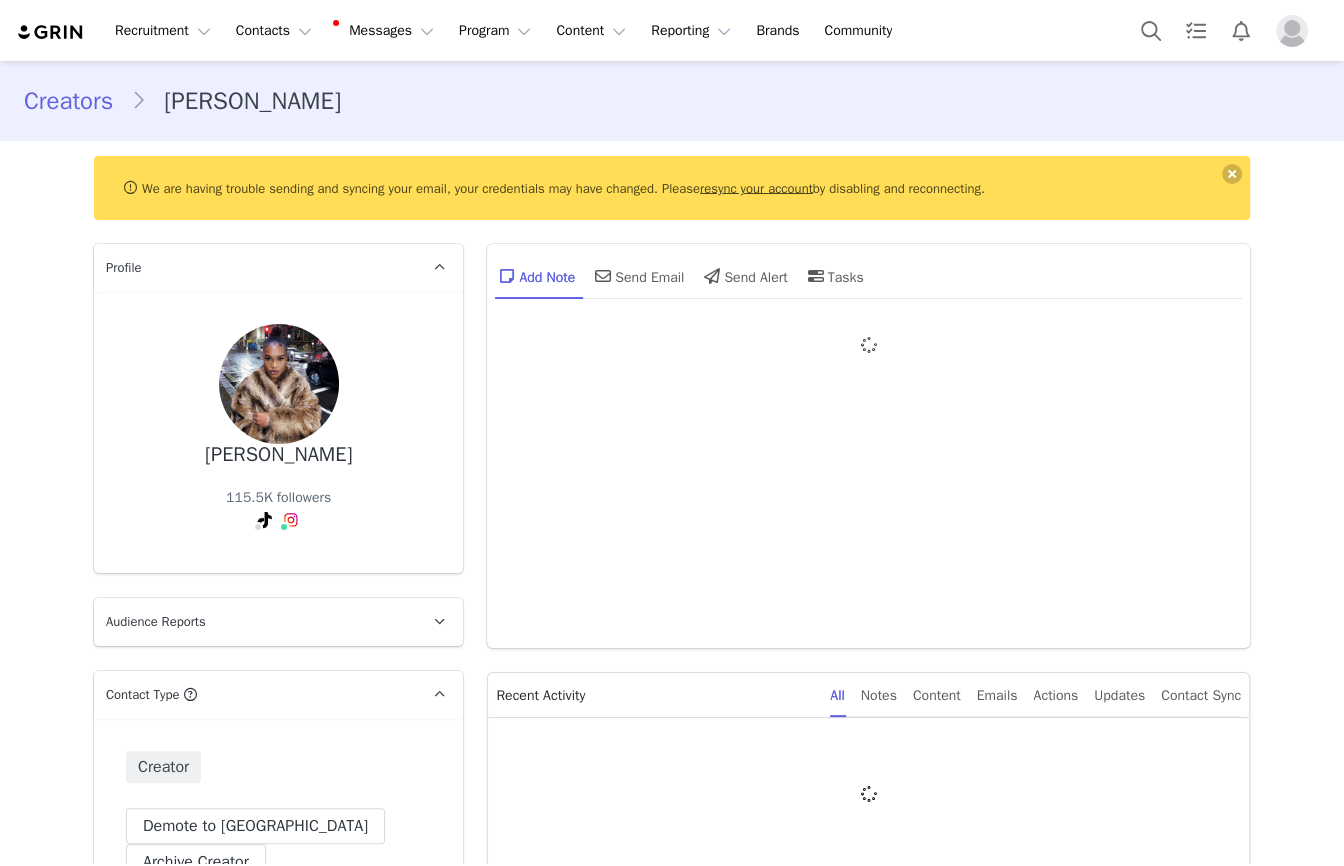 type on "+1 ([GEOGRAPHIC_DATA])" 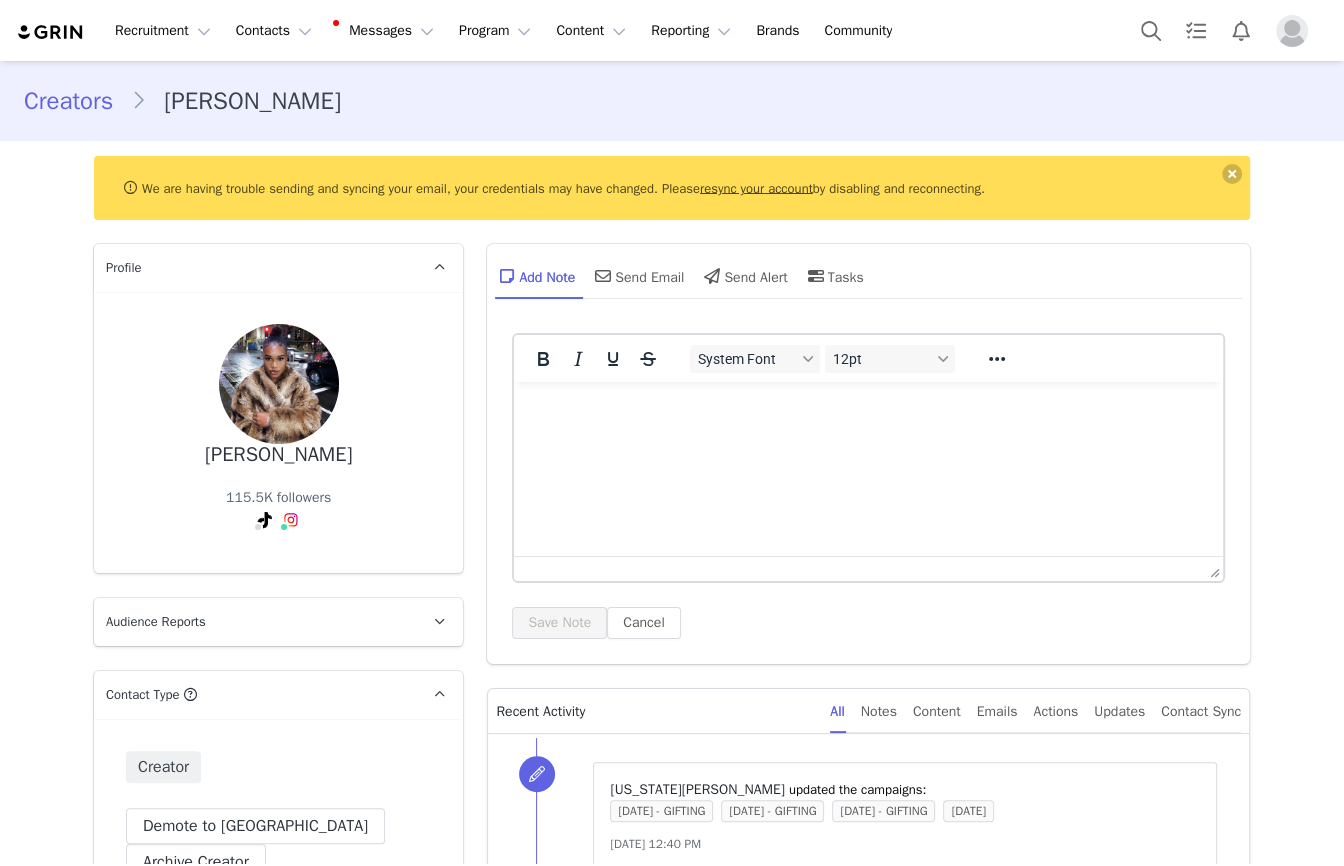 scroll, scrollTop: 295, scrollLeft: 0, axis: vertical 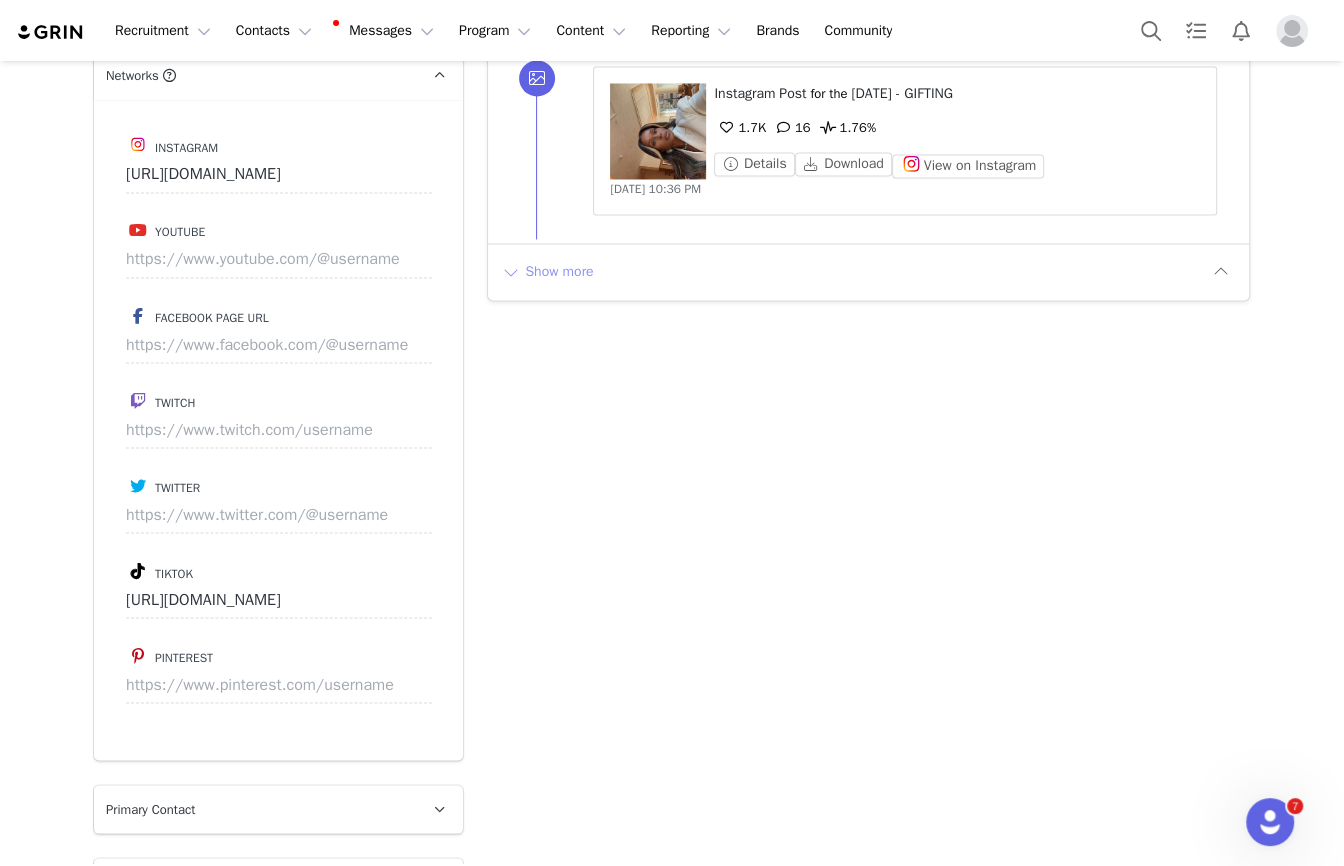 click on "Show more" at bounding box center (547, 272) 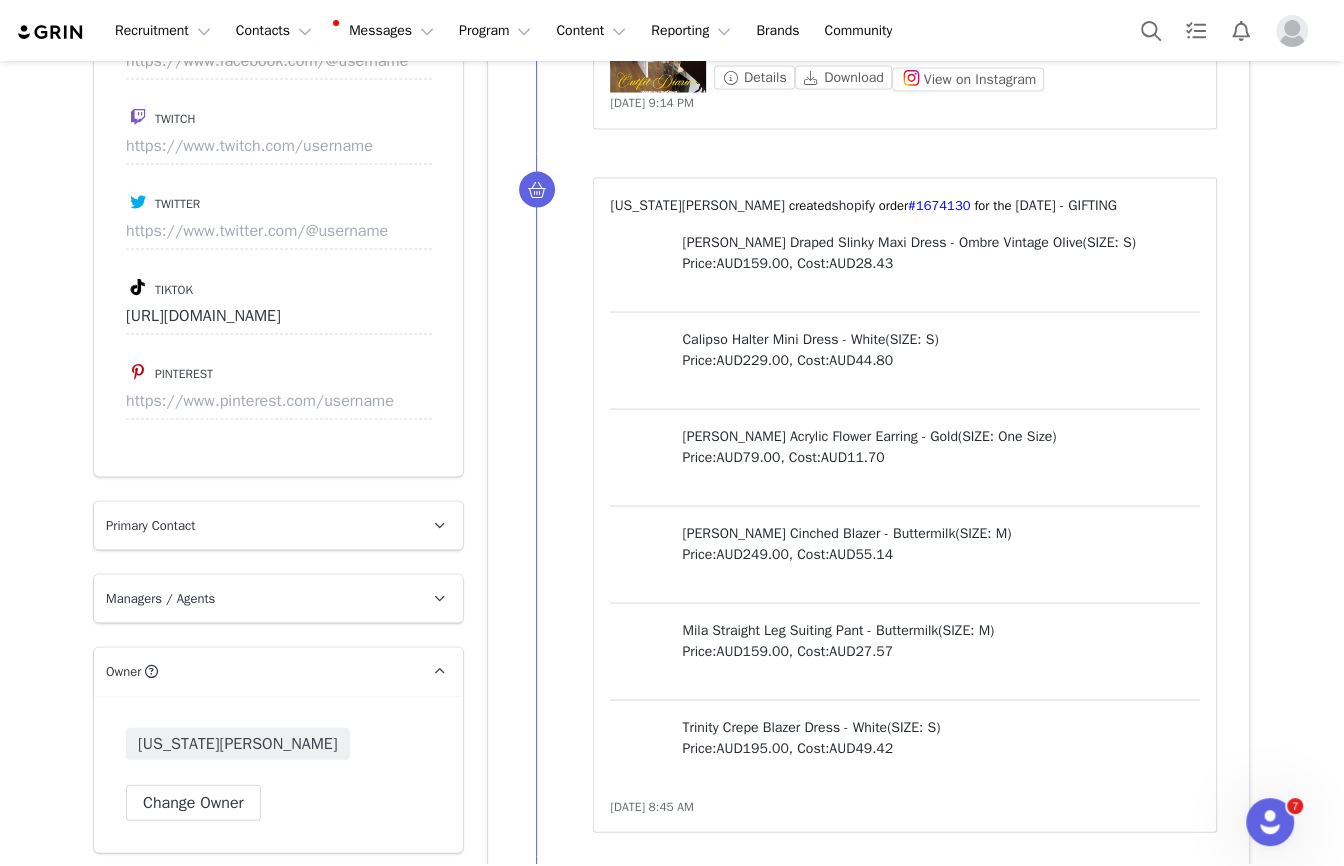scroll, scrollTop: 2718, scrollLeft: 0, axis: vertical 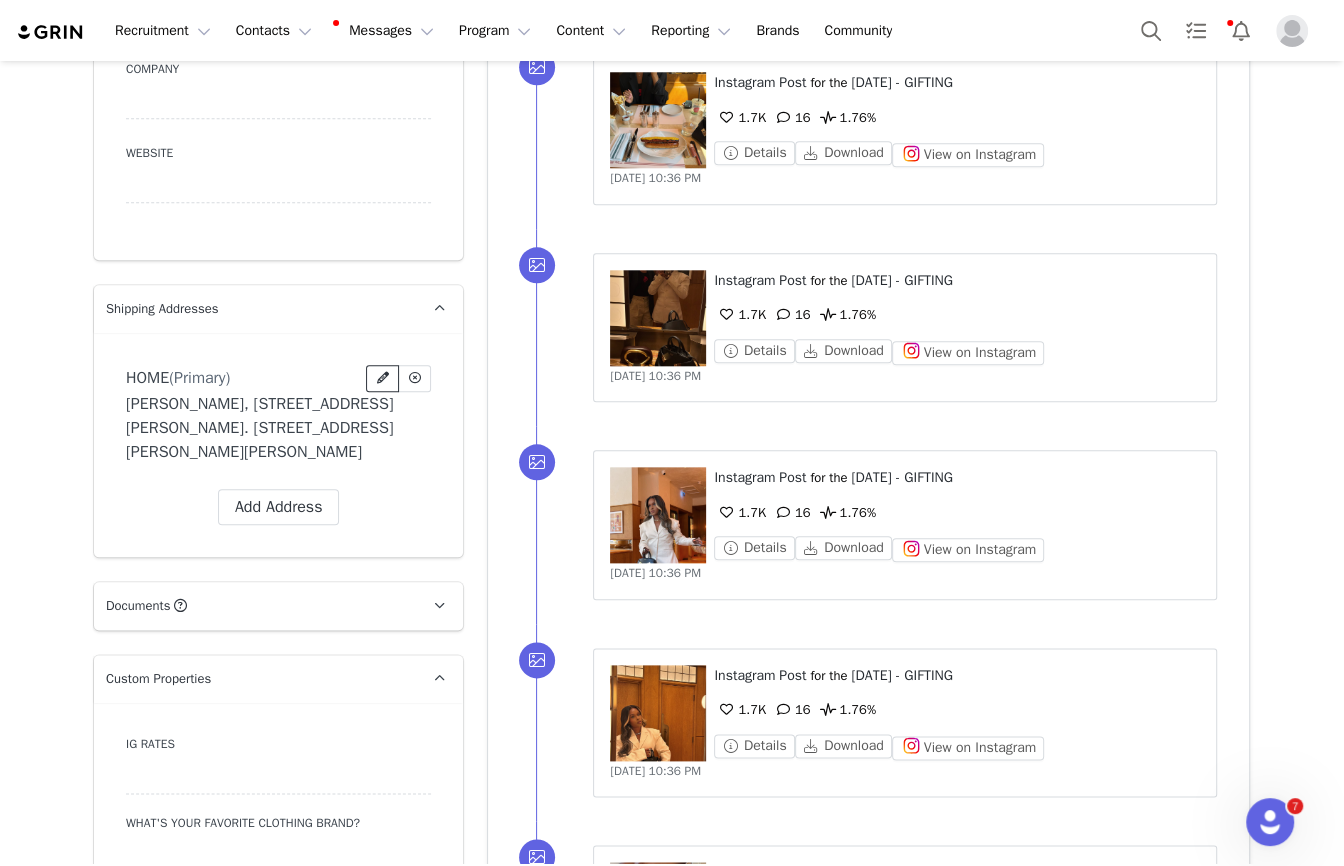 click at bounding box center (383, 378) 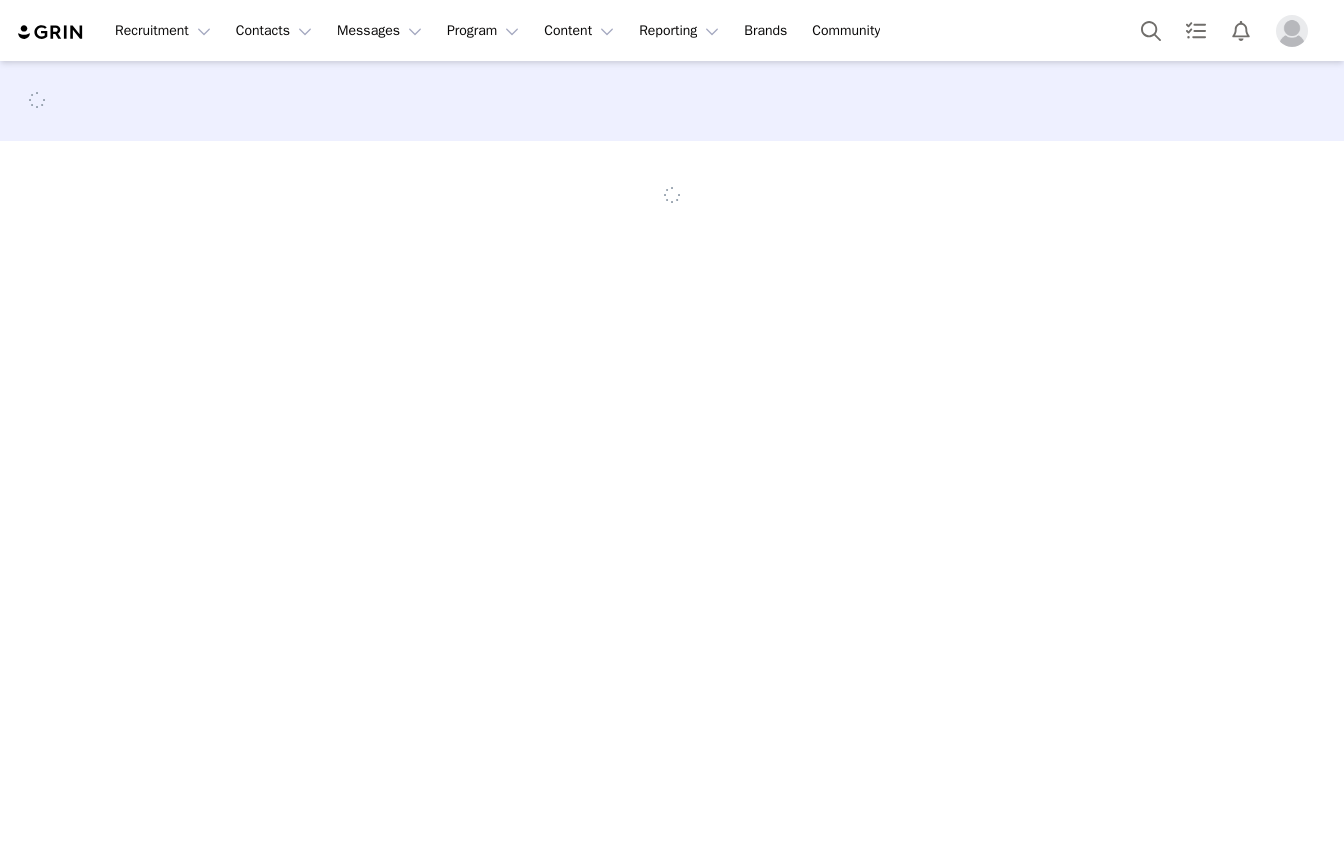 scroll, scrollTop: 0, scrollLeft: 0, axis: both 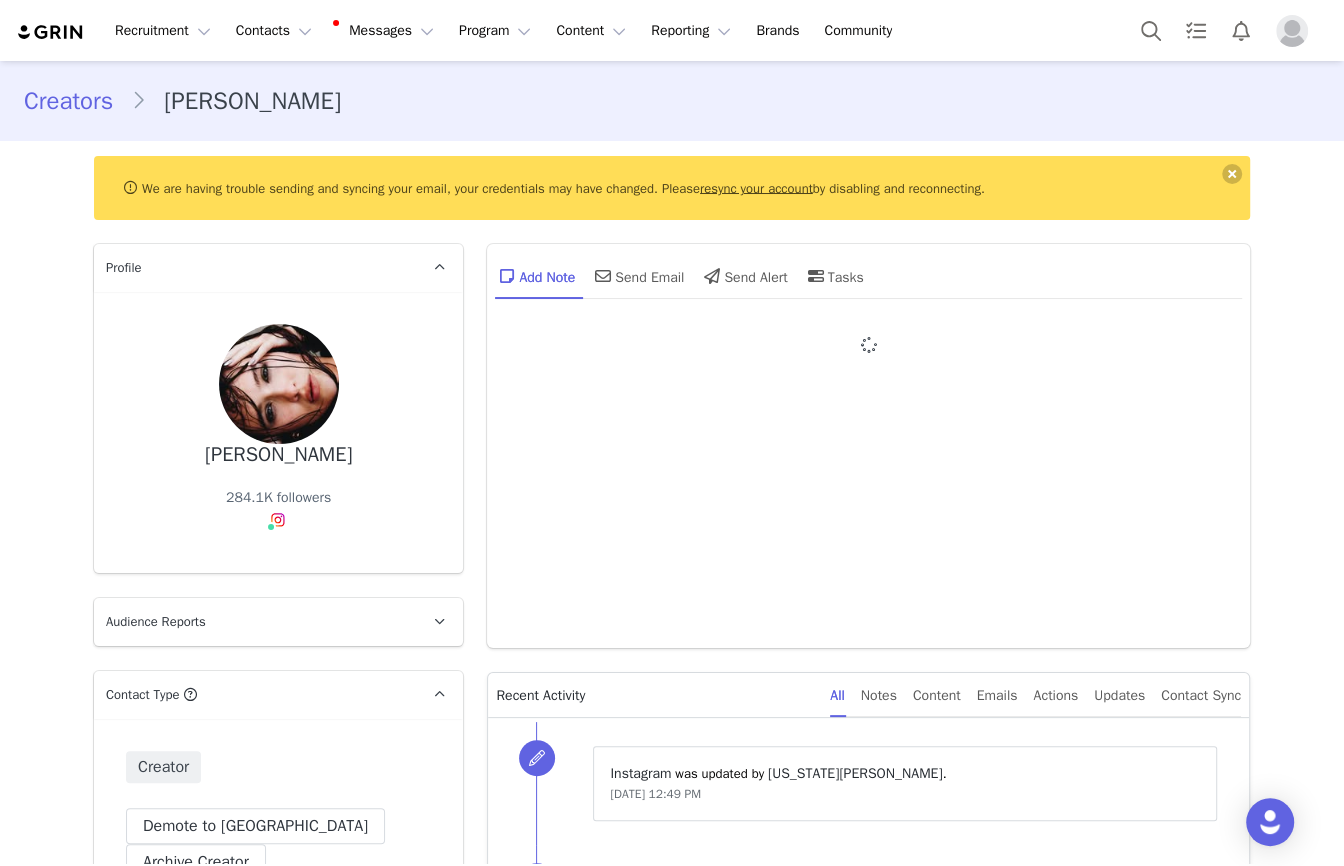 type on "+1 ([GEOGRAPHIC_DATA])" 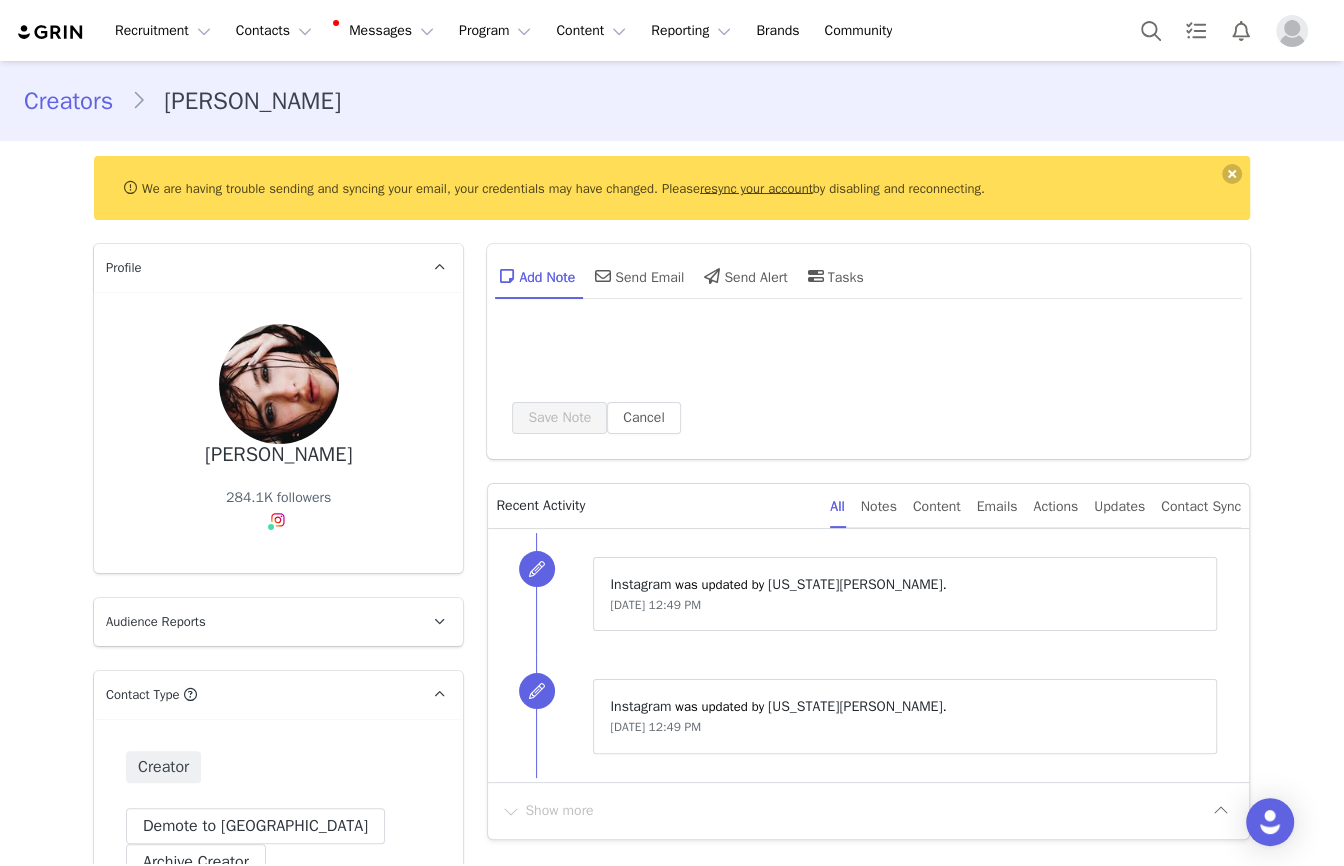 type on "+1 ([GEOGRAPHIC_DATA])" 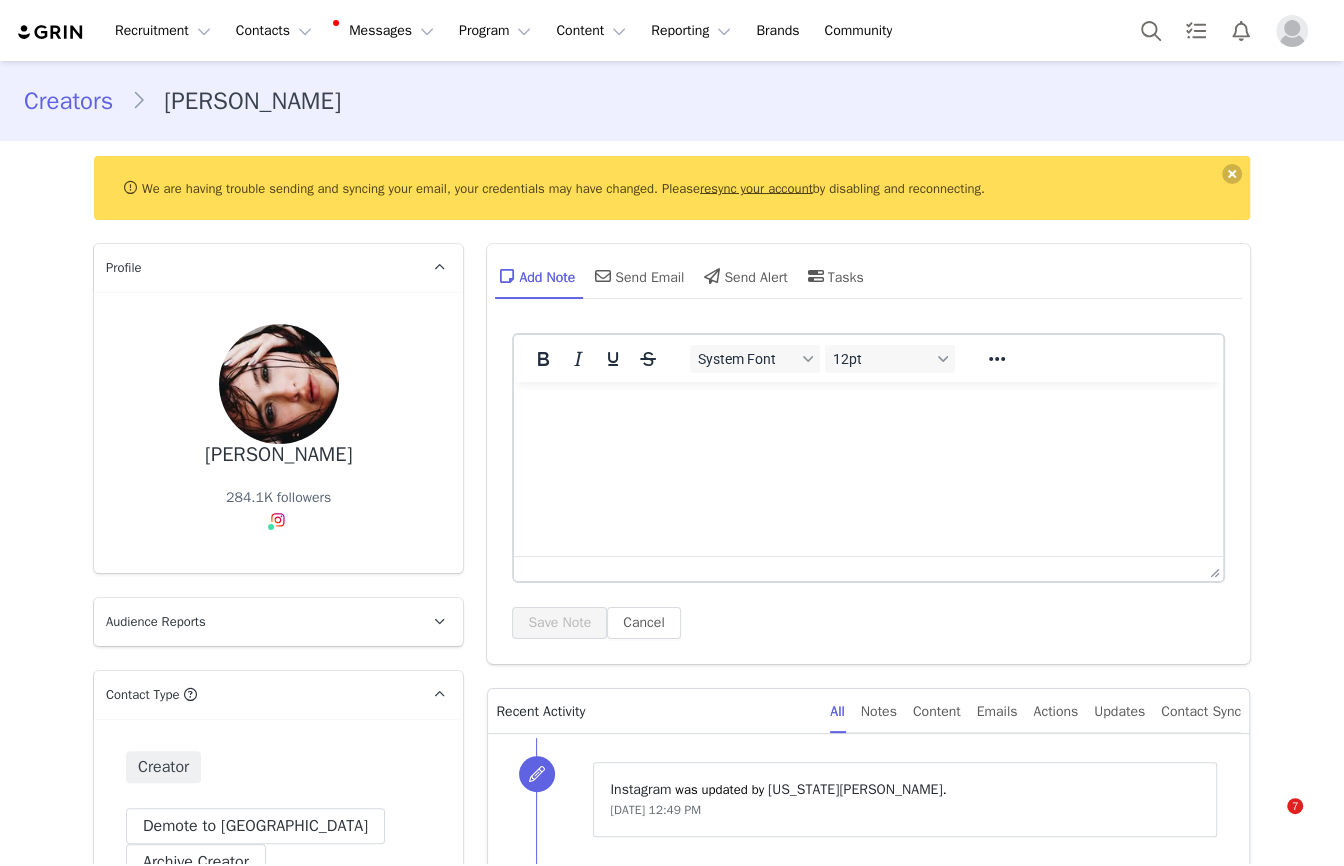 scroll, scrollTop: 468, scrollLeft: 0, axis: vertical 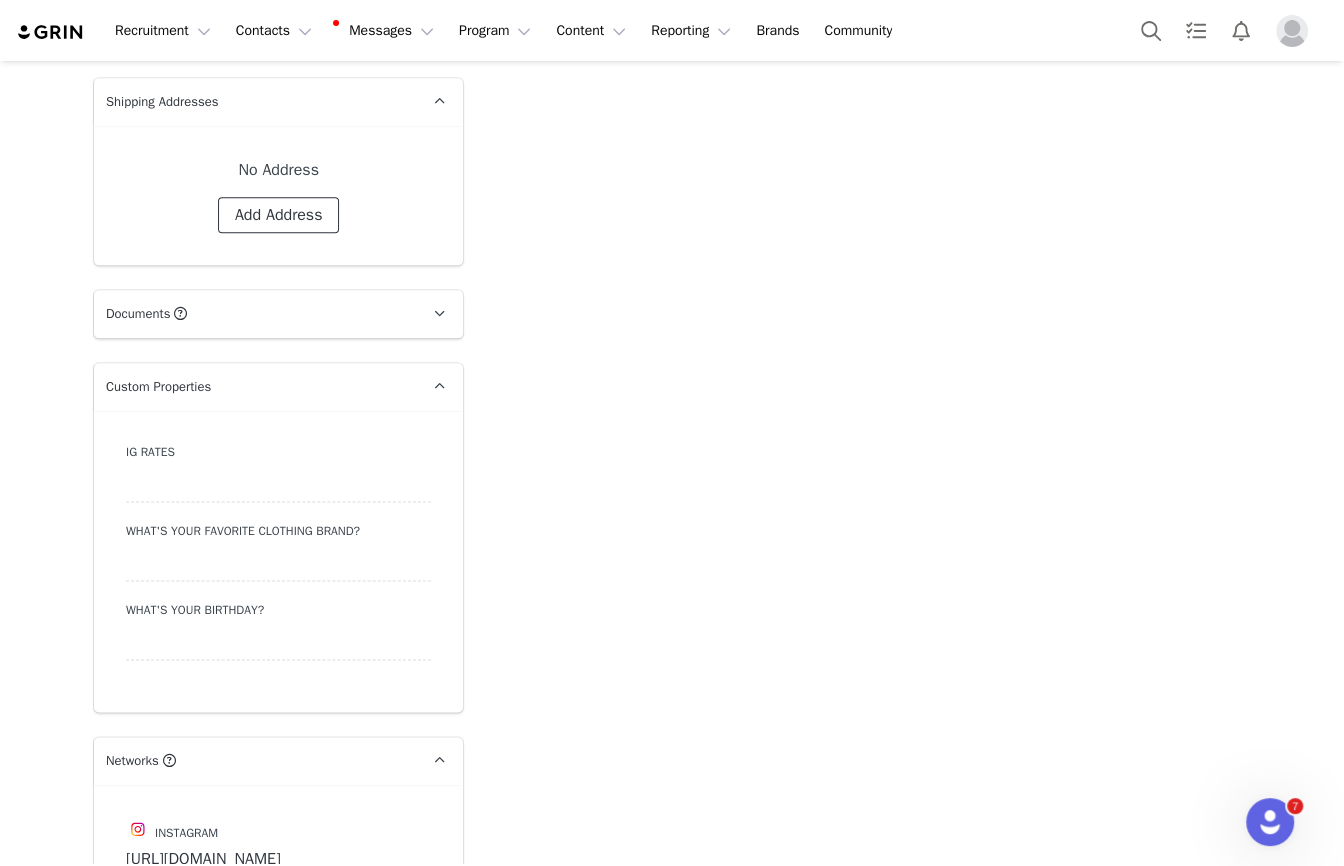 click on "Add Address" at bounding box center [279, 215] 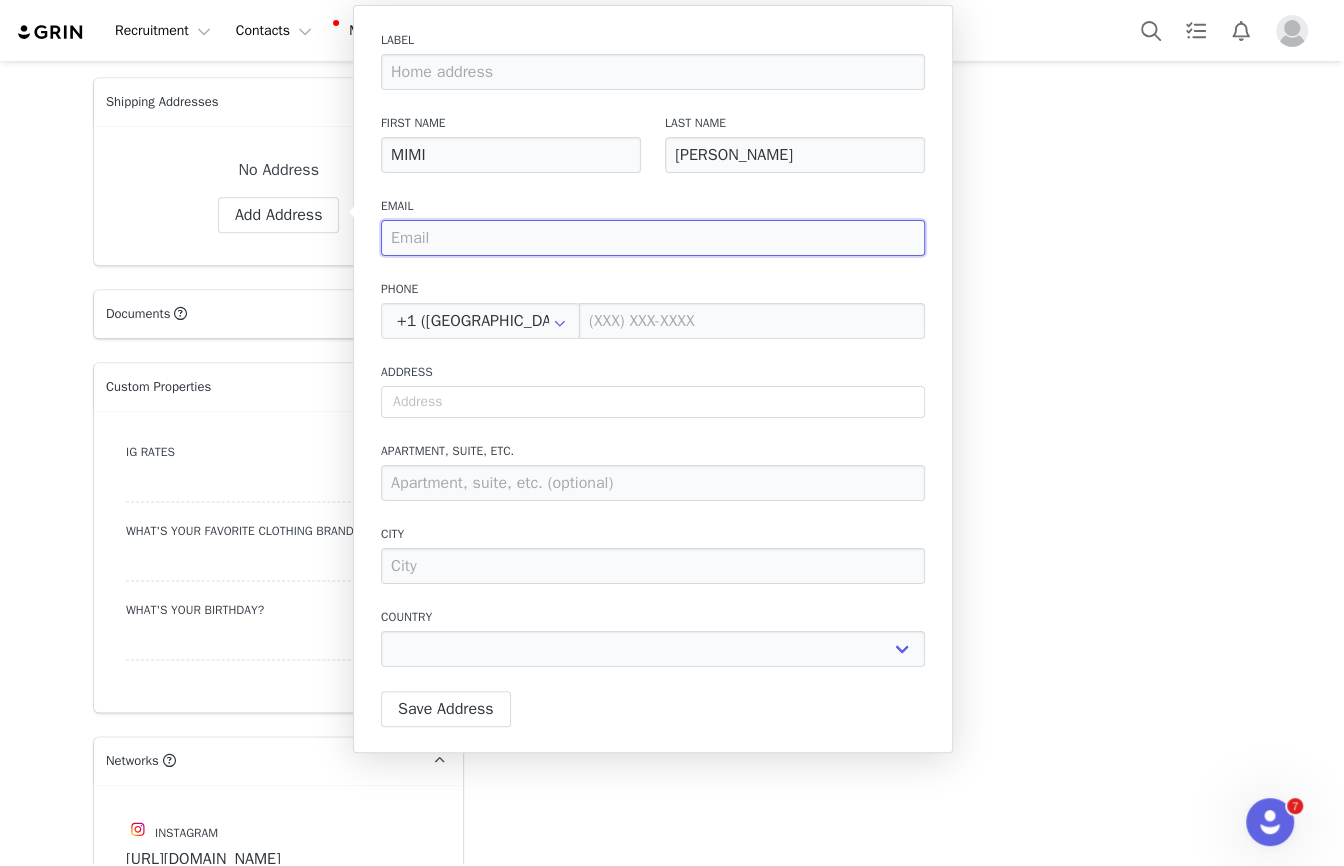 click at bounding box center (653, 238) 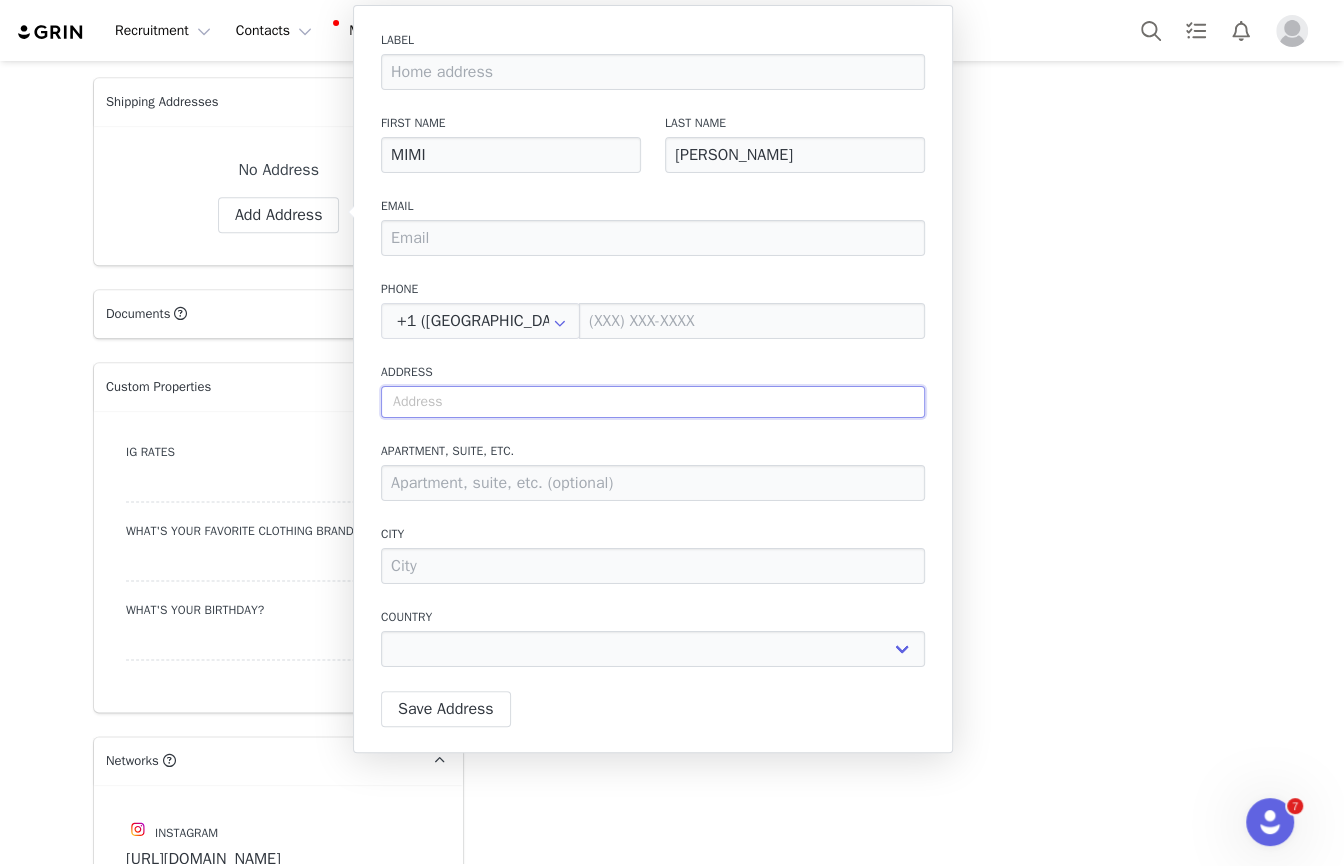 click at bounding box center [653, 402] 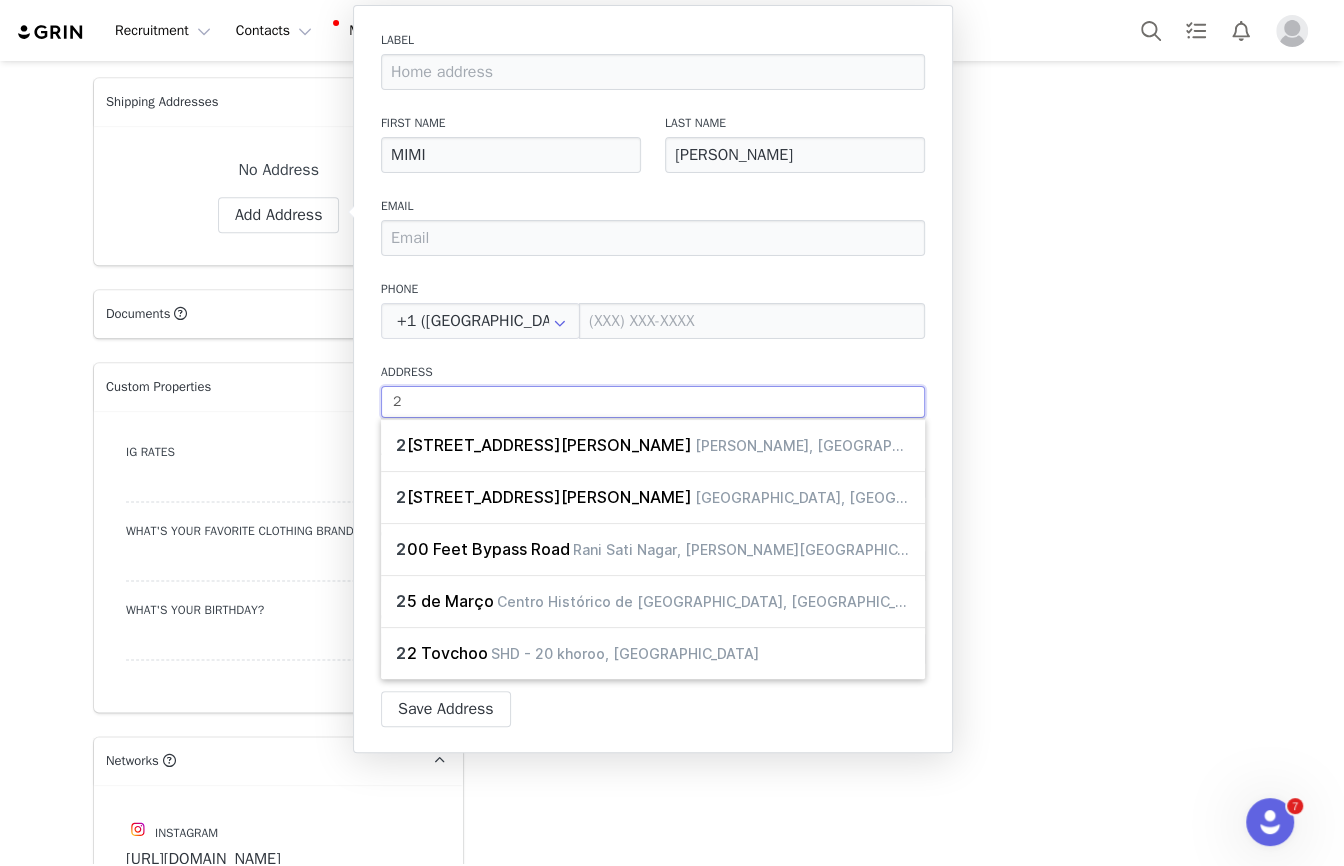 type on "28" 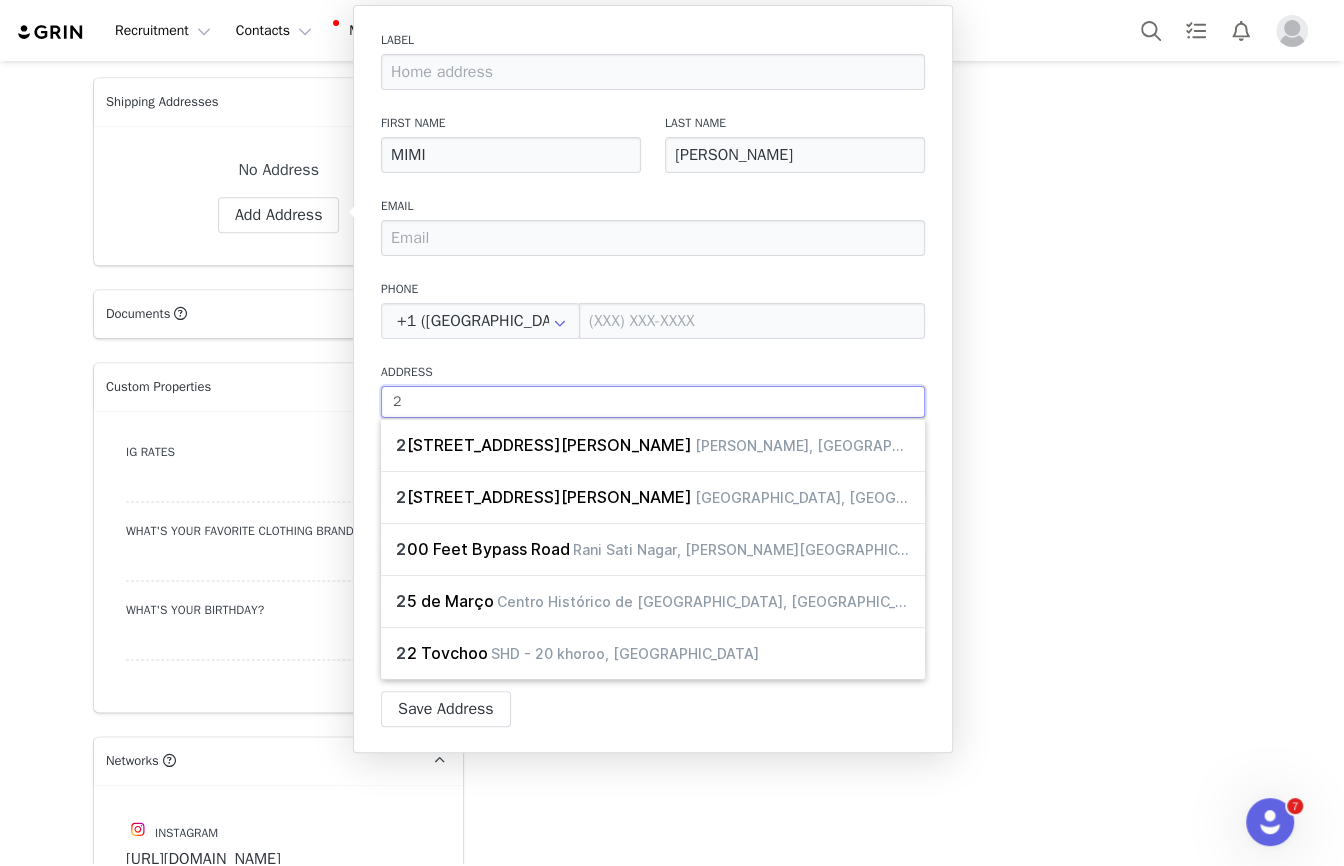 select 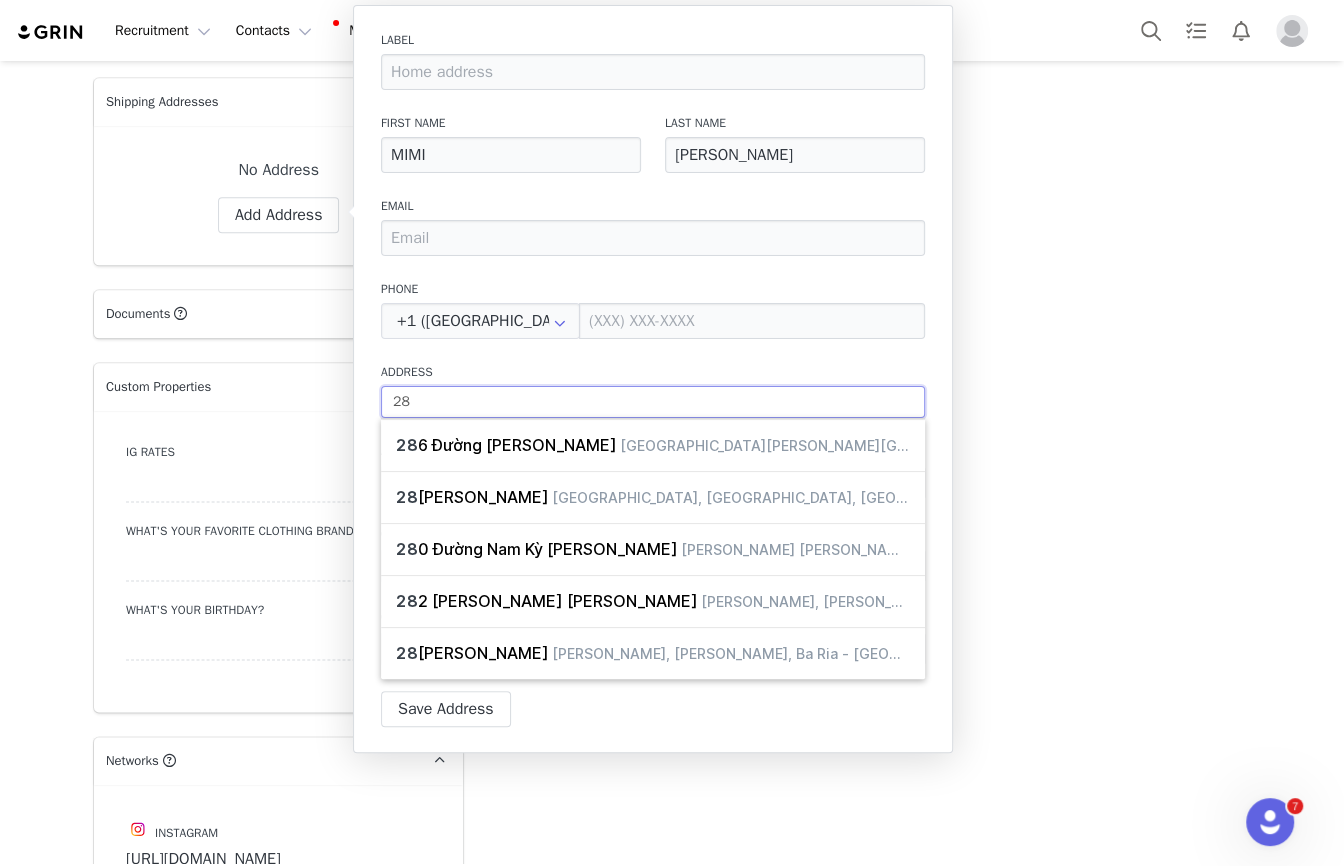 type on "28A" 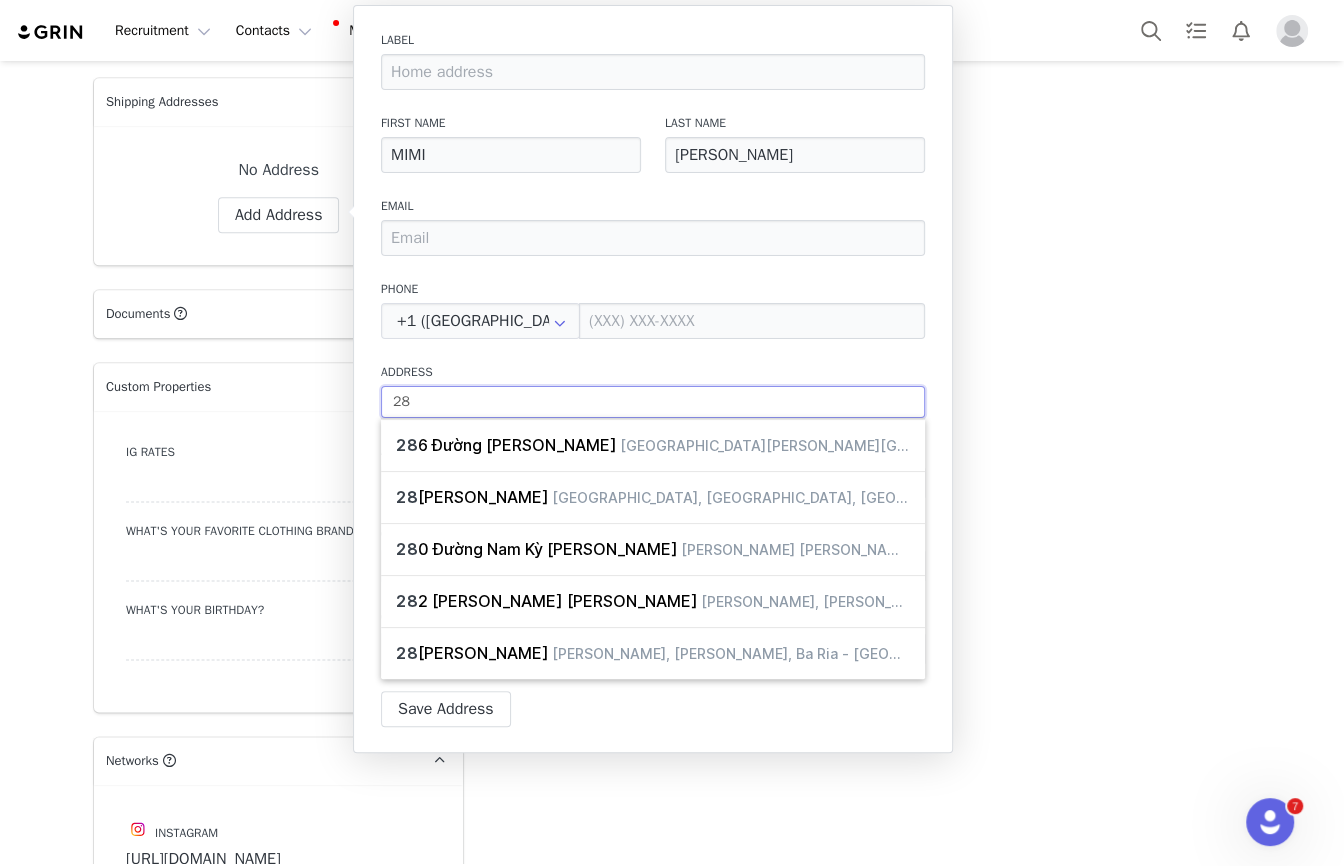 select 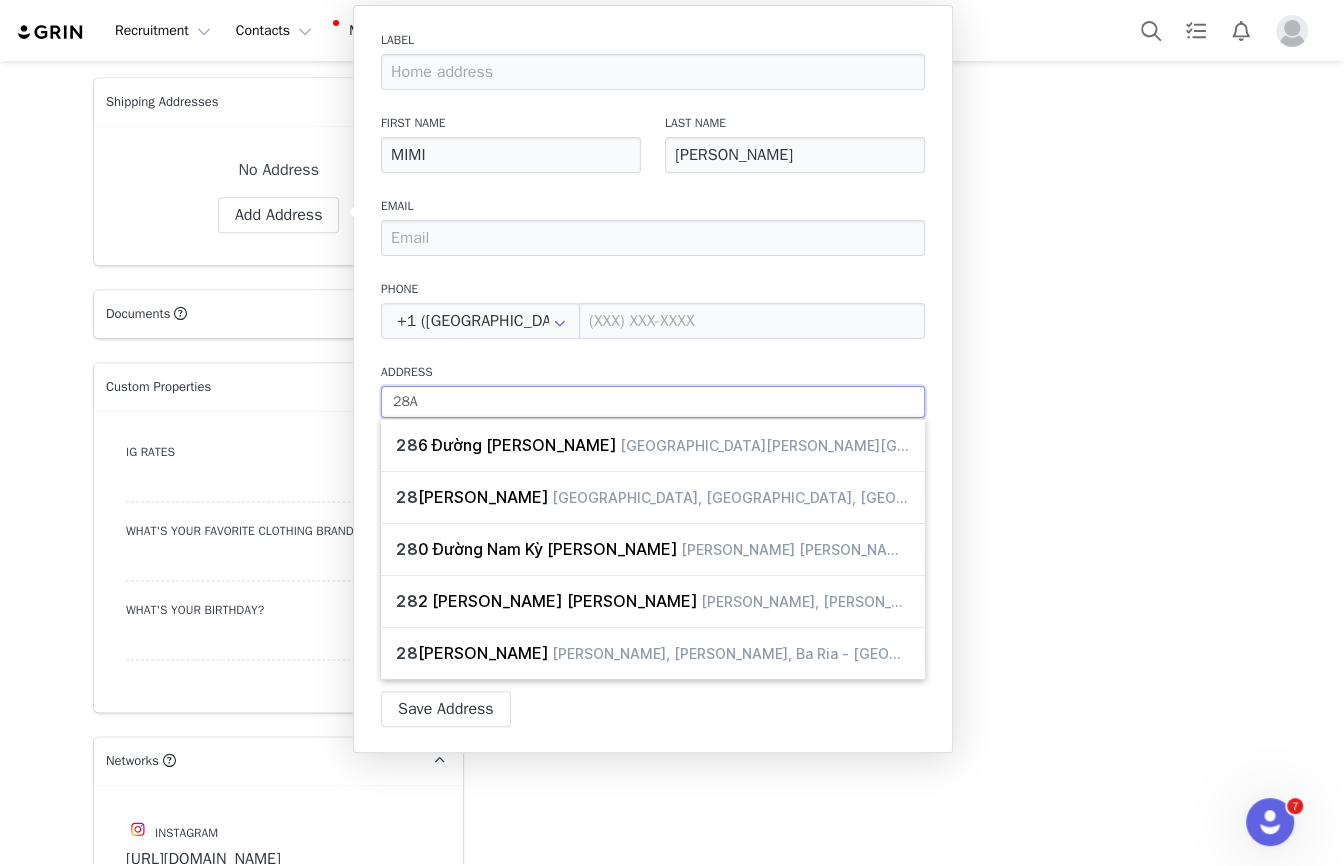 type on "28A" 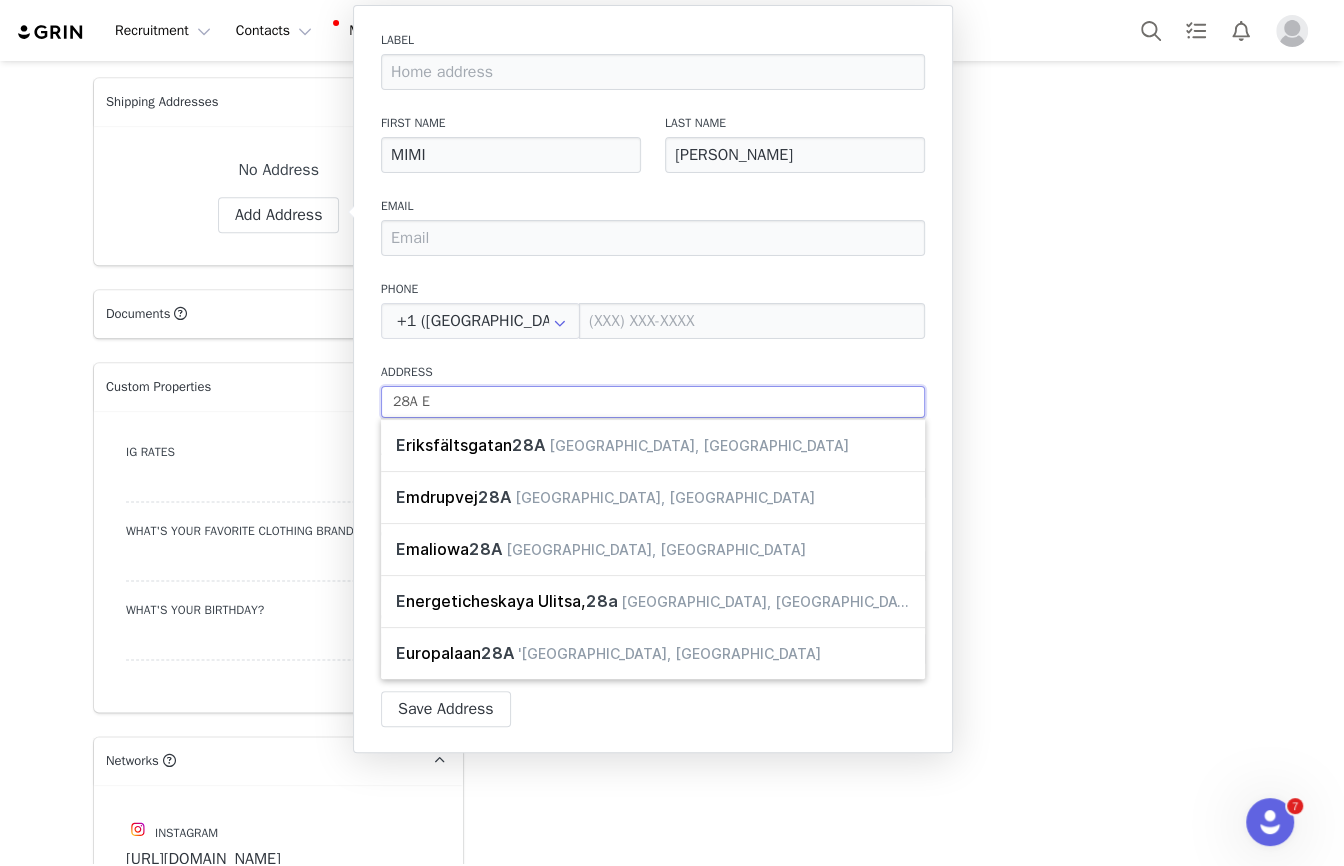 type on "28A Ed" 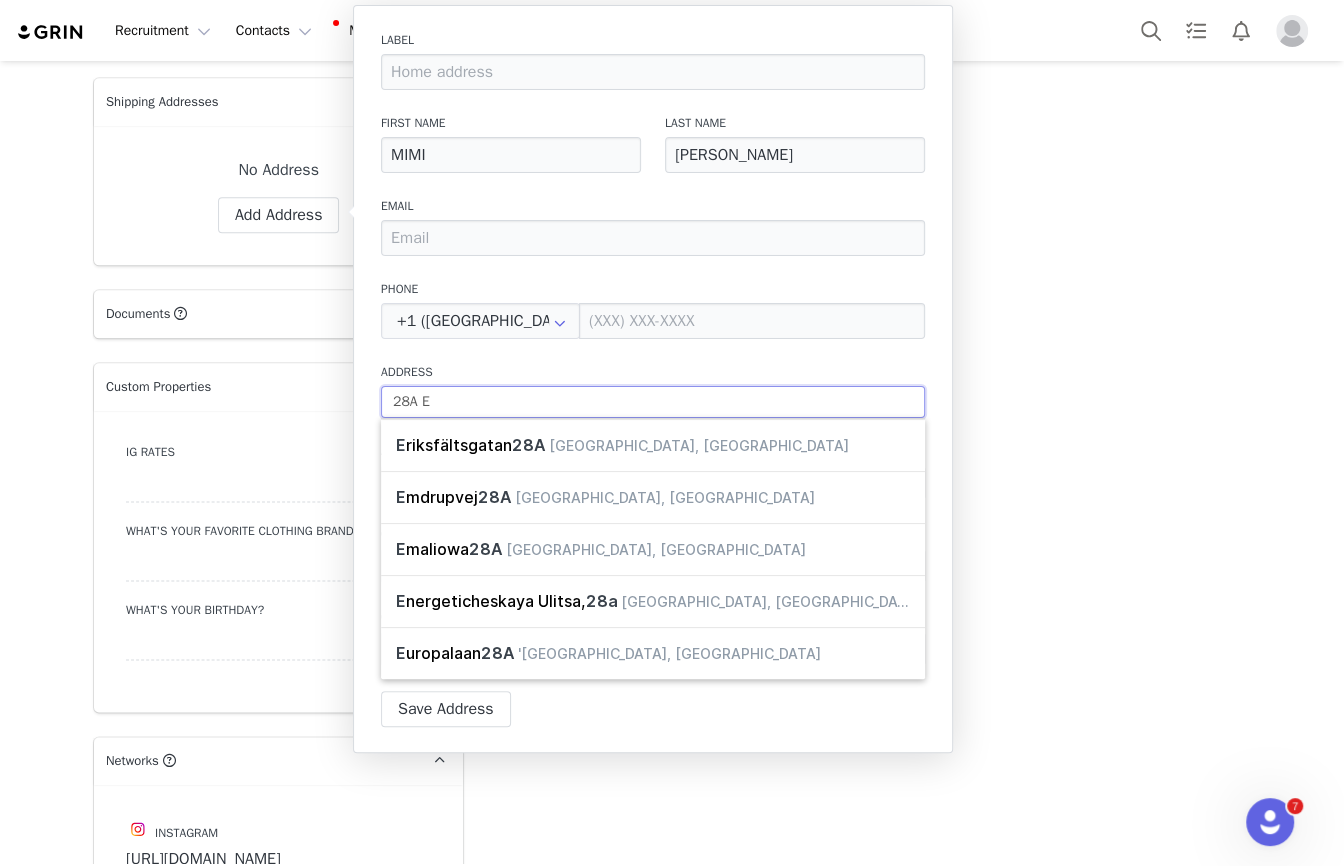 select 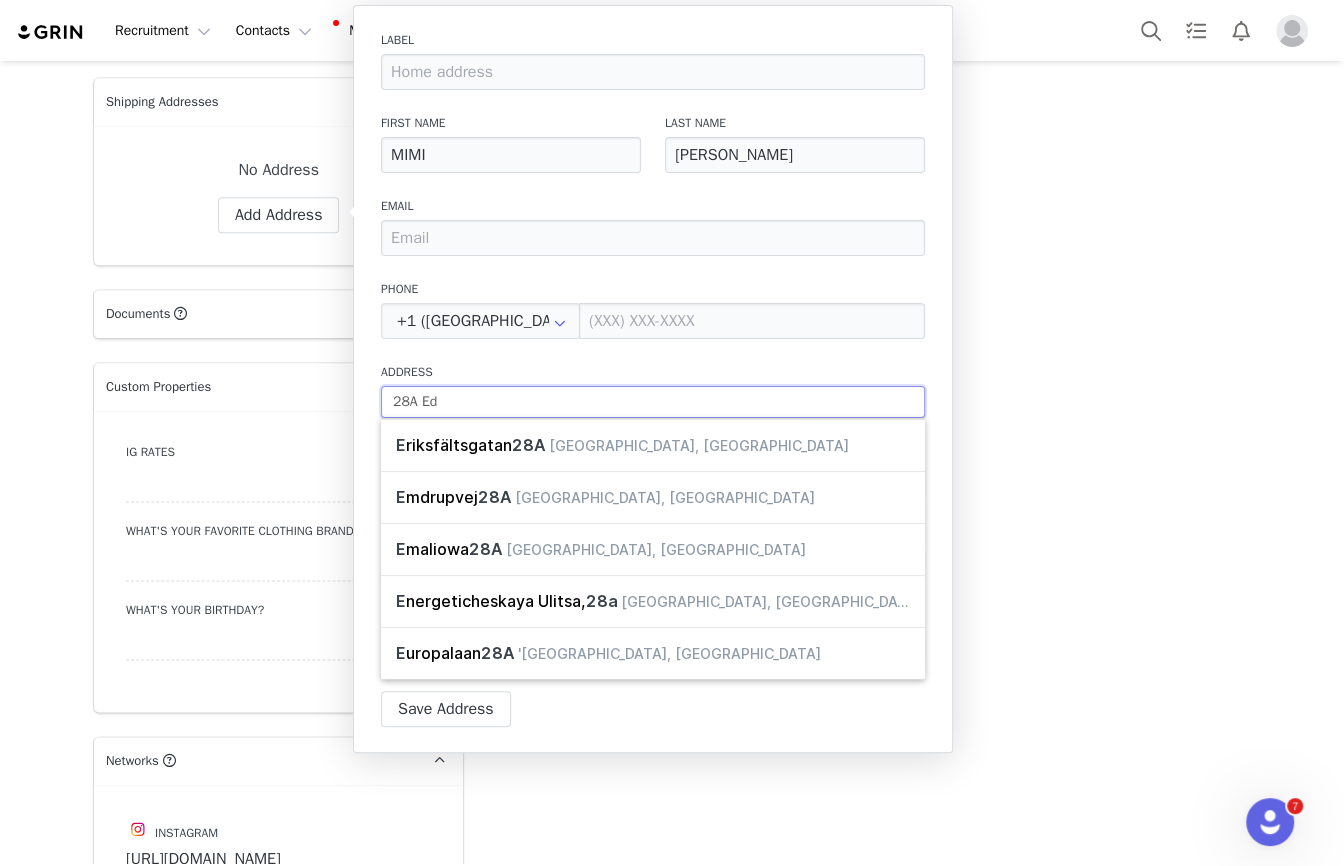 type on "28A Ede" 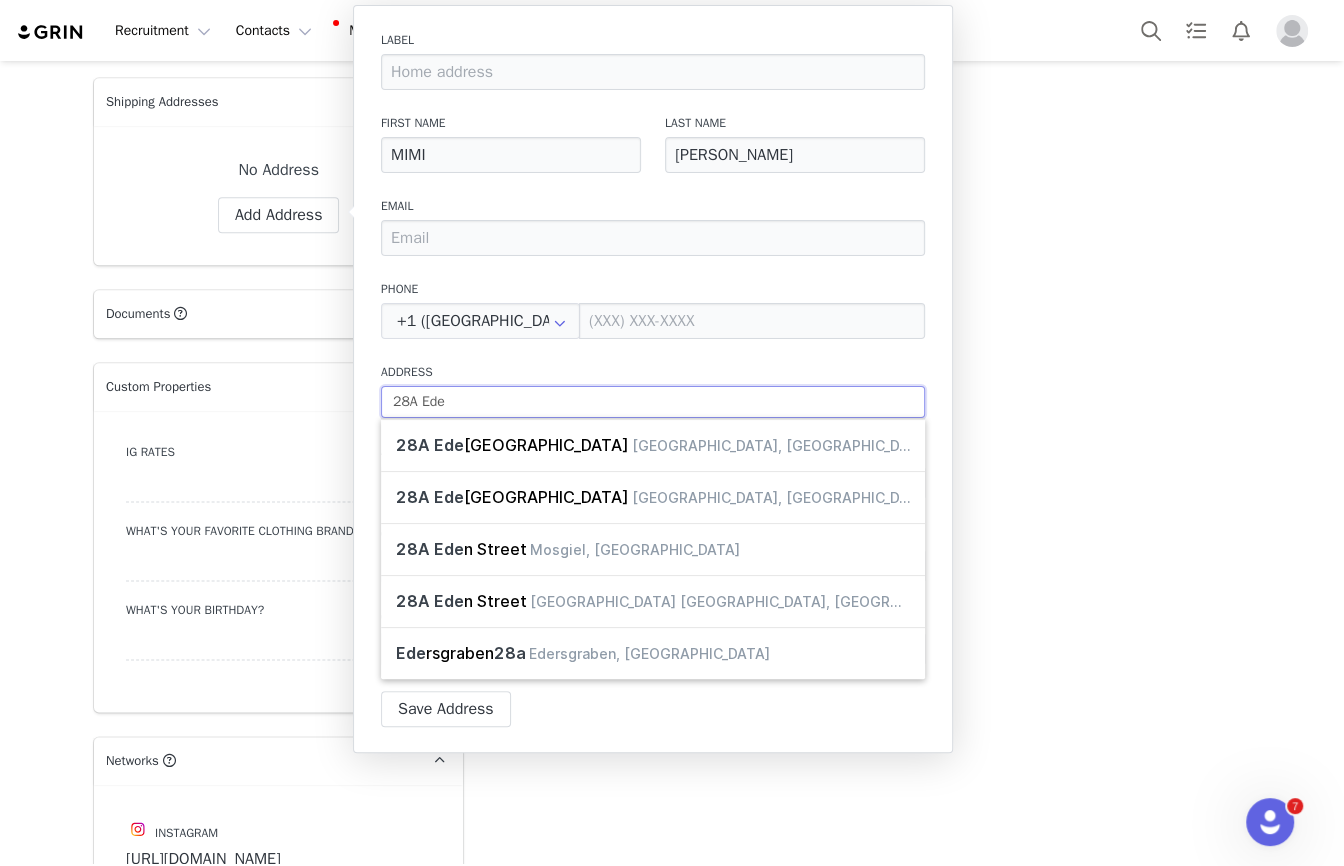 type on "28A Eden" 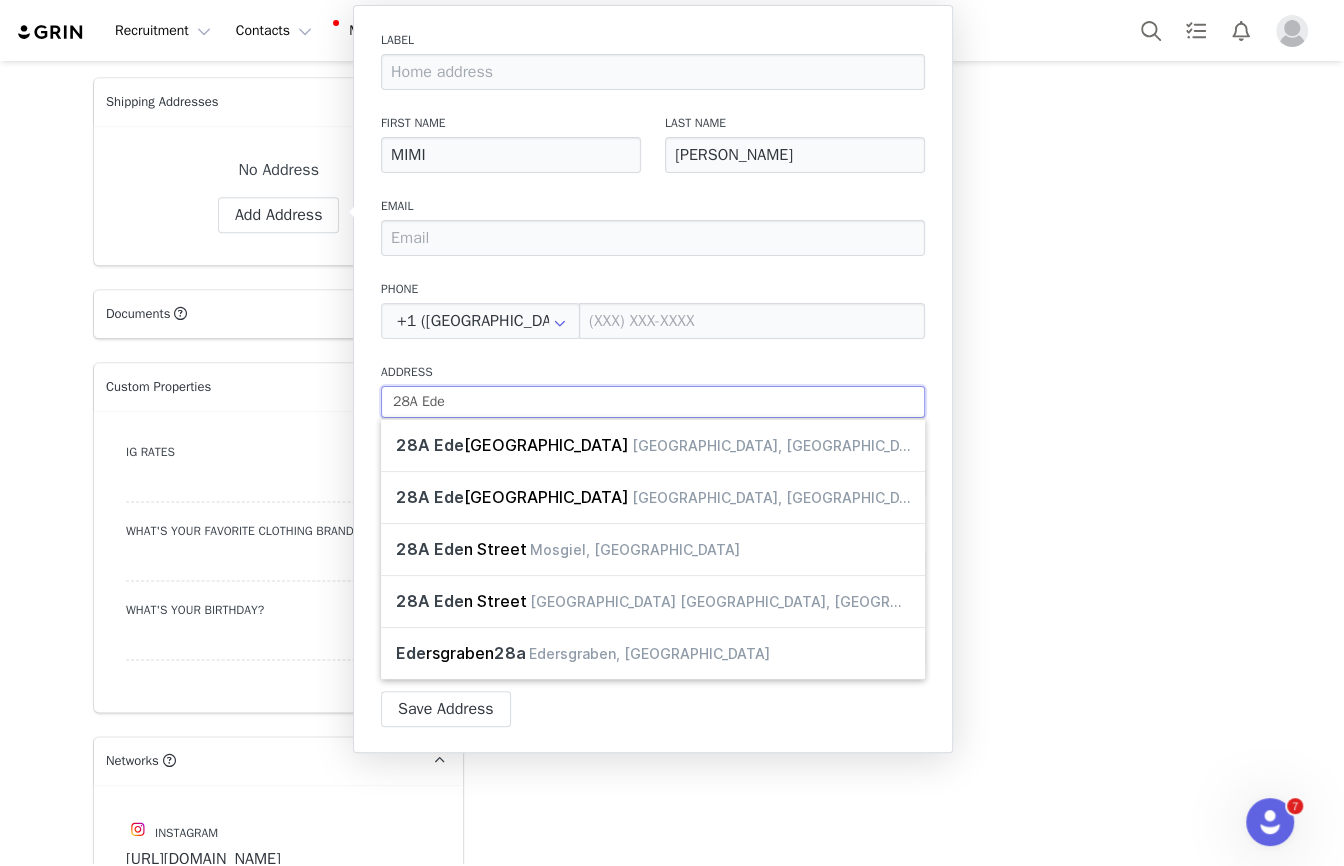 select 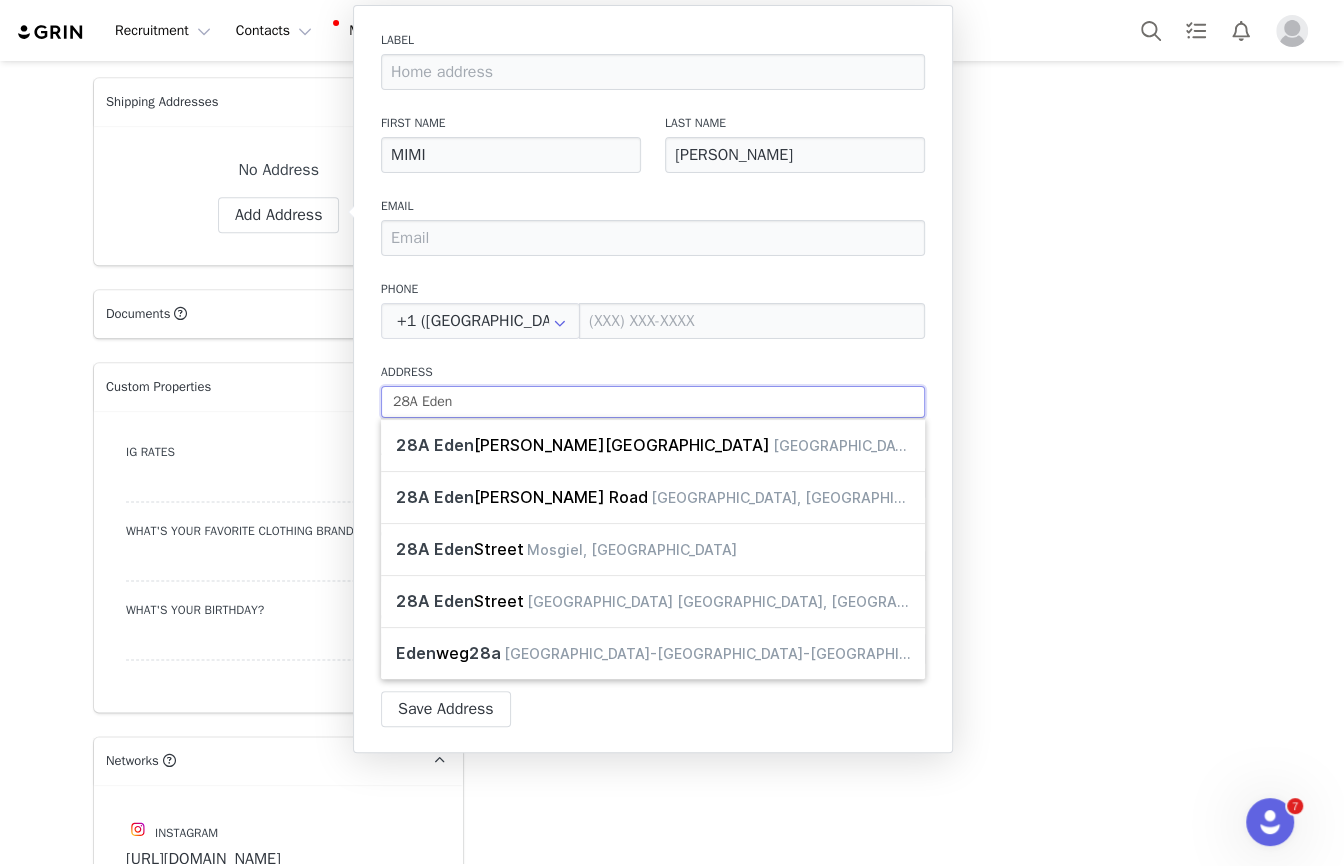 type on "28A Edenv" 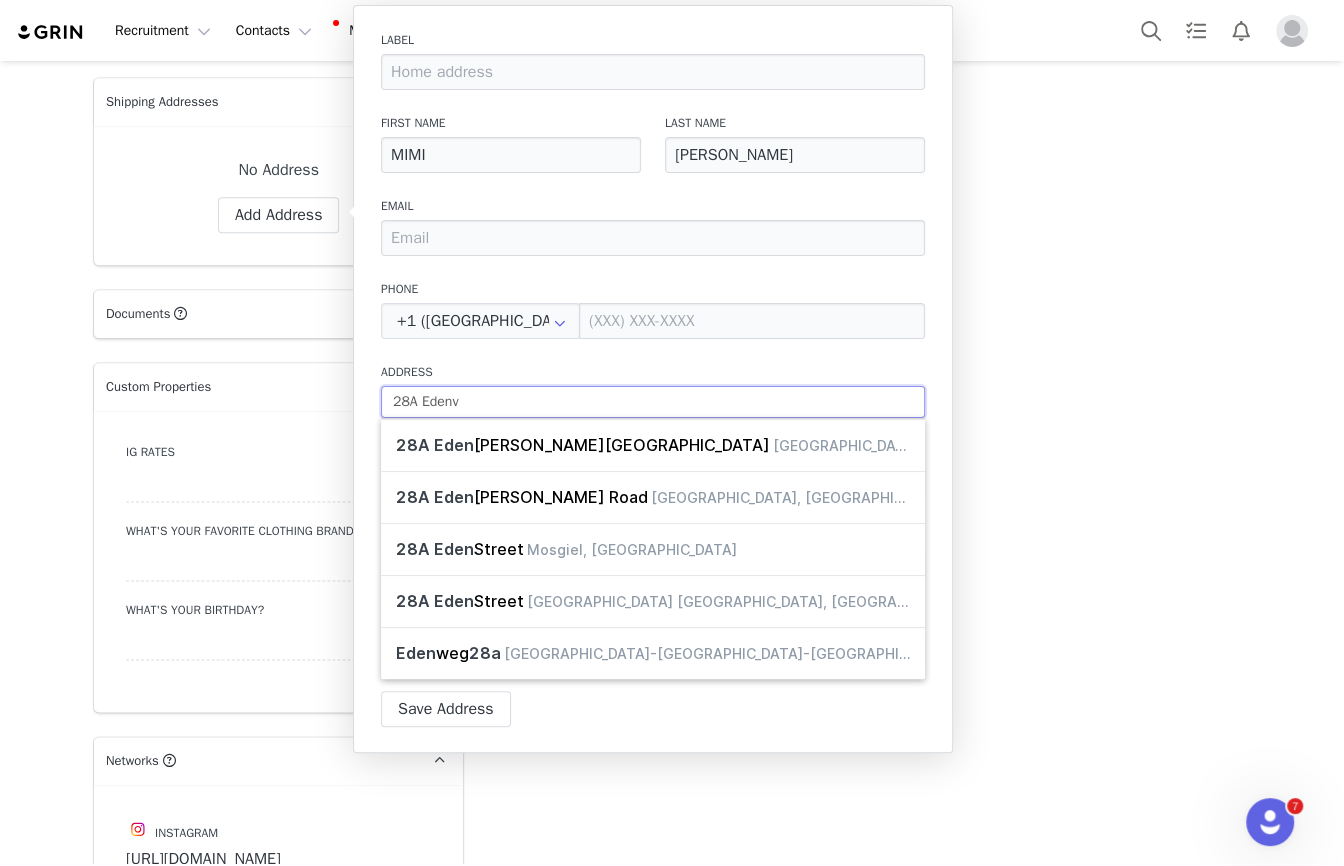 select 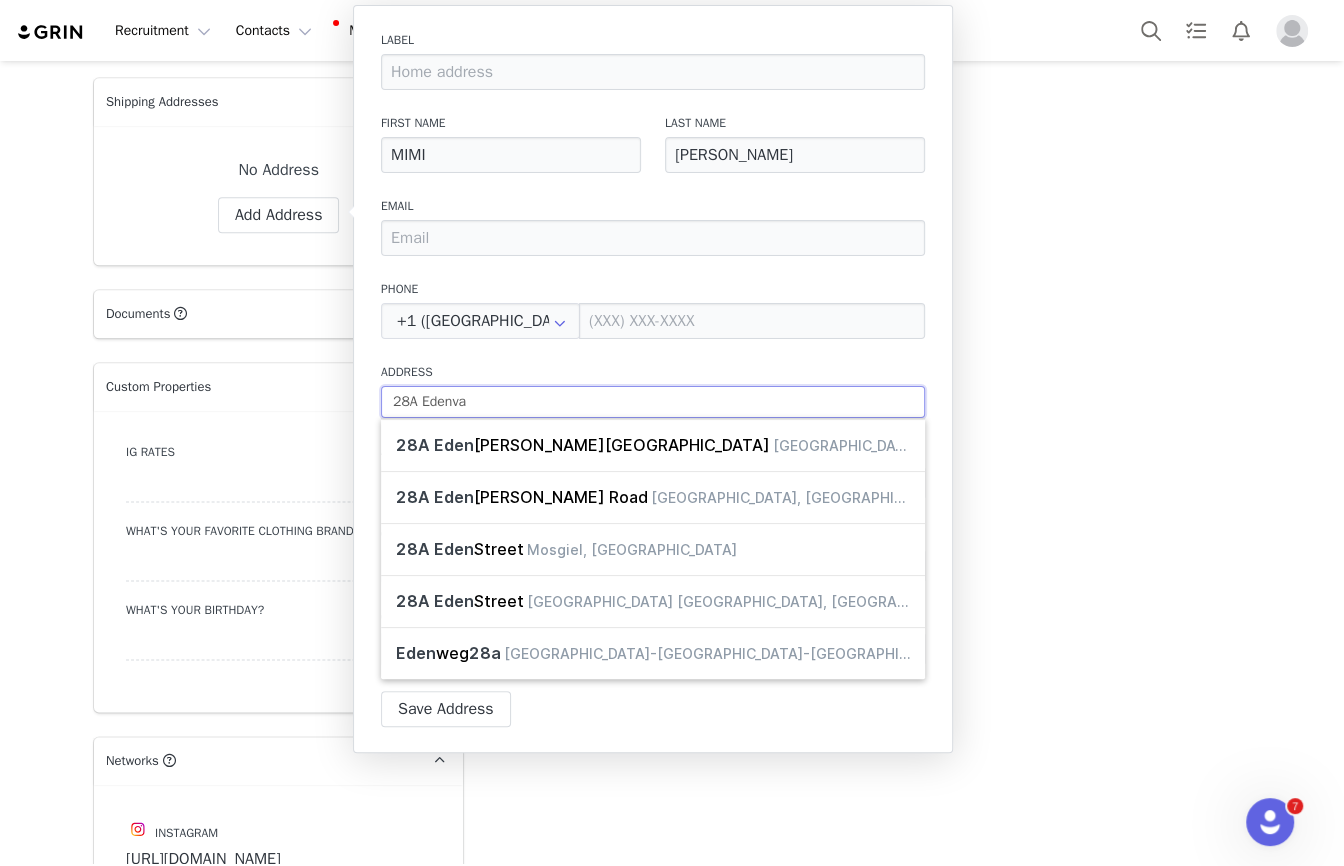select 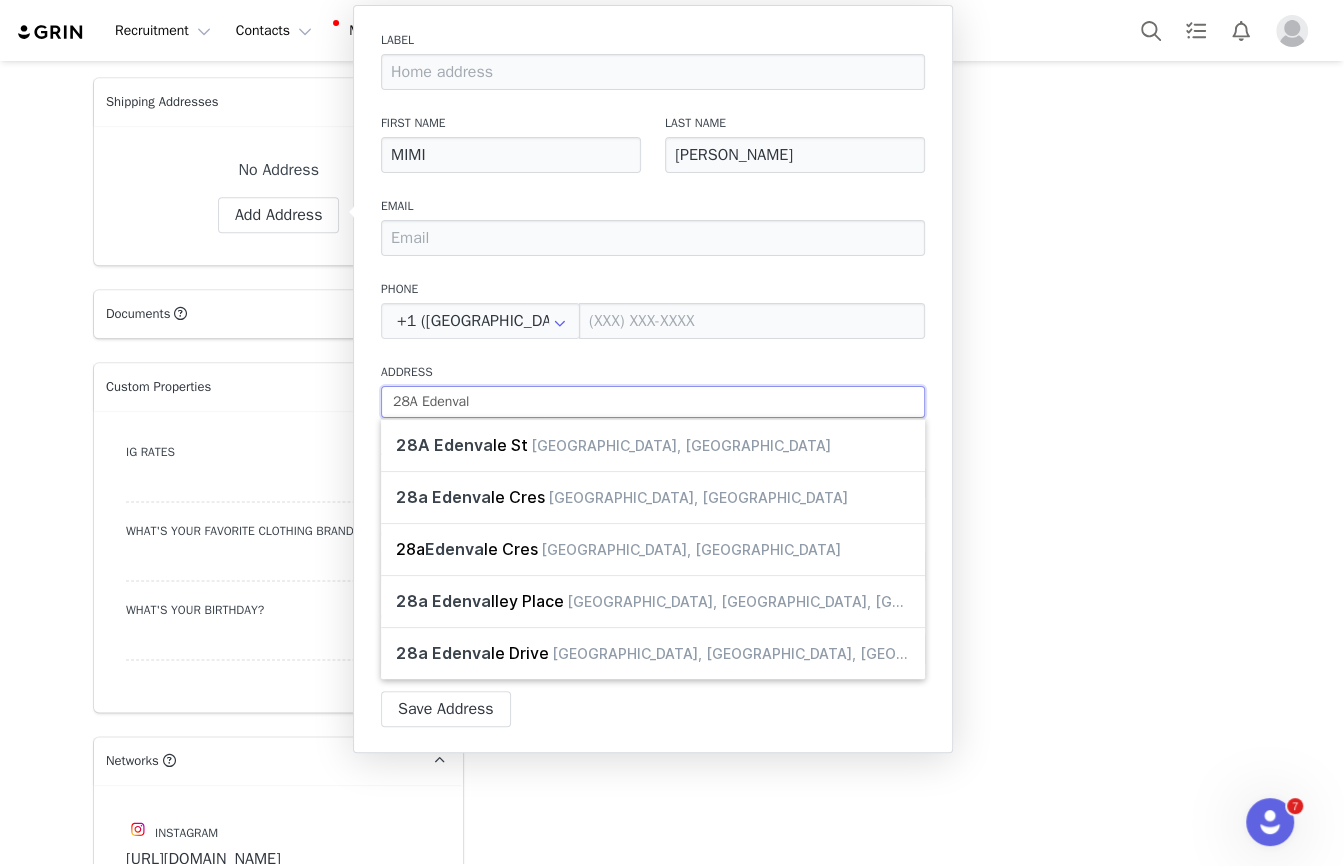 type on "28A Edenvale" 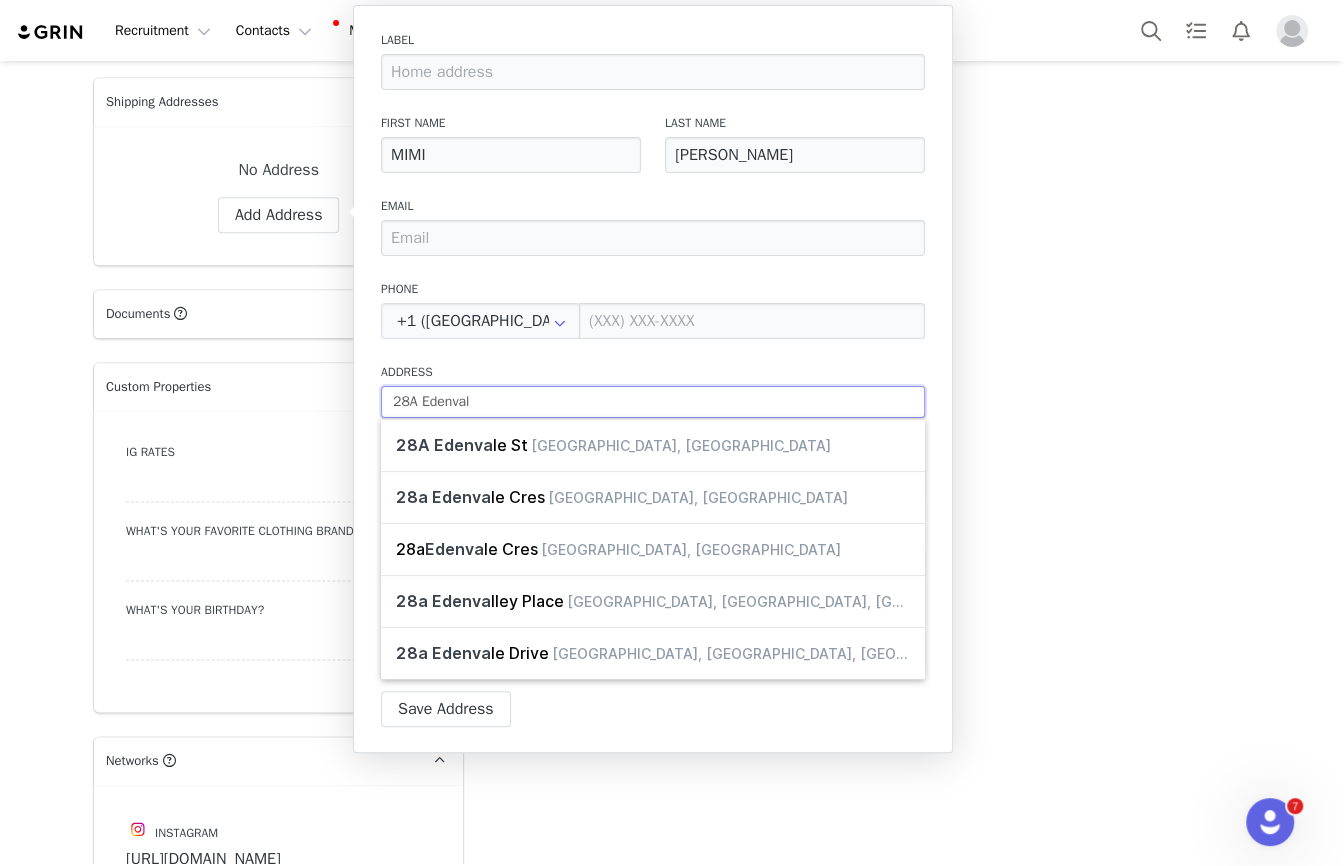 select 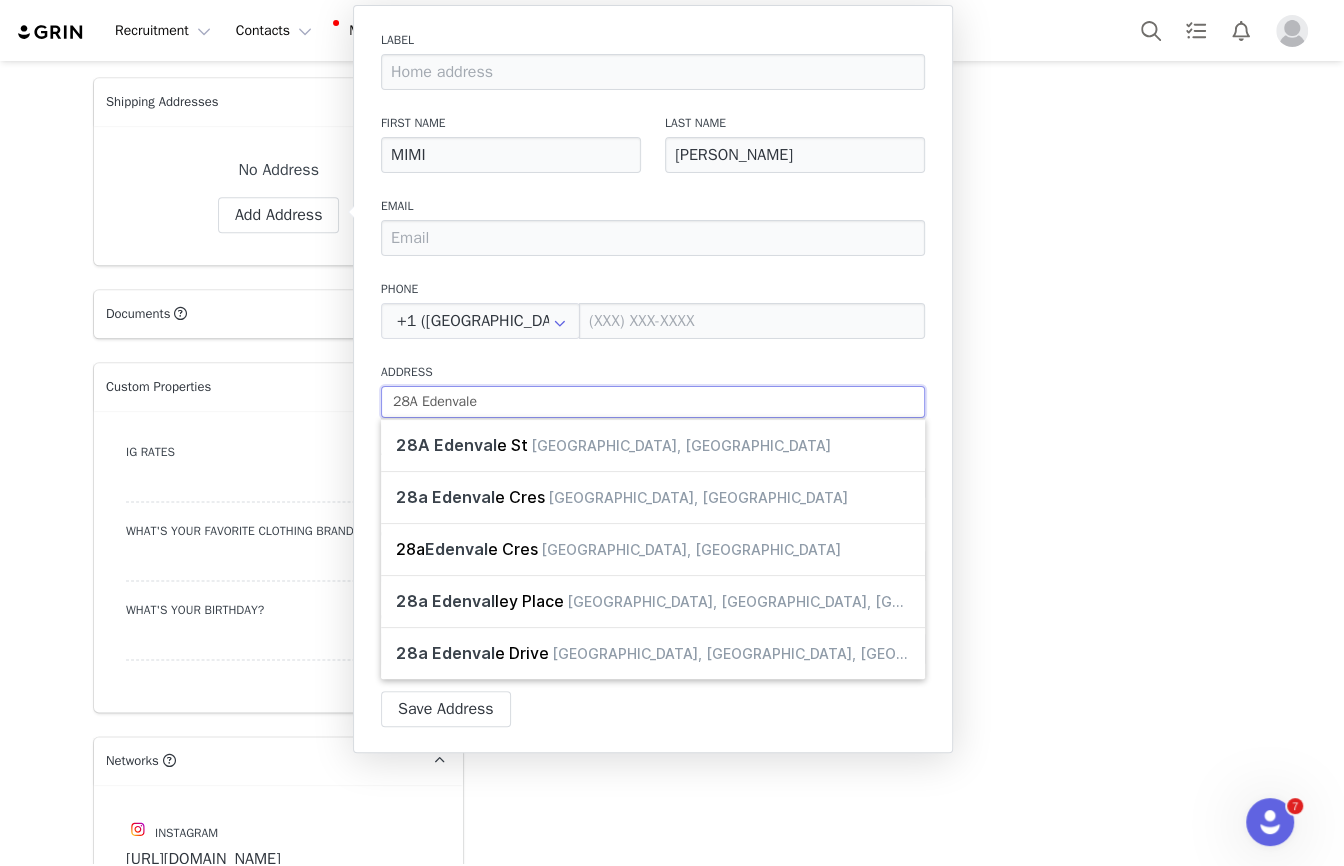 type on "28A Edenvale" 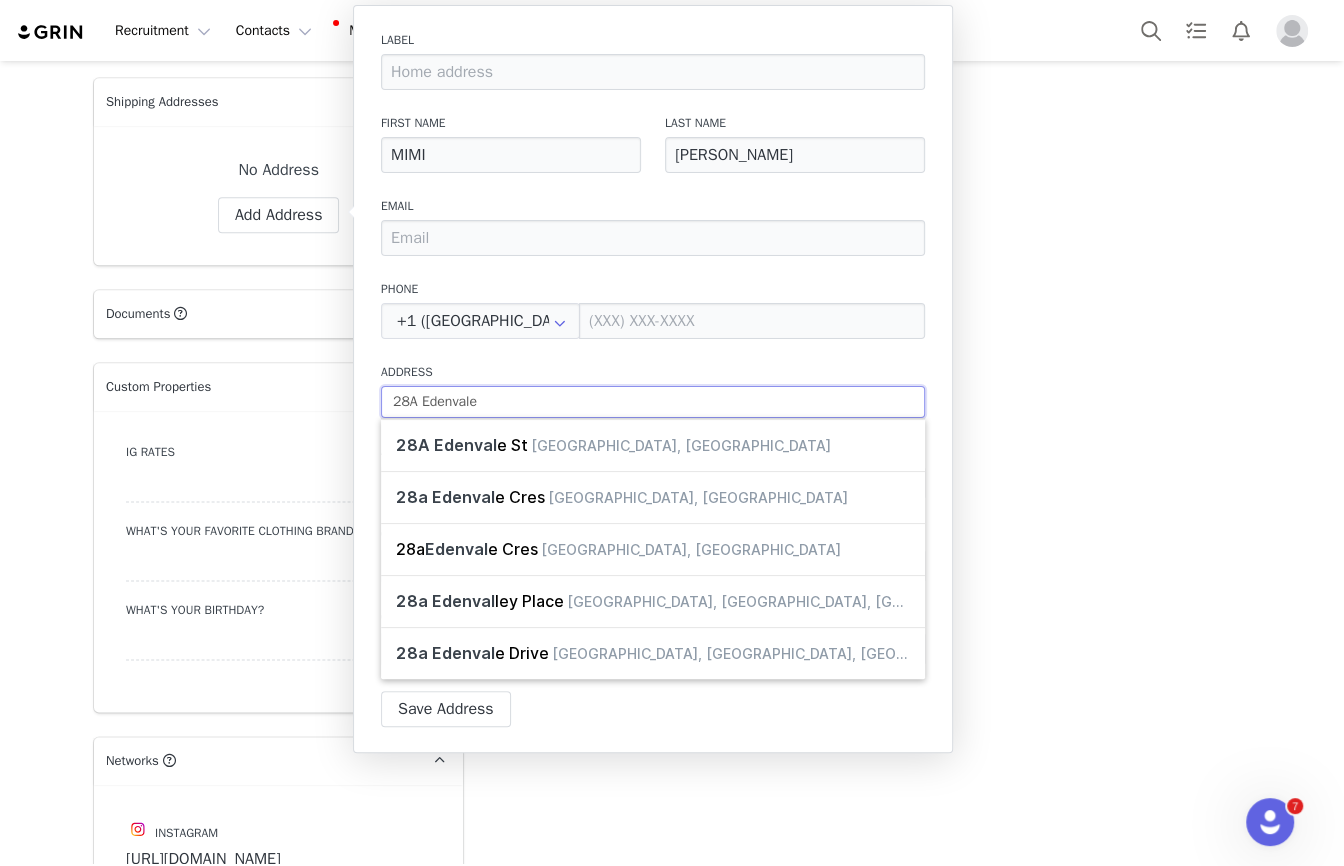 select 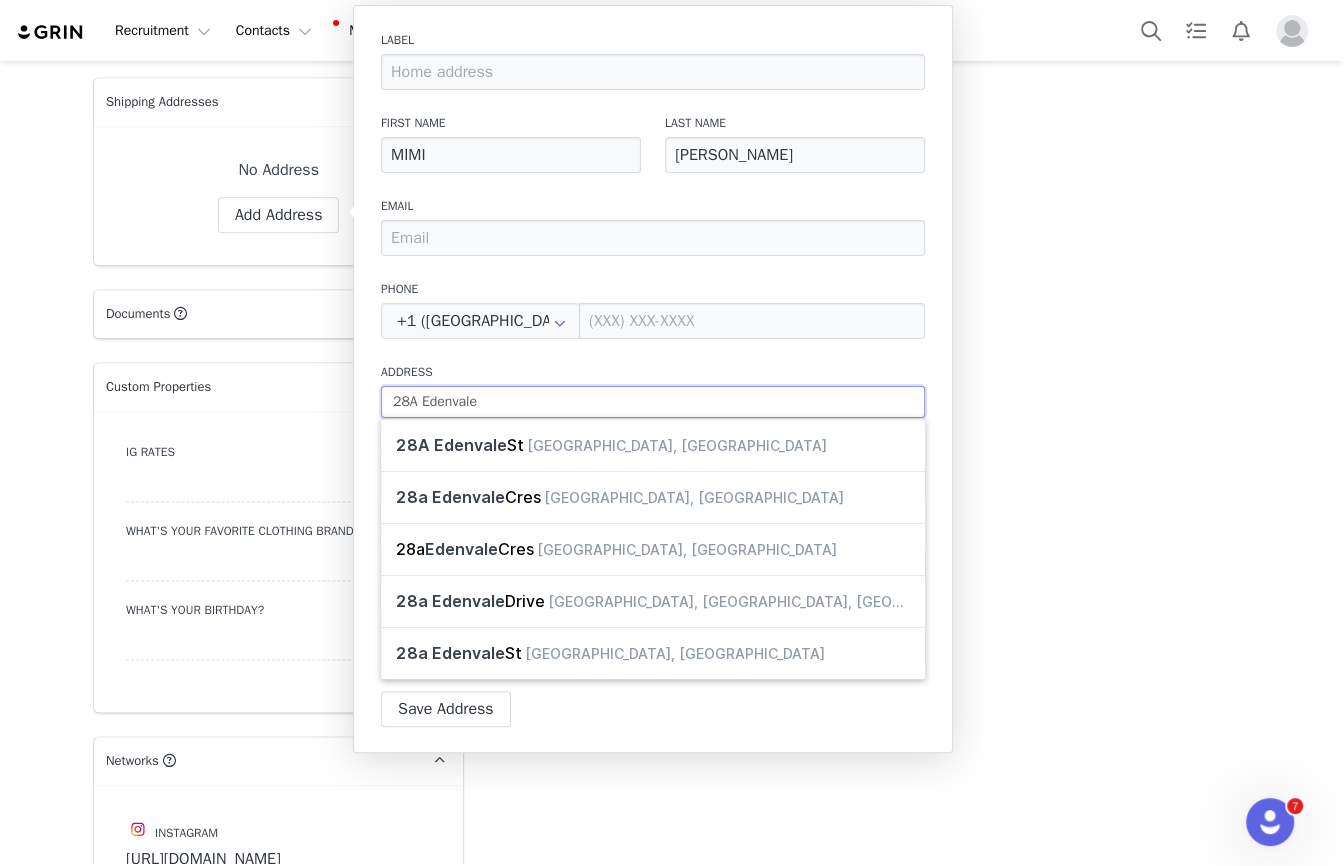 type on "28A Edenvale S" 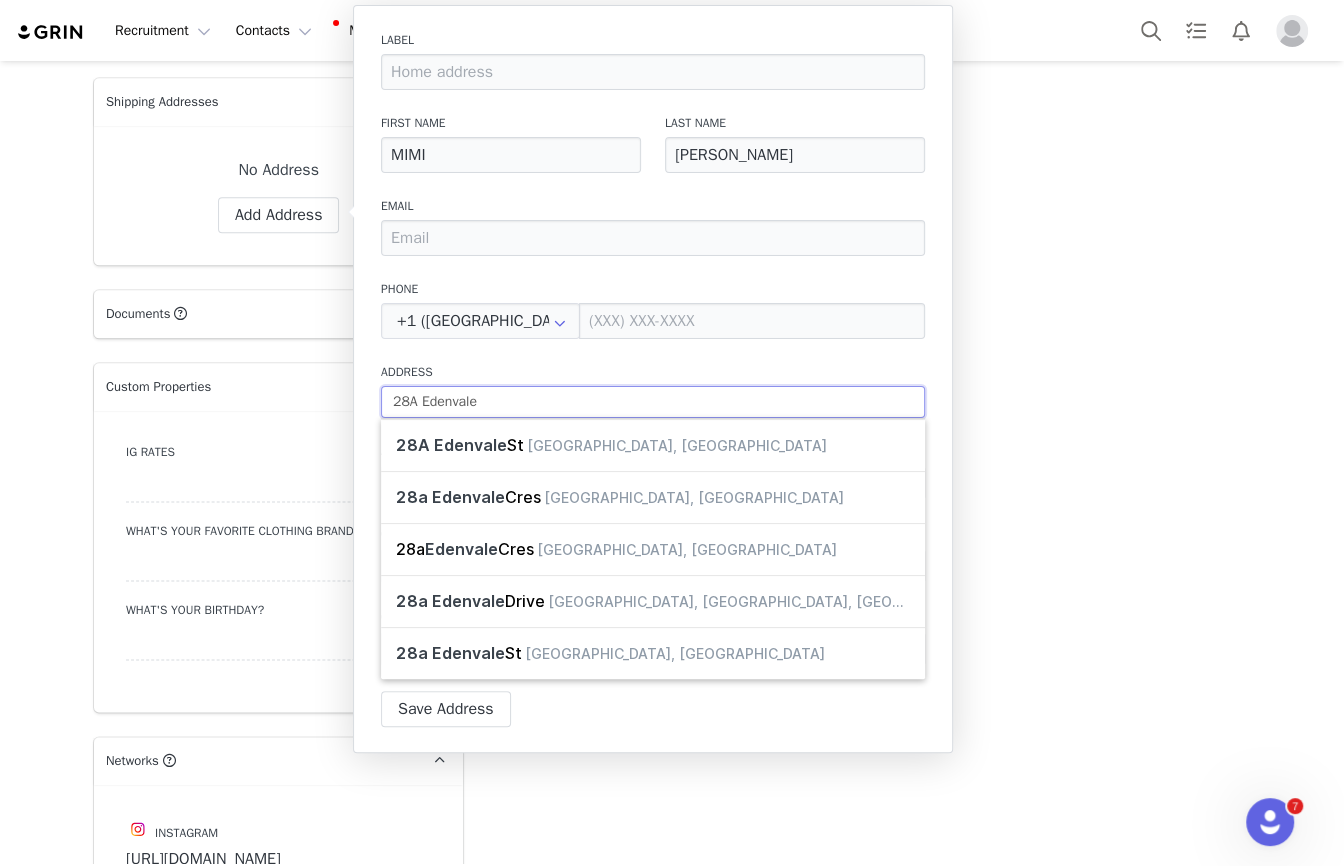 select 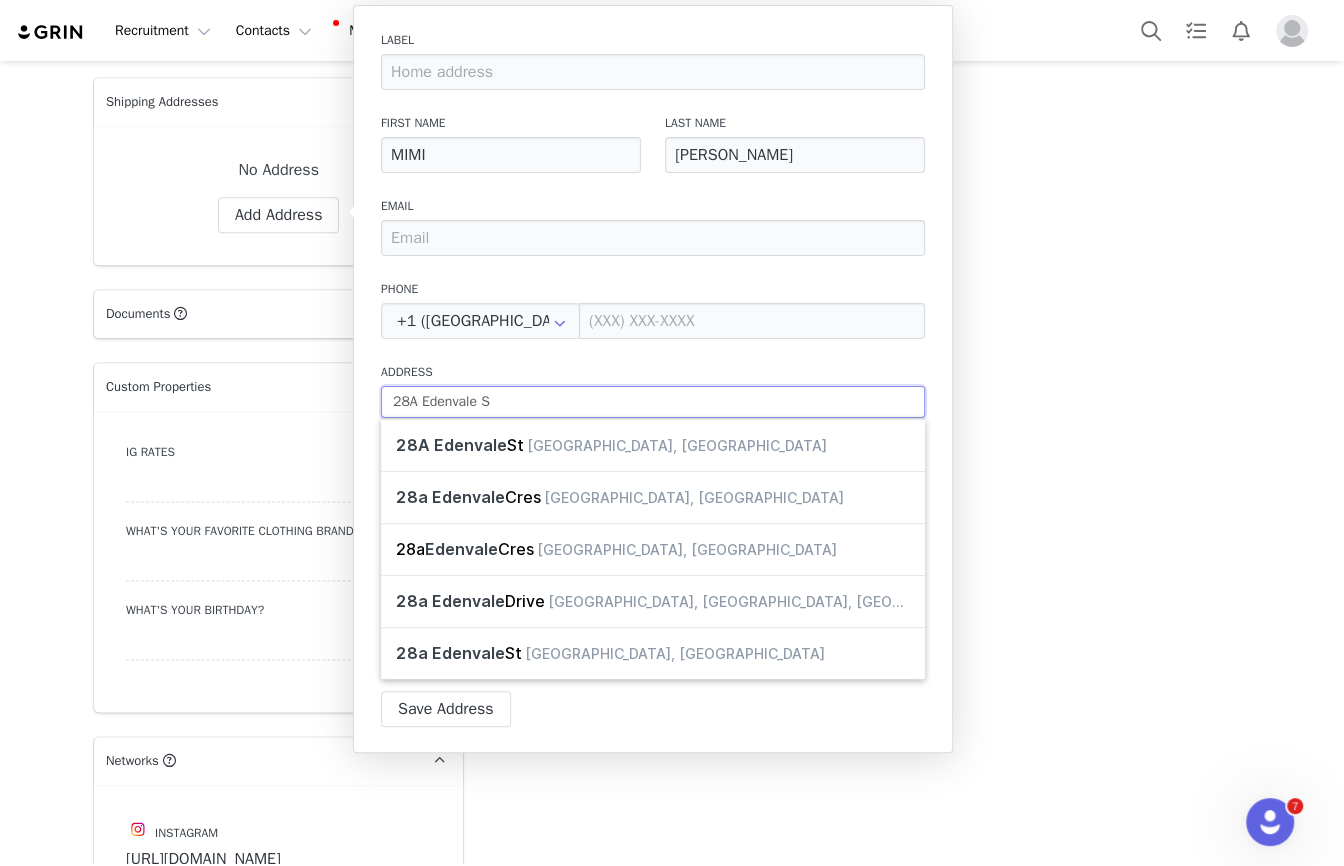 type on "[STREET_ADDRESS]" 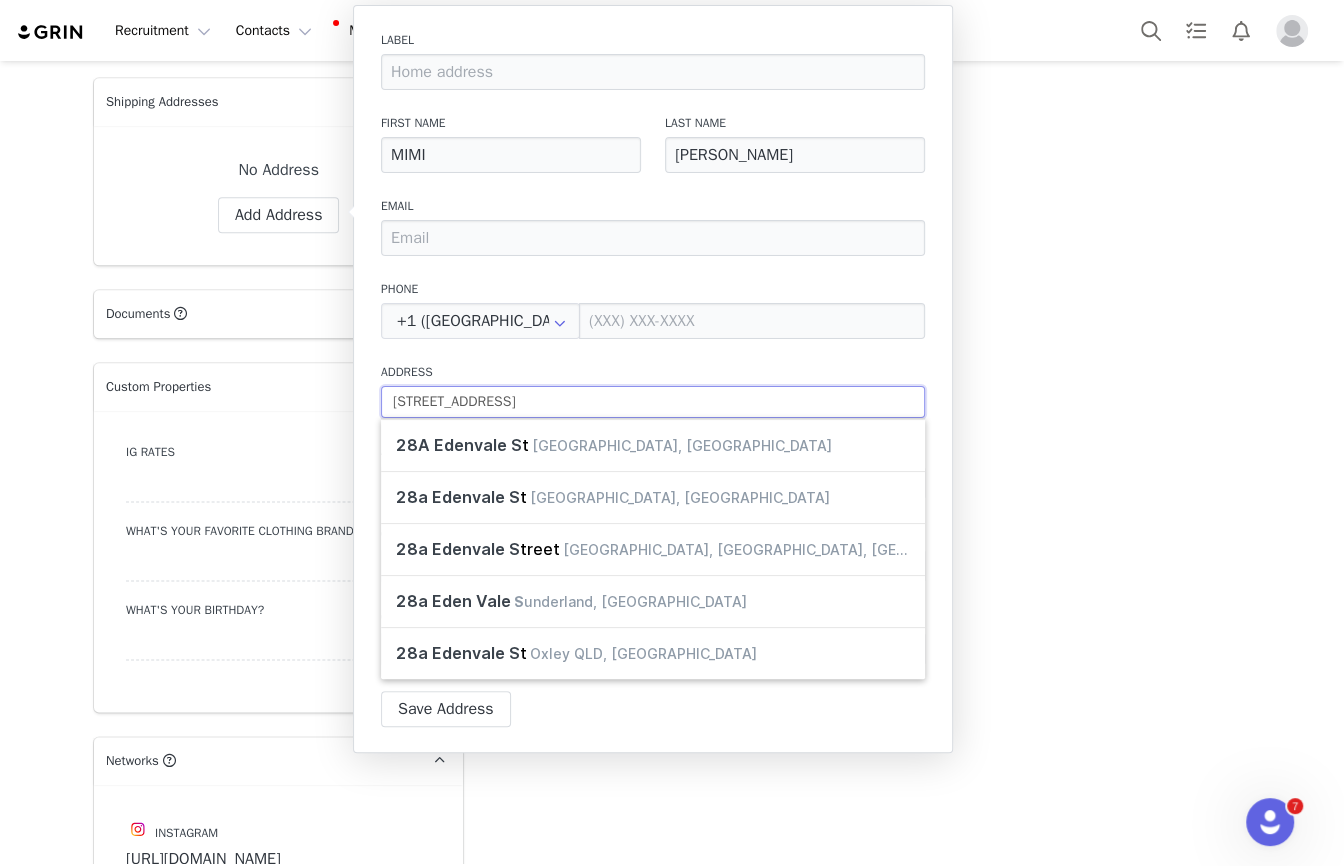 type on "[STREET_ADDRESS]" 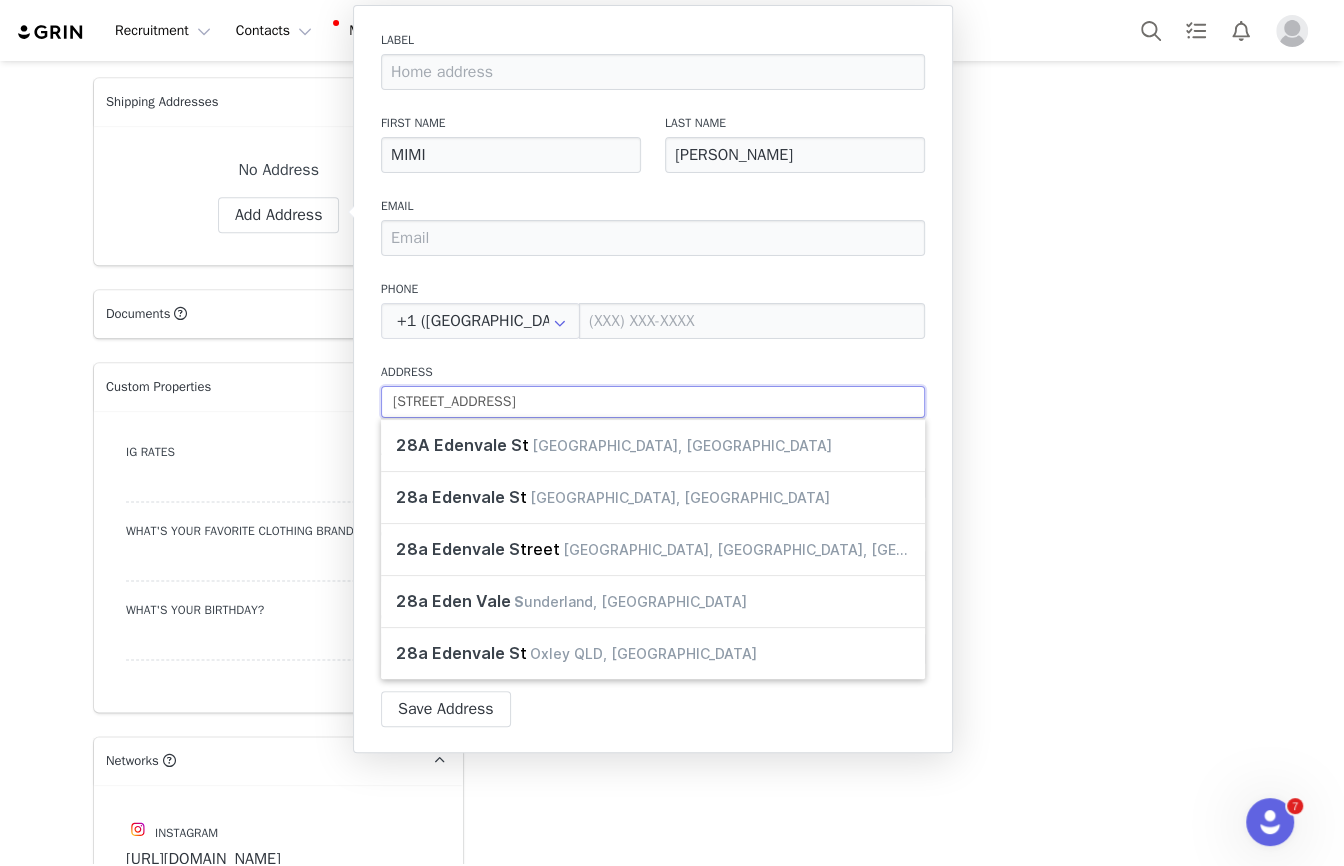 select 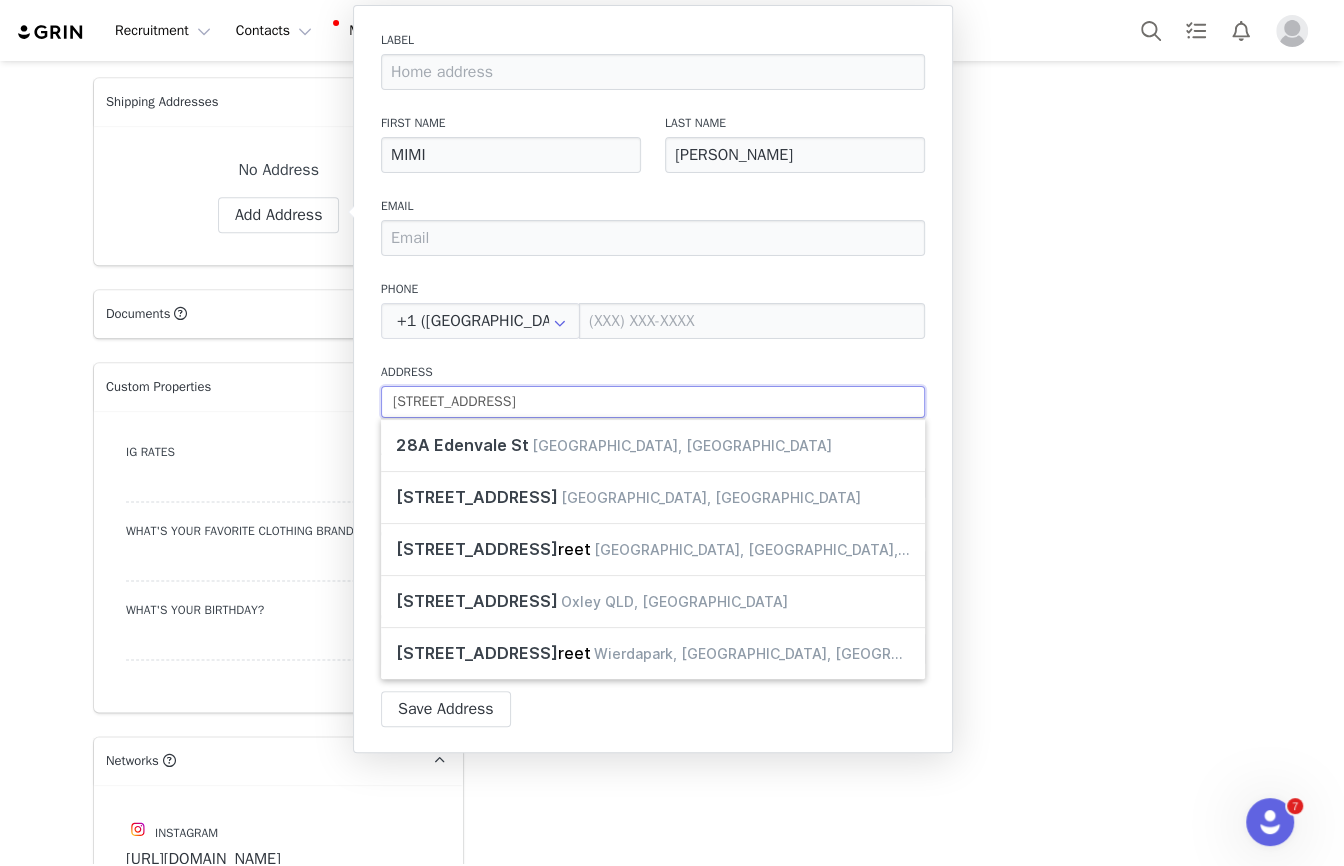 type on "[STREET_ADDRESS]" 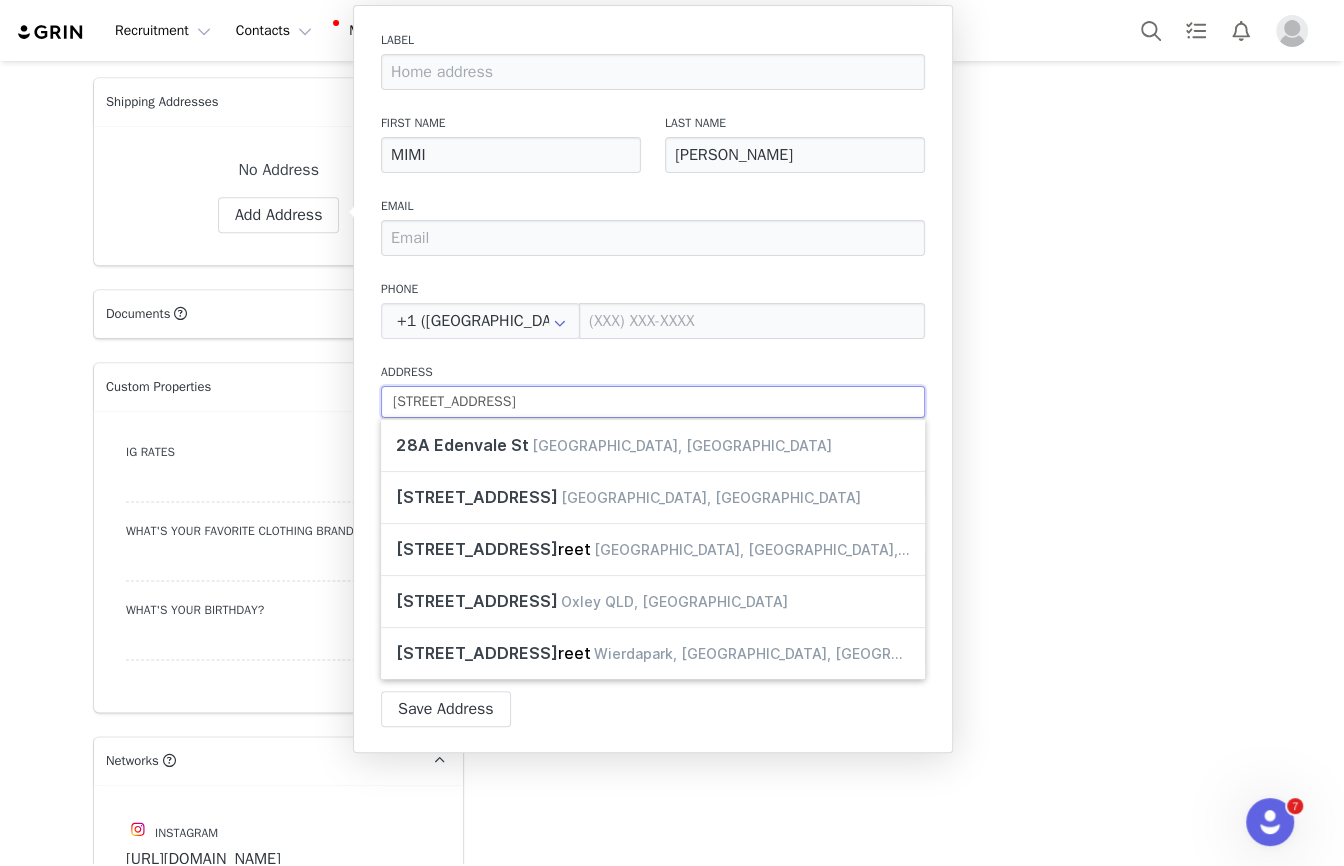 select 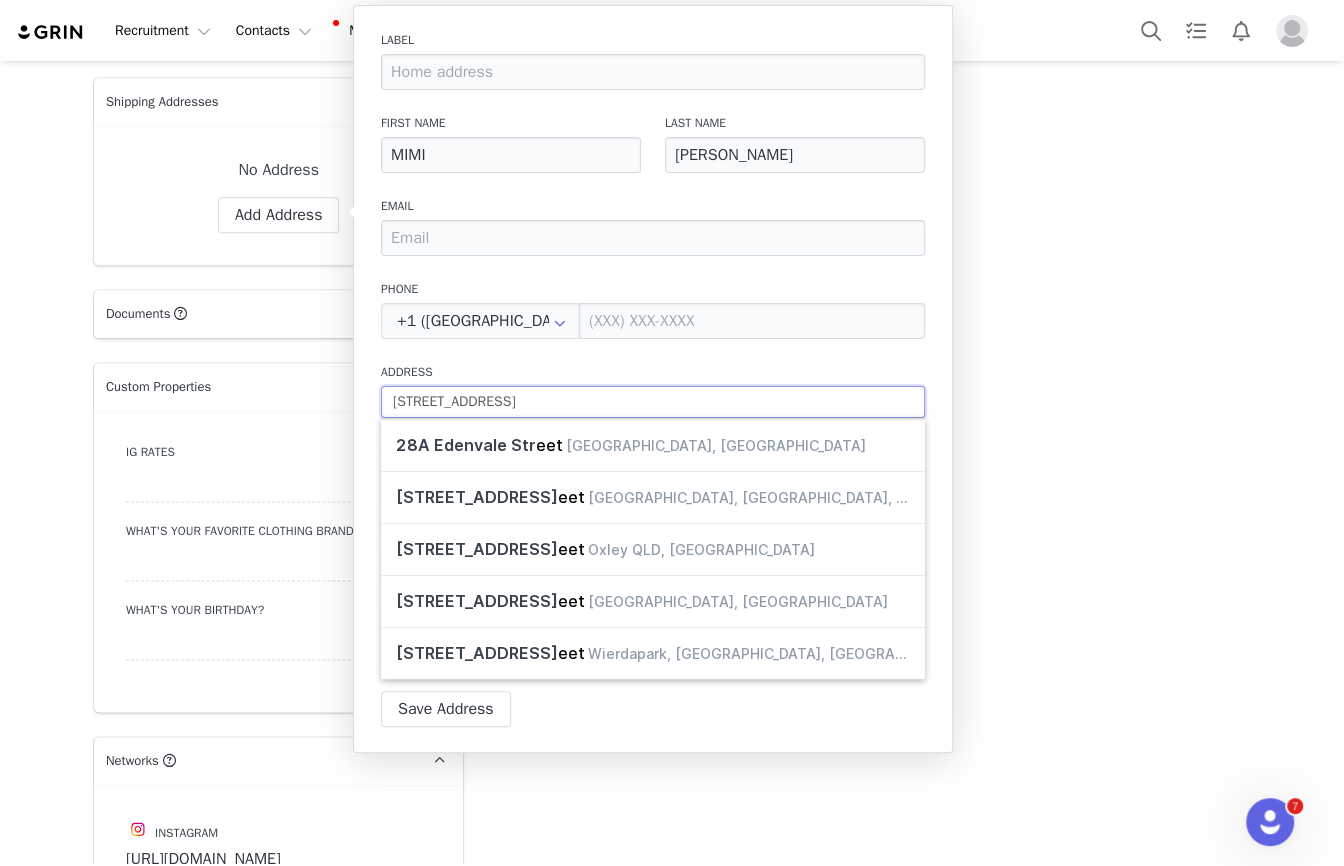 type on "[STREET_ADDRESS]" 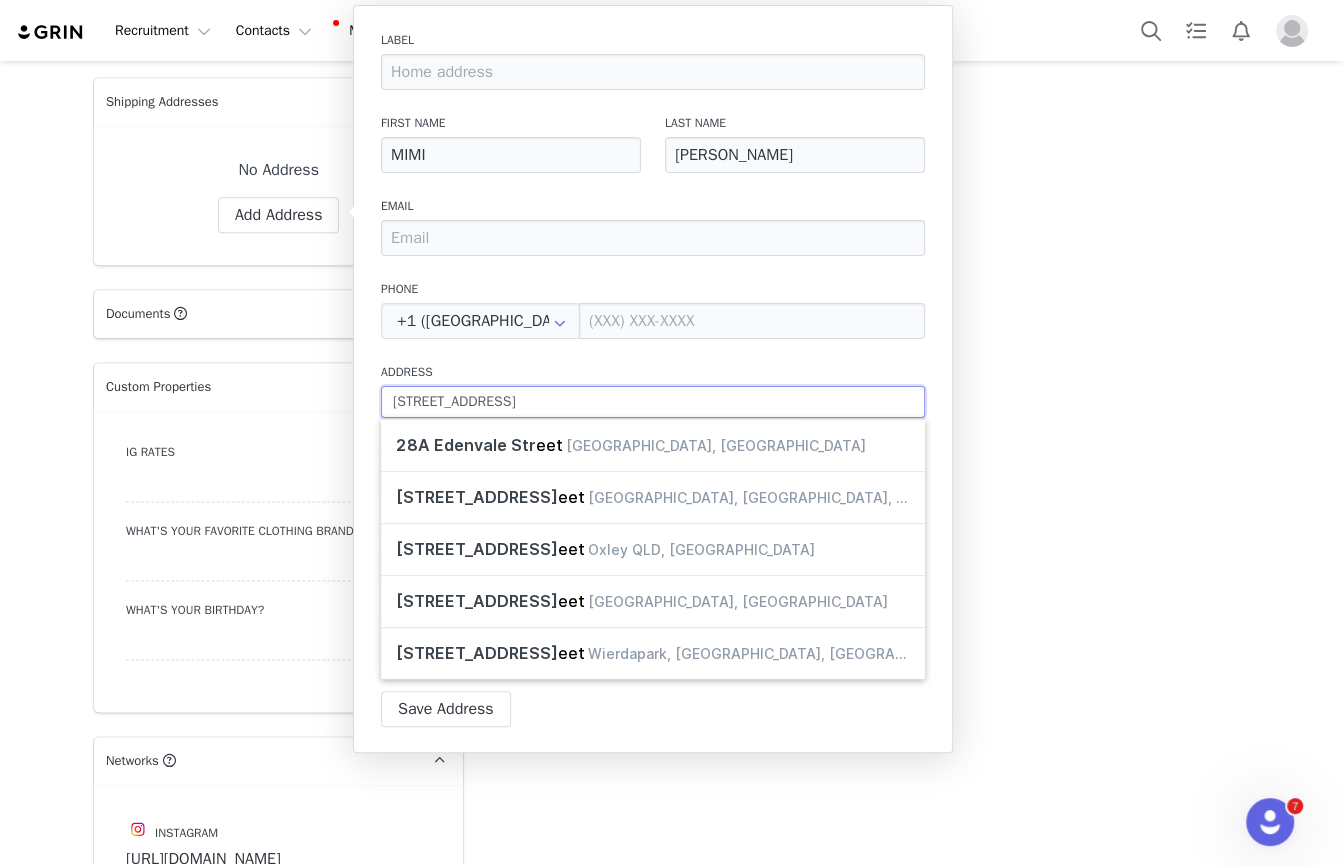 select 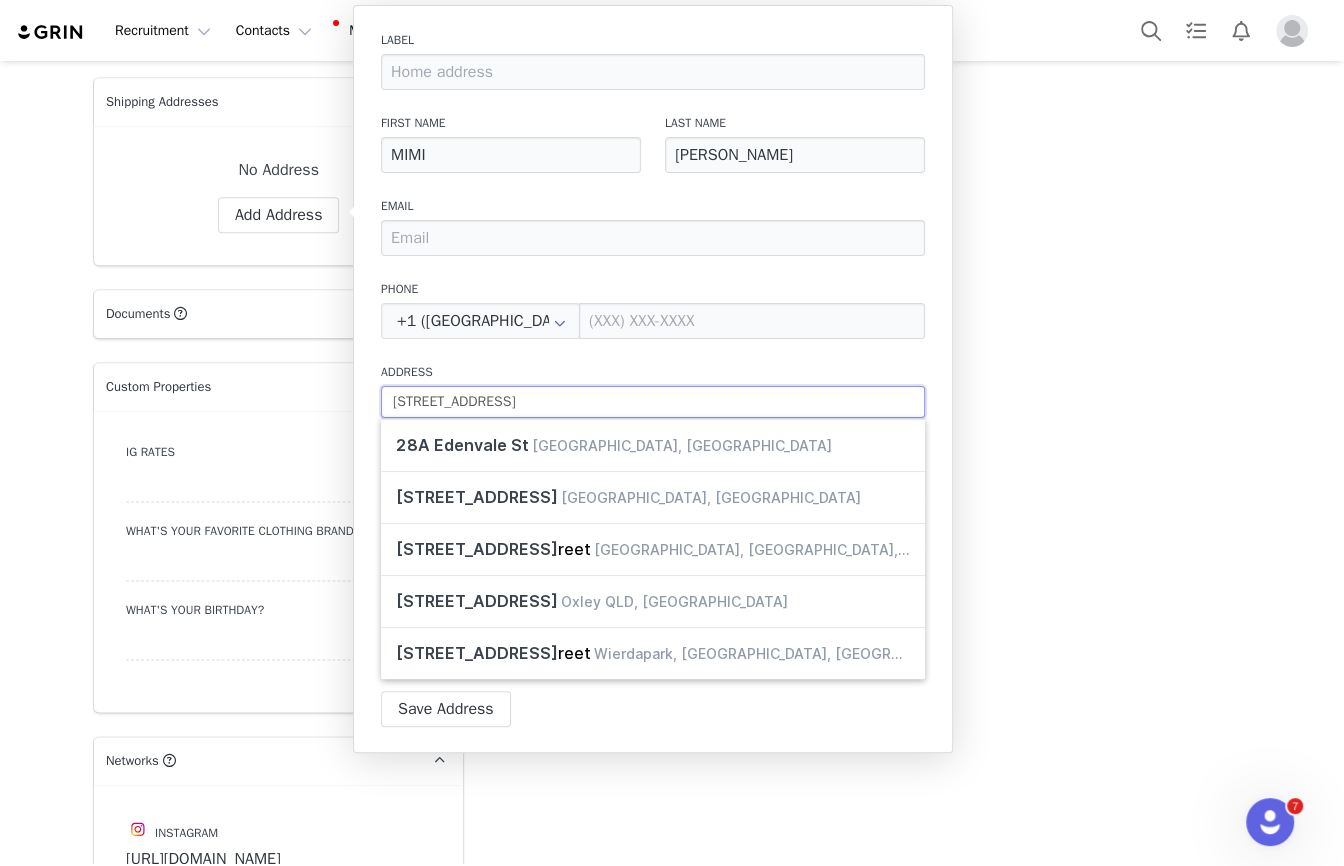 type on "[STREET_ADDRESS]" 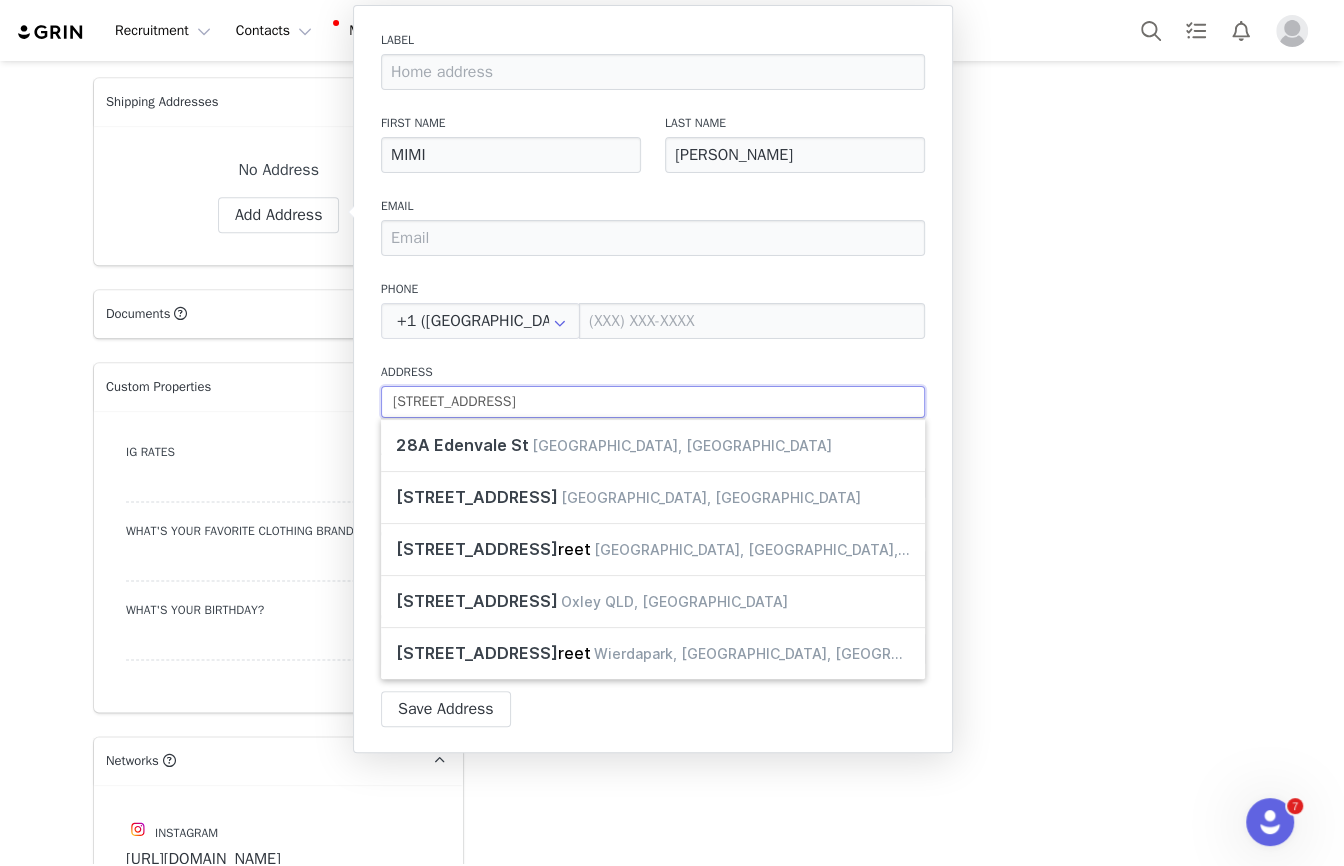 select 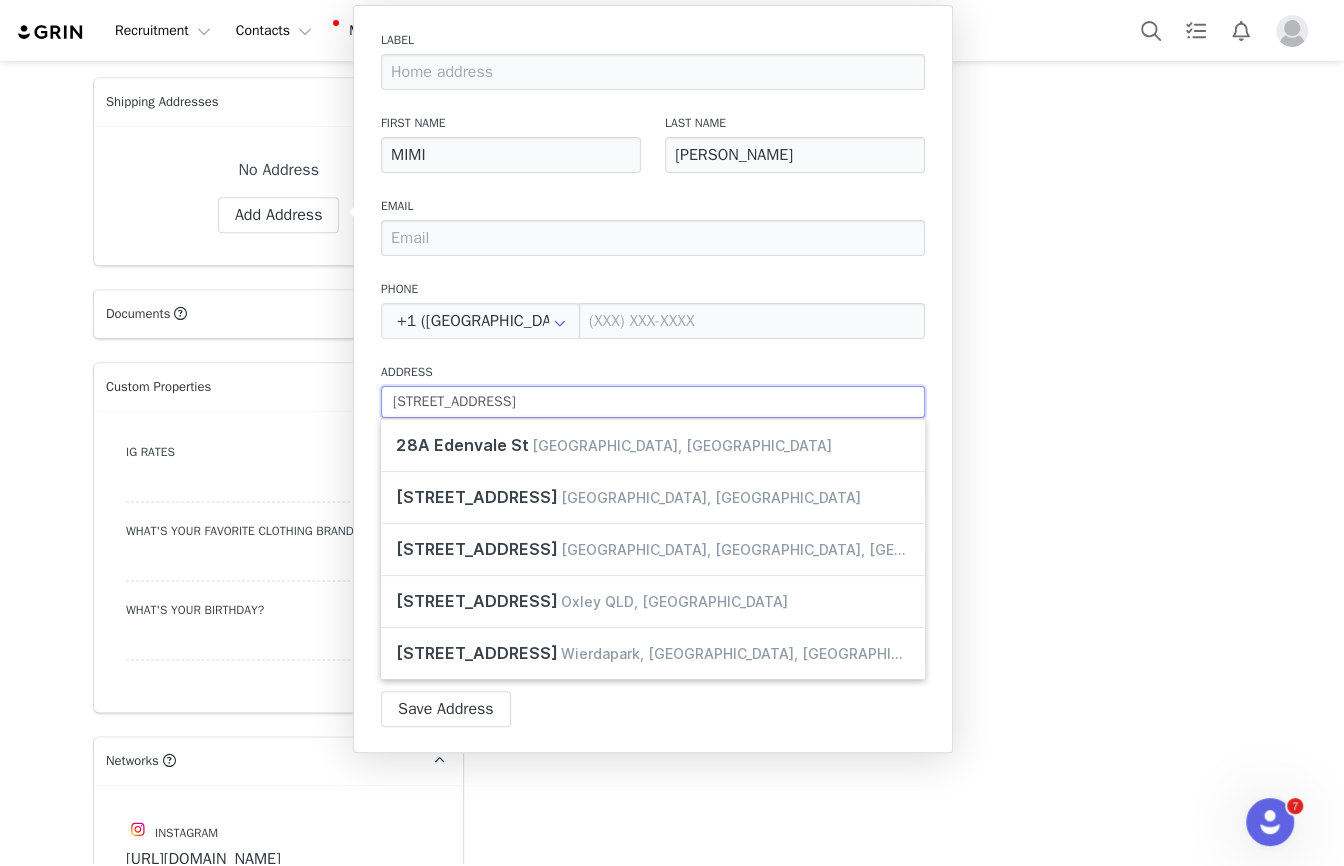 type on "[STREET_ADDRESS]" 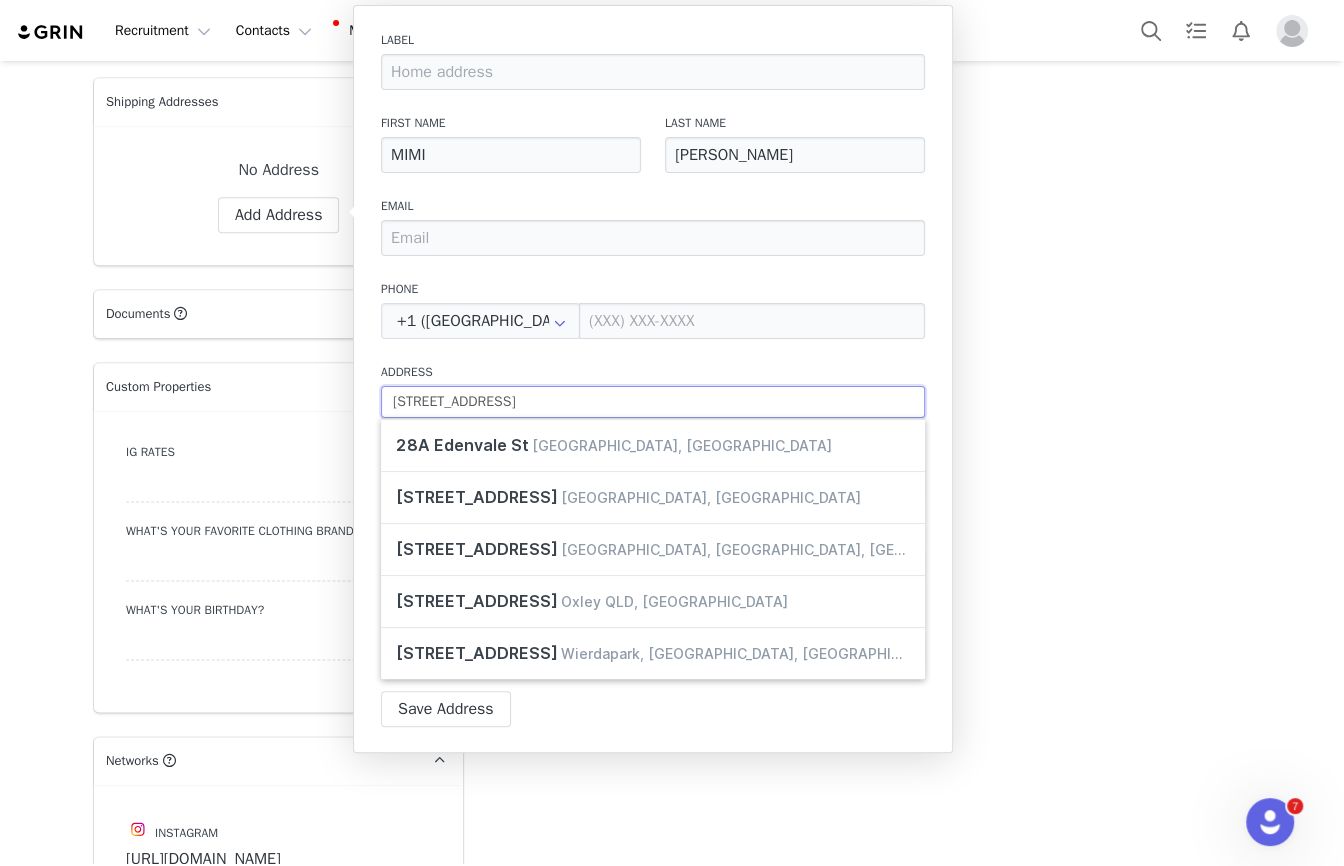 select 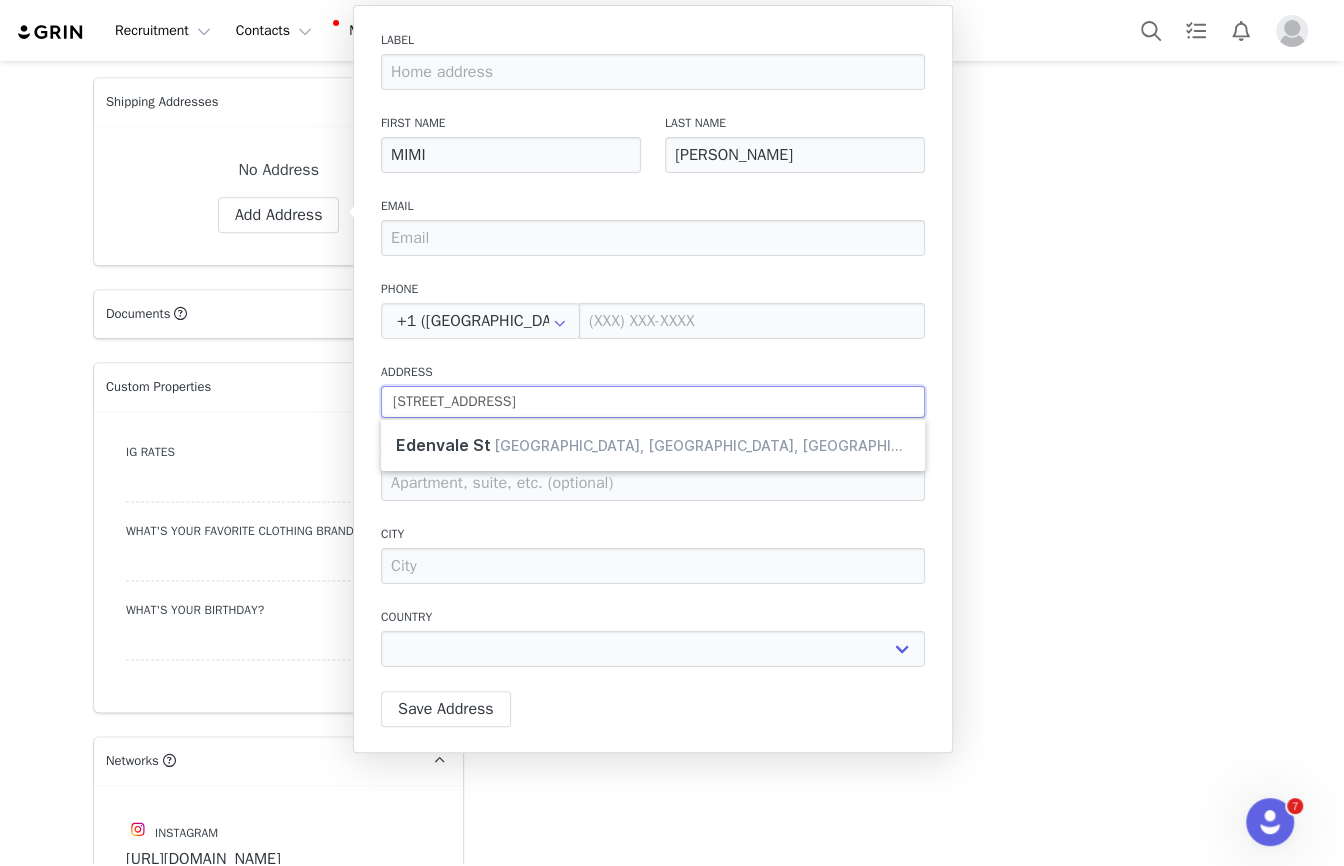type on "[STREET_ADDRESS]" 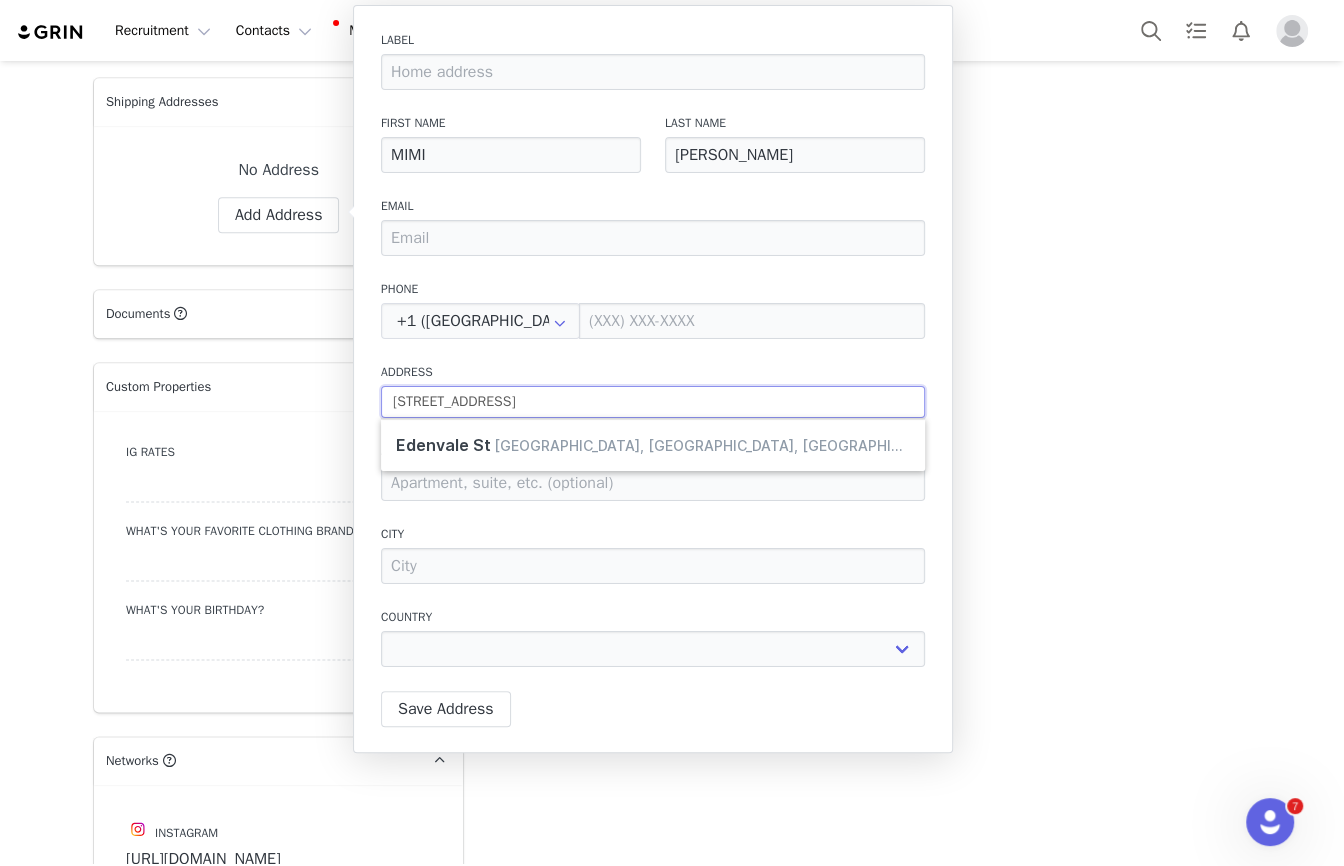 select 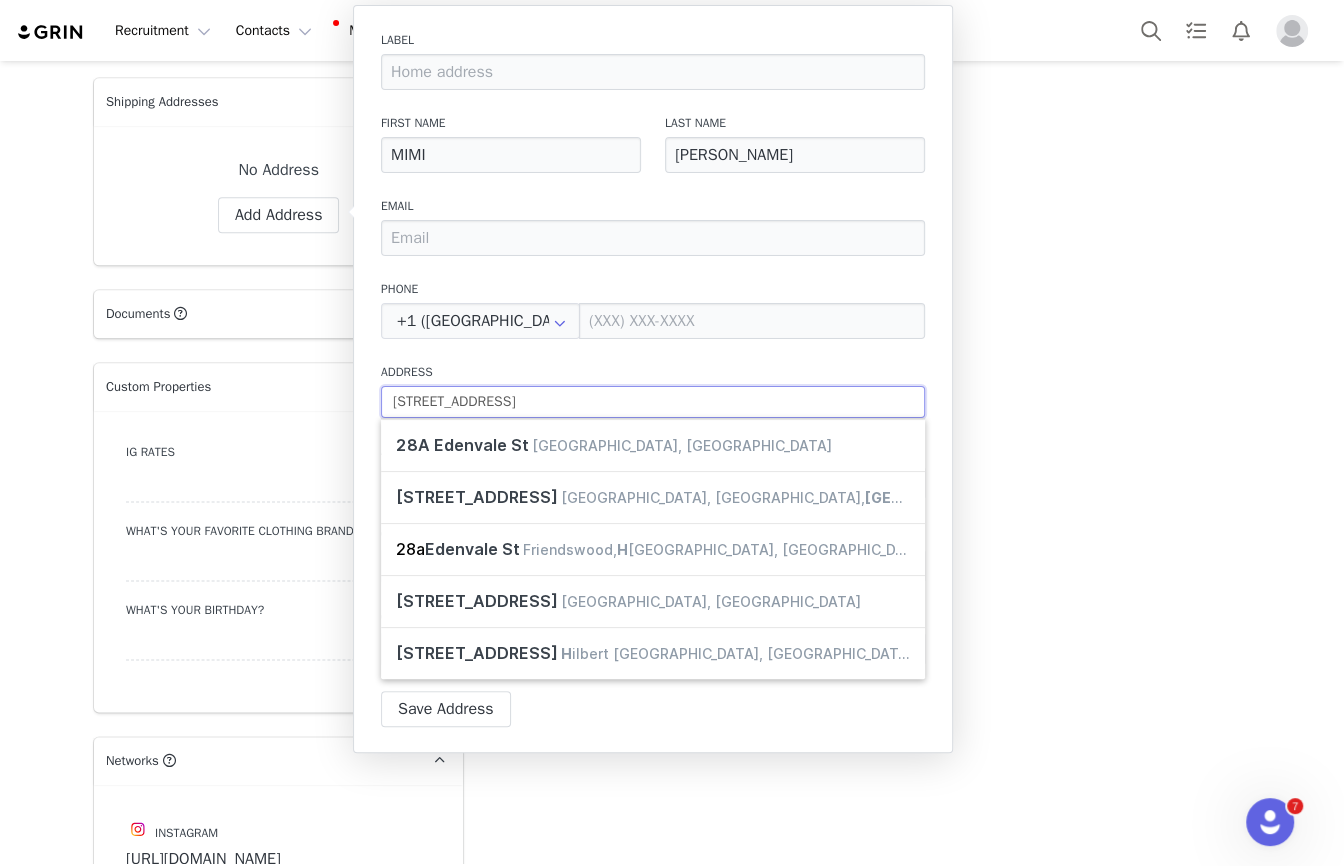 type on "[STREET_ADDRESS]" 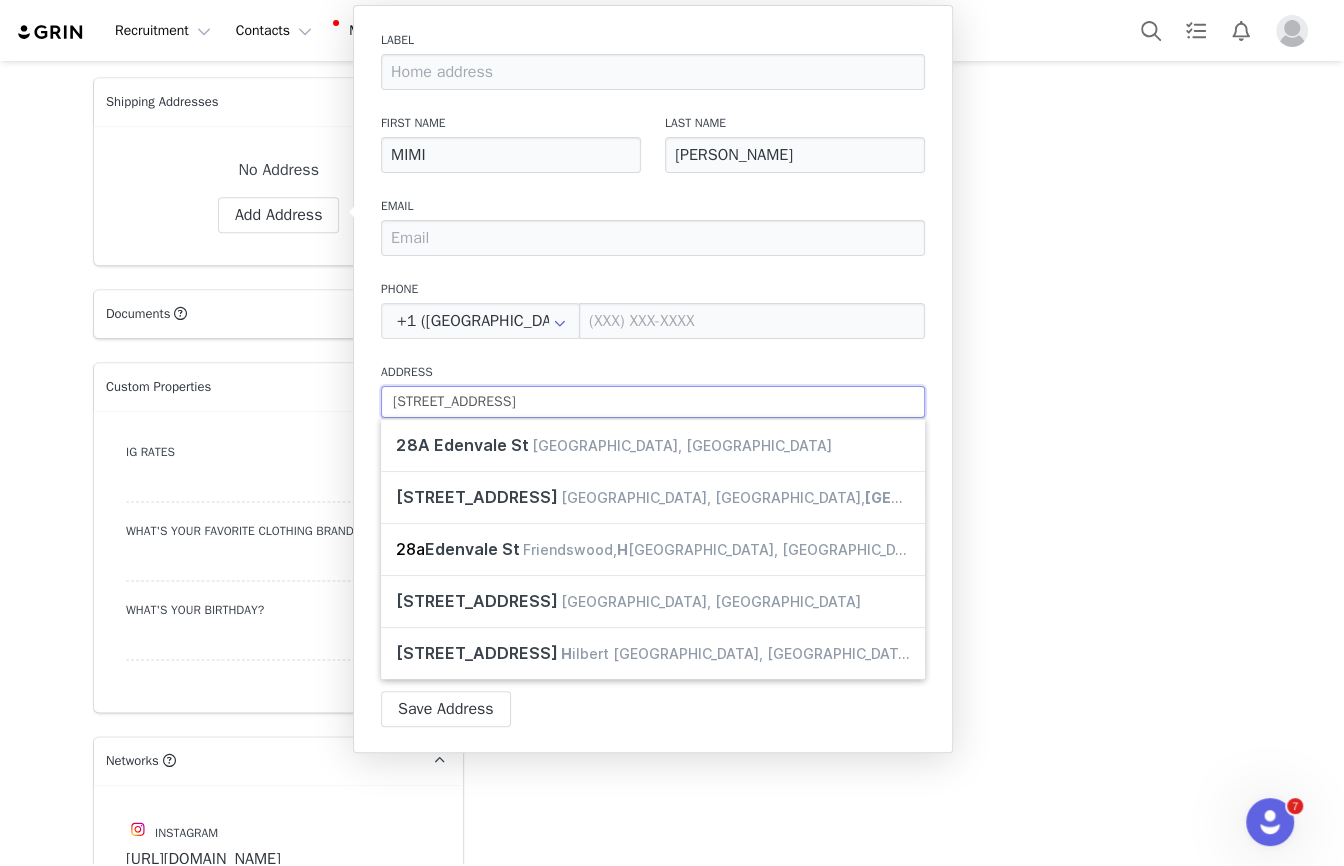 select 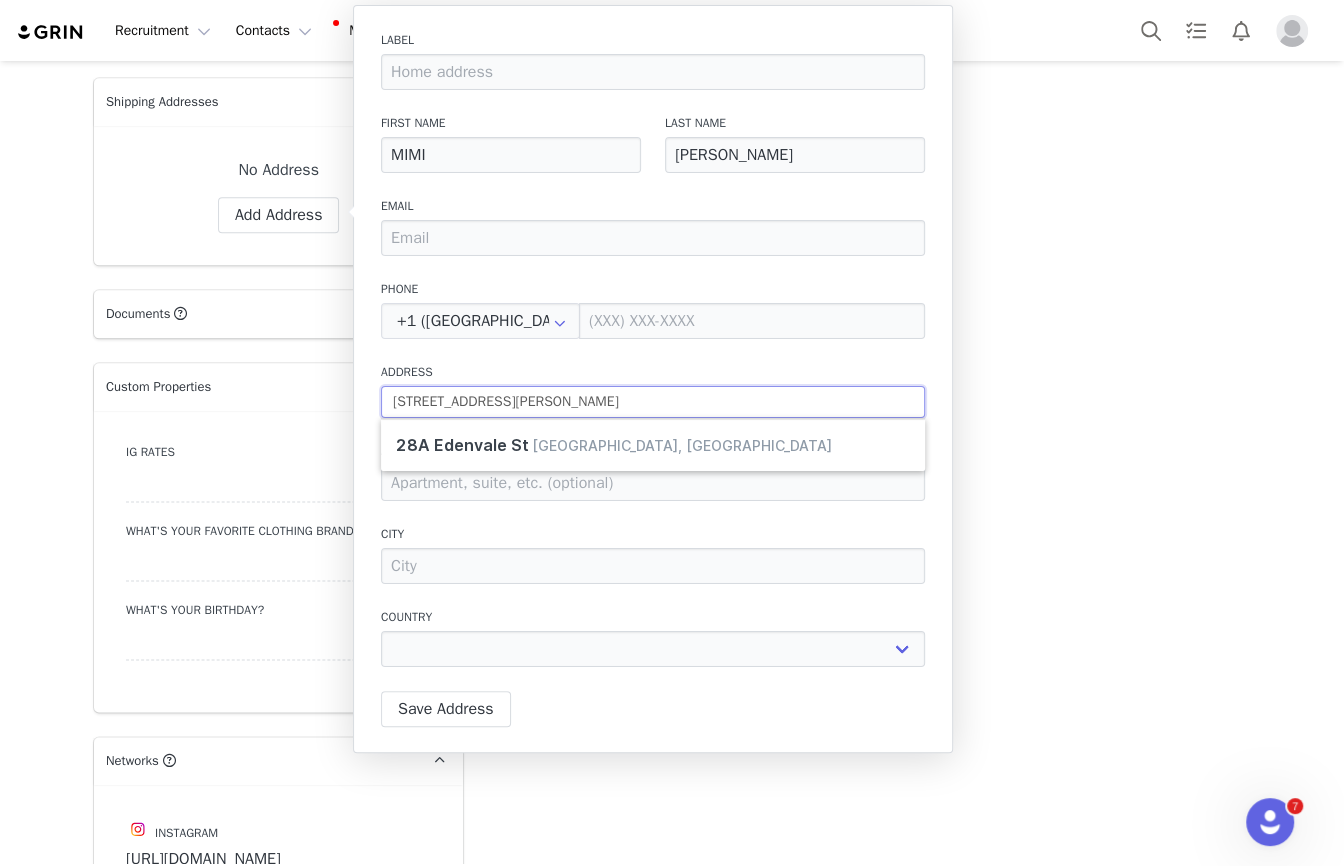 type on "[STREET_ADDRESS] [PERSON_NAME]" 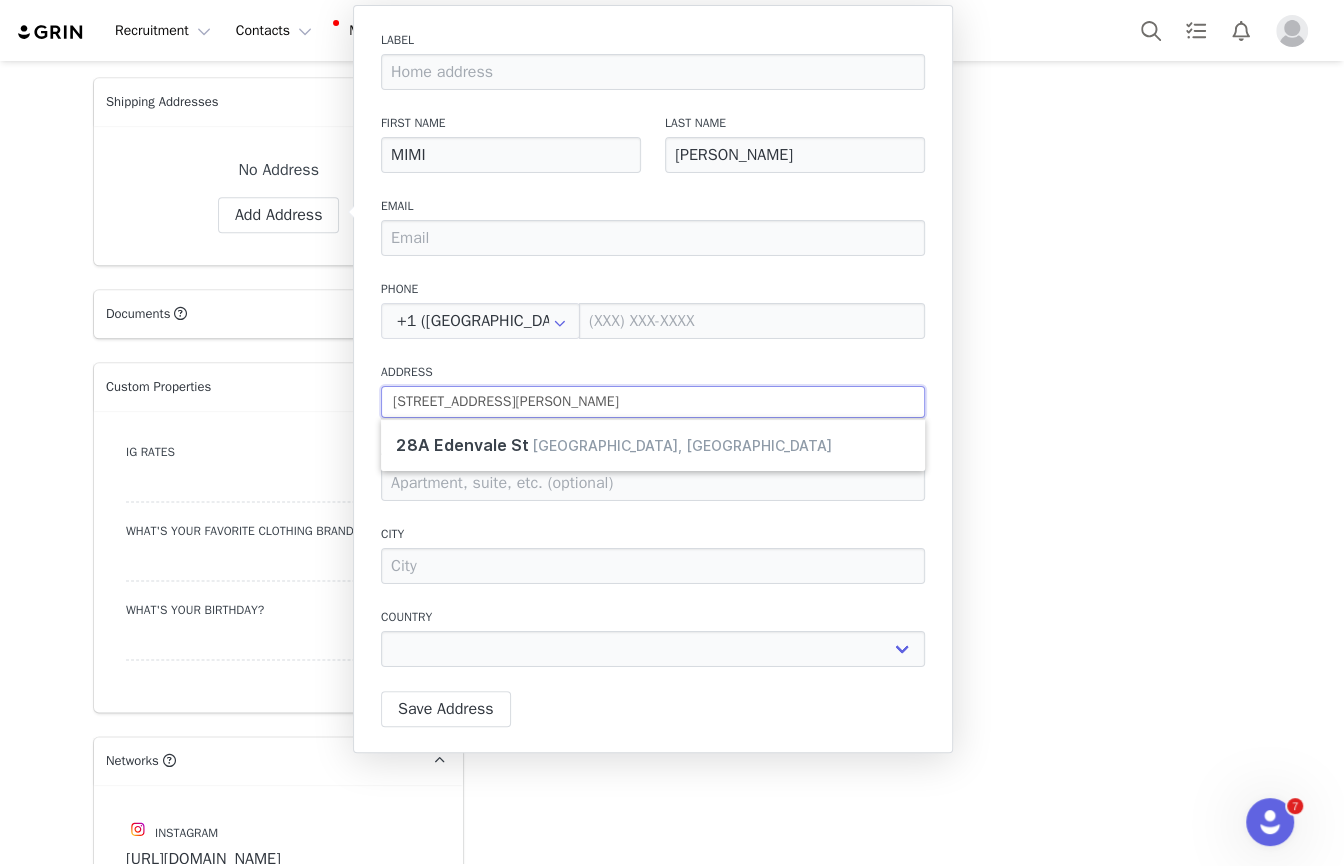 select 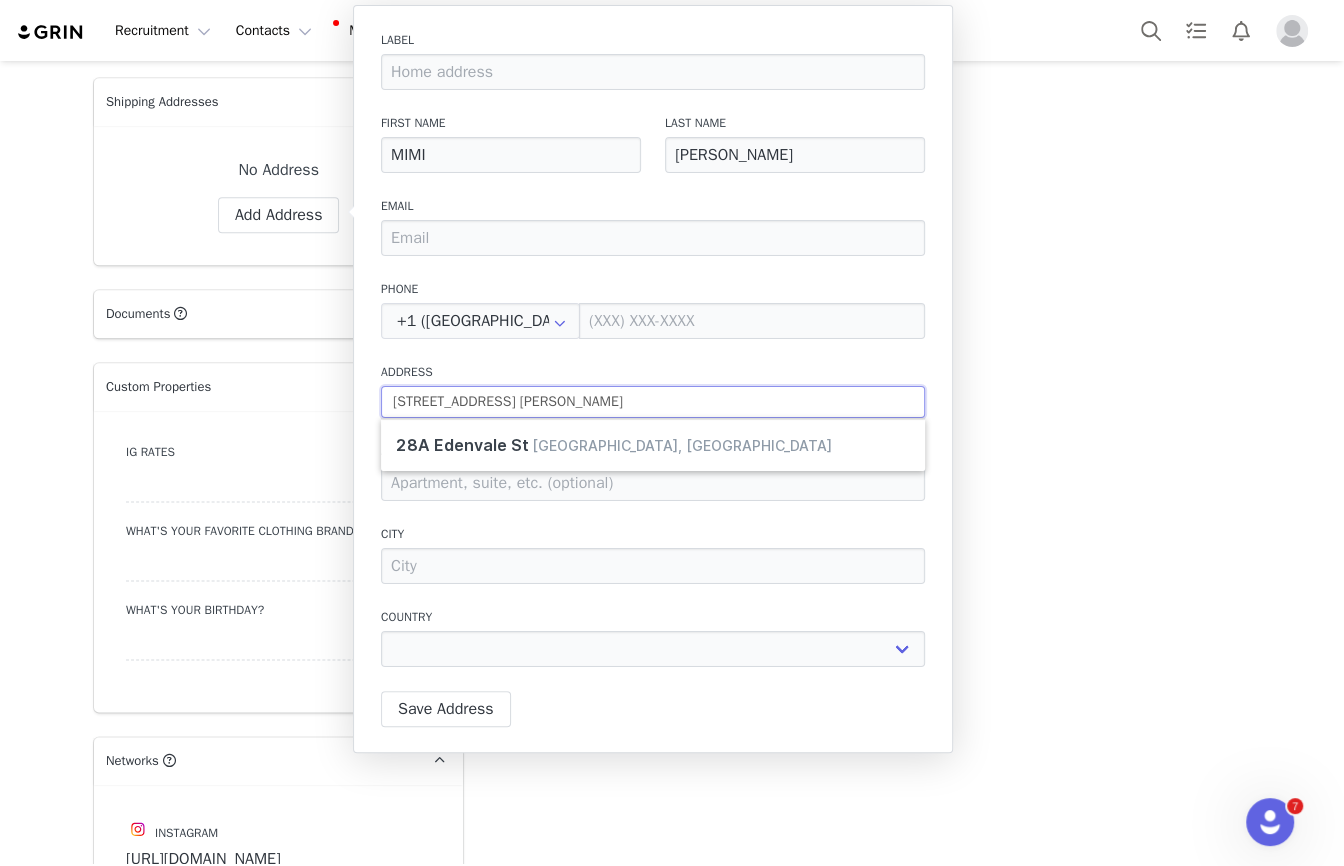 type on "[STREET_ADDRESS]" 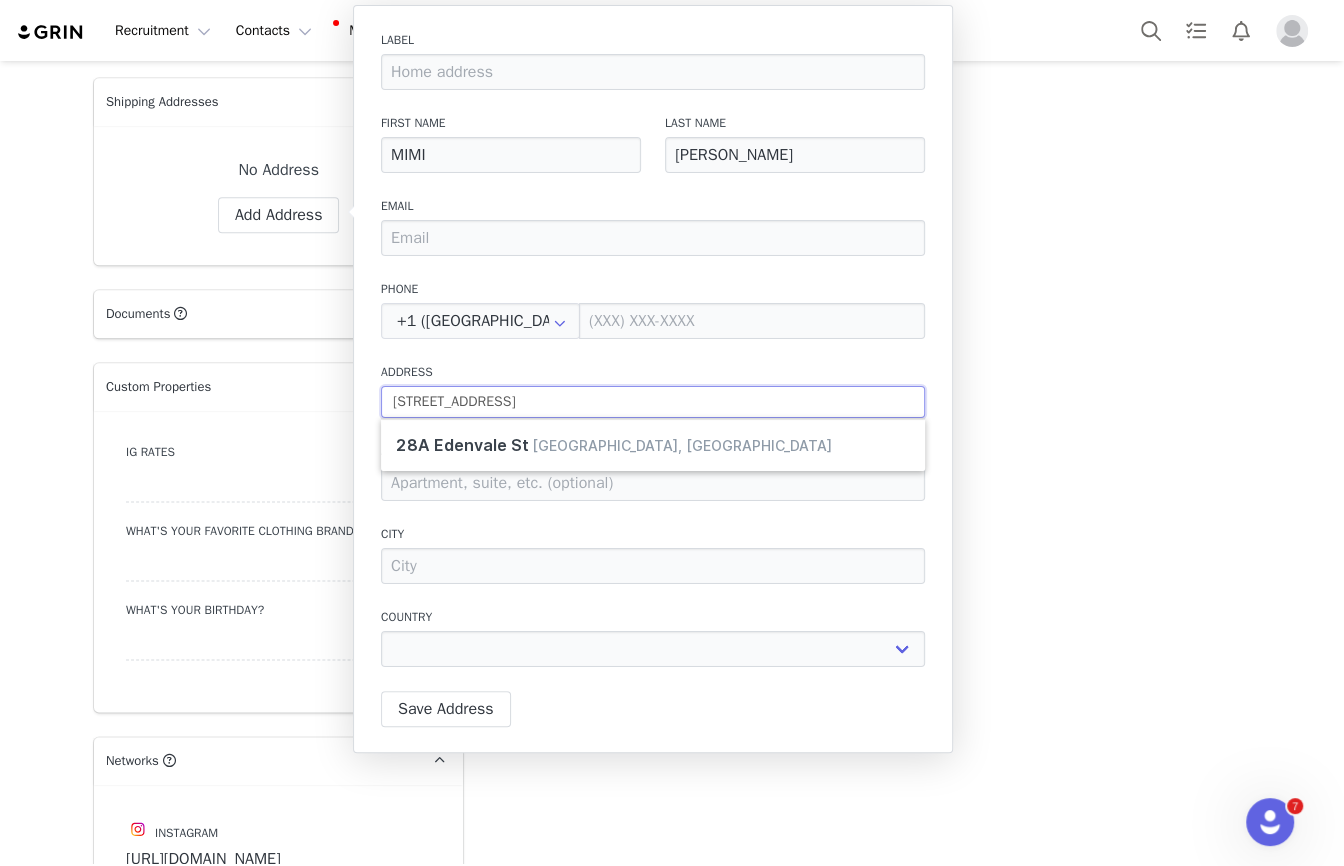type on "[STREET_ADDRESS]" 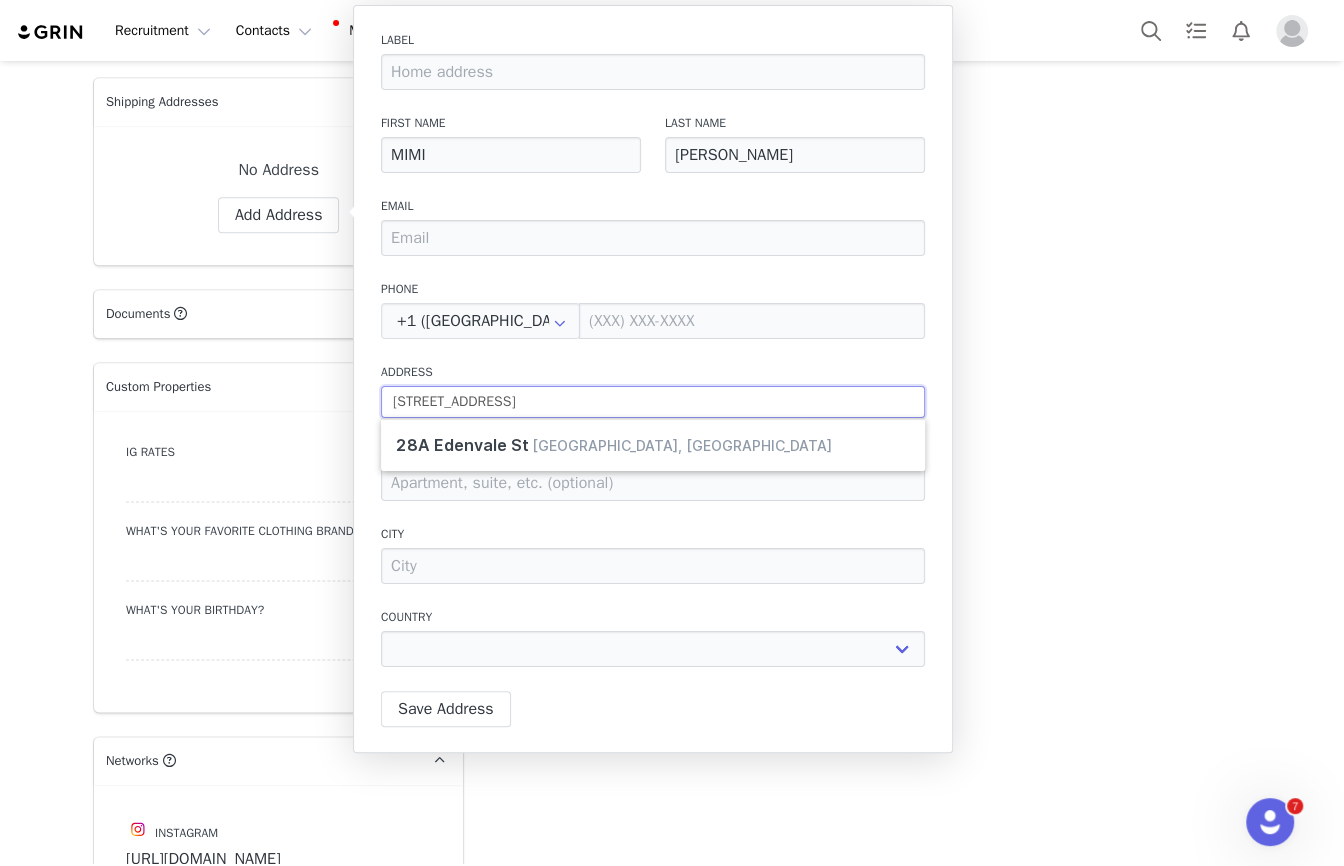 select 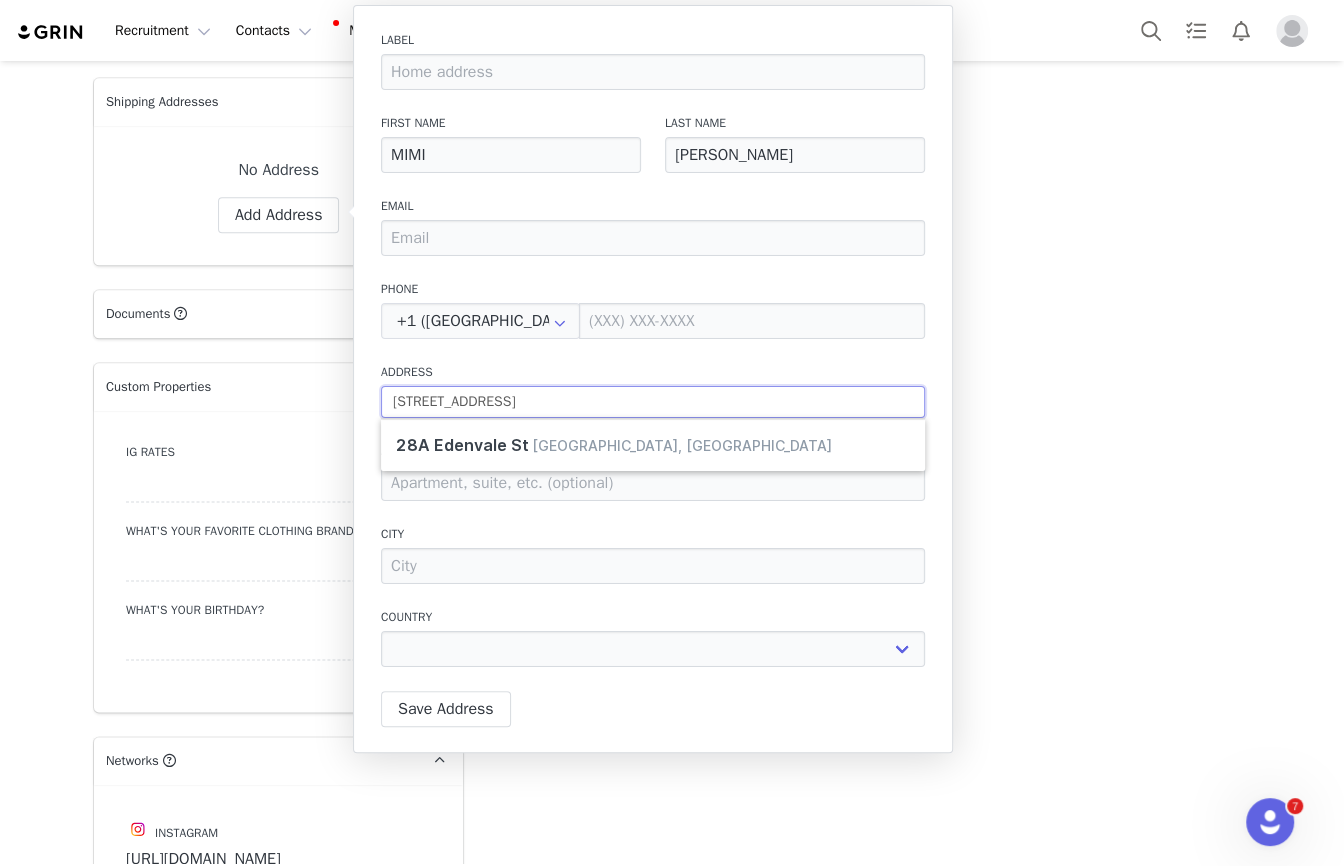 type on "28A Edenvale [GEOGRAPHIC_DATA]" 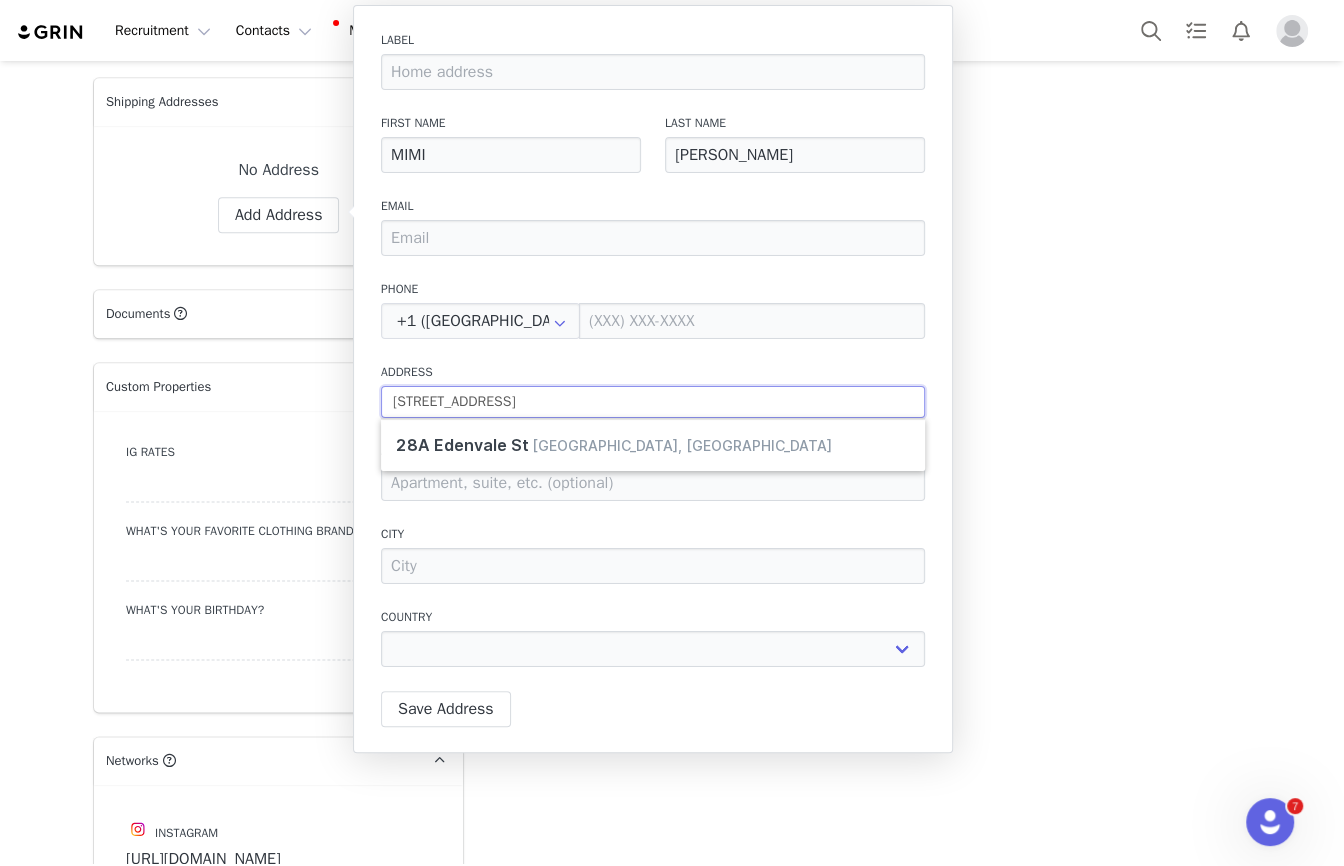 select 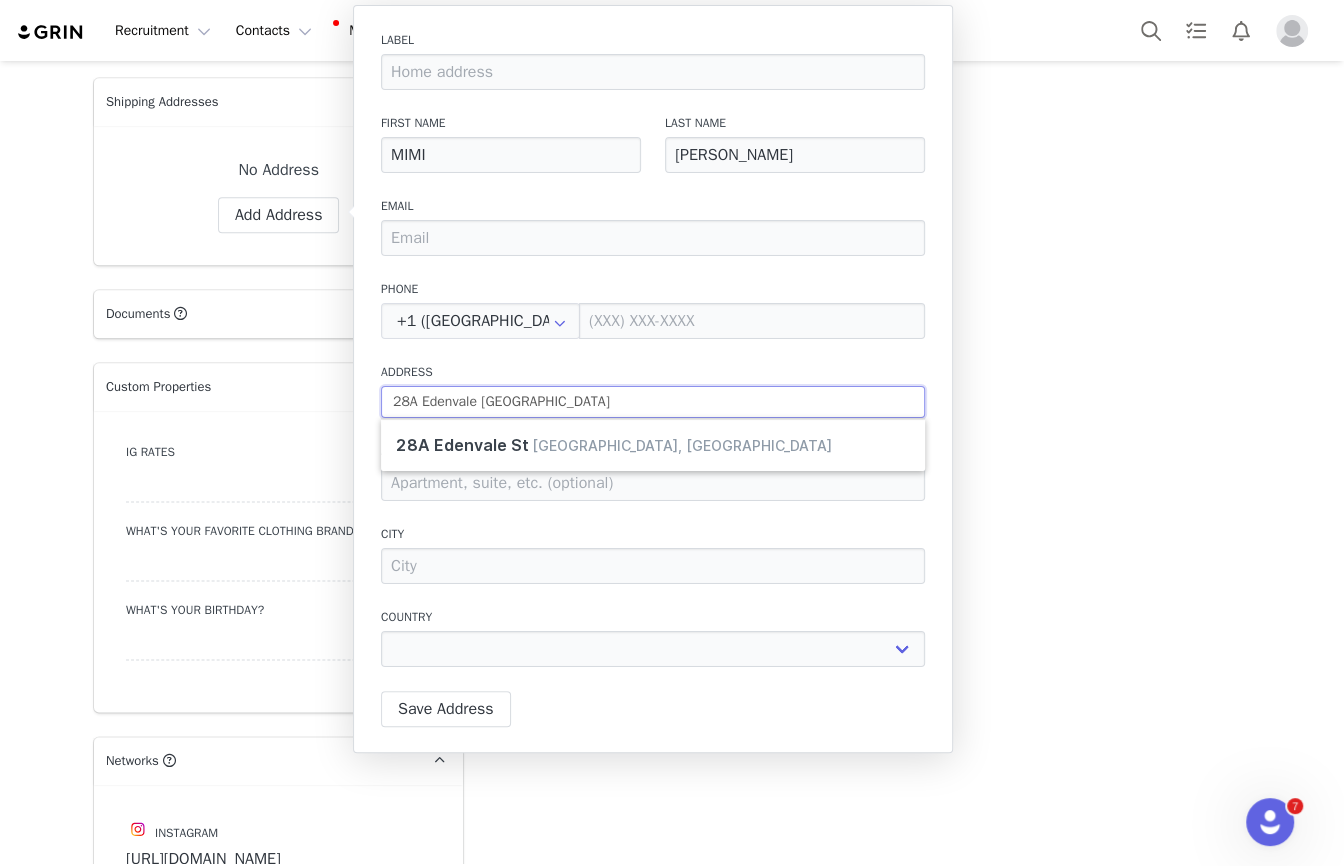type on "[STREET_ADDRESS]" 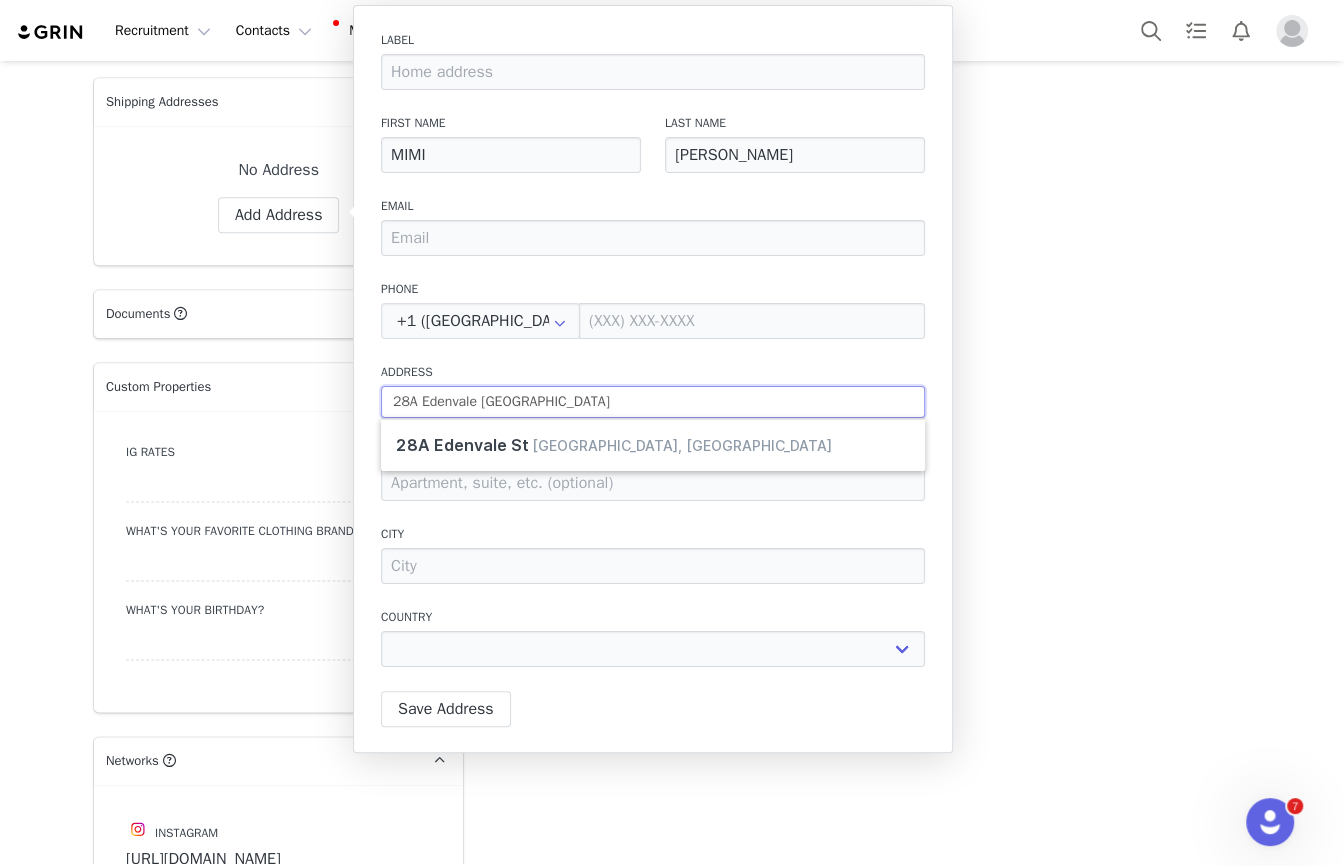 select 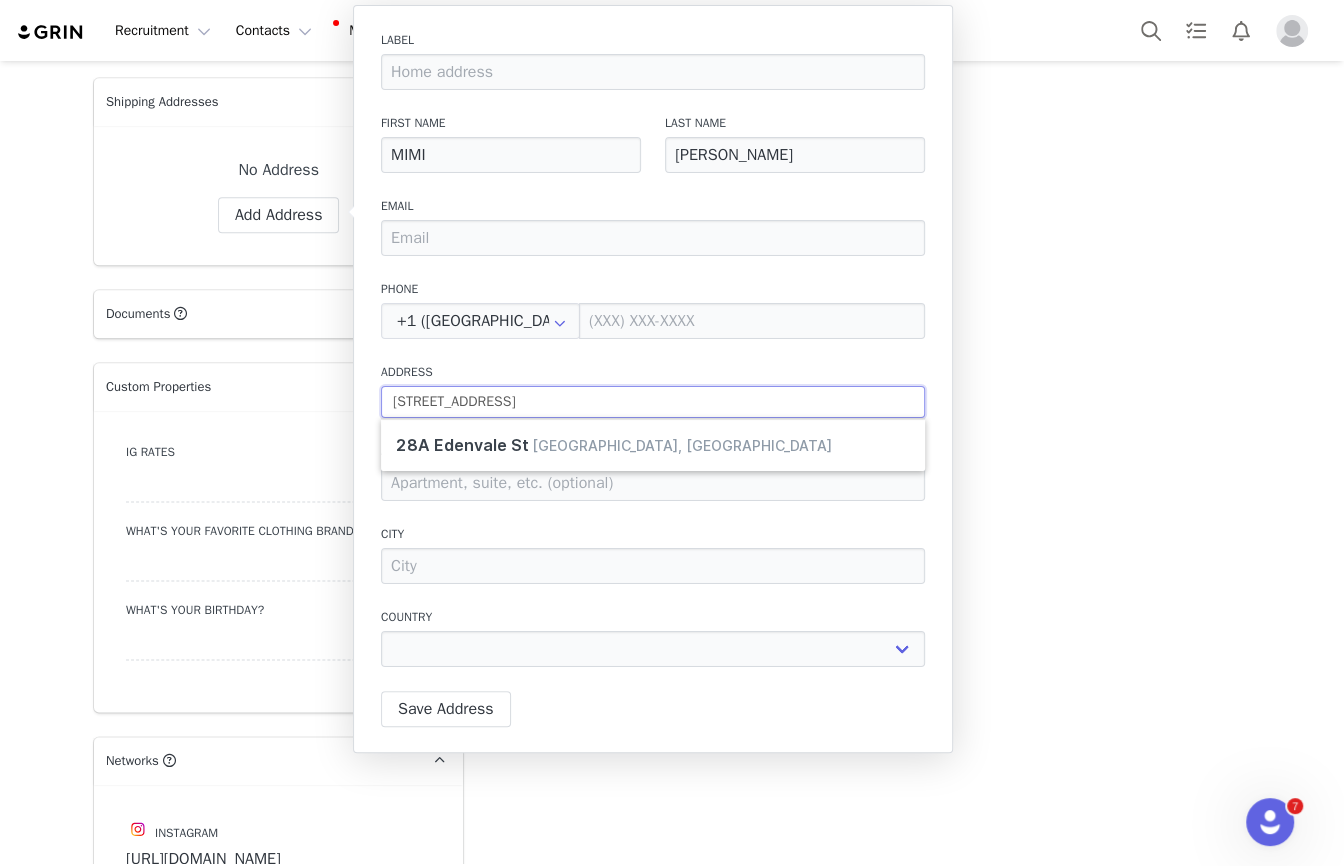 type on "[STREET_ADDRESS]" 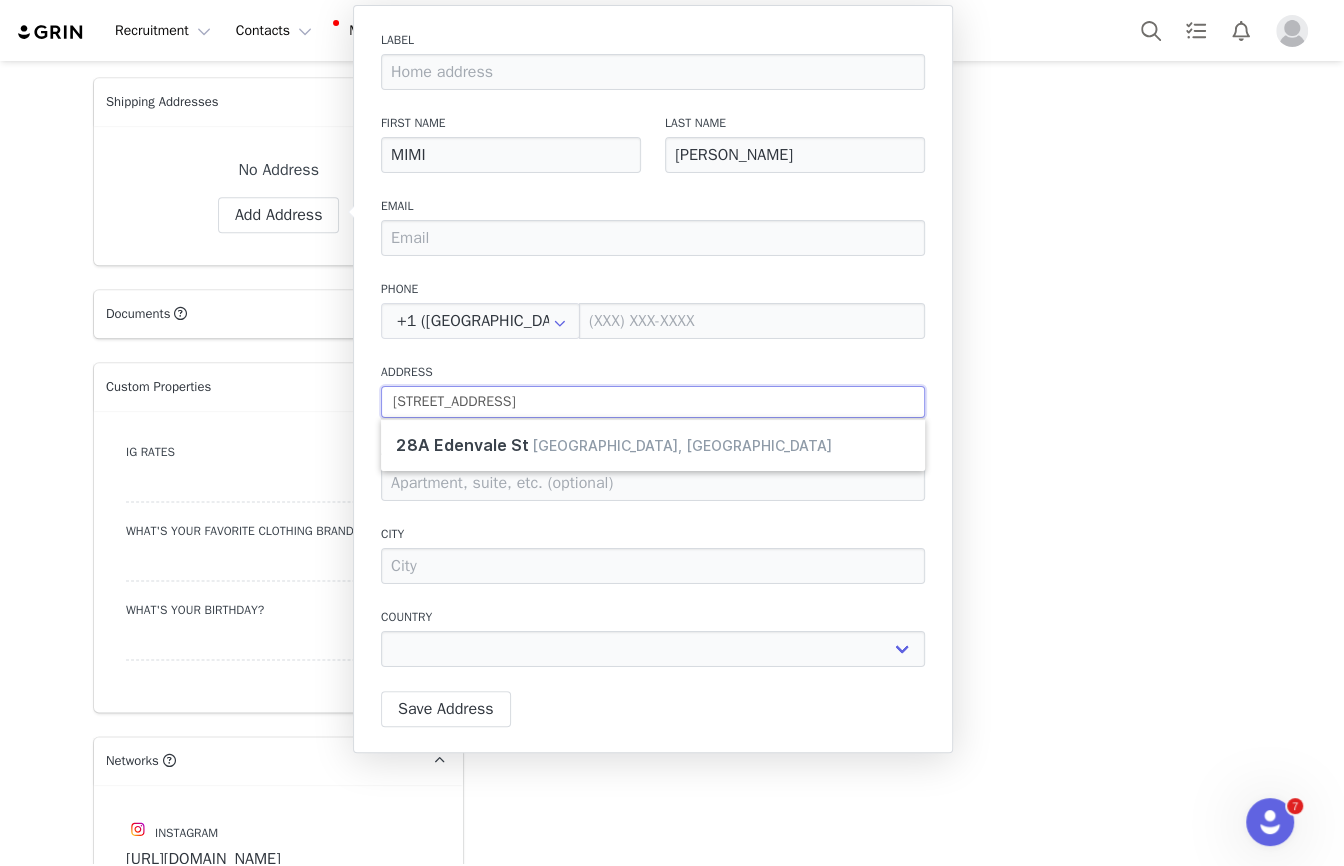 type on "[STREET_ADDRESS]" 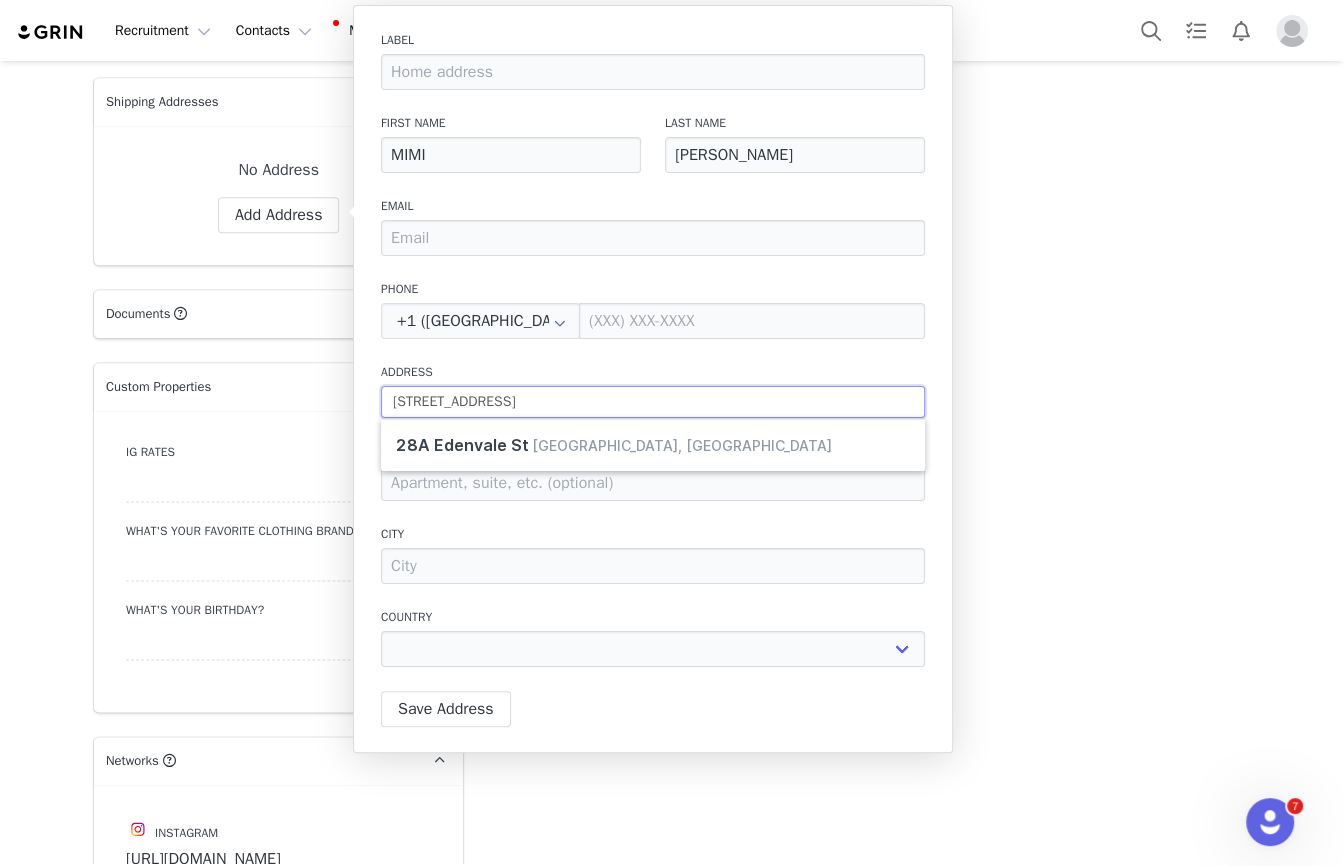 select 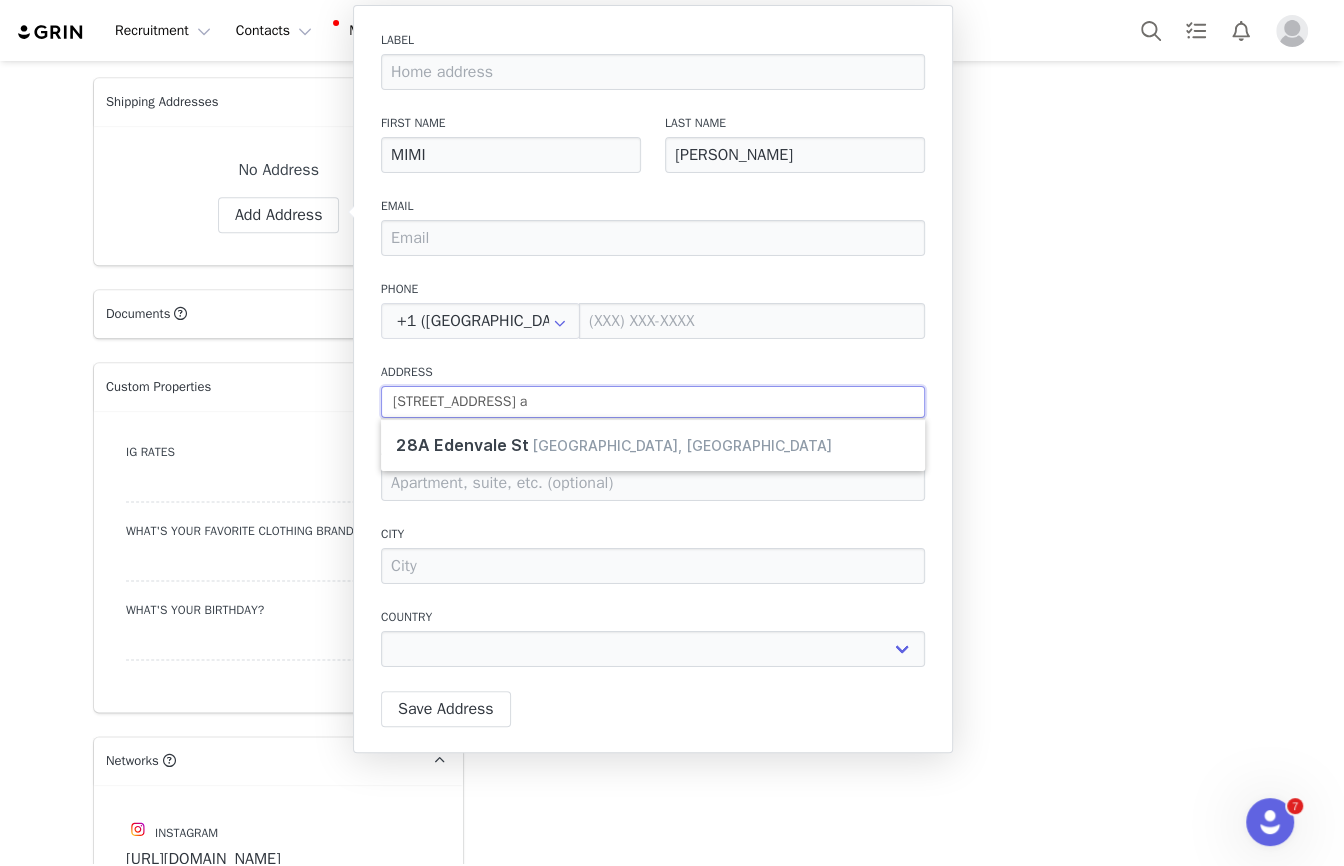 type on "[STREET_ADDRESS] an" 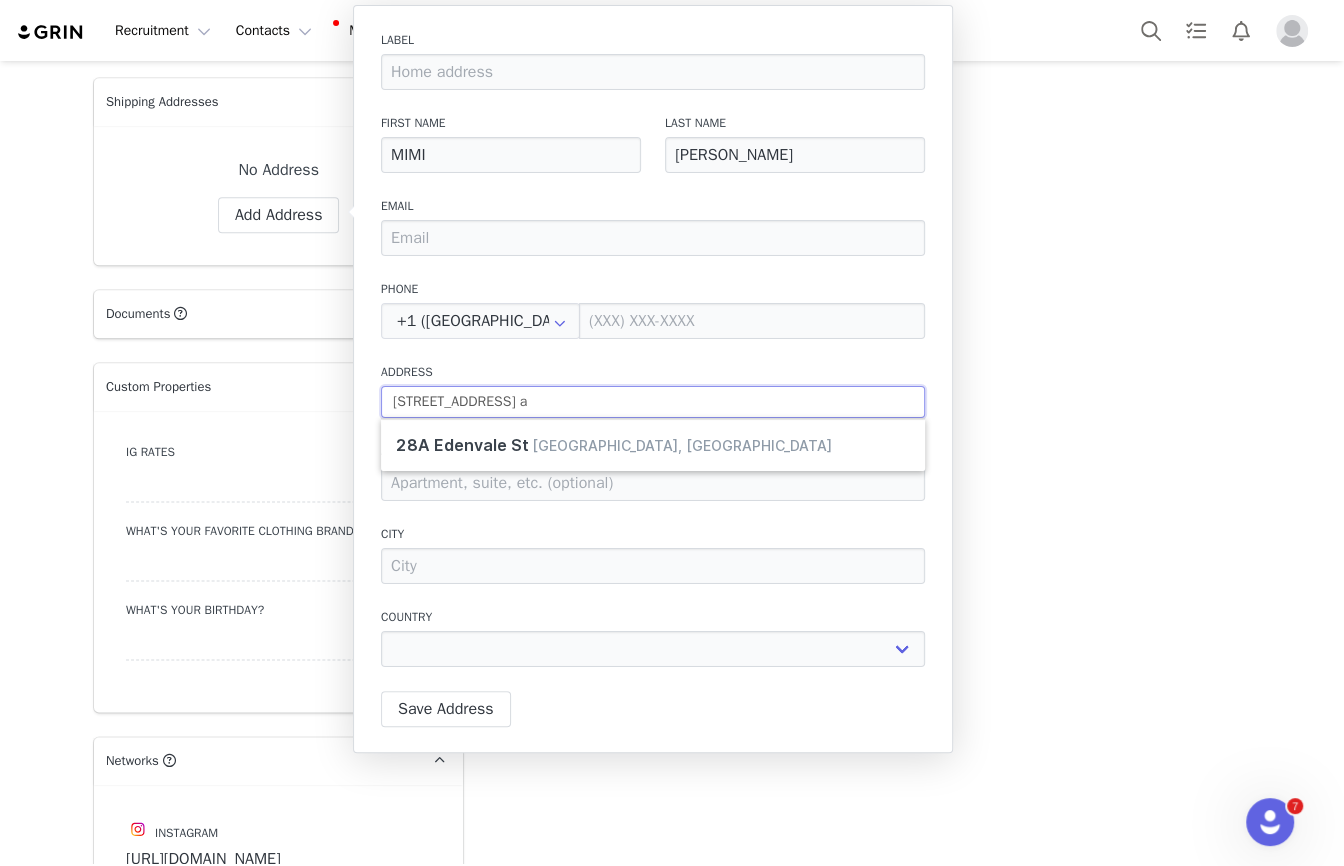 select 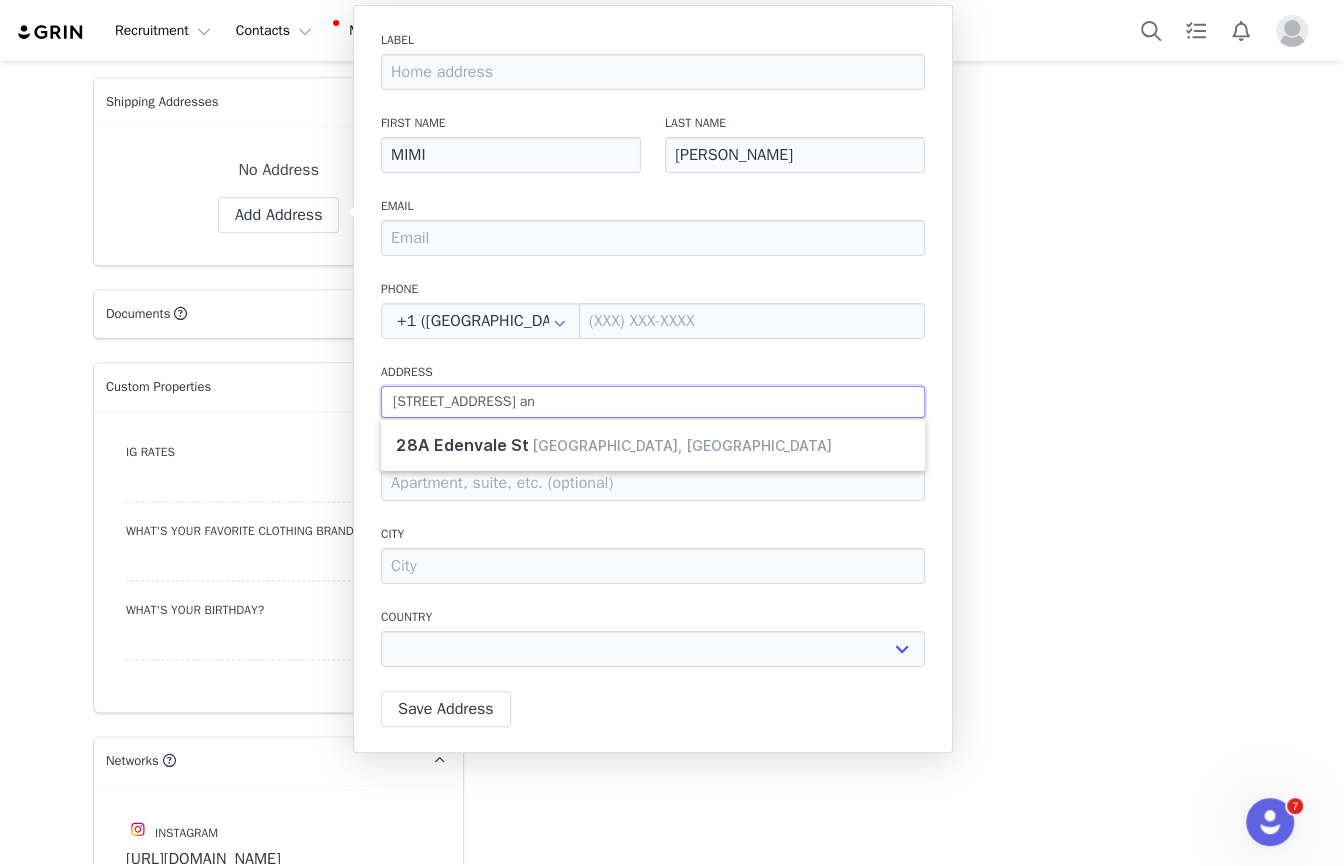 type on "[STREET_ADDRESS] and" 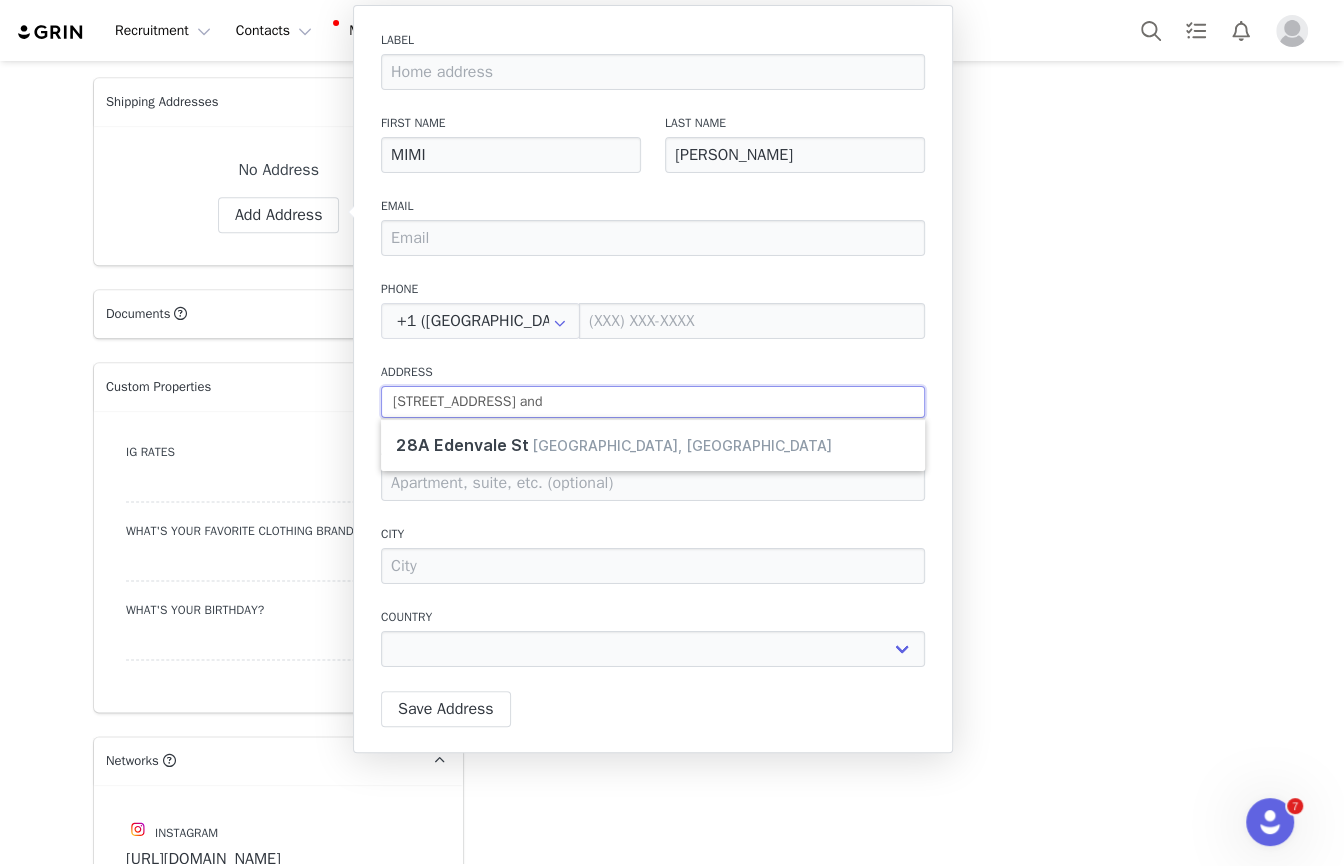 select 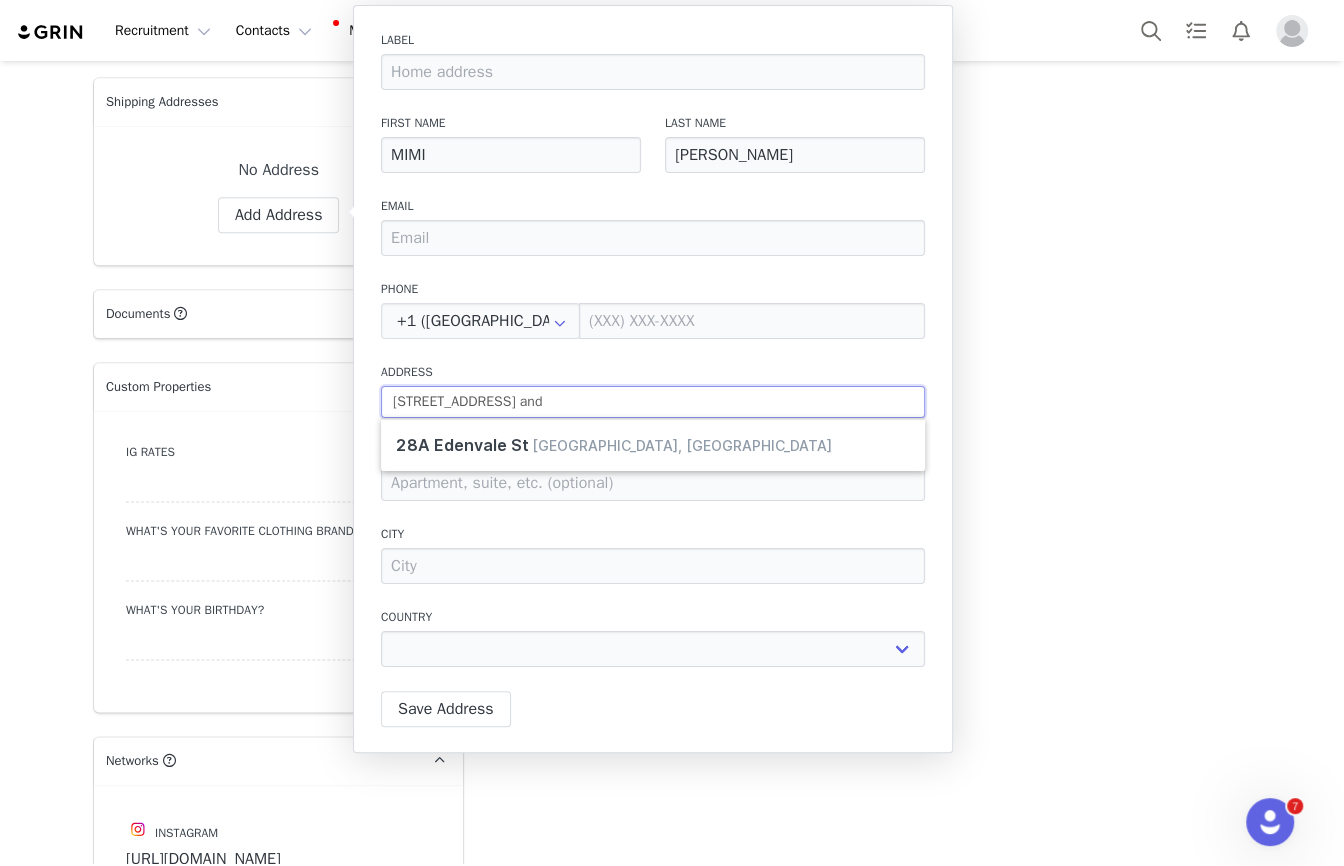type on "[STREET_ADDRESS] and F" 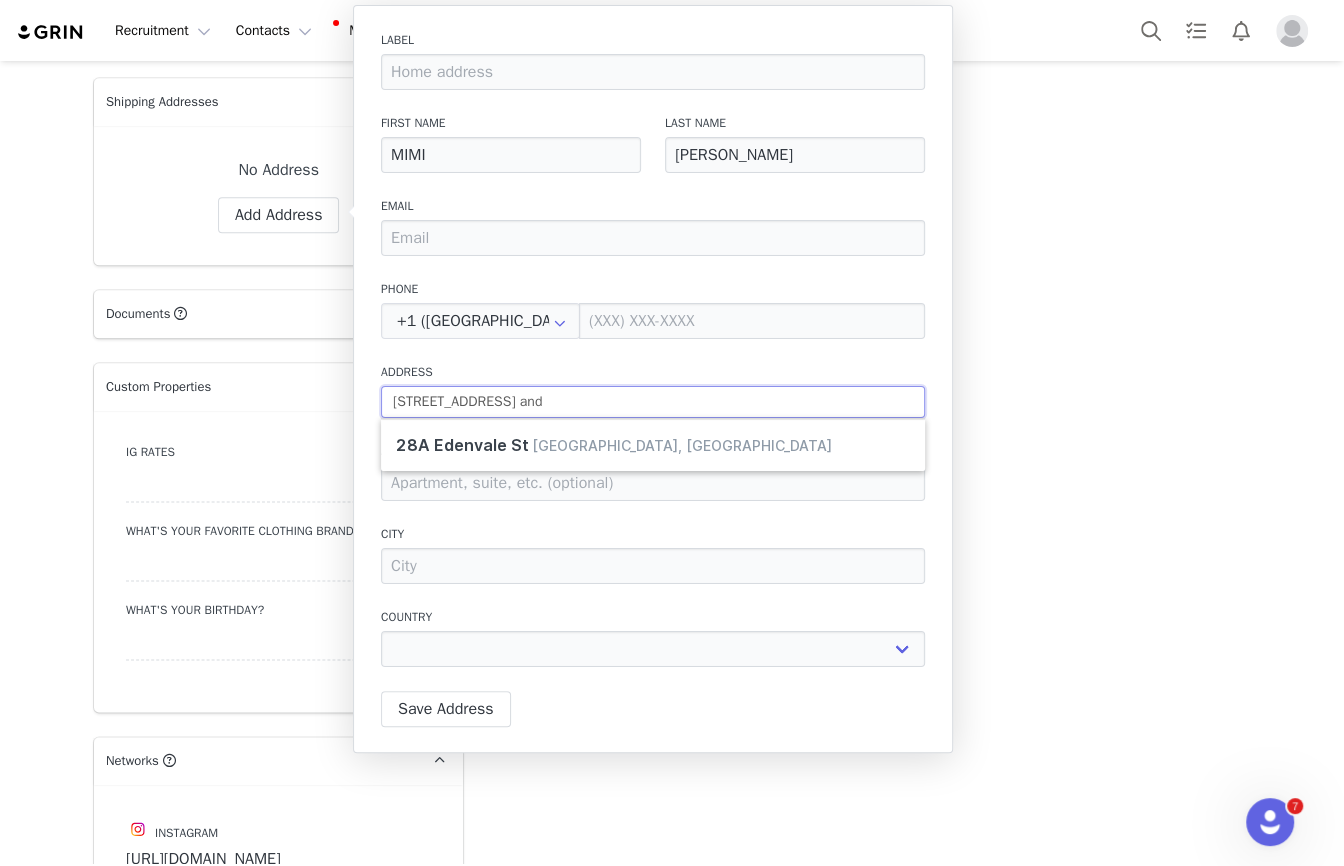 select 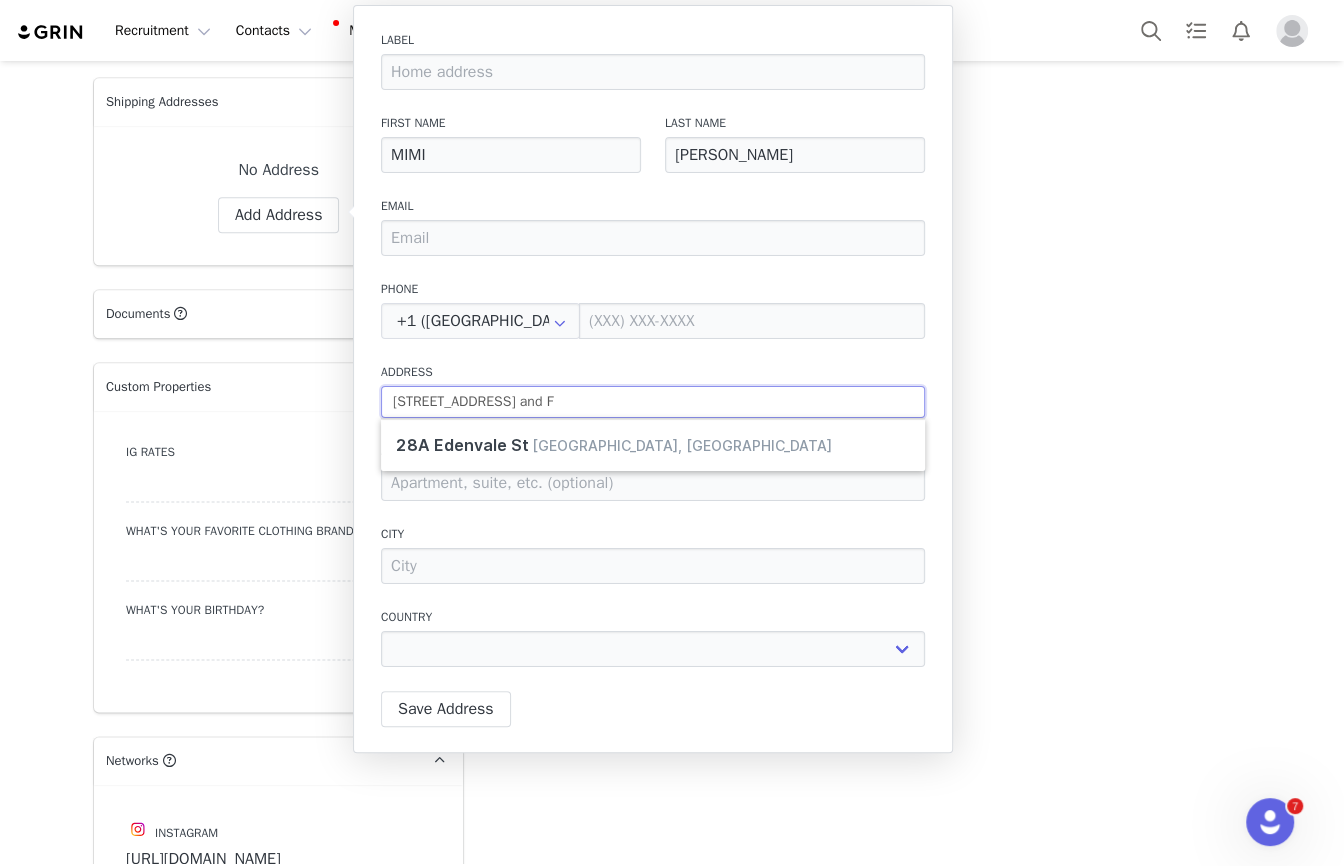type on "[STREET_ADDRESS] and Fu" 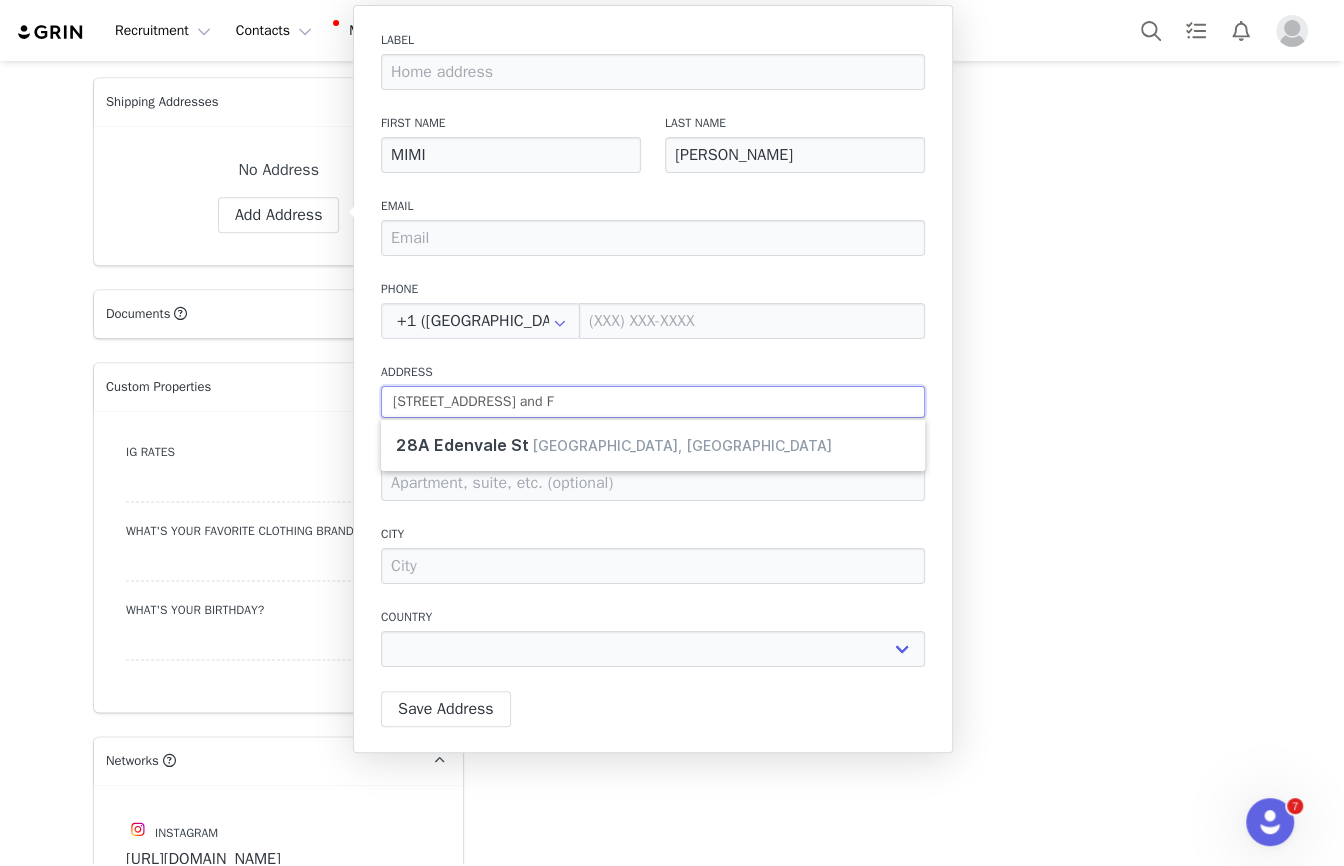 select 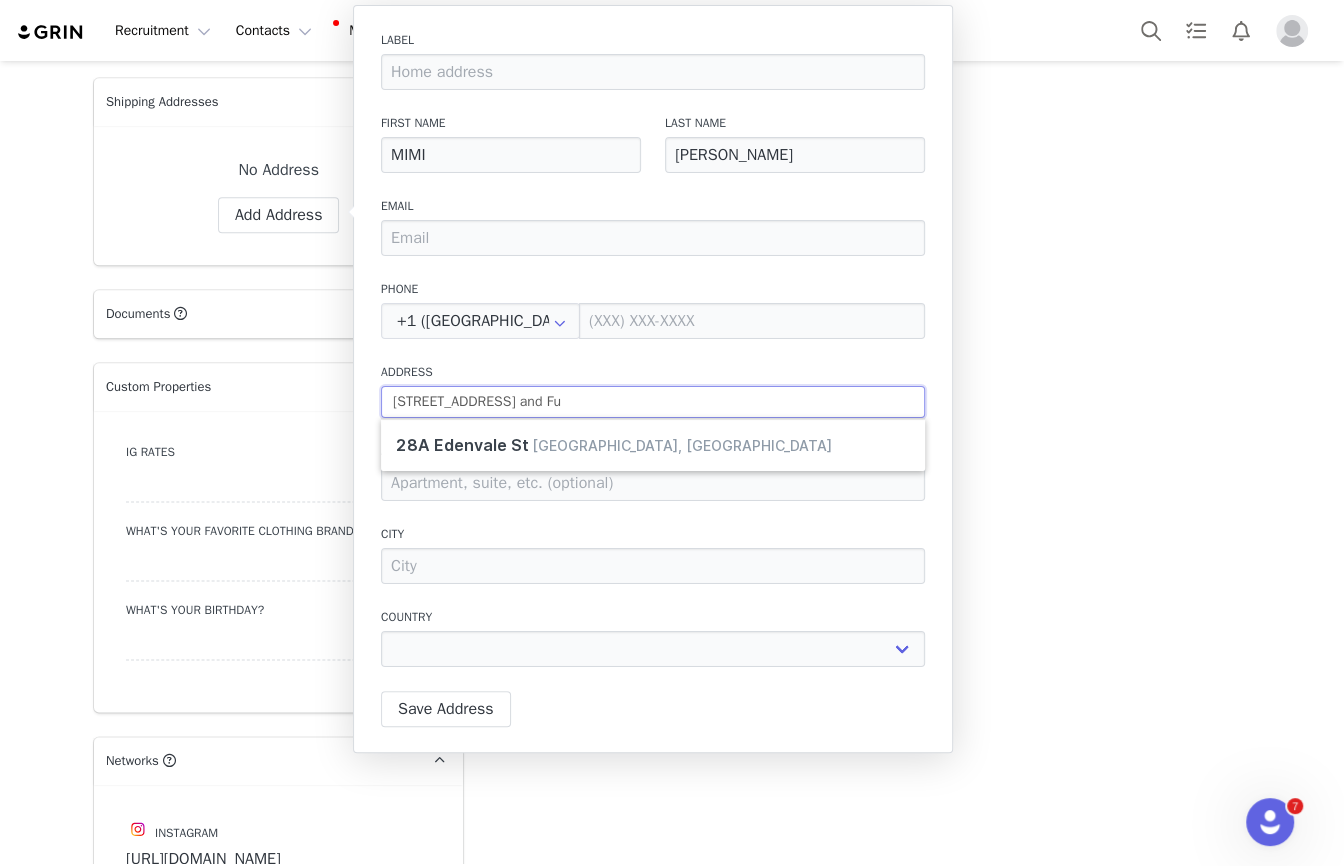 type on "[STREET_ADDRESS] Hammersmith and Ful" 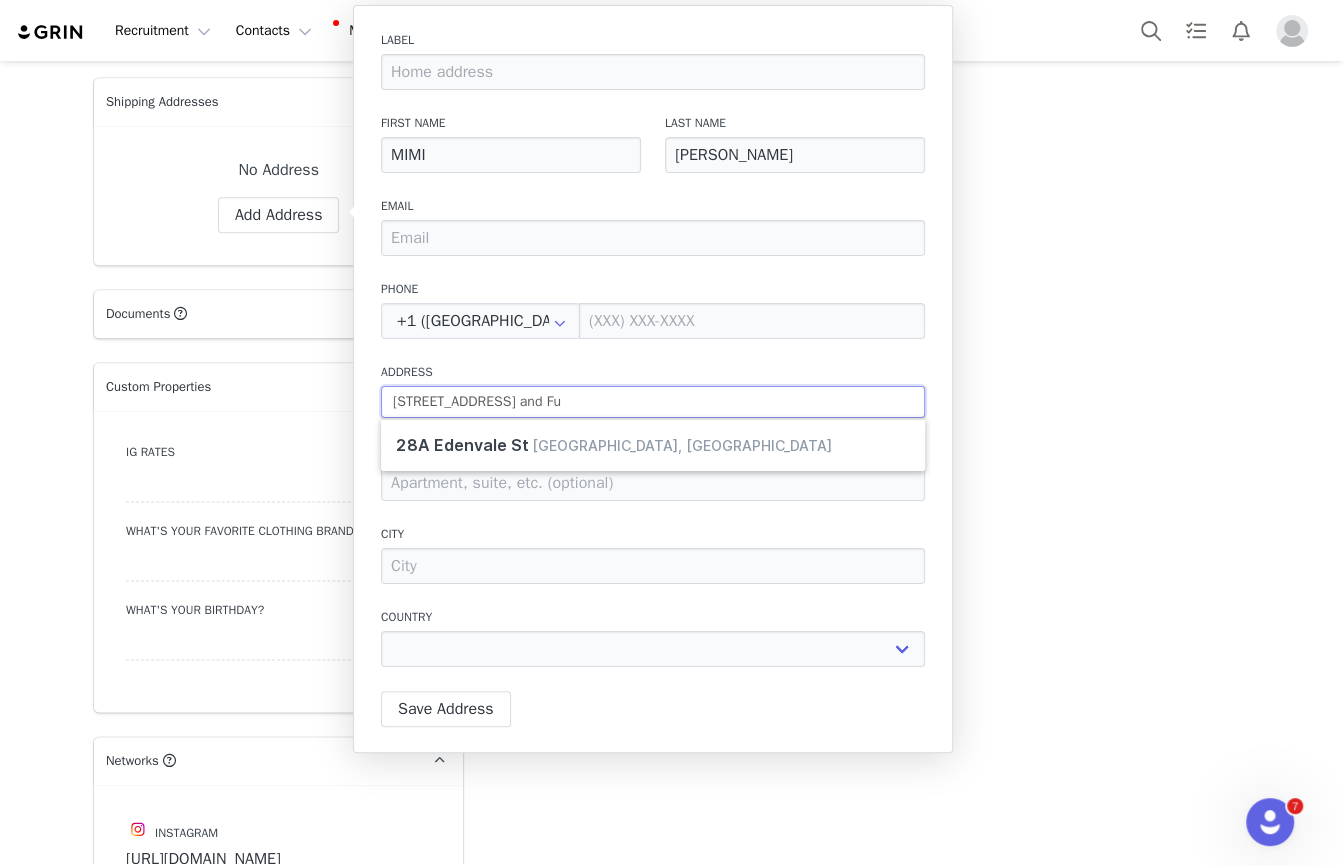 select 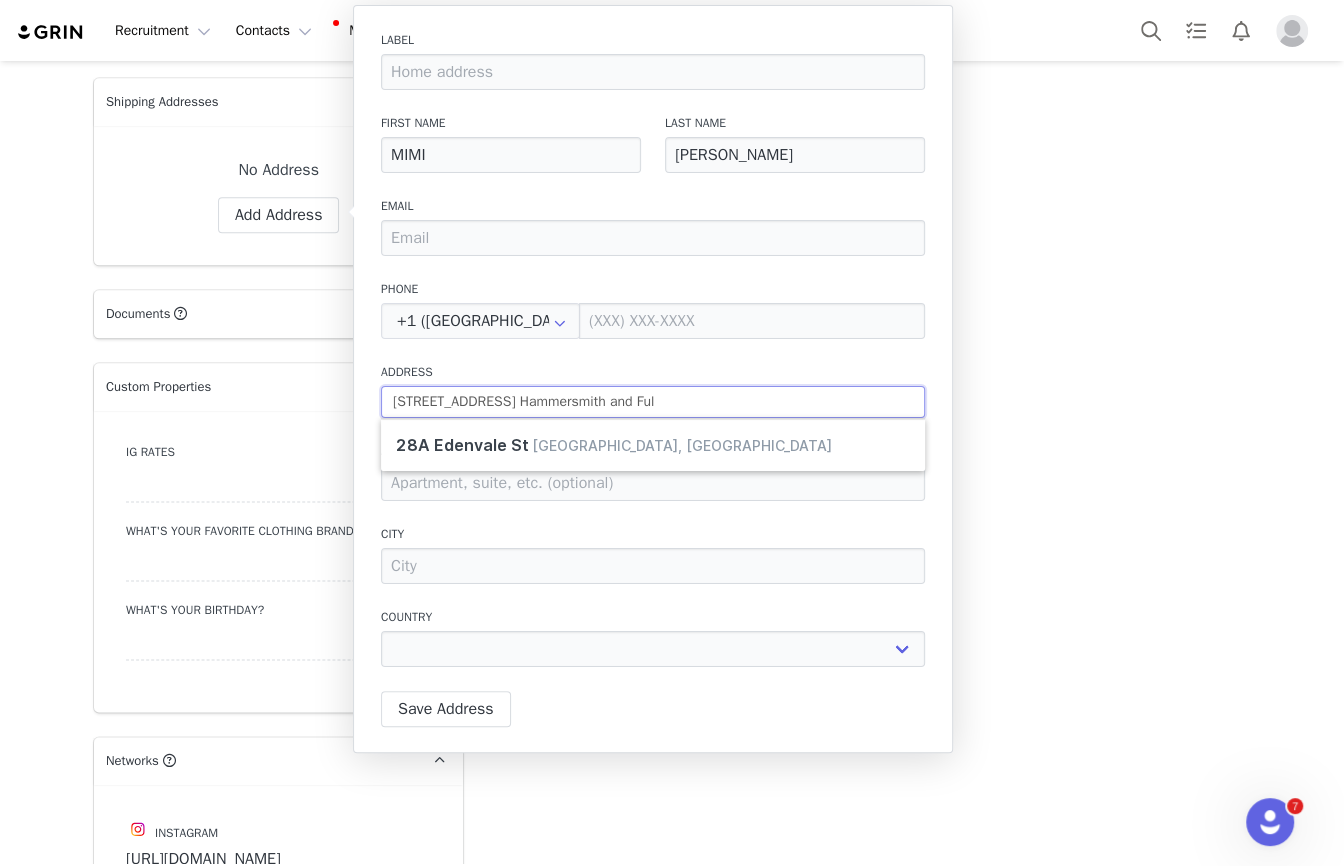 type on "[STREET_ADDRESS] Hammersmith and Fulh" 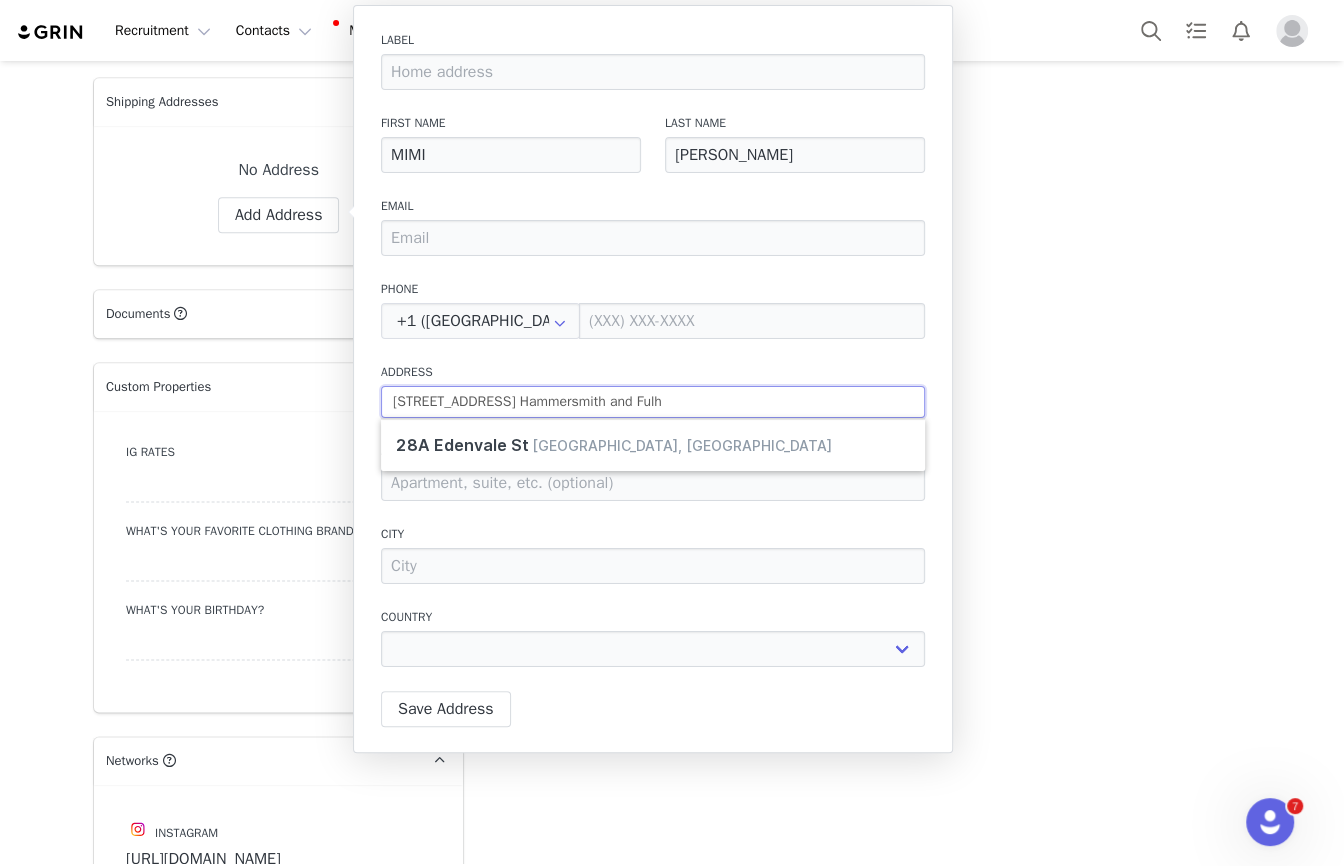 type on "28A Edenvale St Hammersmith and Fulha" 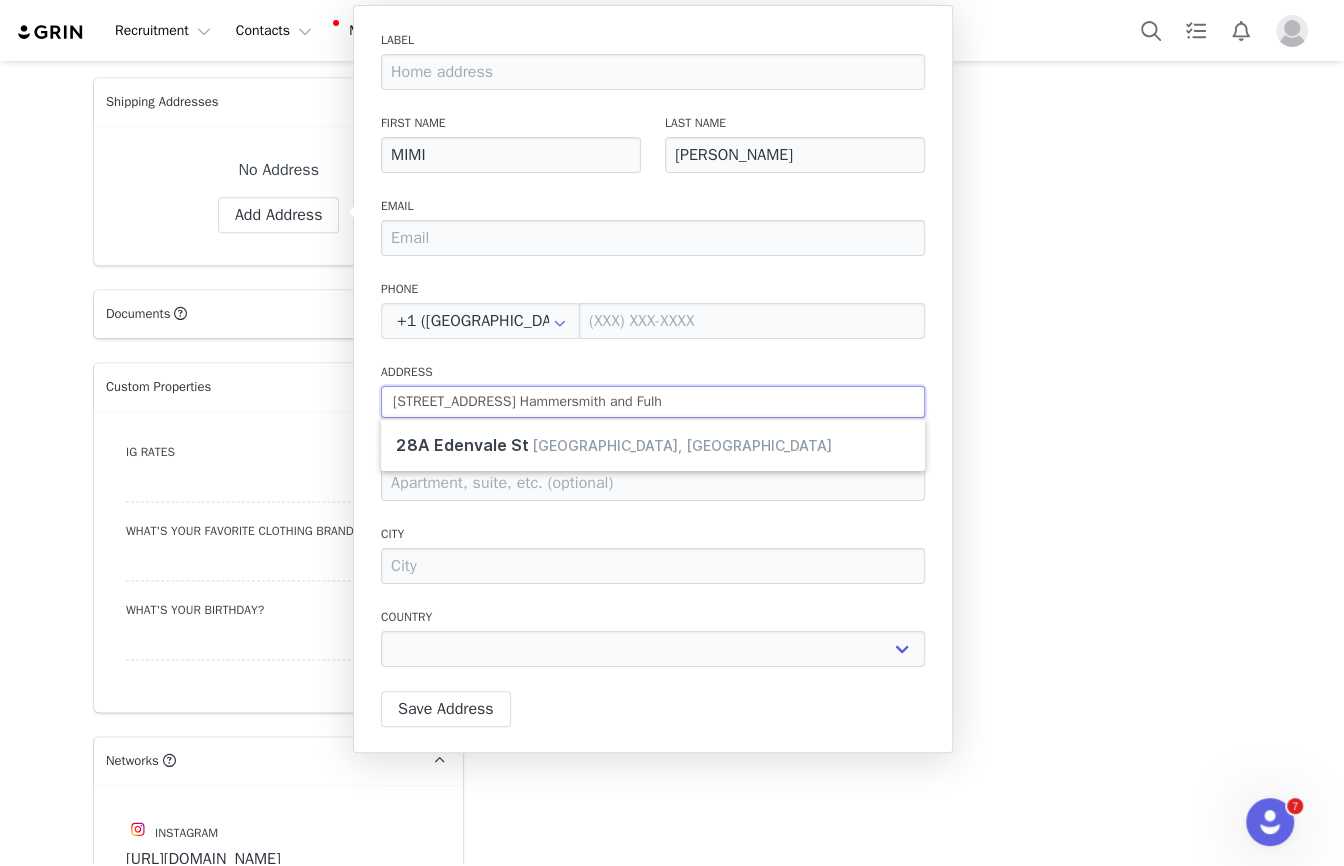 select 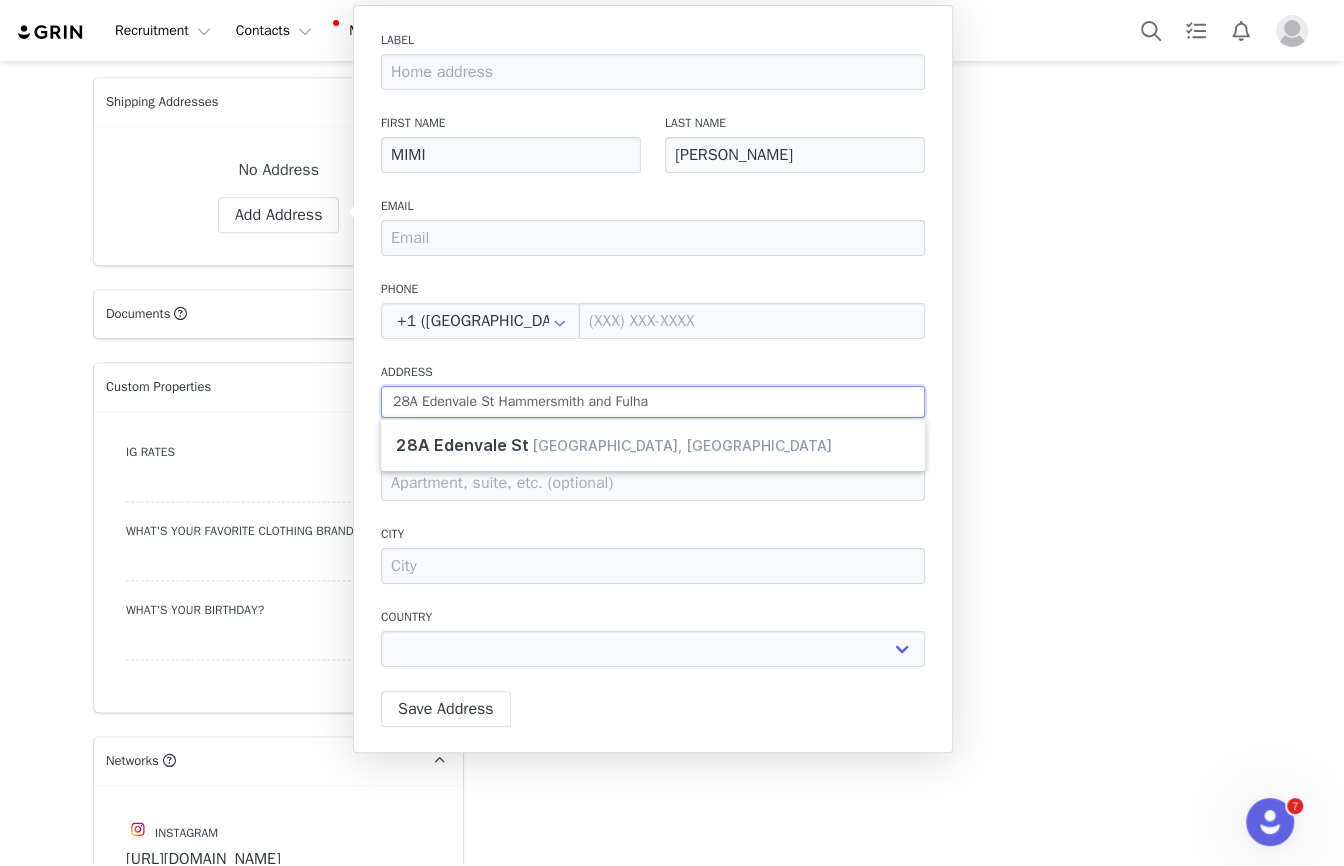 type on "28A Edenvale [GEOGRAPHIC_DATA]" 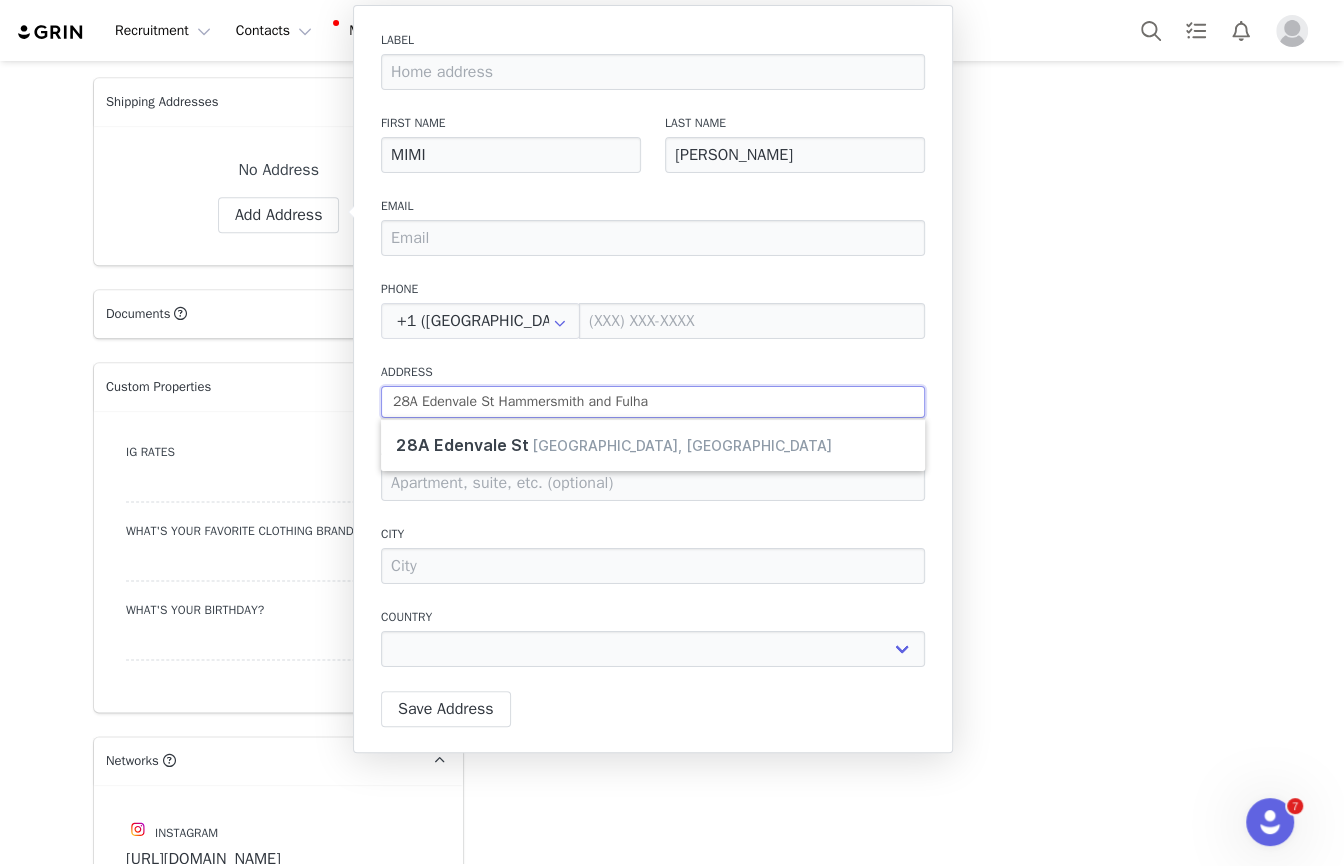 select 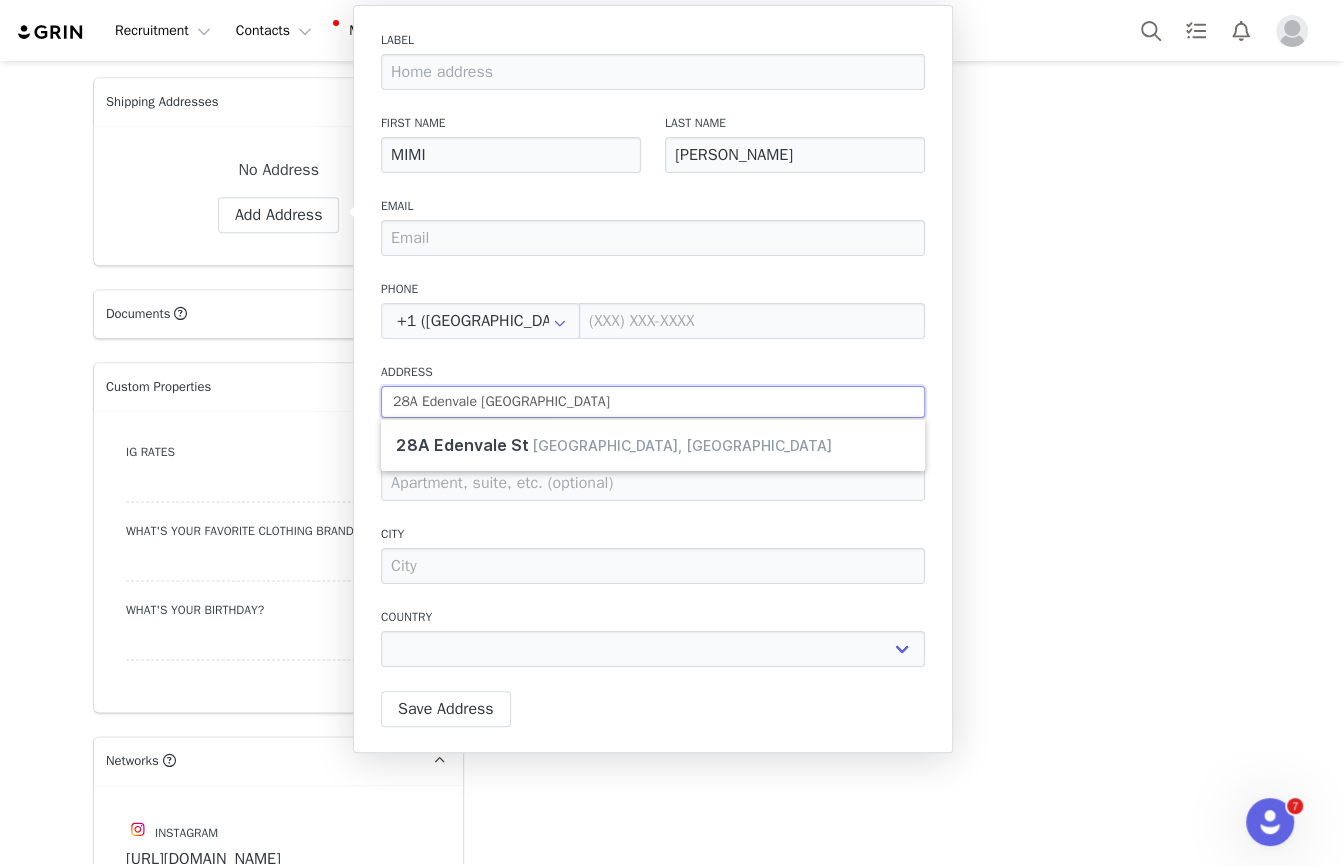 type on "[STREET_ADDRESS] and Fulham," 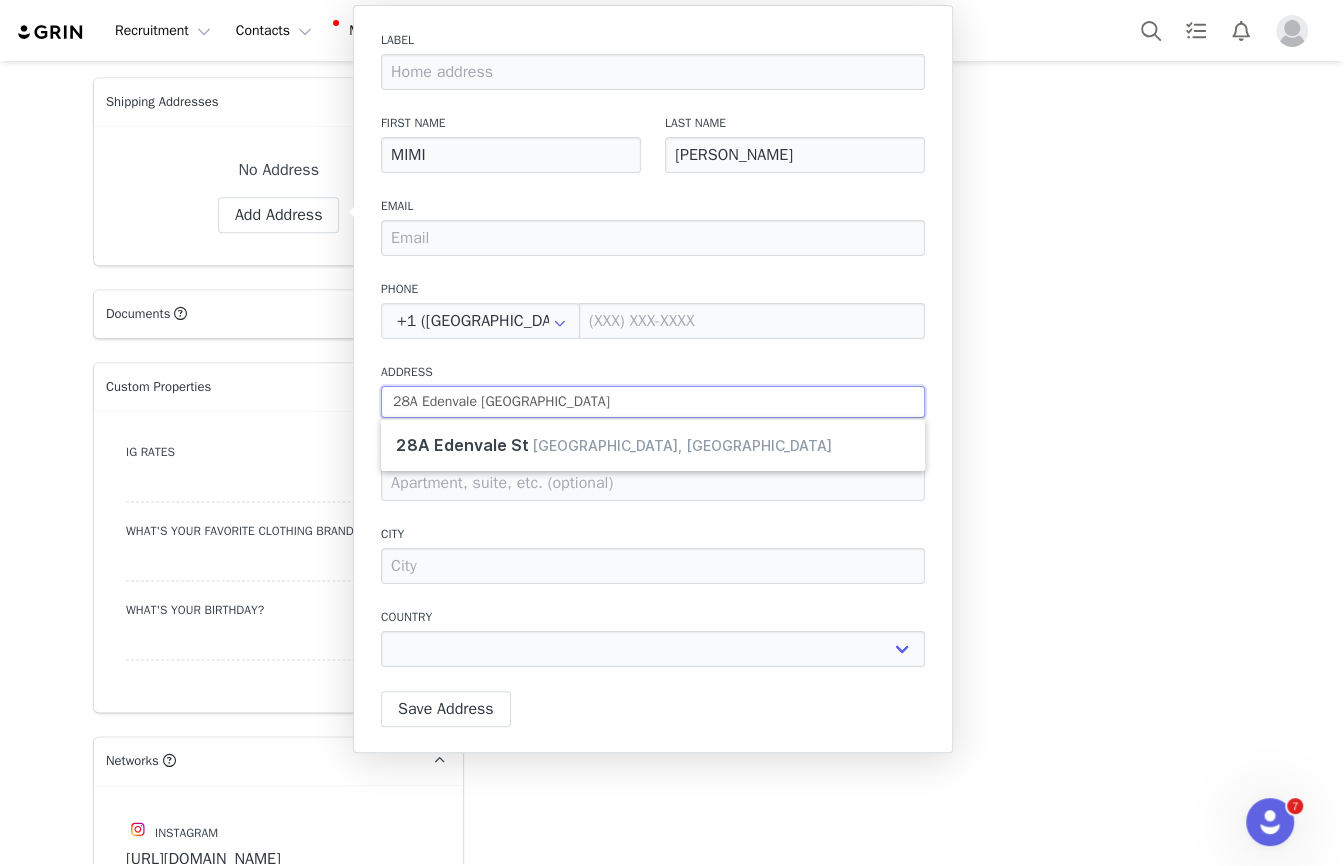 select 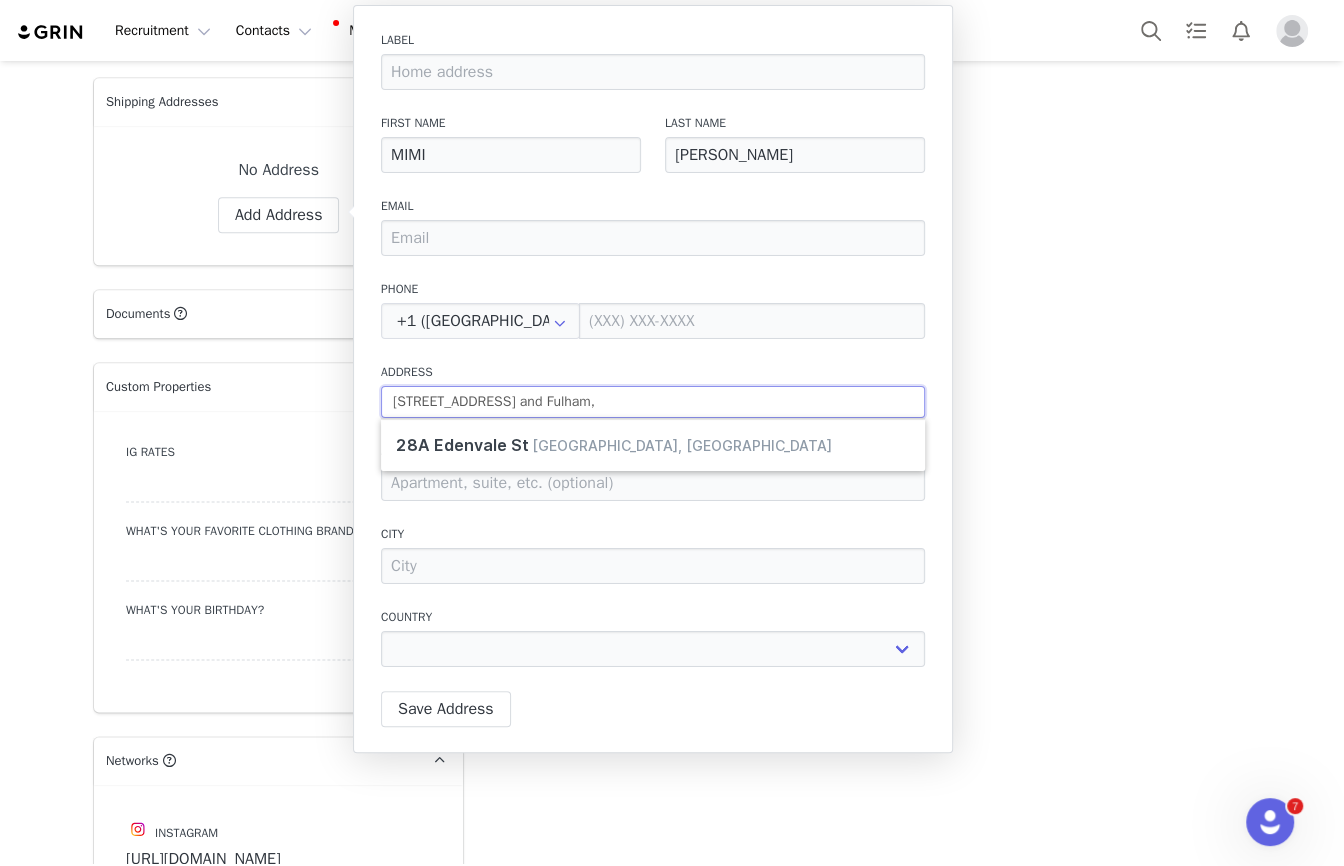 type on "[STREET_ADDRESS] and Fulham," 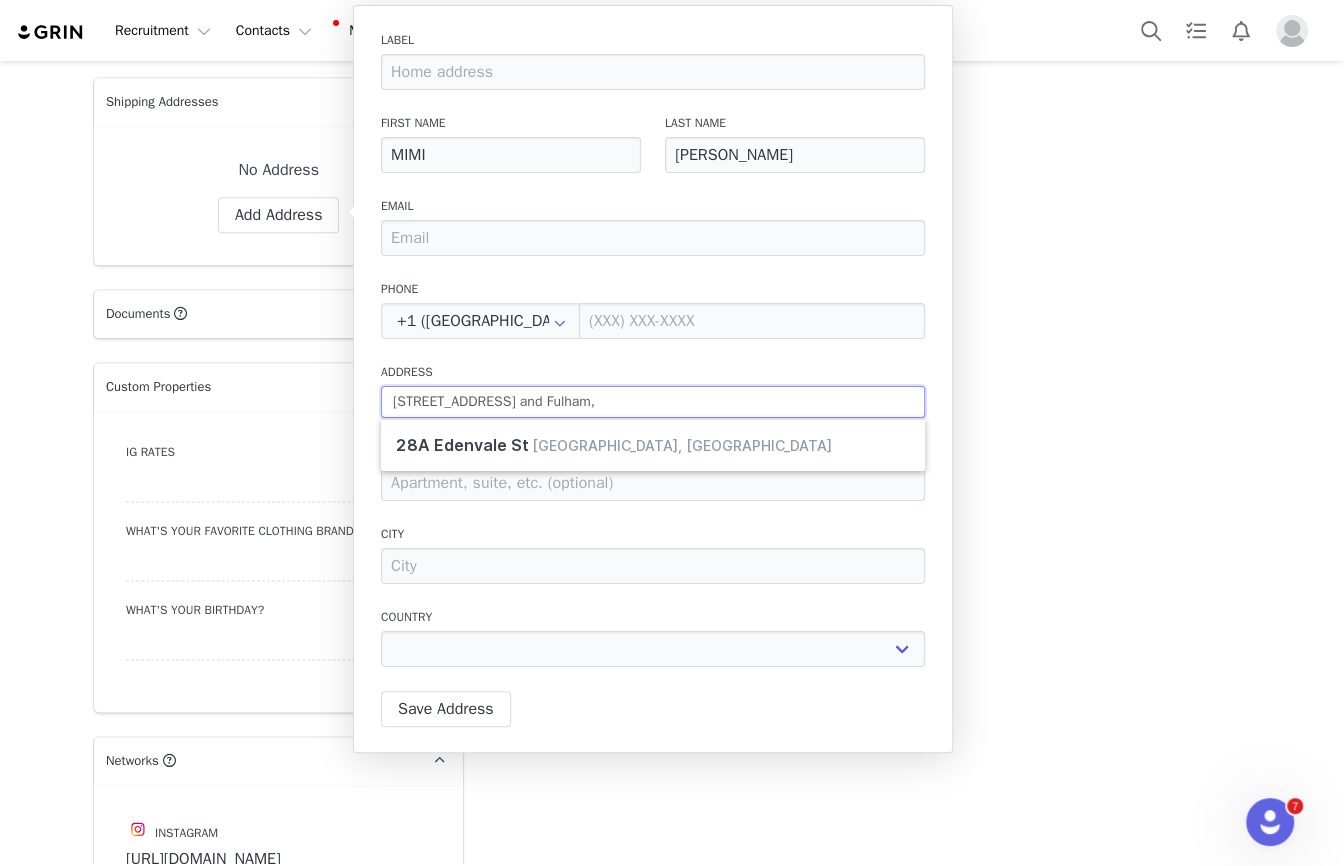 select 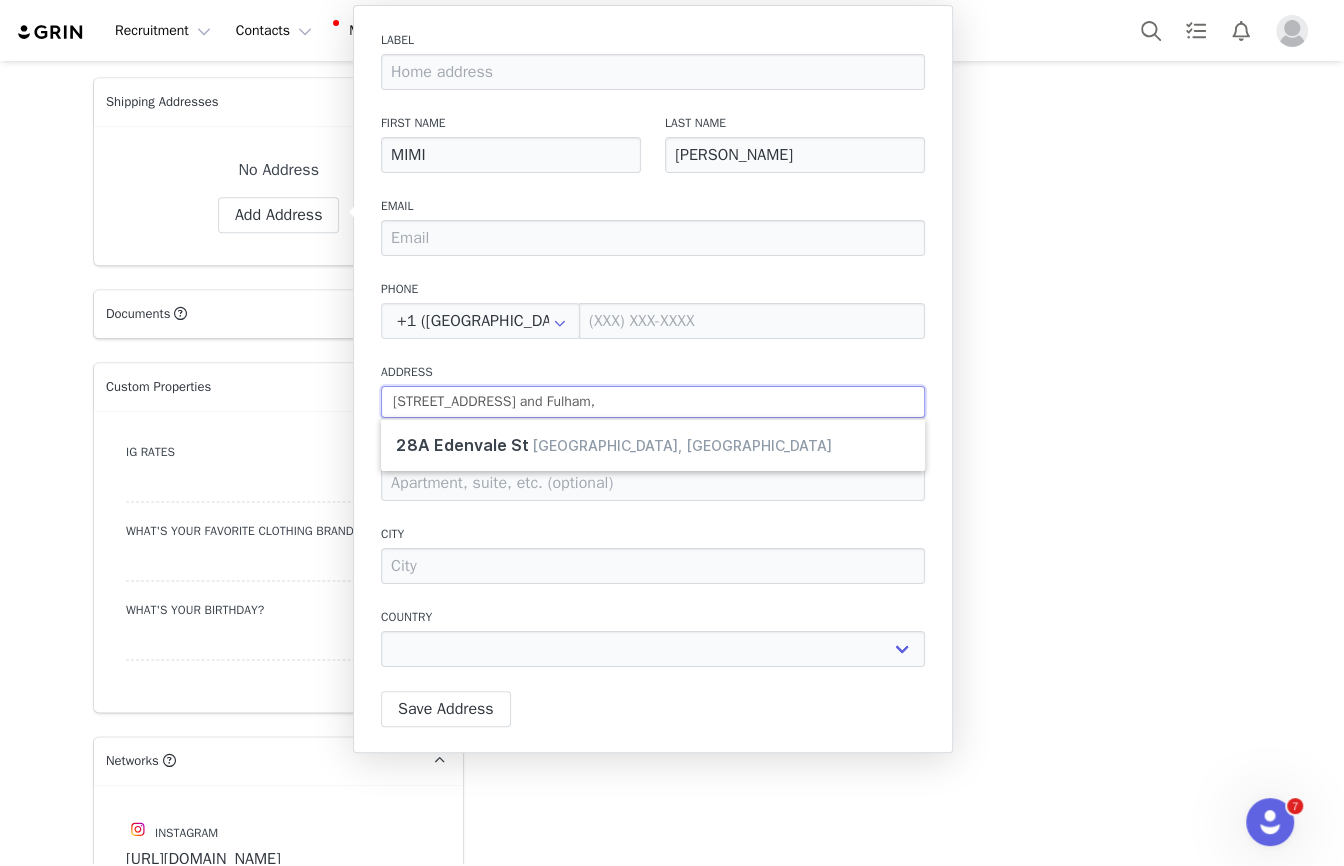 click on "[STREET_ADDRESS] and Fulham," at bounding box center (653, 402) 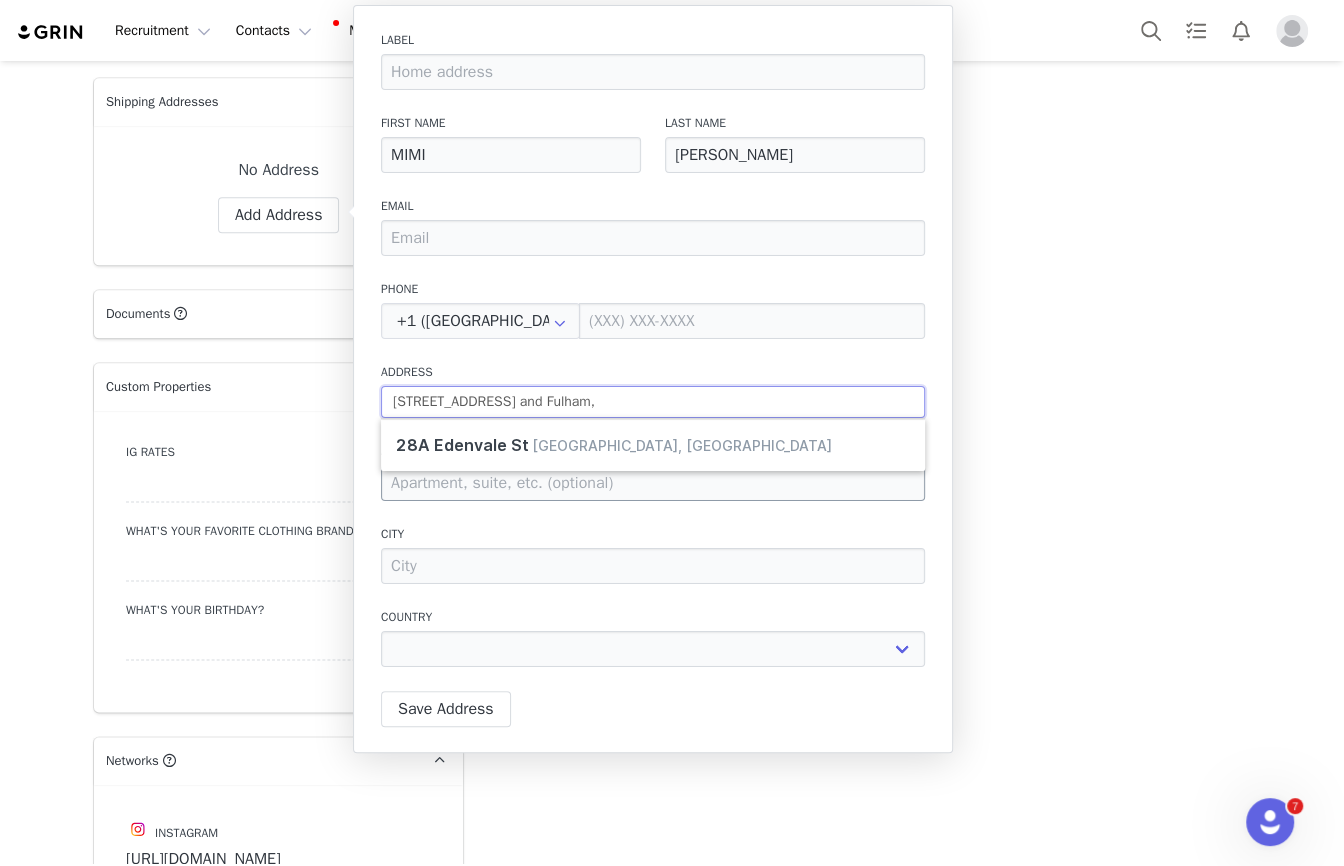 type on "[STREET_ADDRESS][GEOGRAPHIC_DATA]," 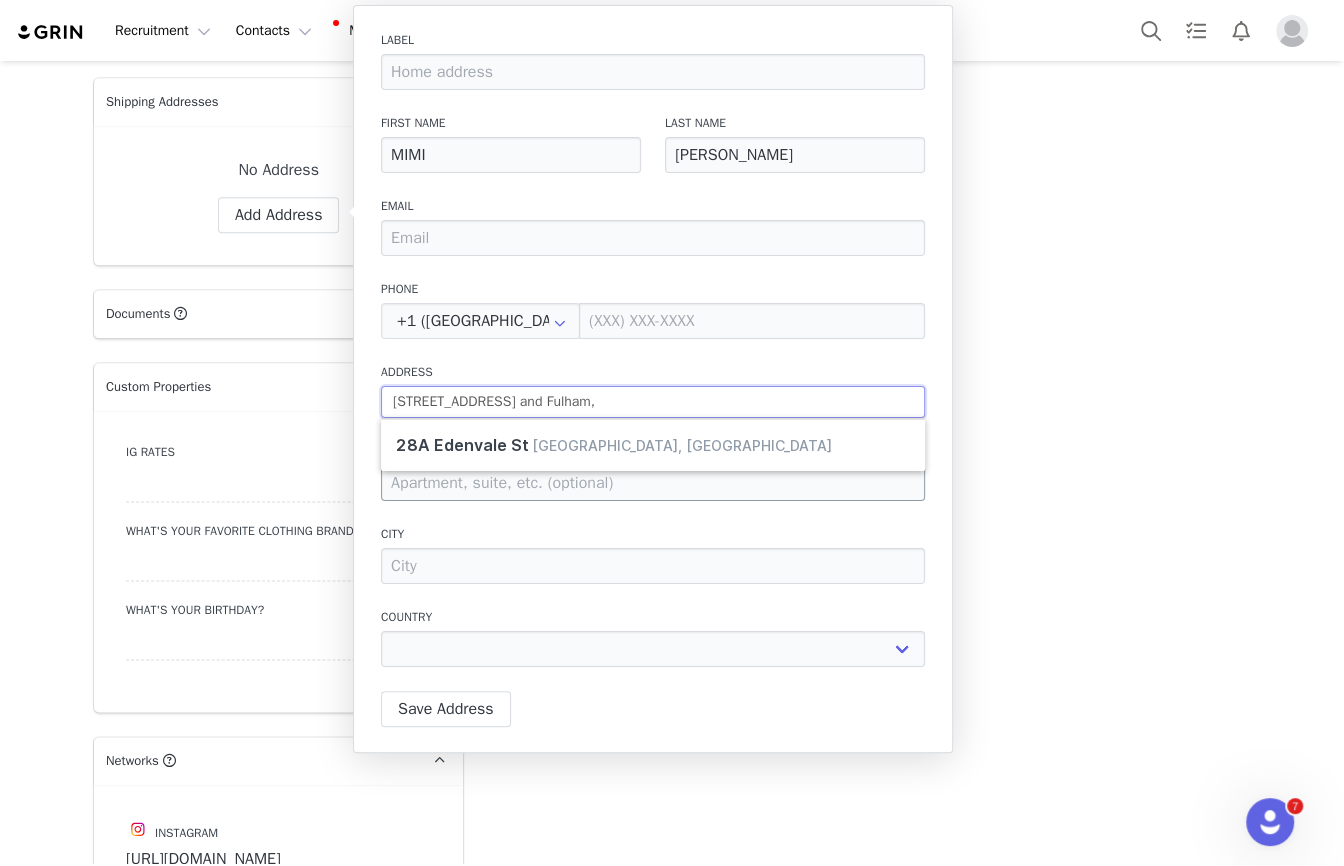 select 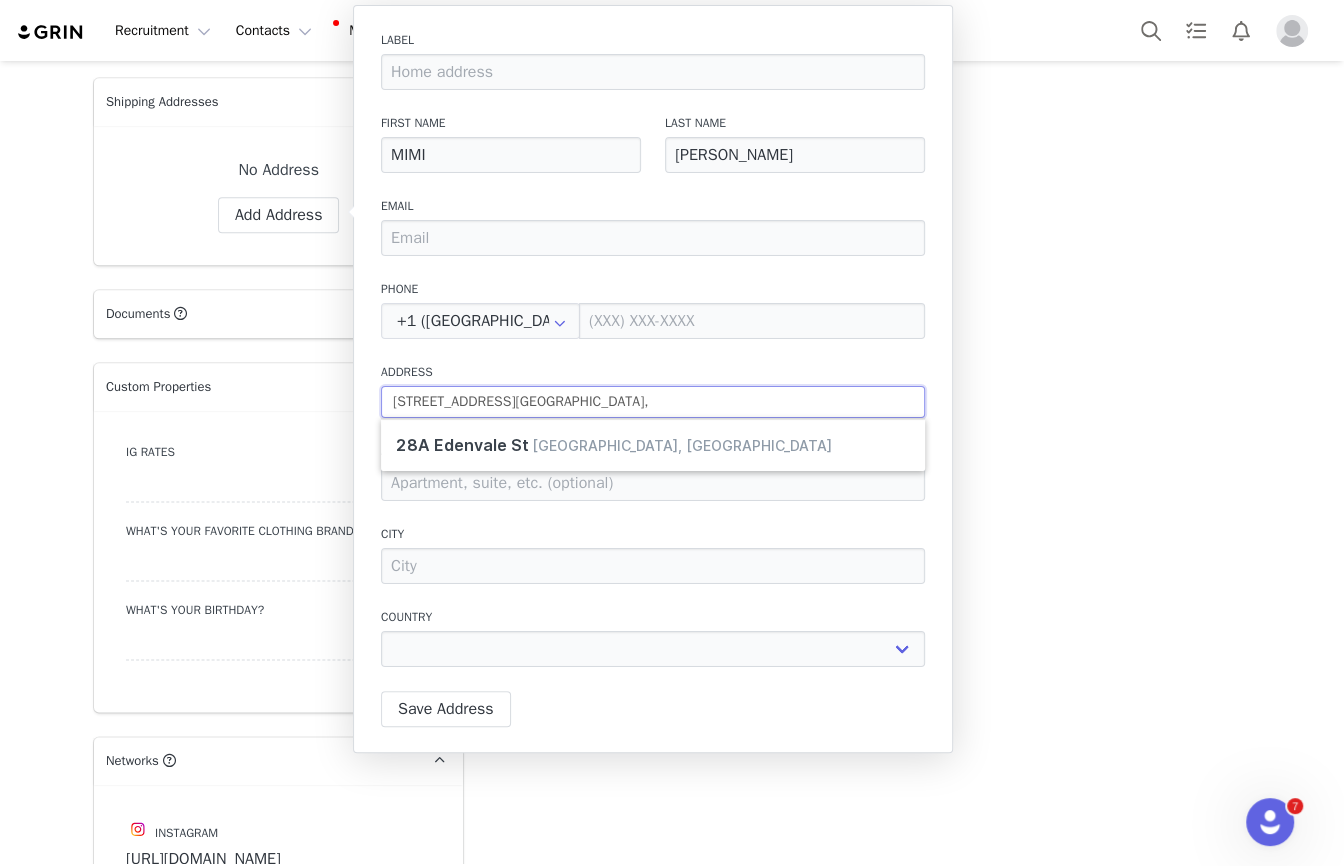 click on "[STREET_ADDRESS][GEOGRAPHIC_DATA]," at bounding box center [653, 402] 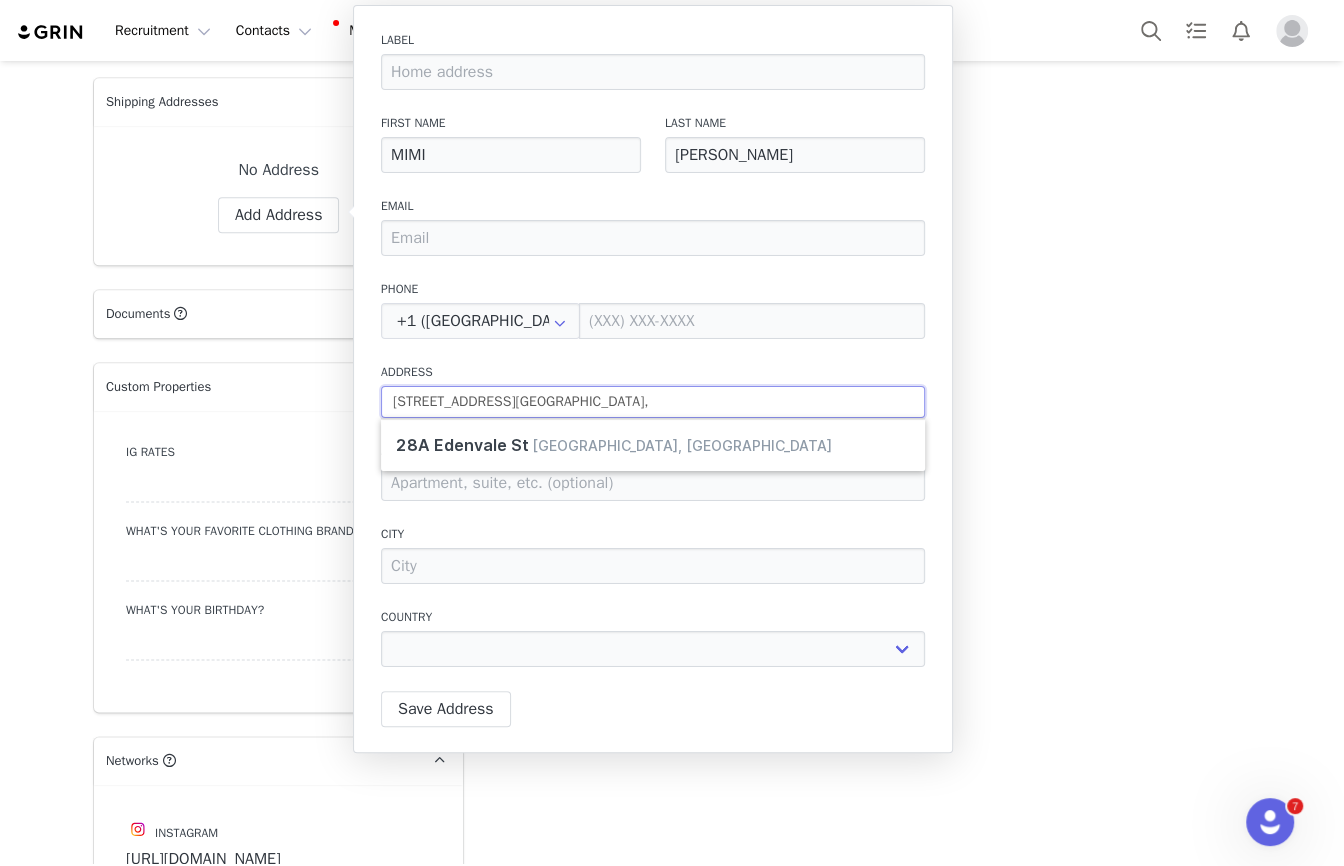 type on "[STREET_ADDRESS]" 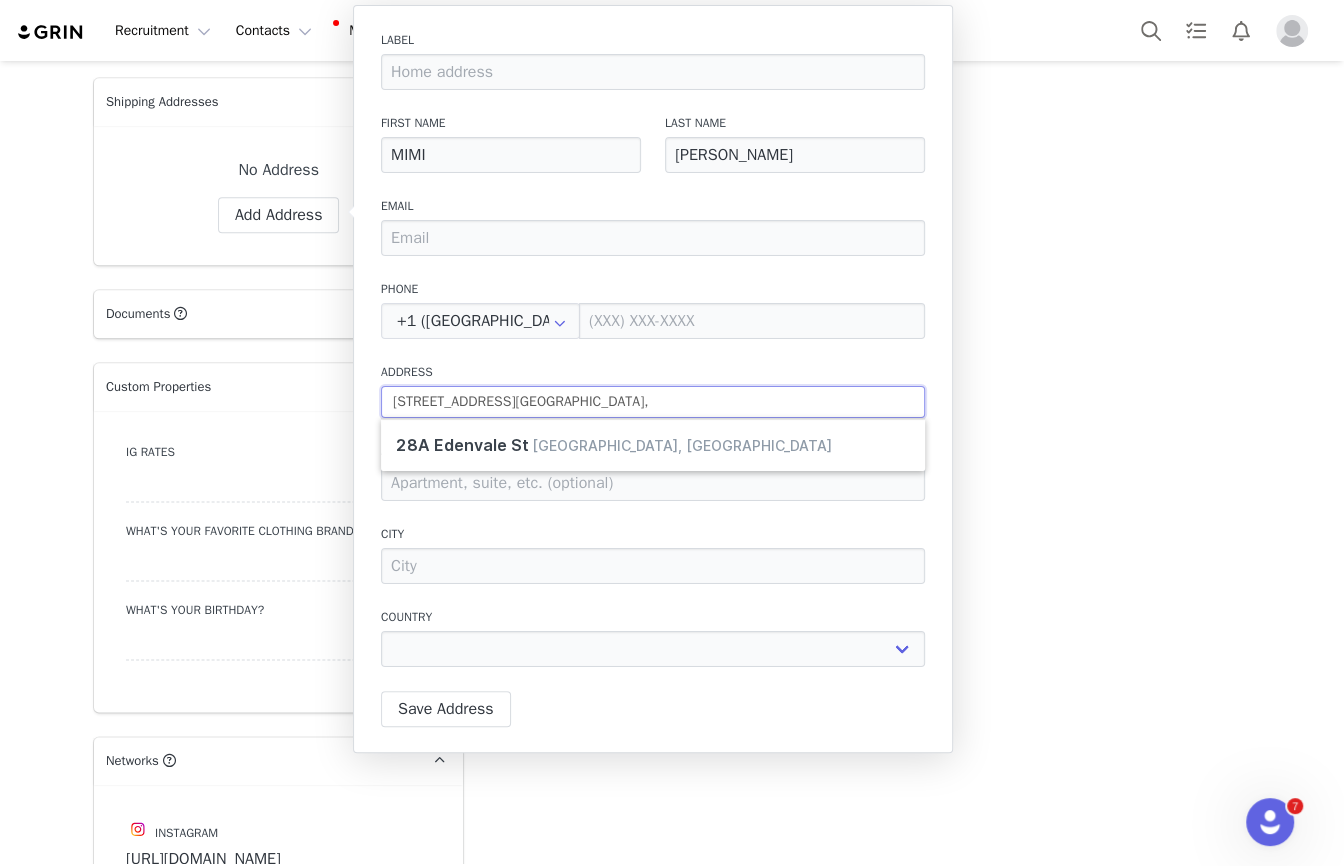 select 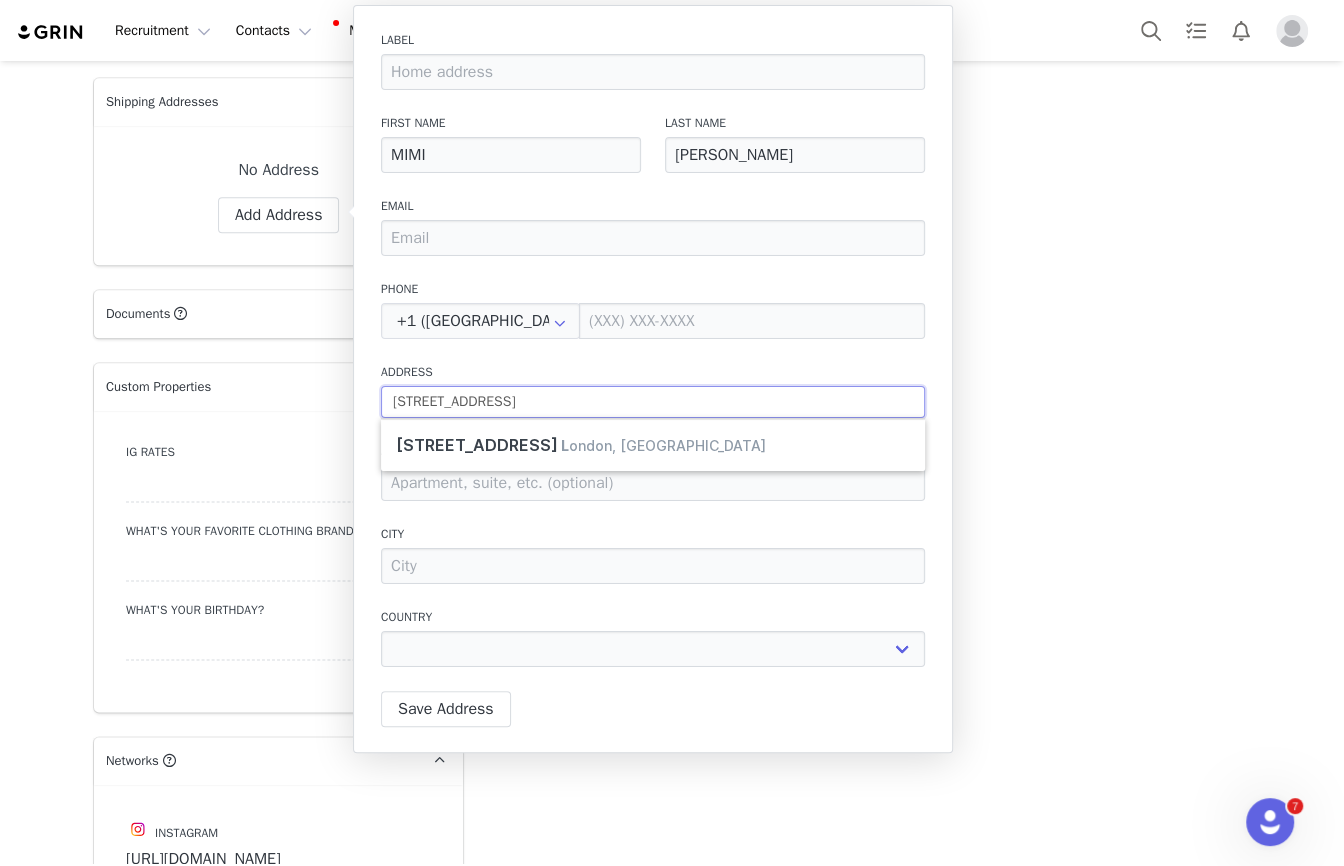 type on "[STREET_ADDRESS][GEOGRAPHIC_DATA]," 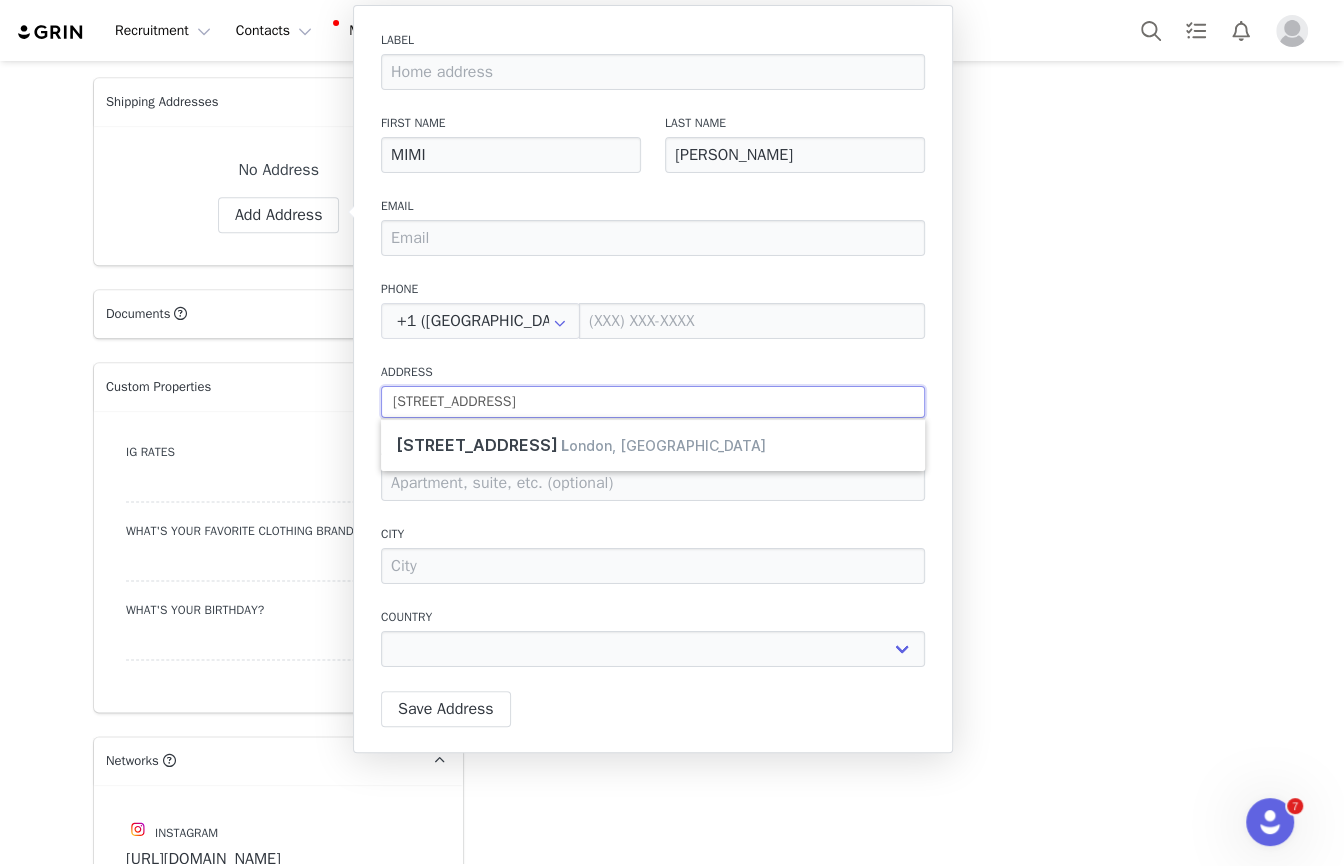 select 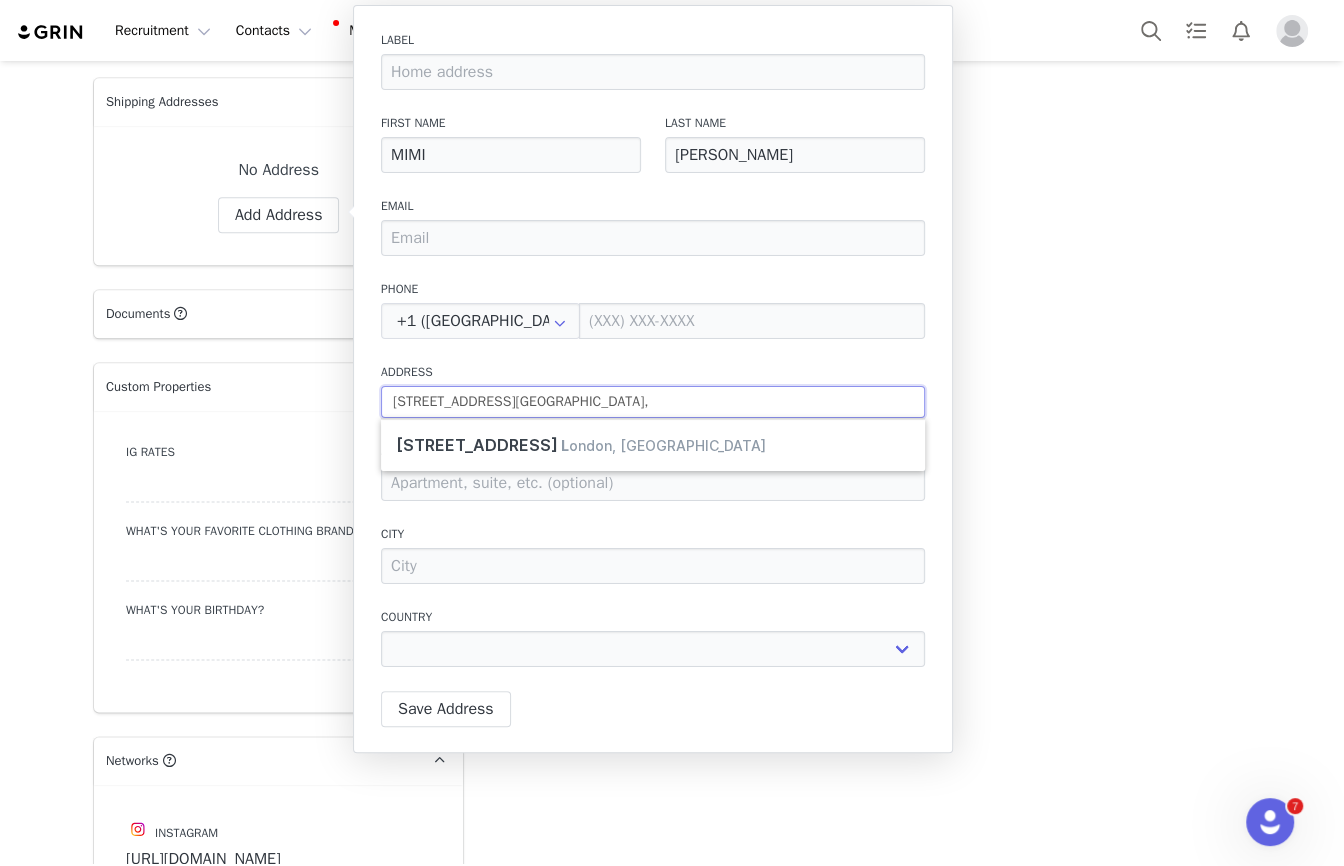 type on "[STREET_ADDRESS]" 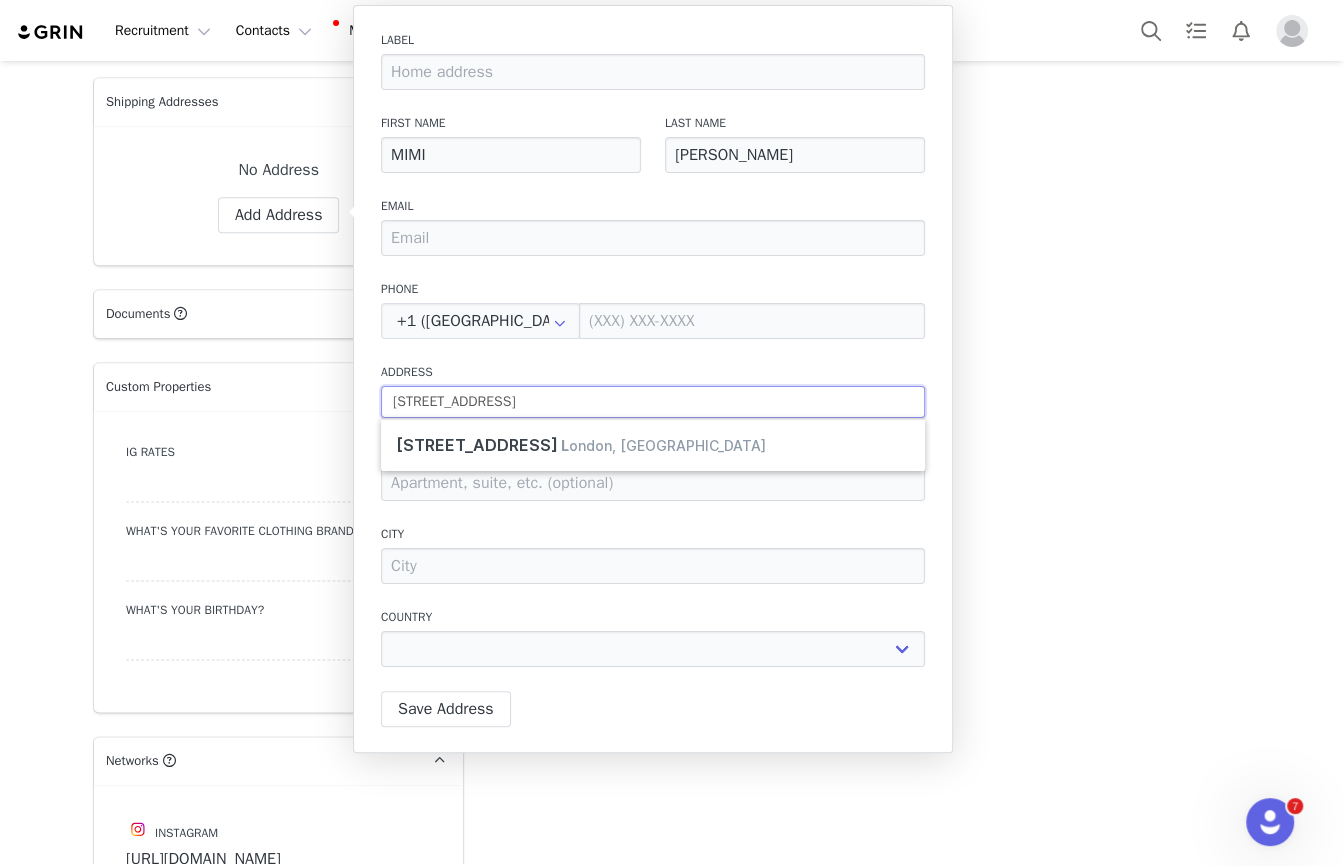 type on "[STREET_ADDRESS][GEOGRAPHIC_DATA]," 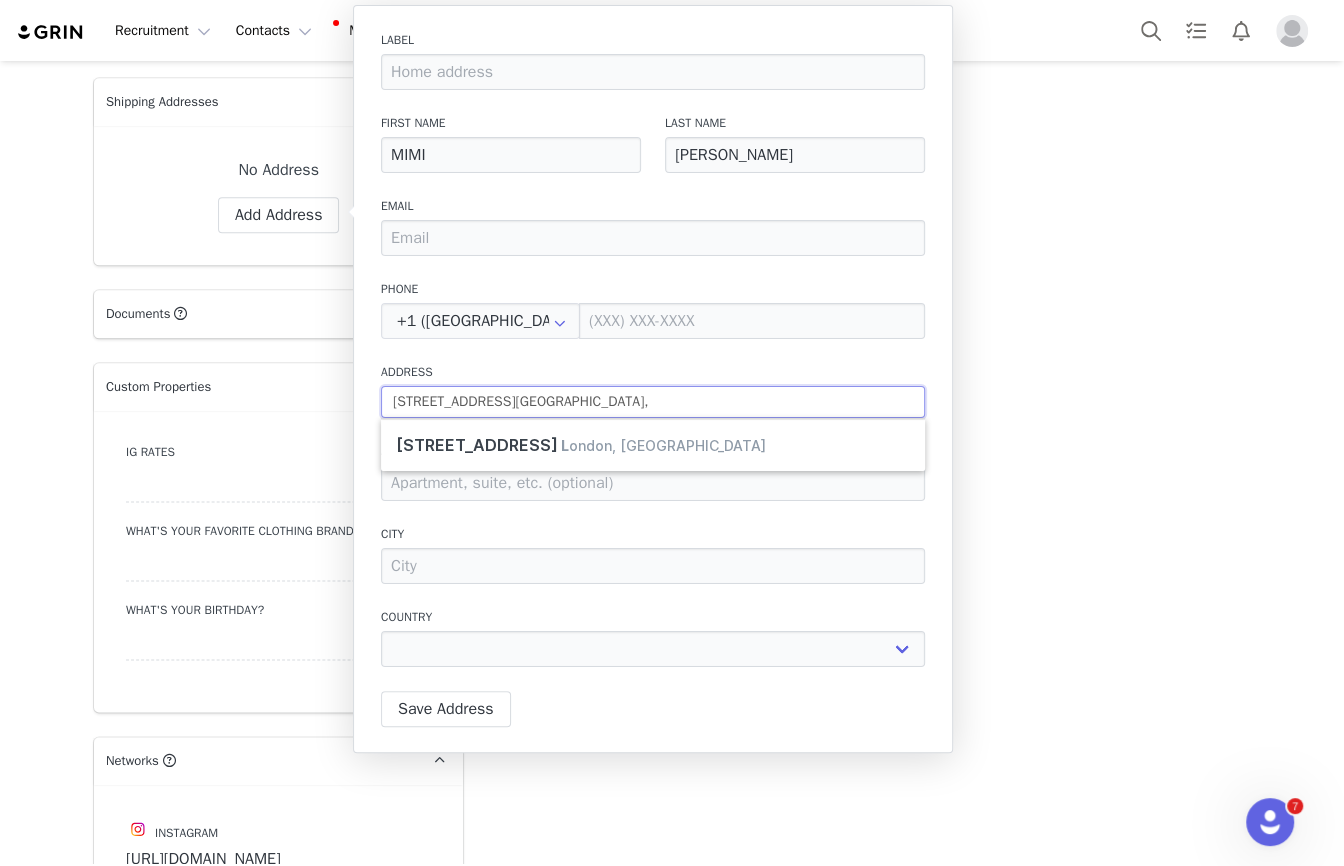 select 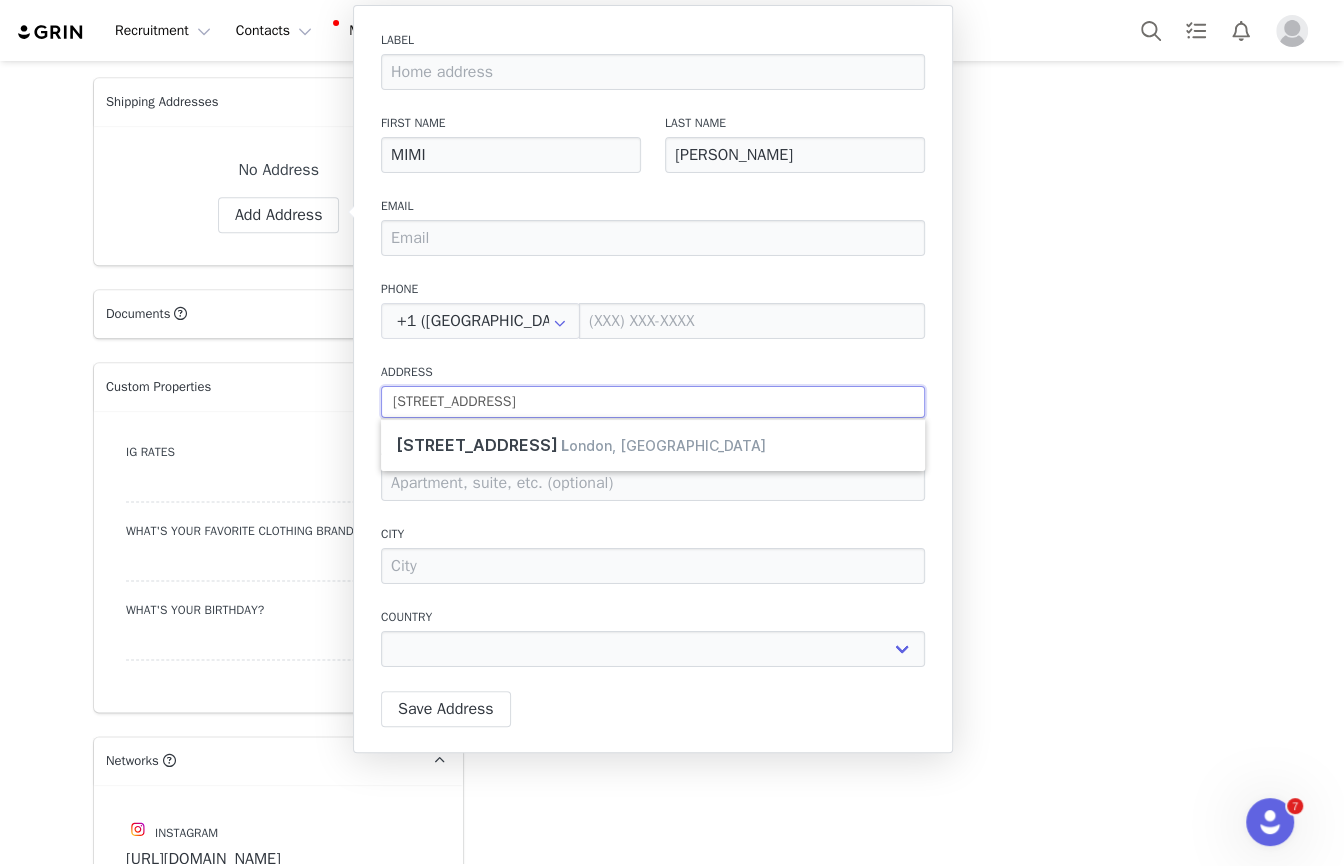 select 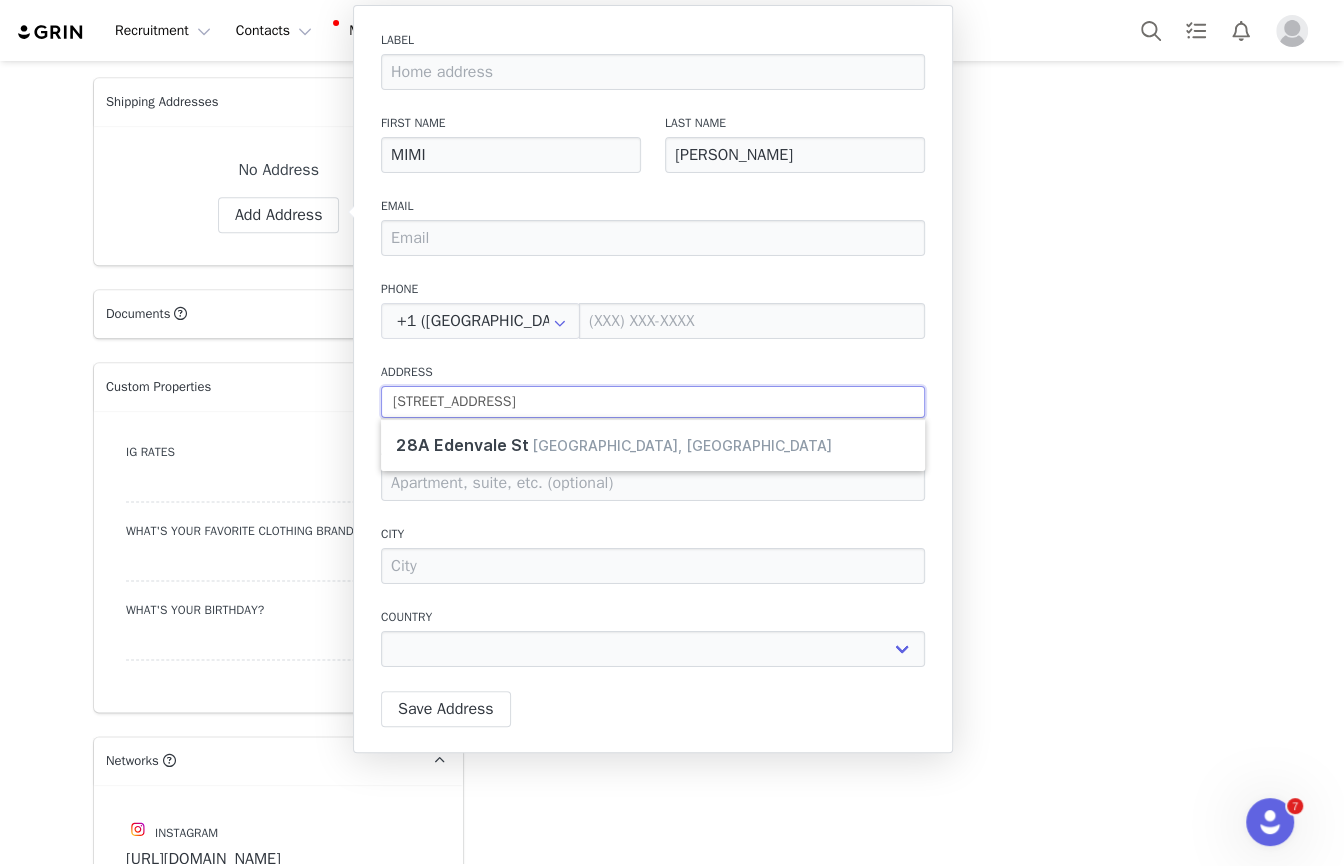 type on "[STREET_ADDRESS]" 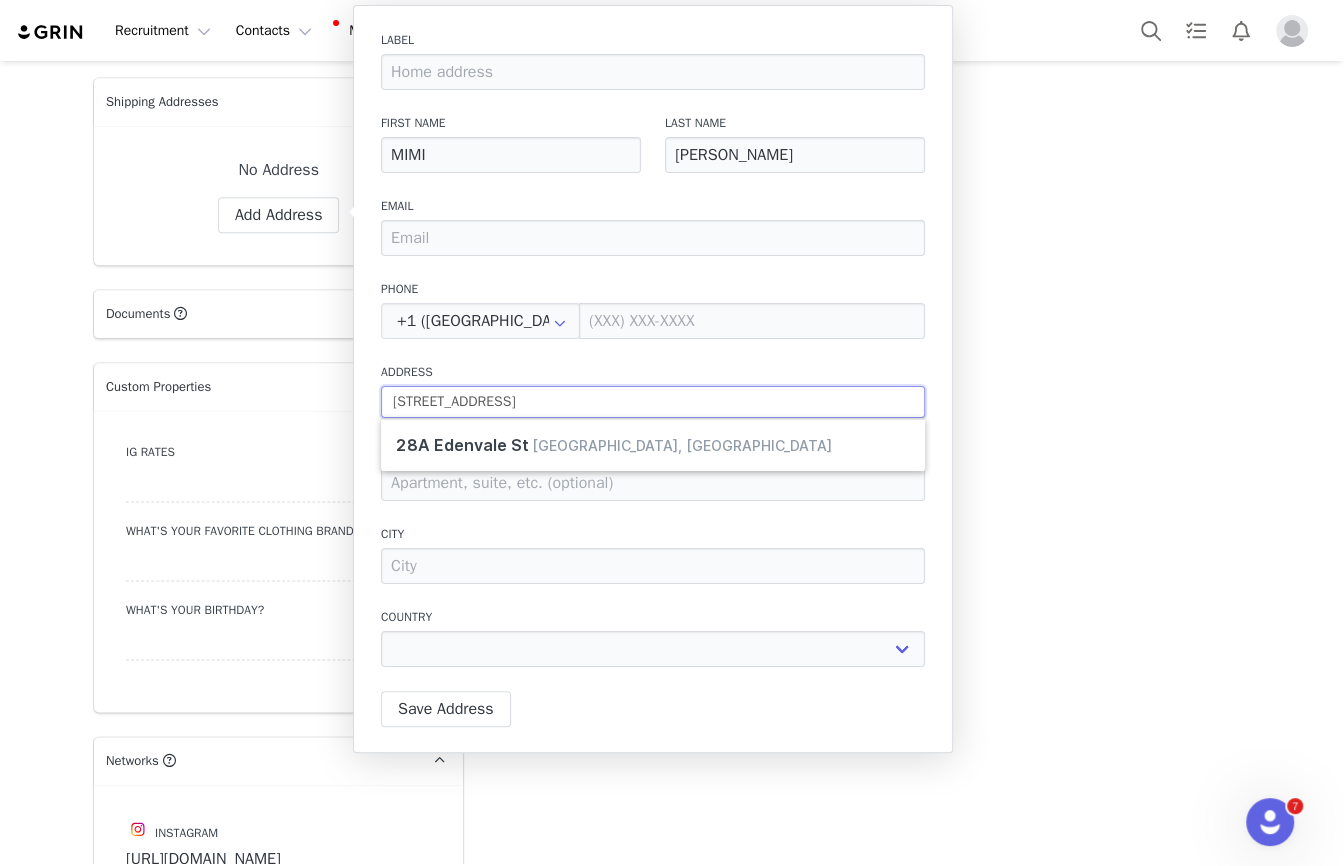 select 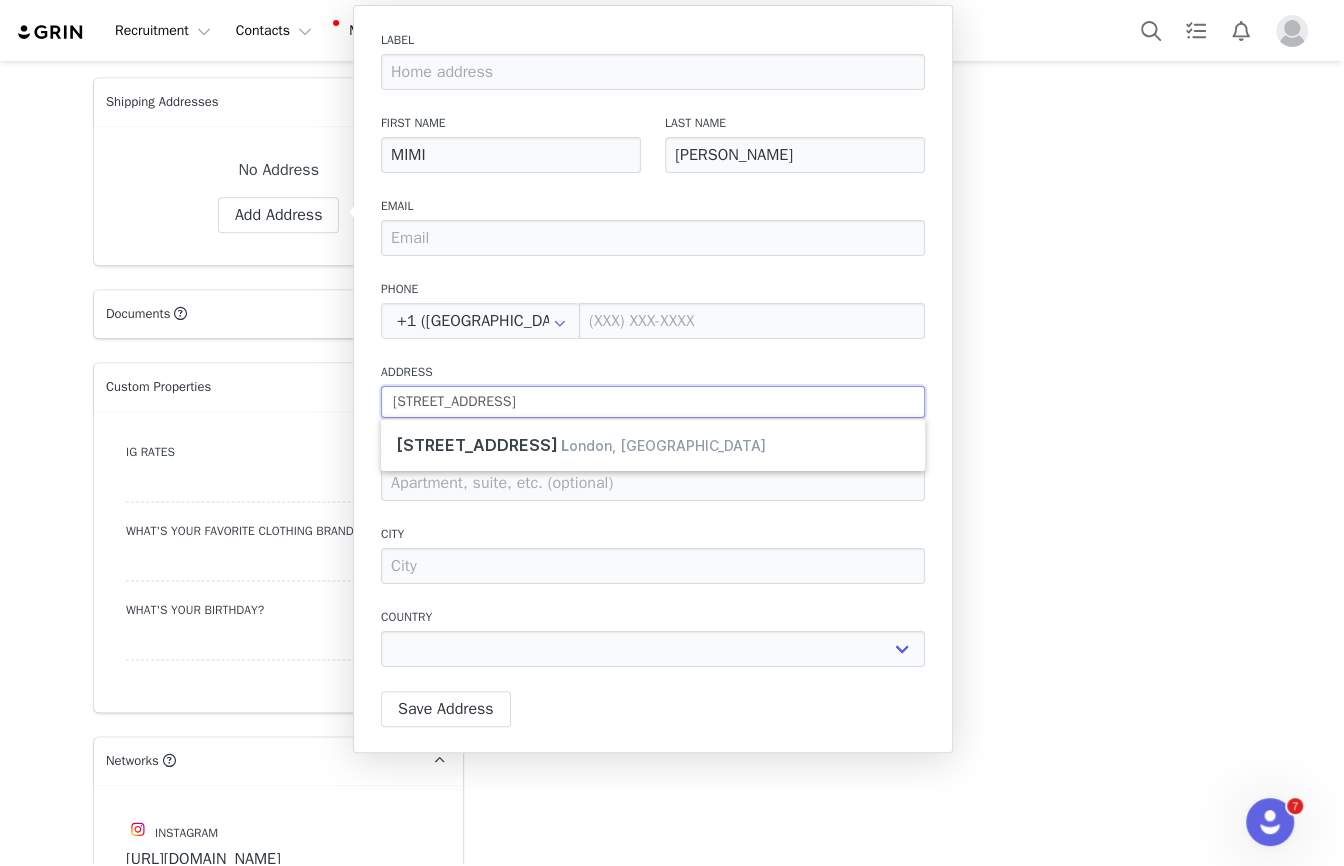type on "[STREET_ADDRESS]" 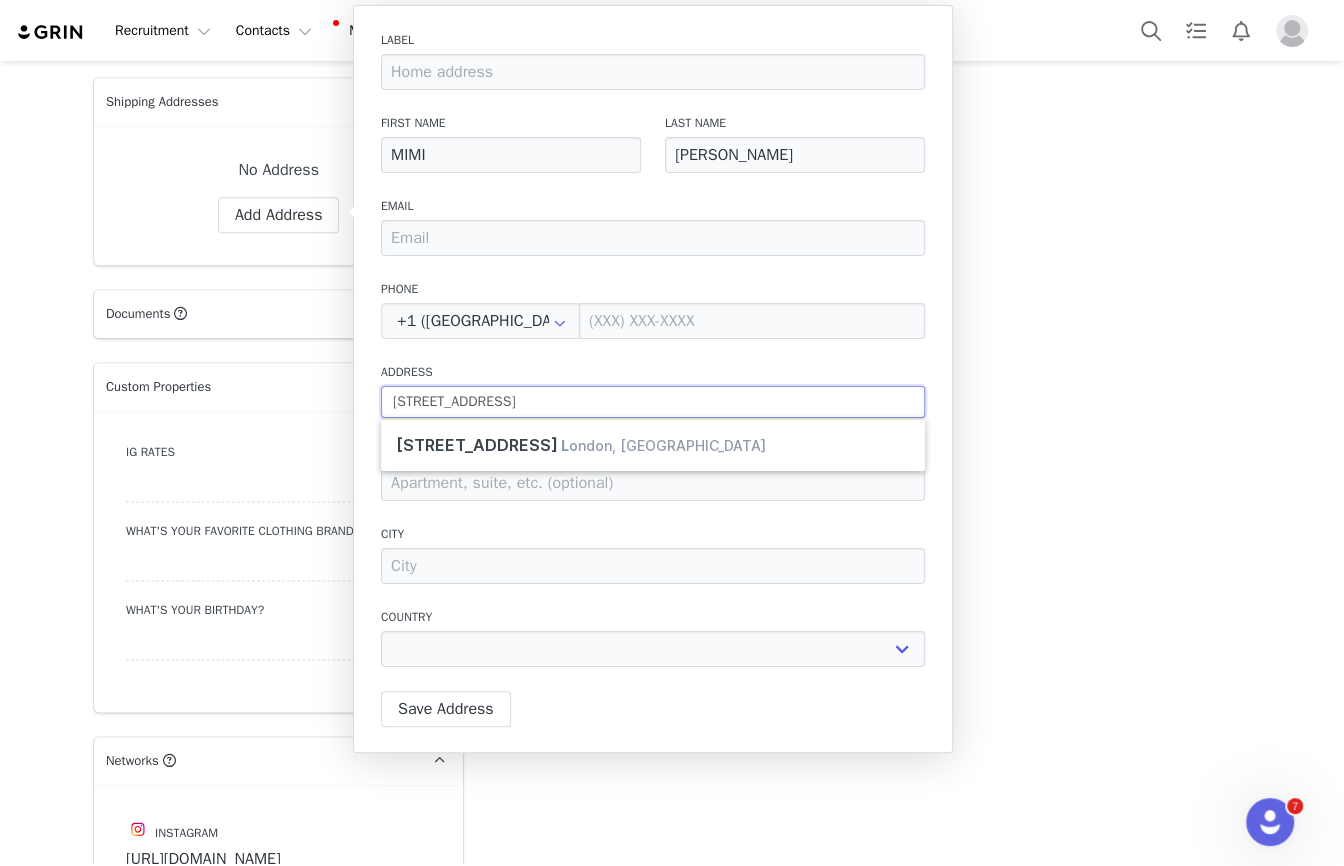 select 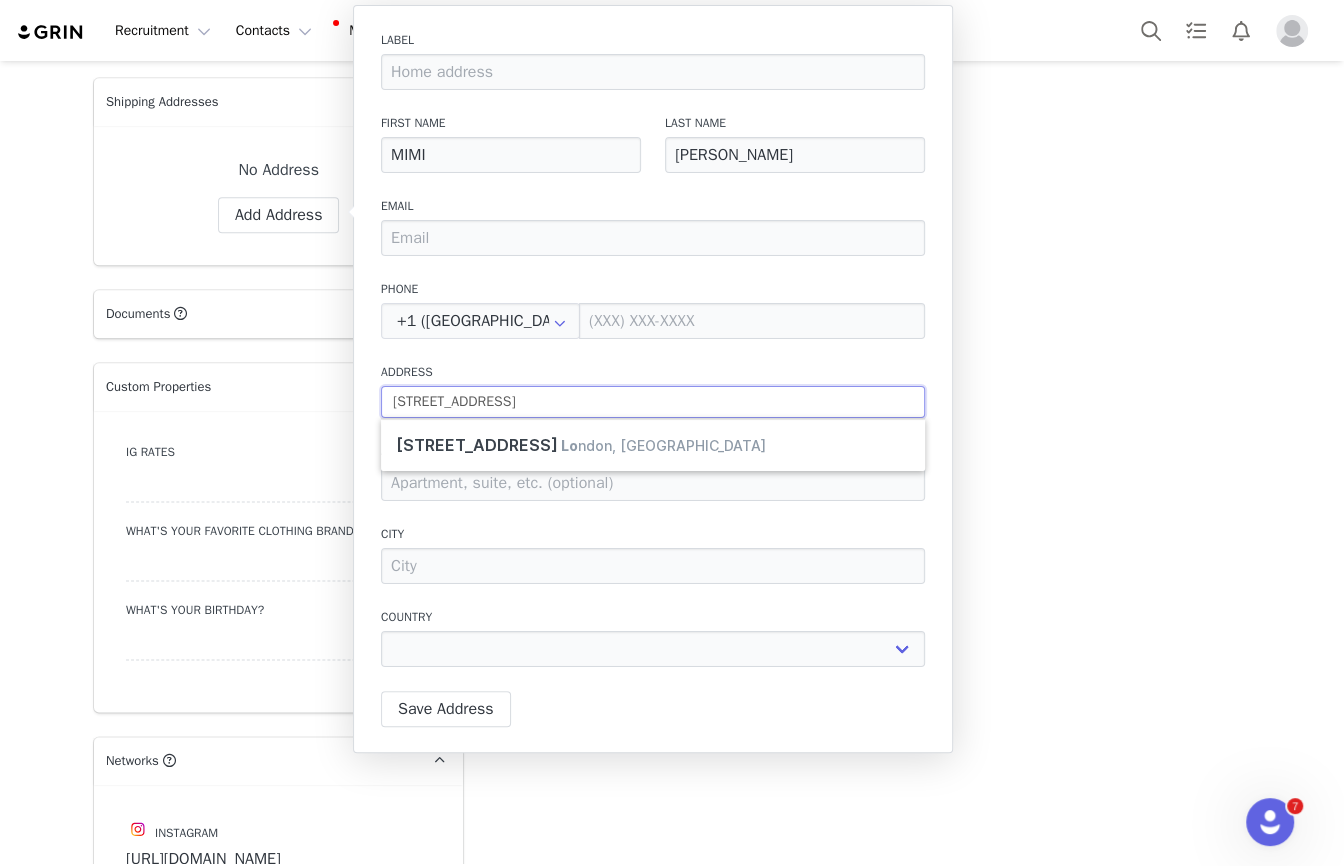 type on "[STREET_ADDRESS][GEOGRAPHIC_DATA], [GEOGRAPHIC_DATA]" 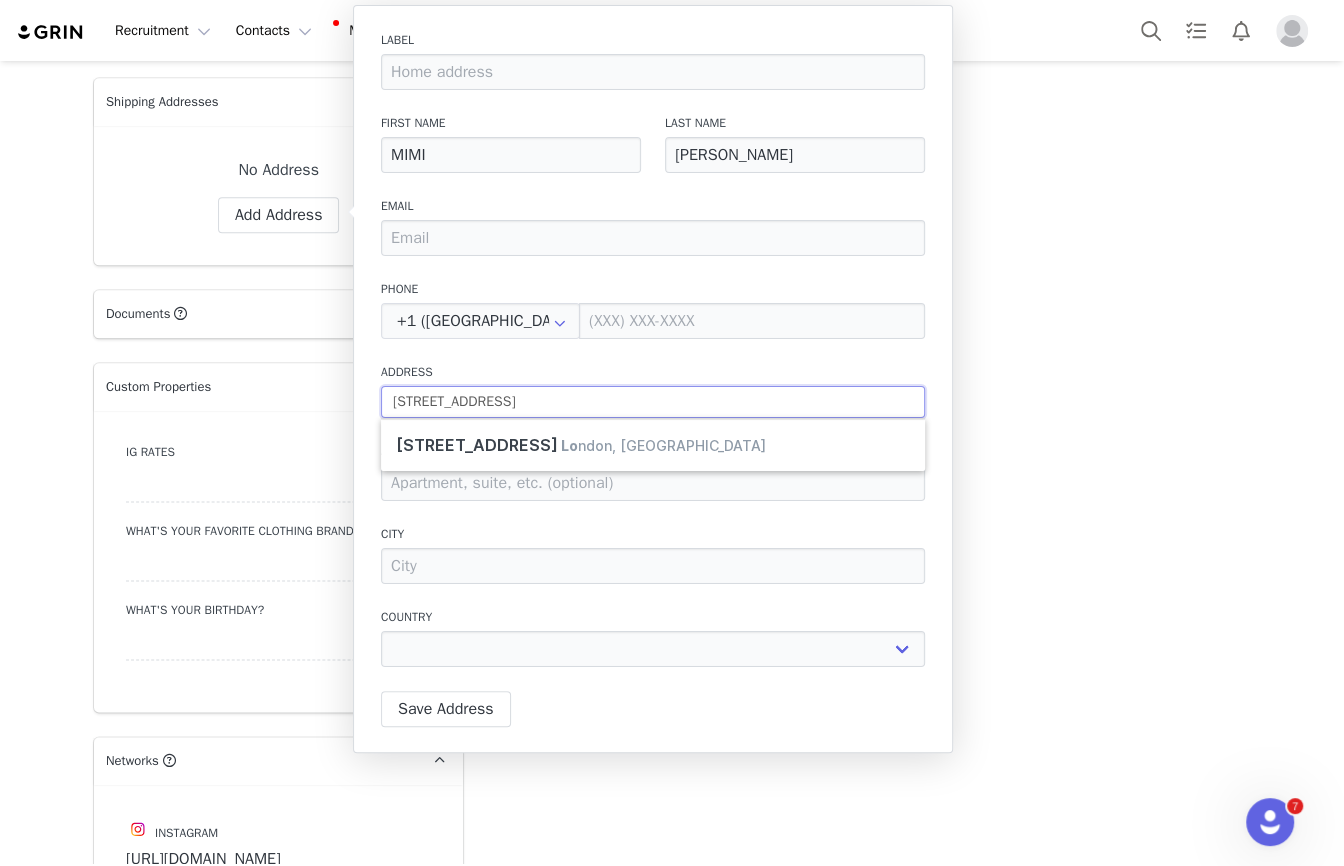 select 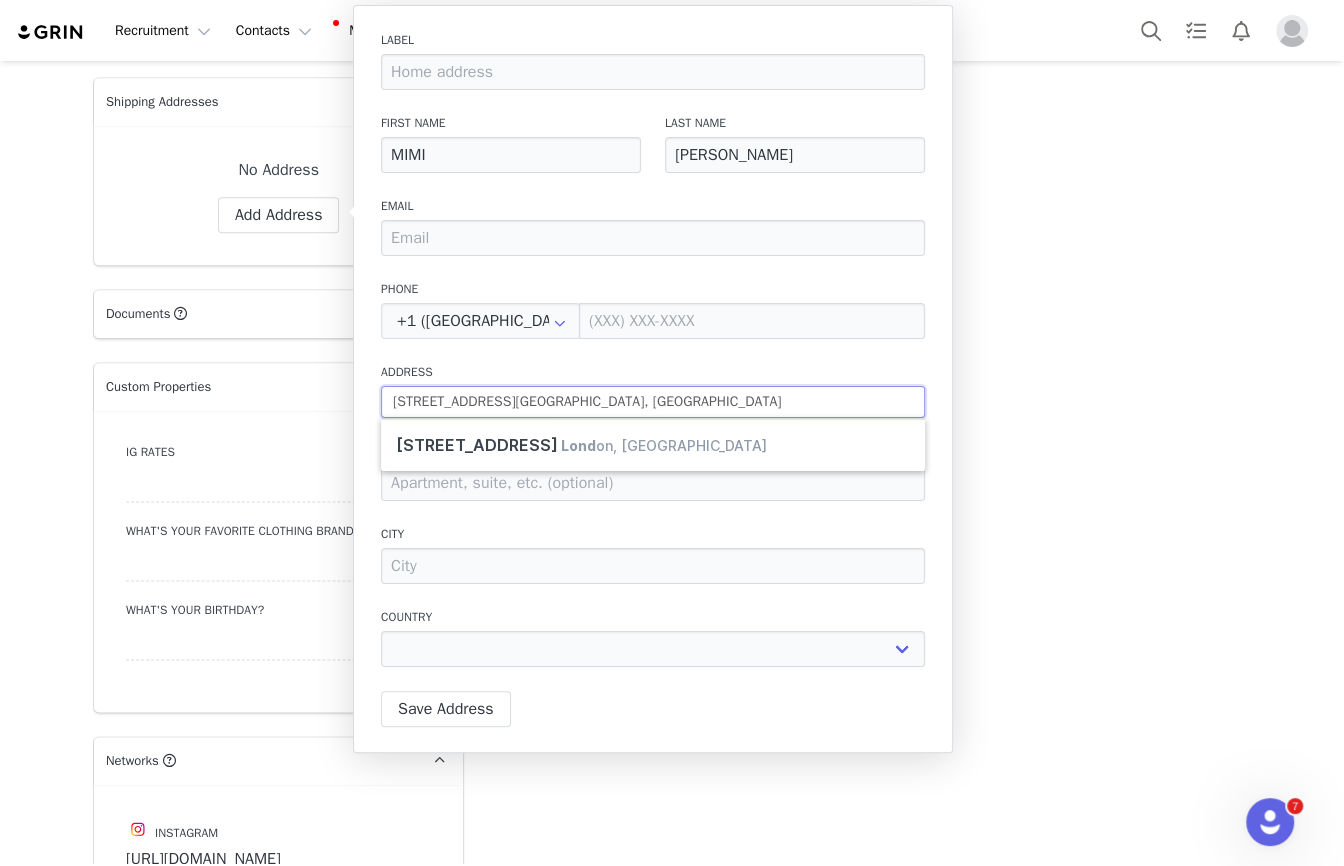type on "[STREET_ADDRESS][GEOGRAPHIC_DATA], [GEOGRAPHIC_DATA]" 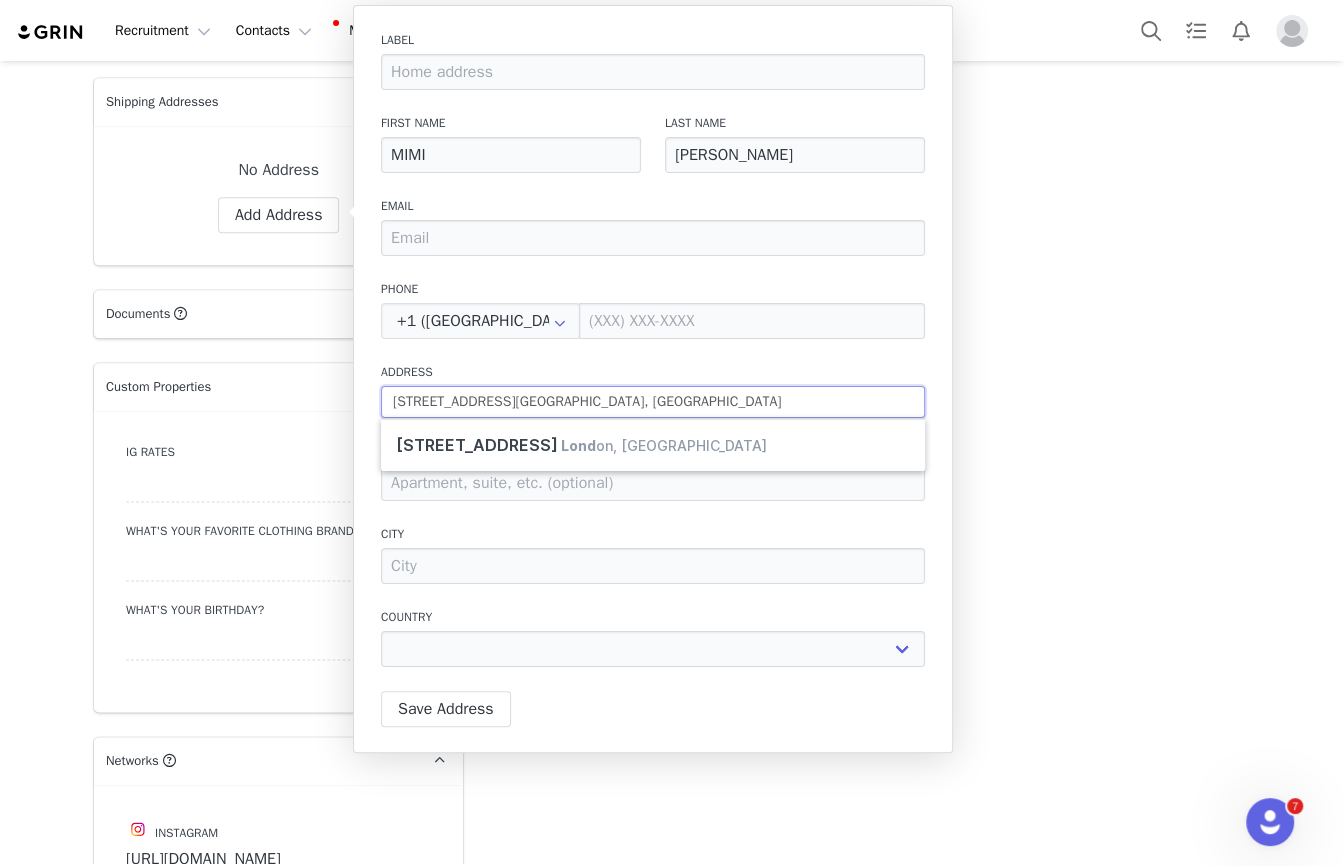select 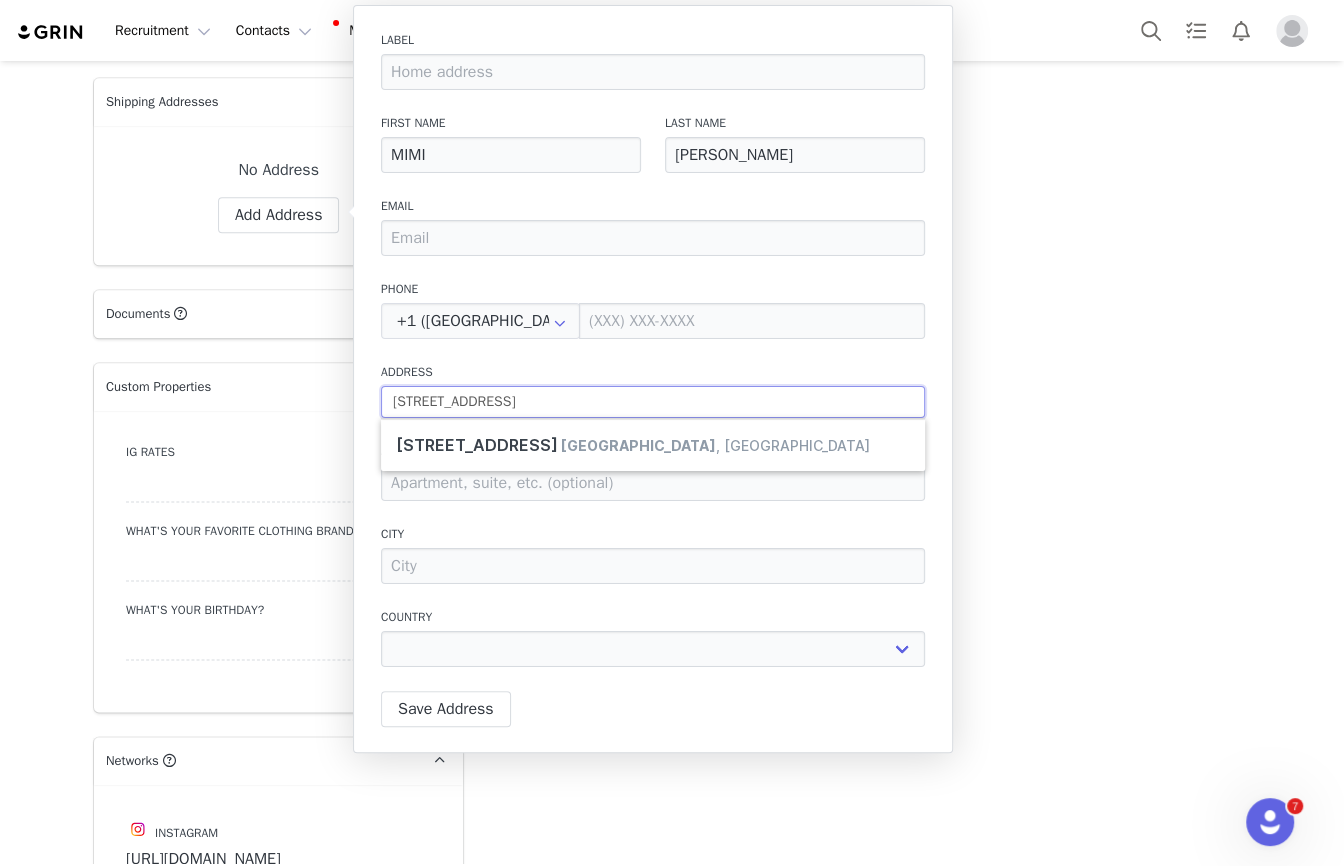 type on "[STREET_ADDRESS]," 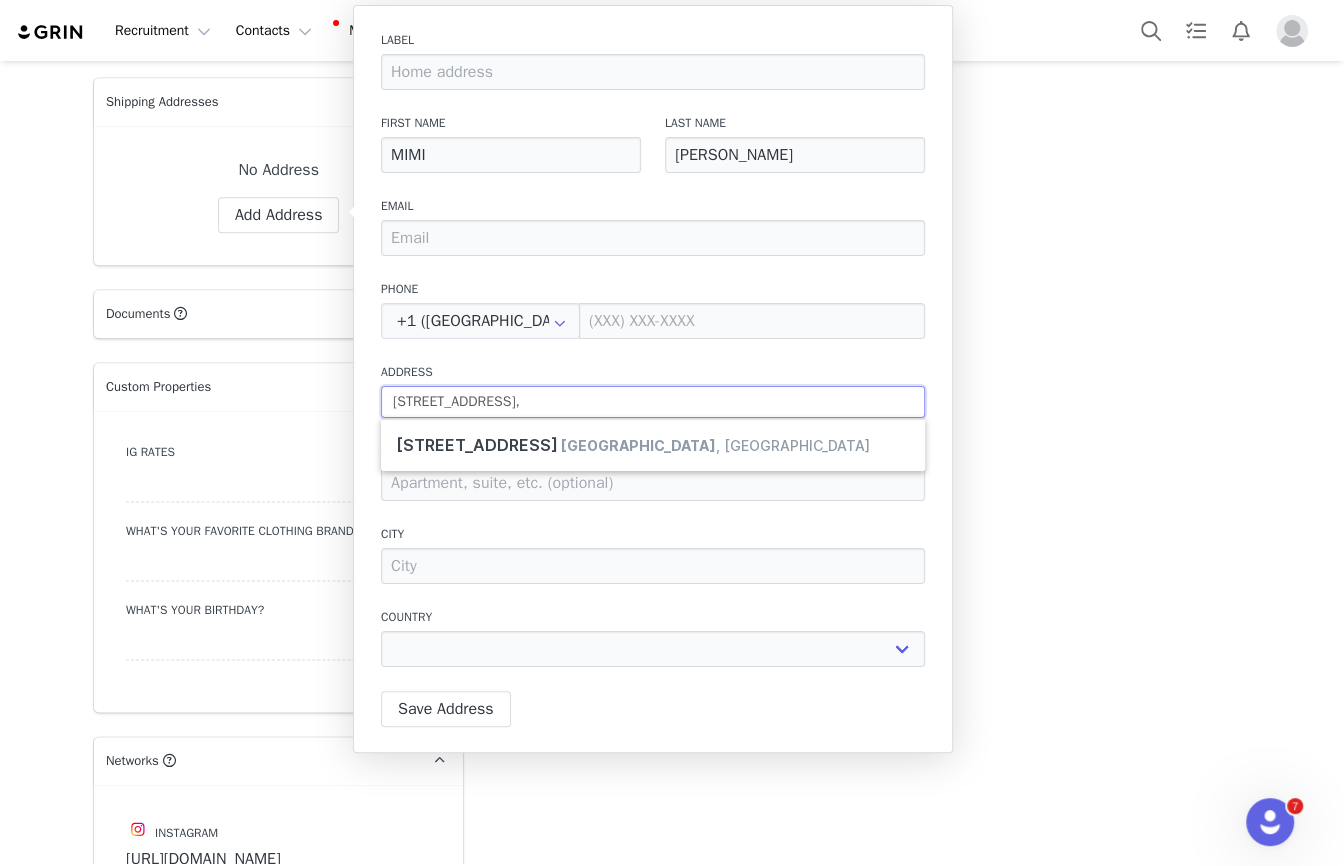 select 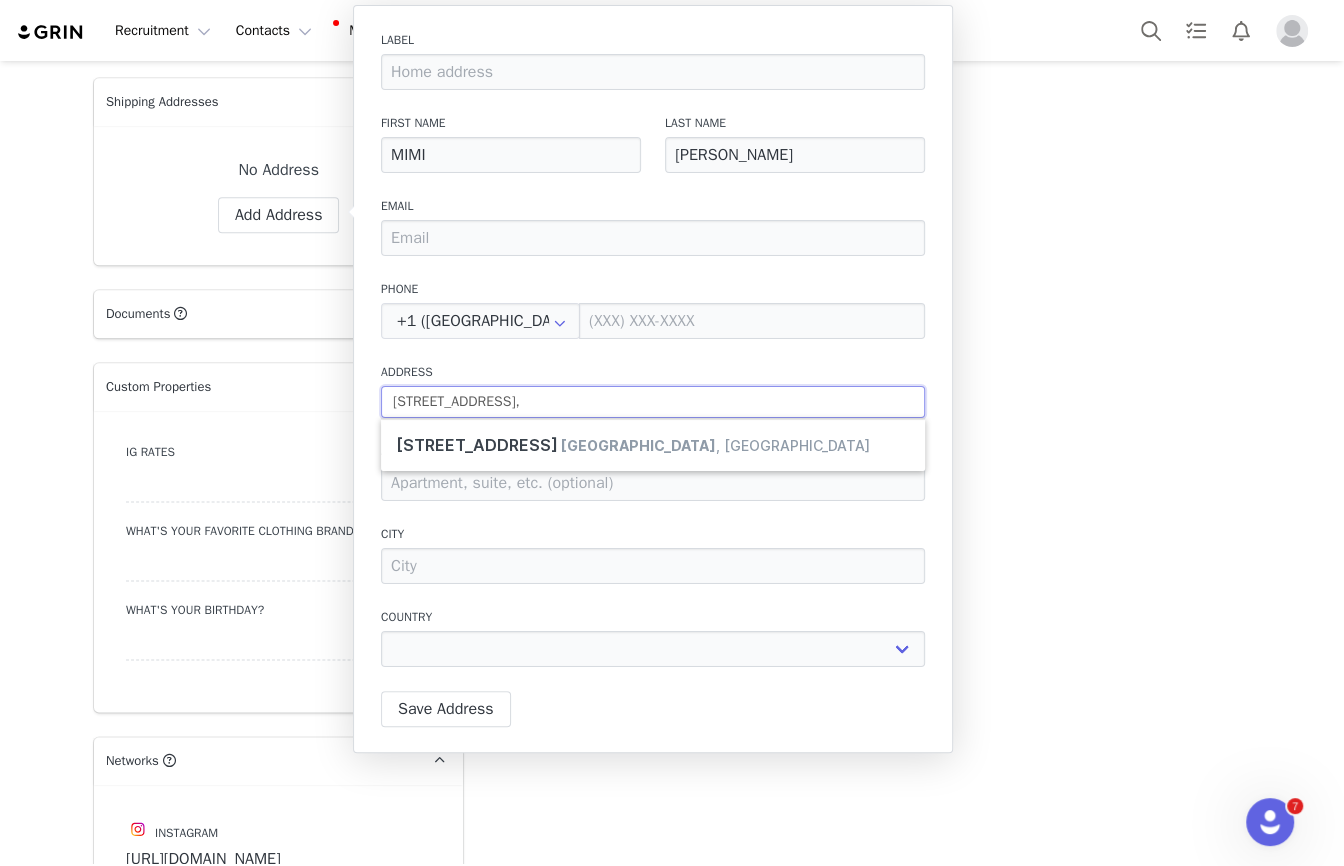 type on "[STREET_ADDRESS]" 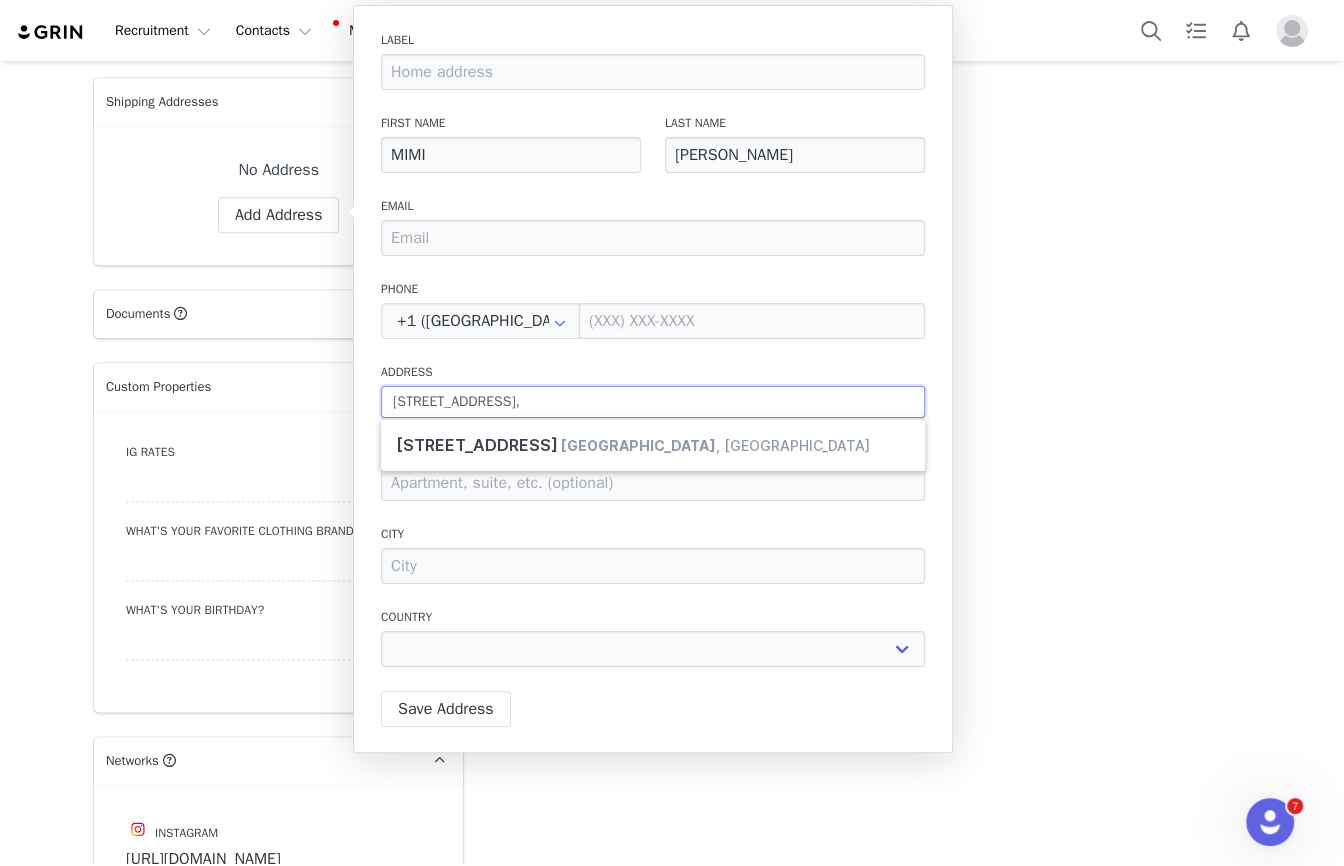 select 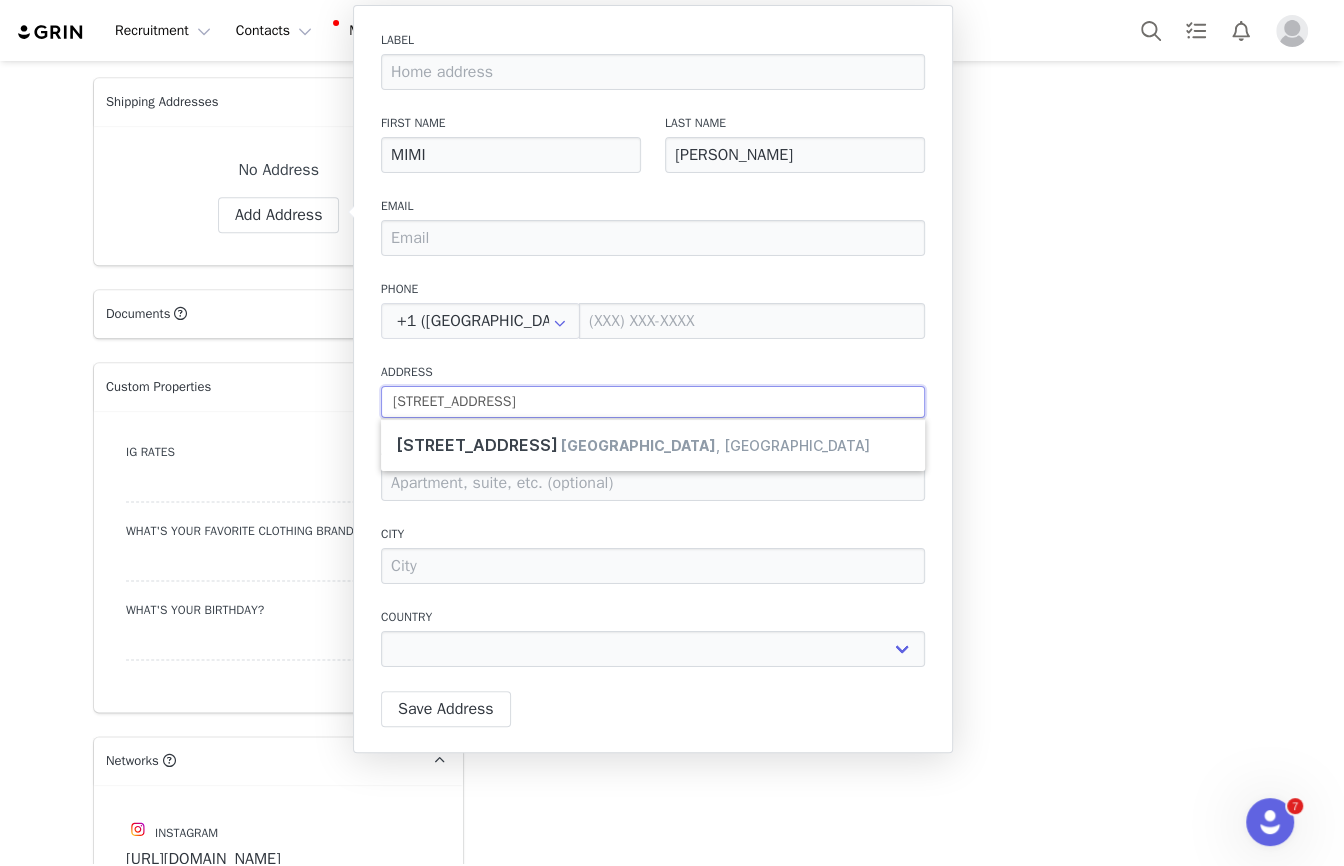 type on "[STREET_ADDRESS]" 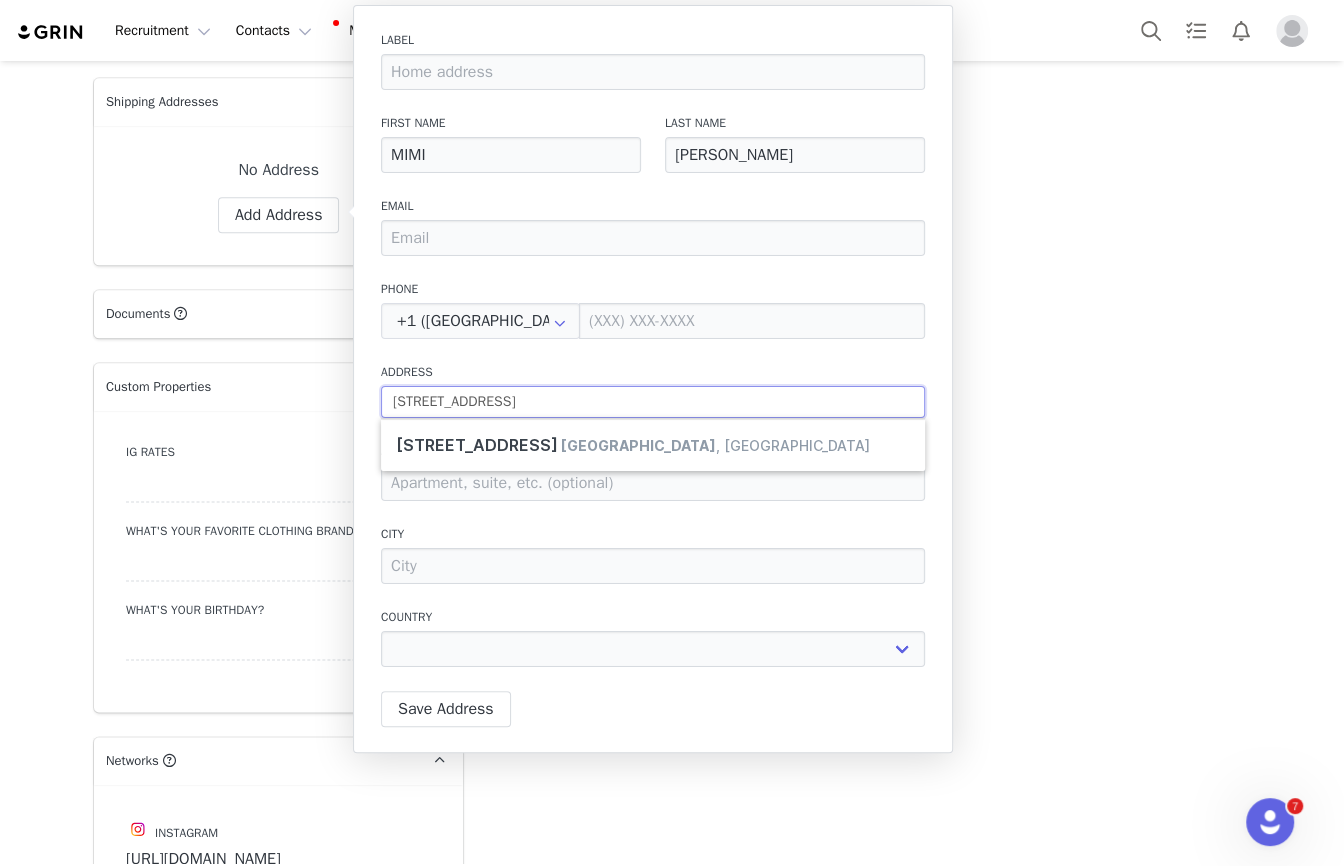 select 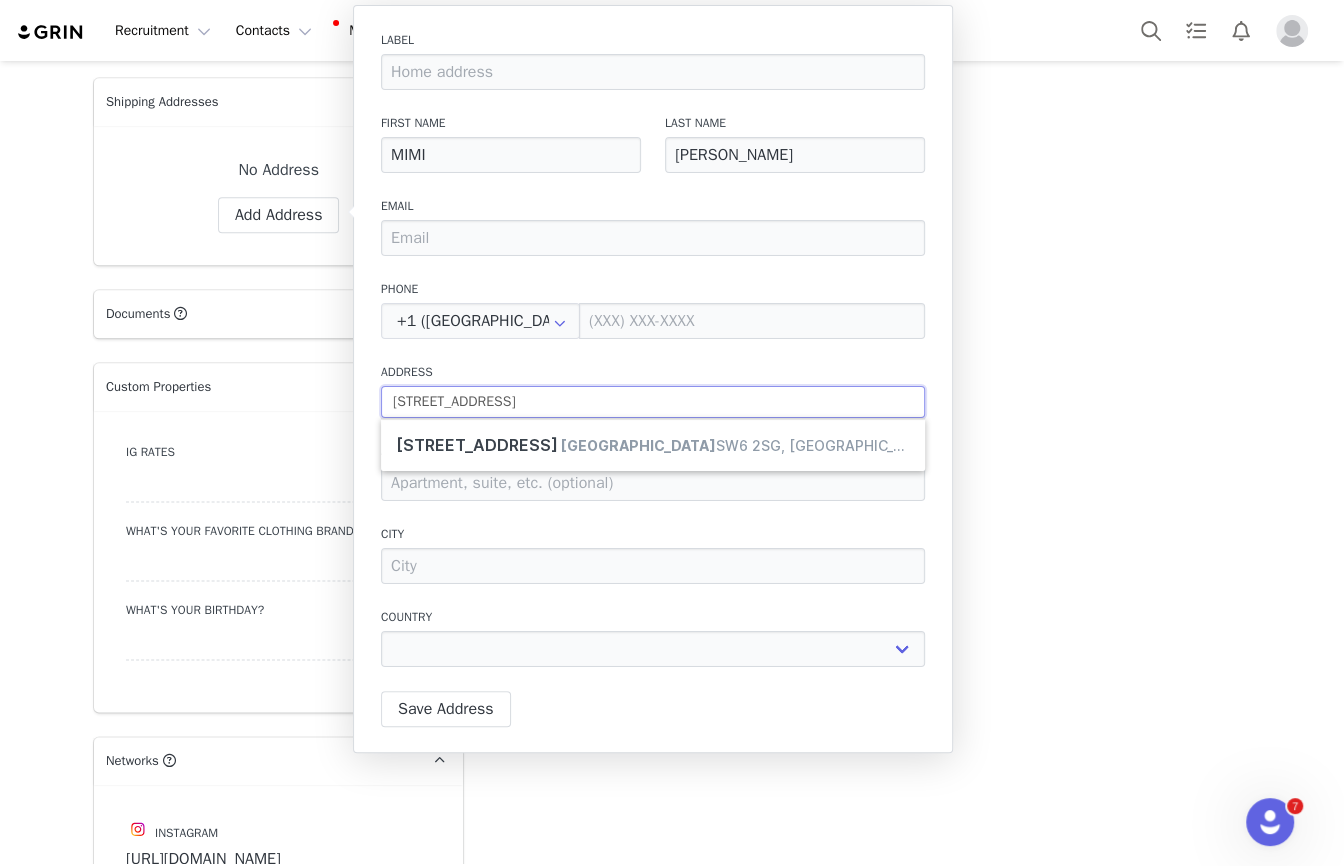 type on "[STREET_ADDRESS]" 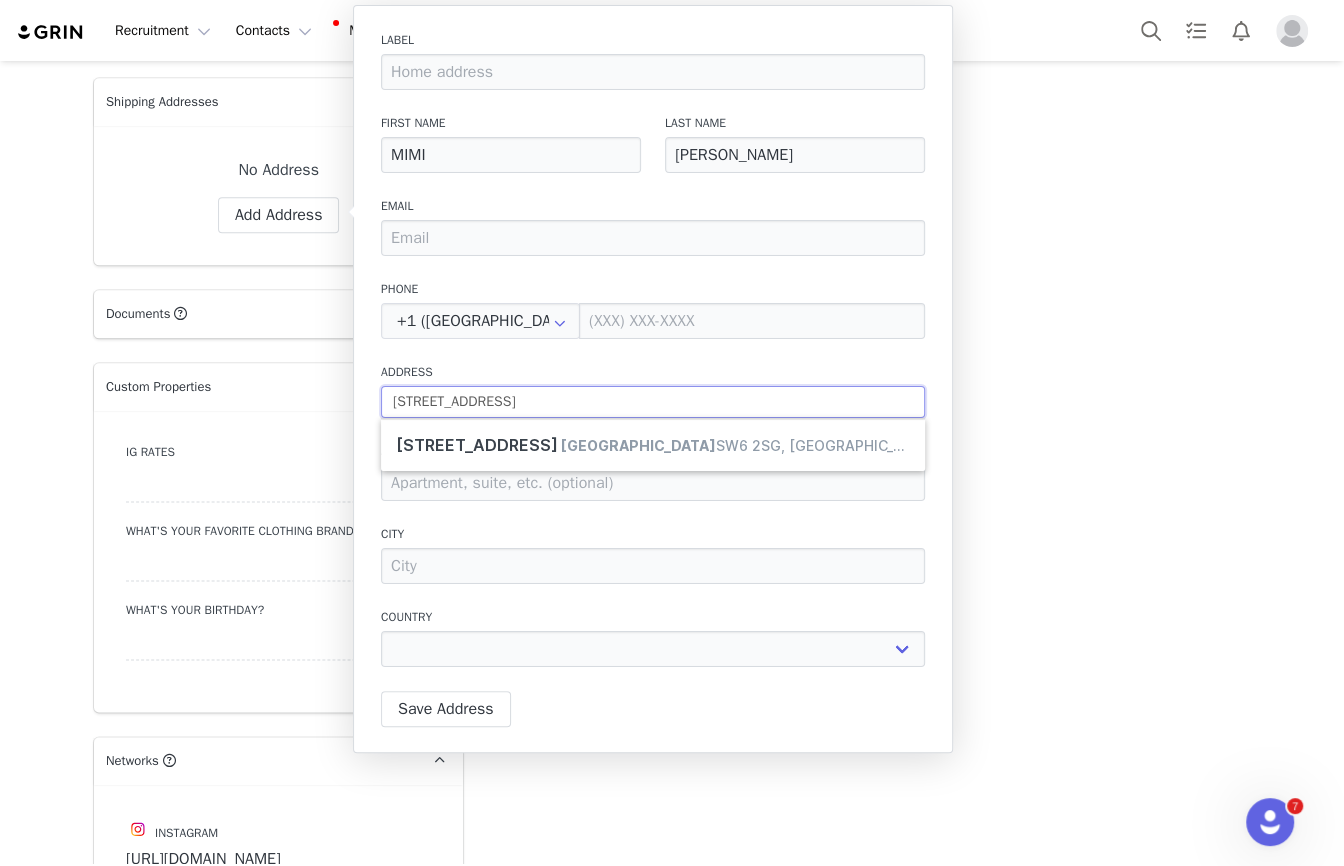 select 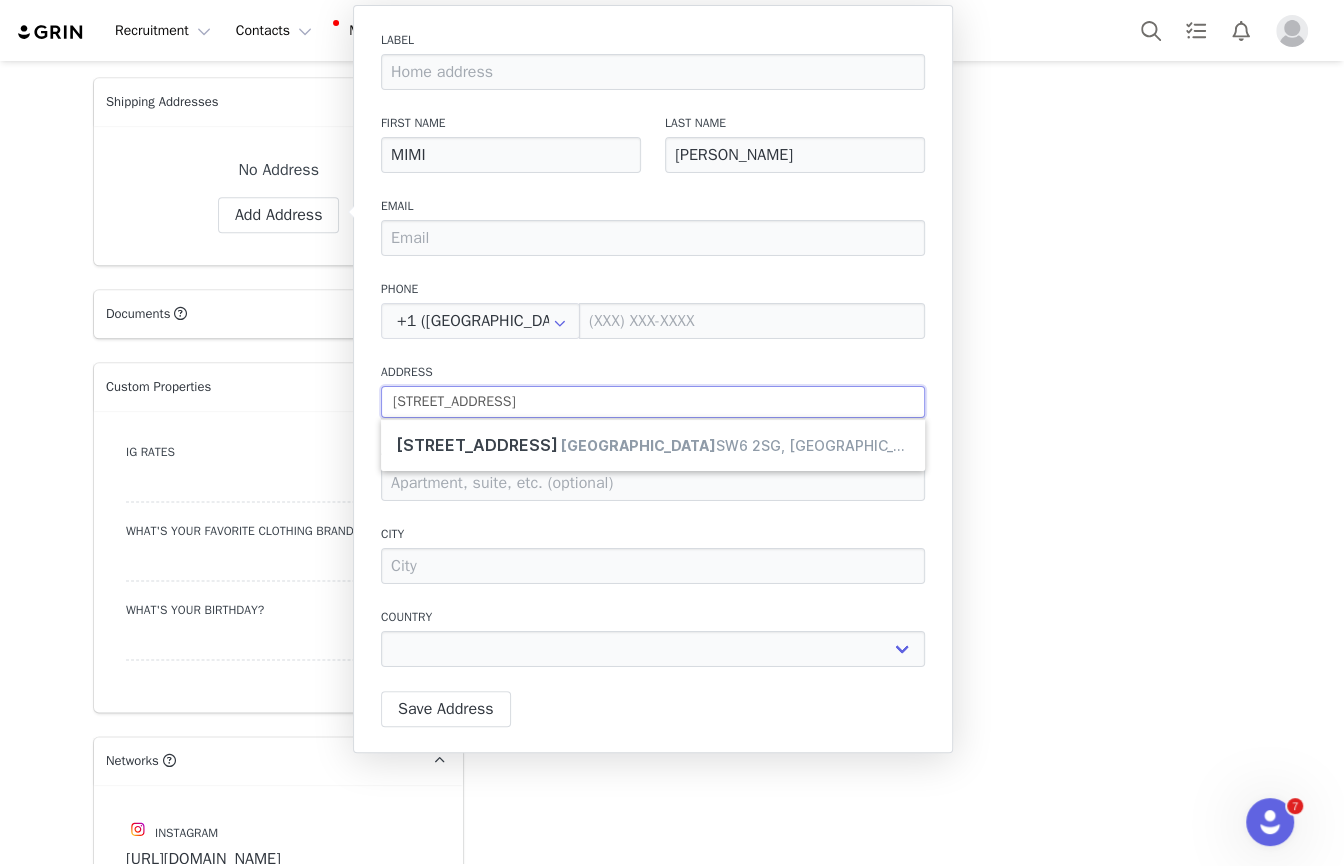 type on "[STREET_ADDRESS]" 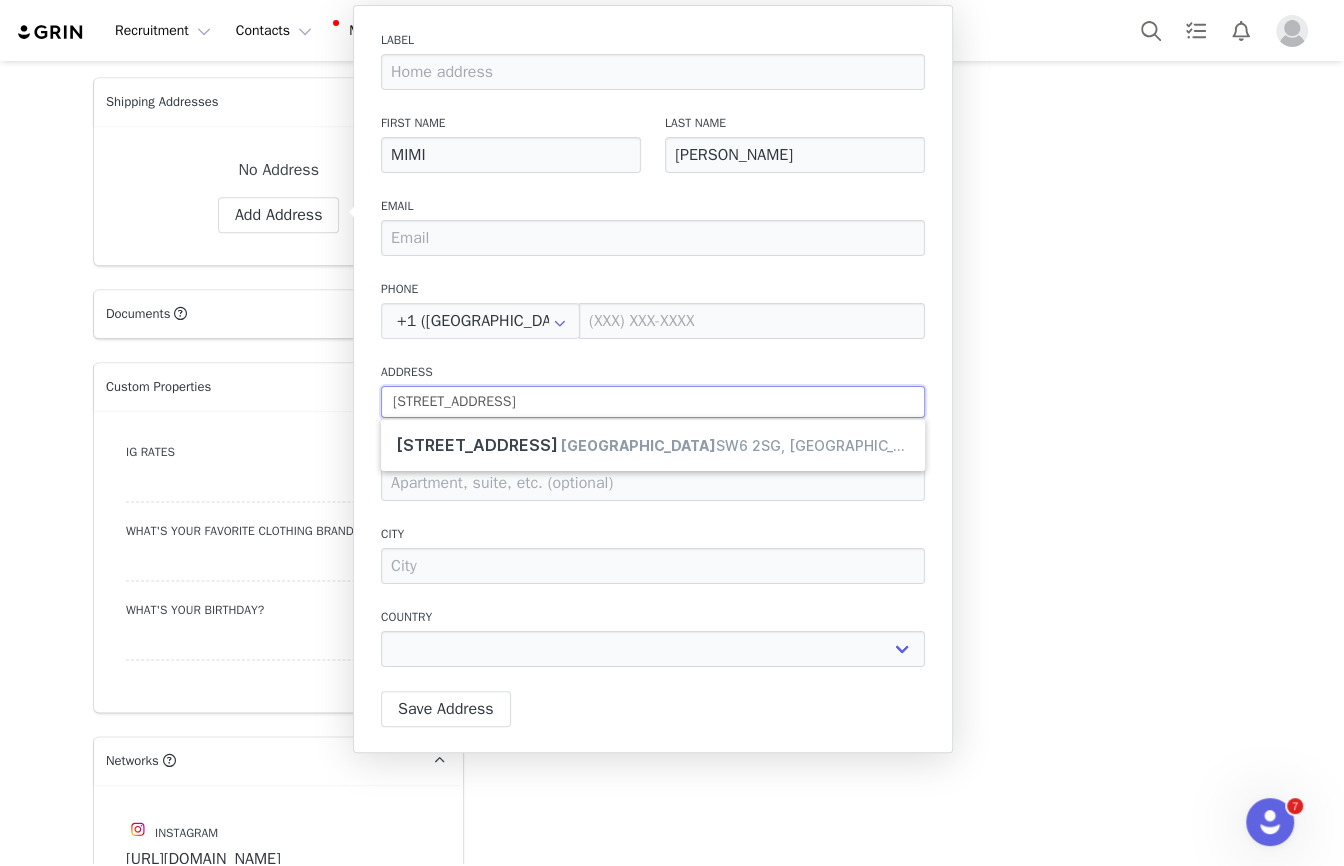 select 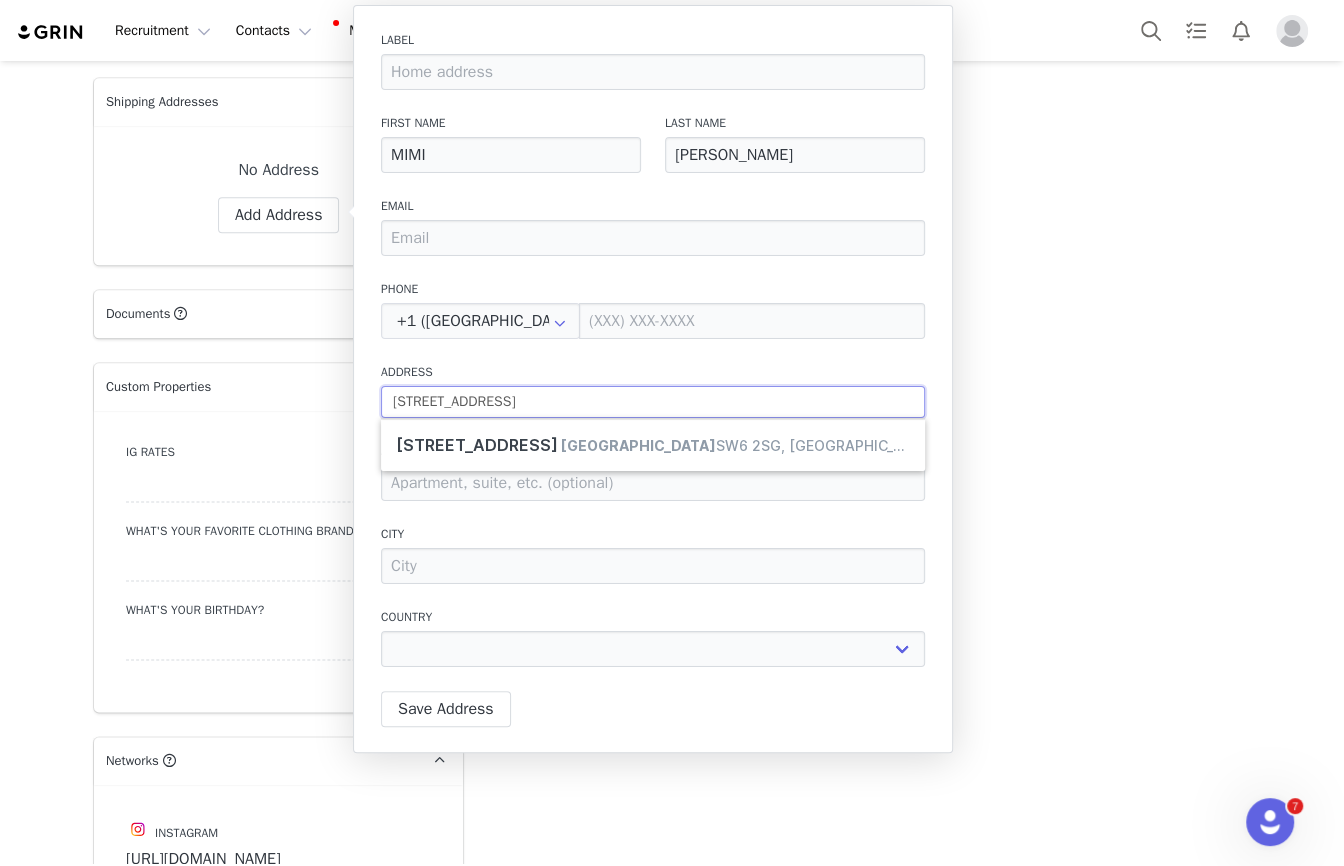 type on "[STREET_ADDRESS]" 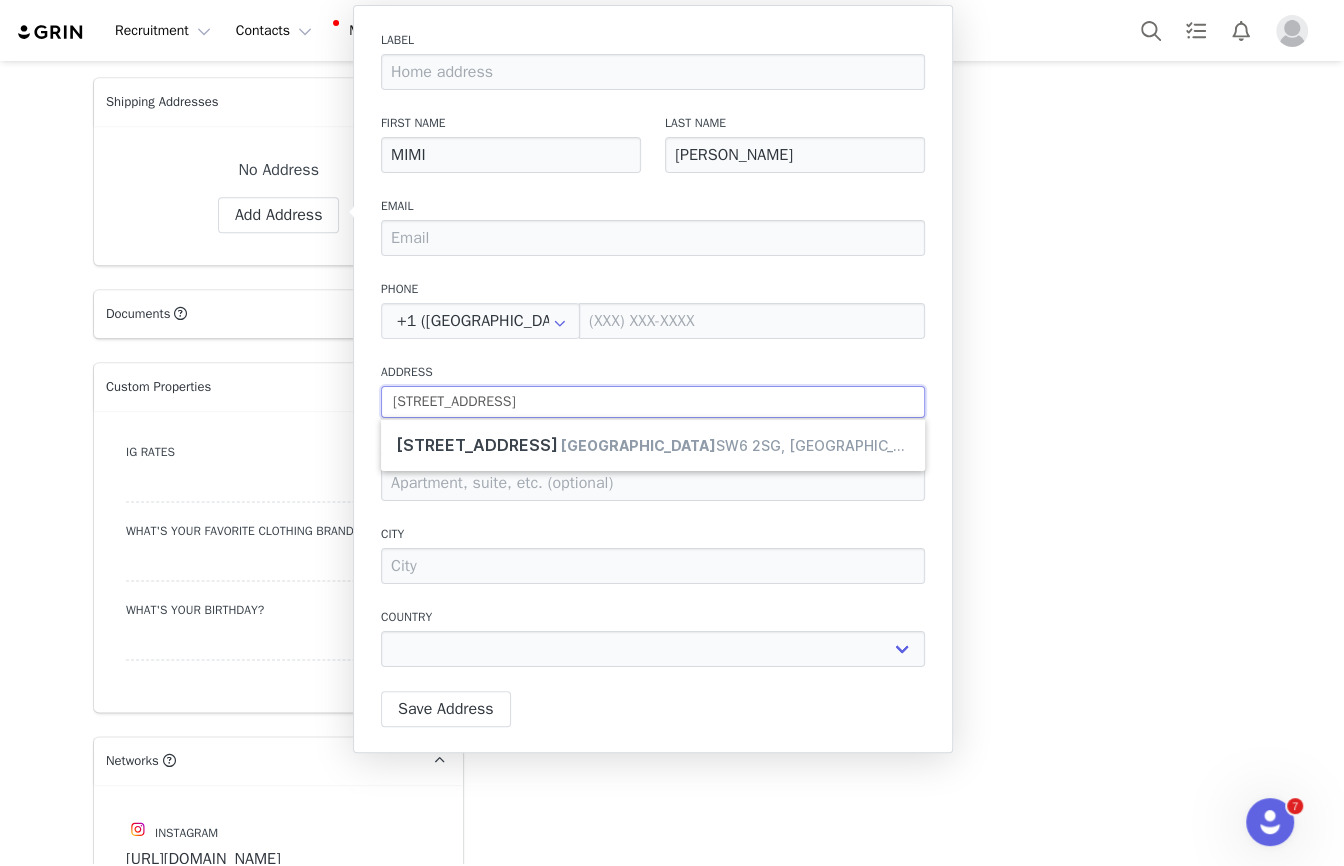 select 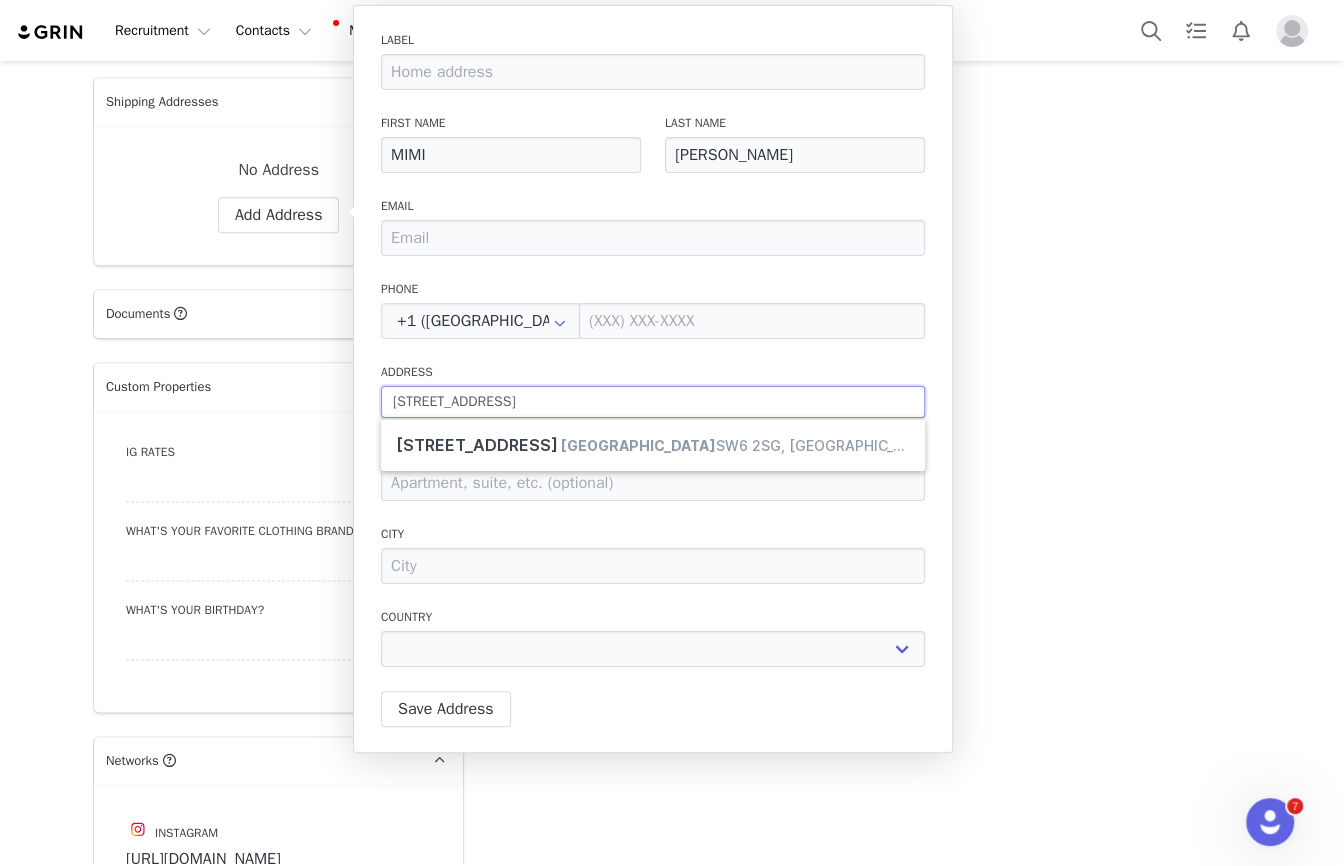 type on "[STREET_ADDRESS]" 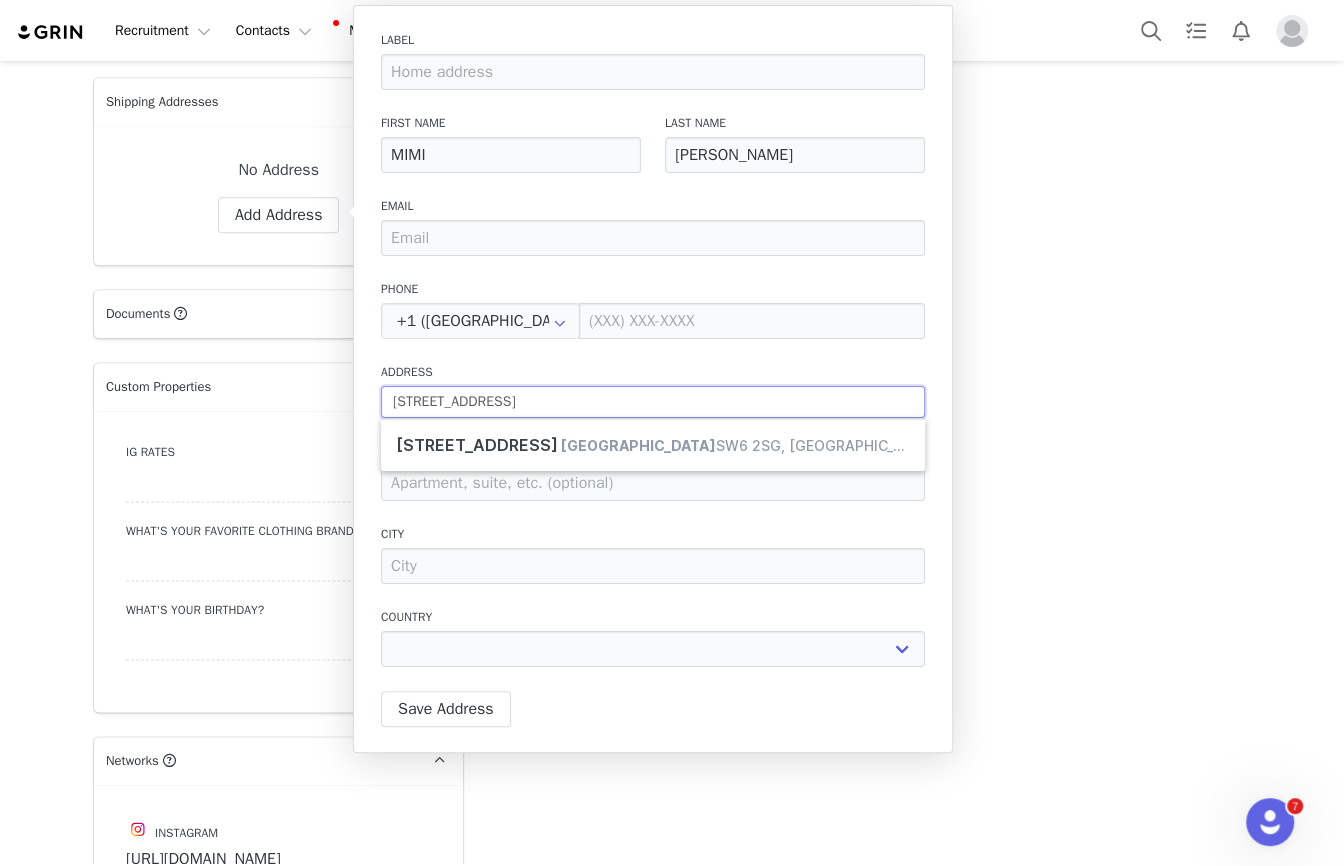 select 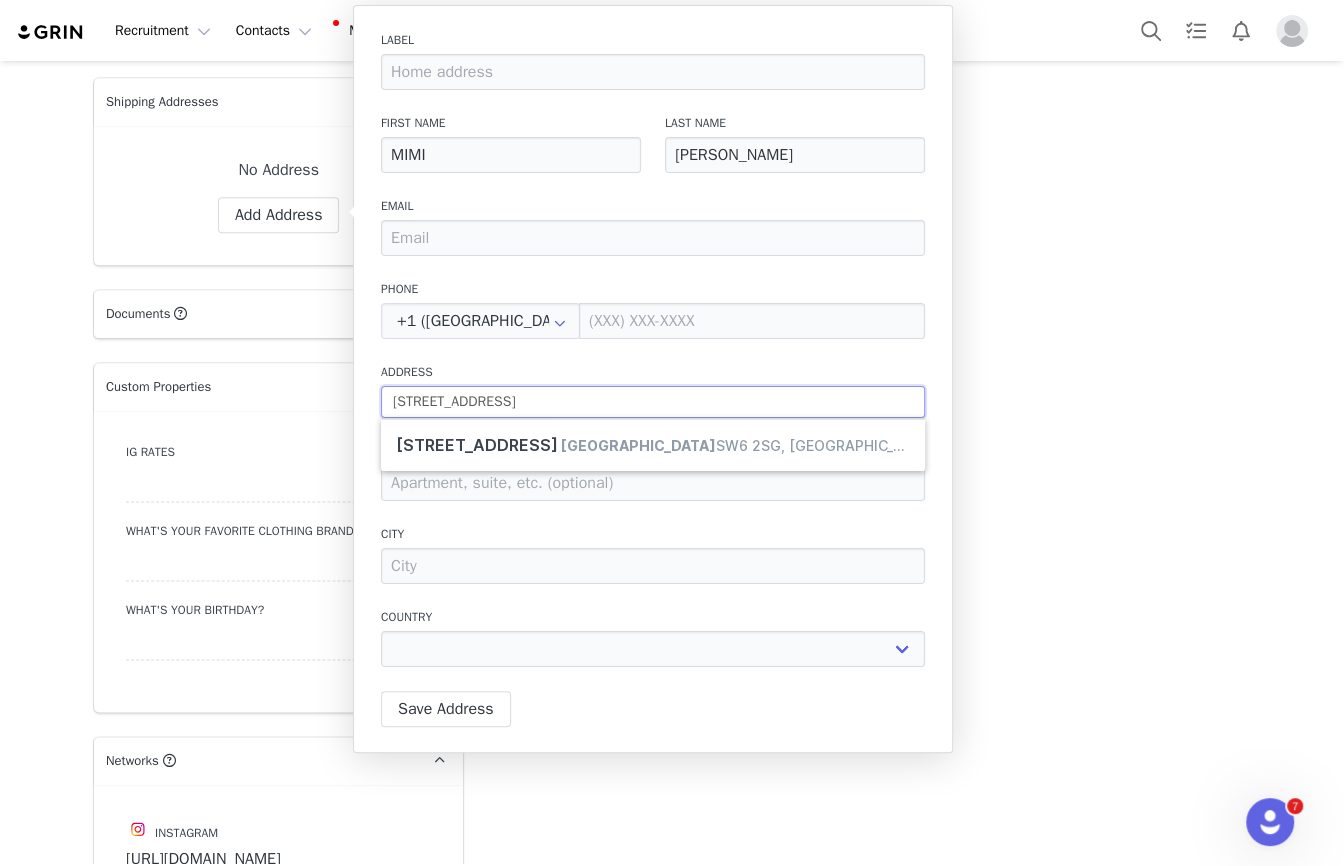 type on "[STREET_ADDRESS]" 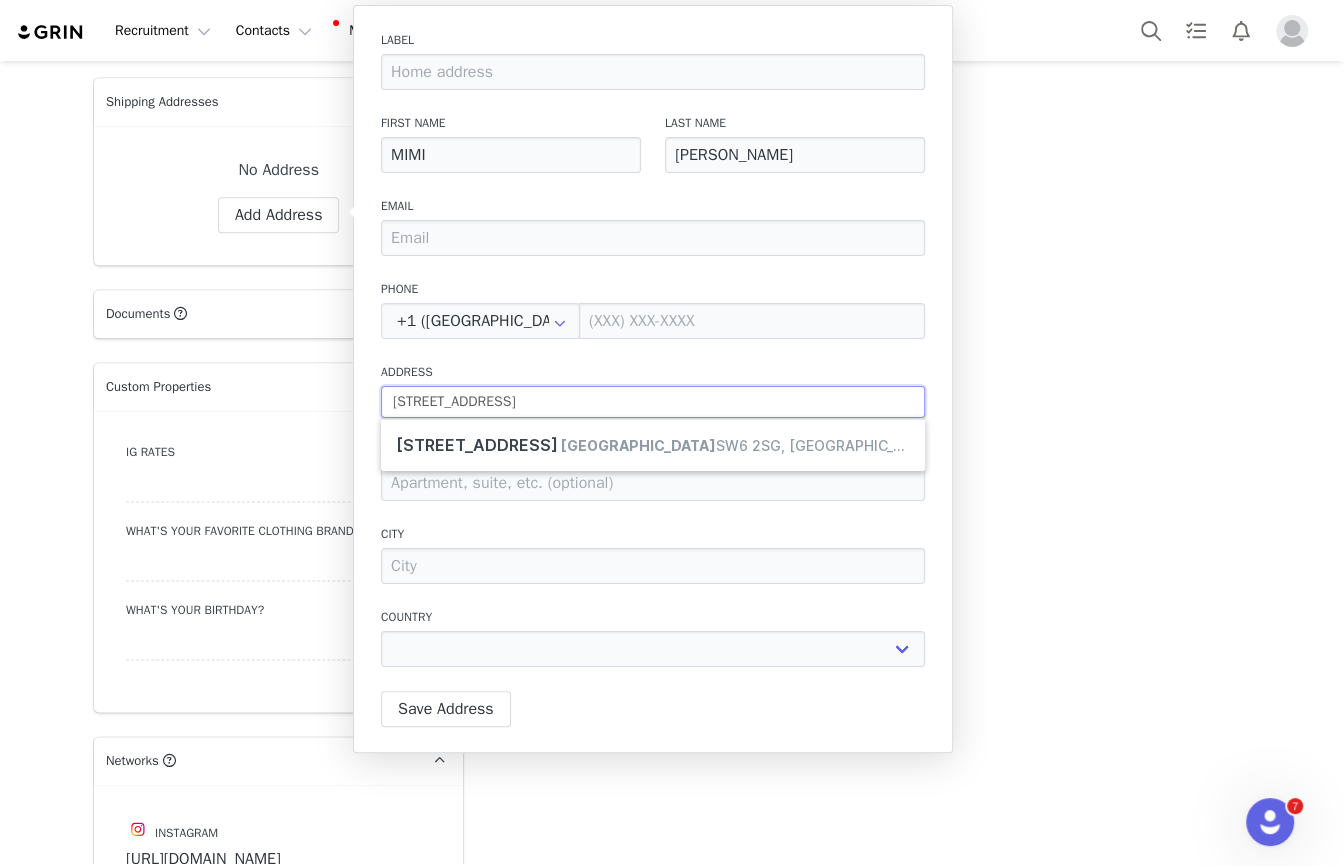 select 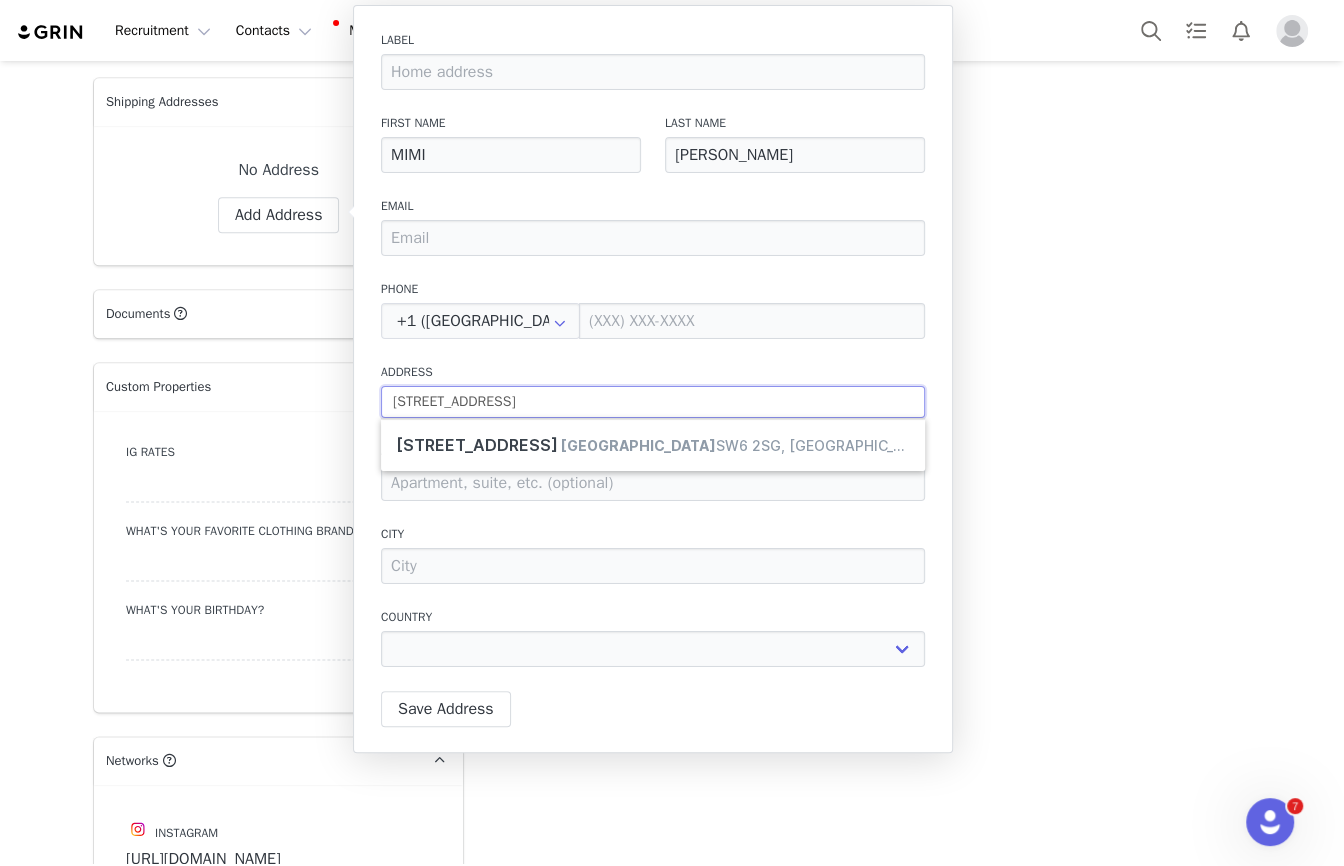 type on "[STREET_ADDRESS]" 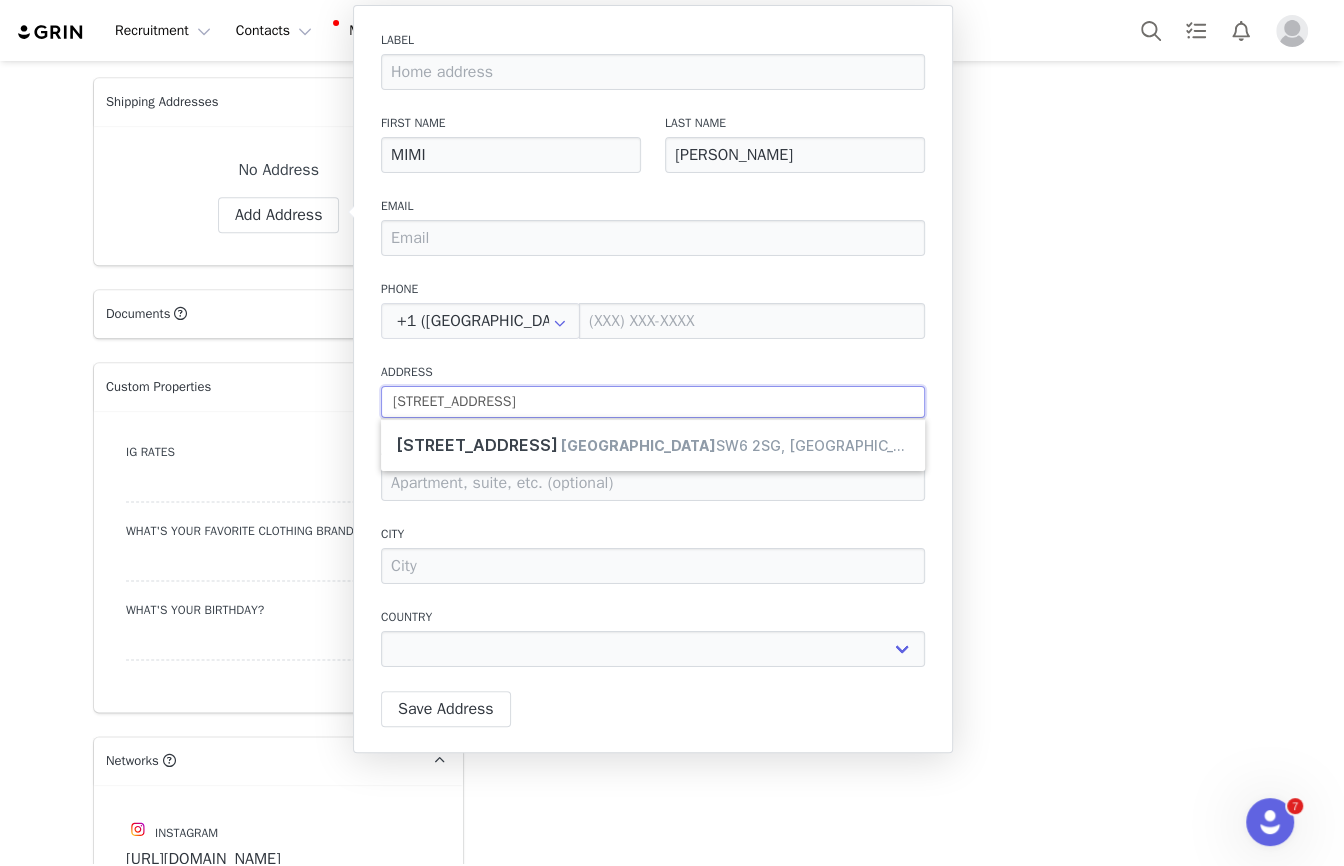 select 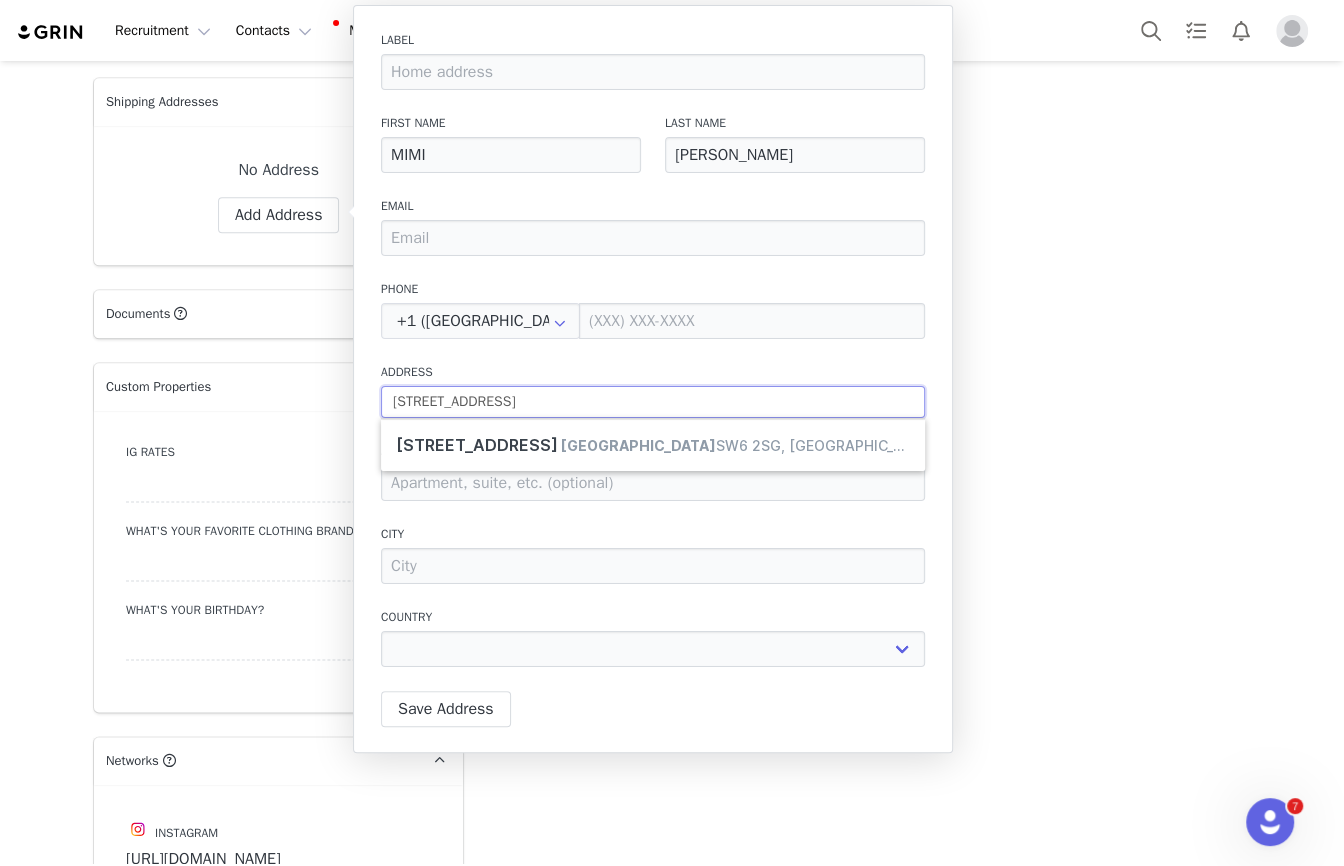type on "[STREET_ADDRESS]" 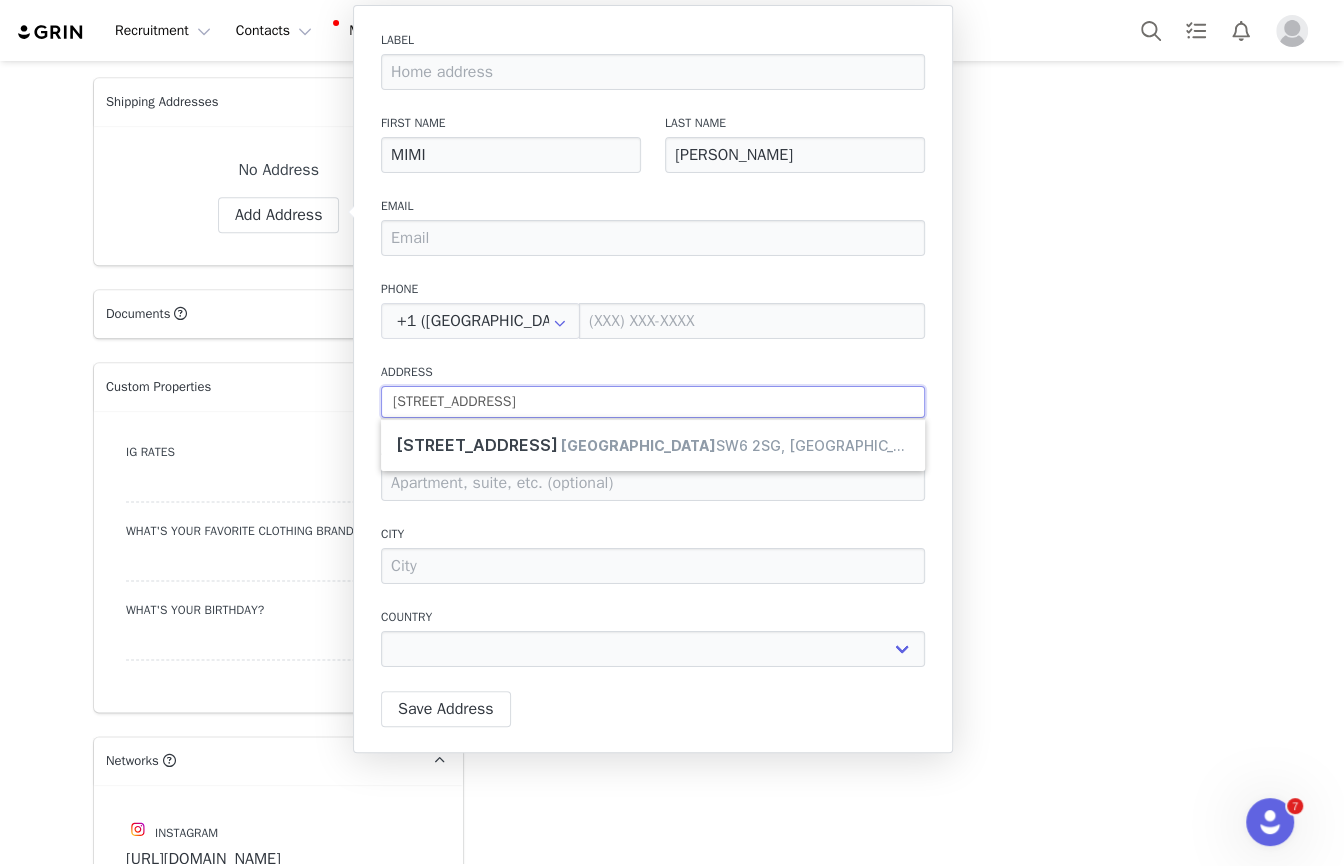 select 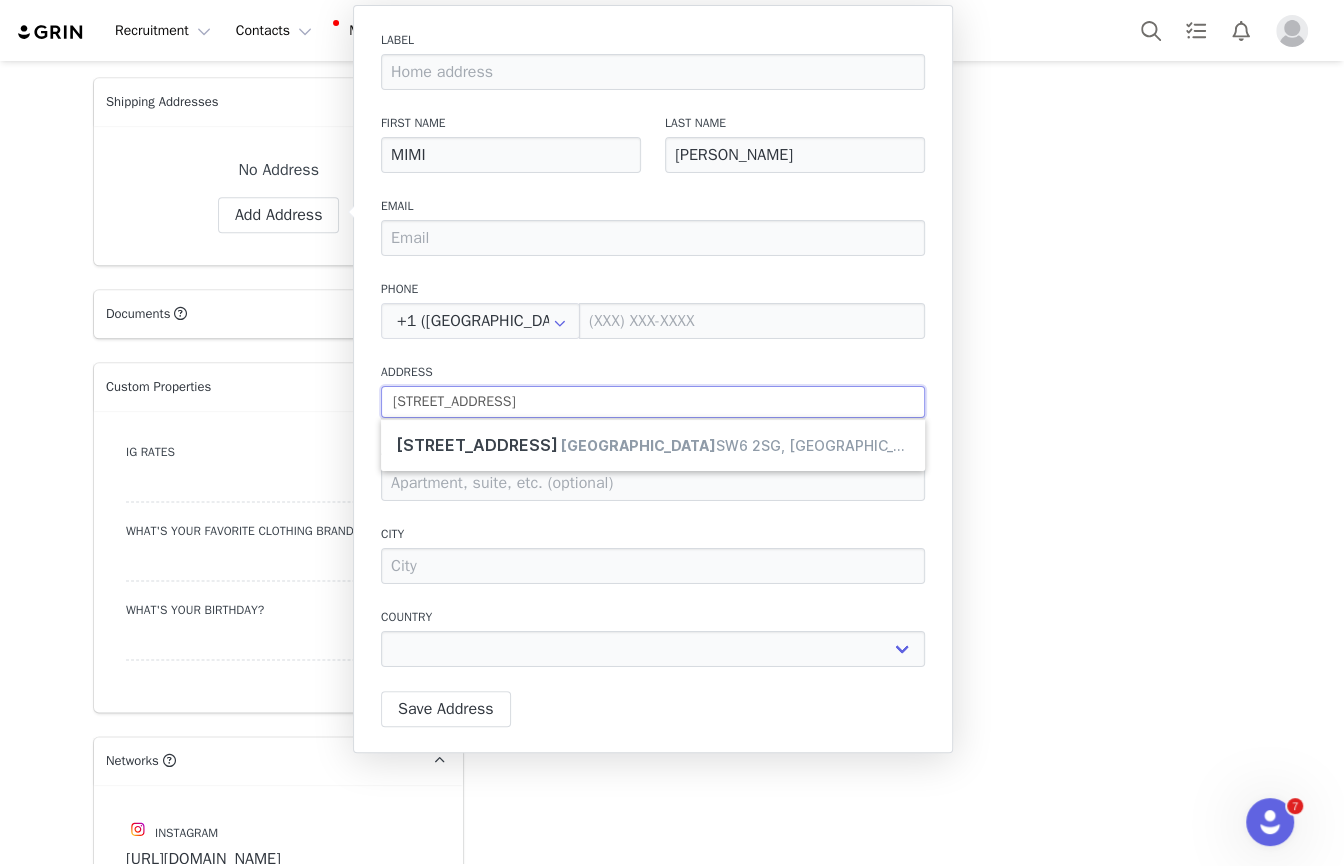 type on "[STREET_ADDRESS]" 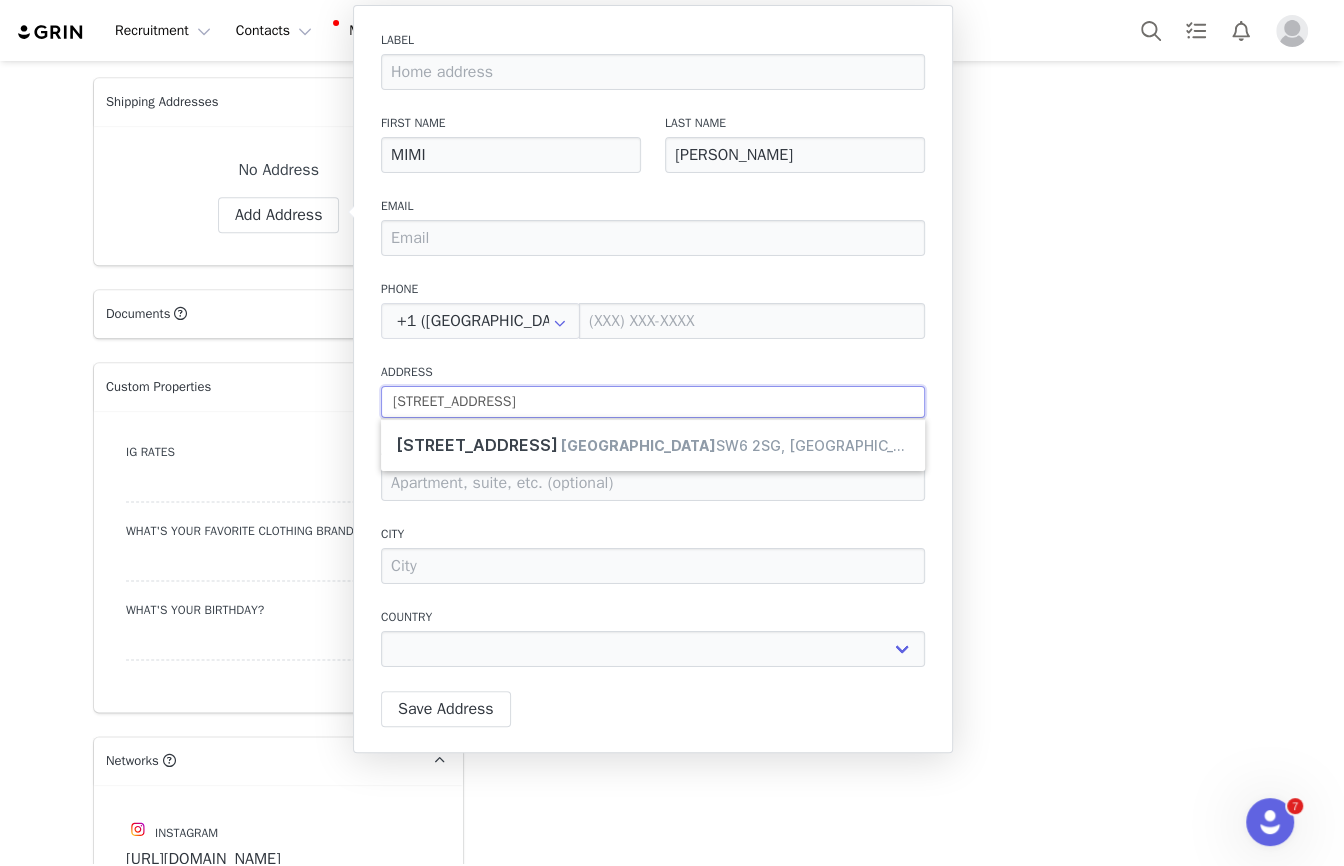 select 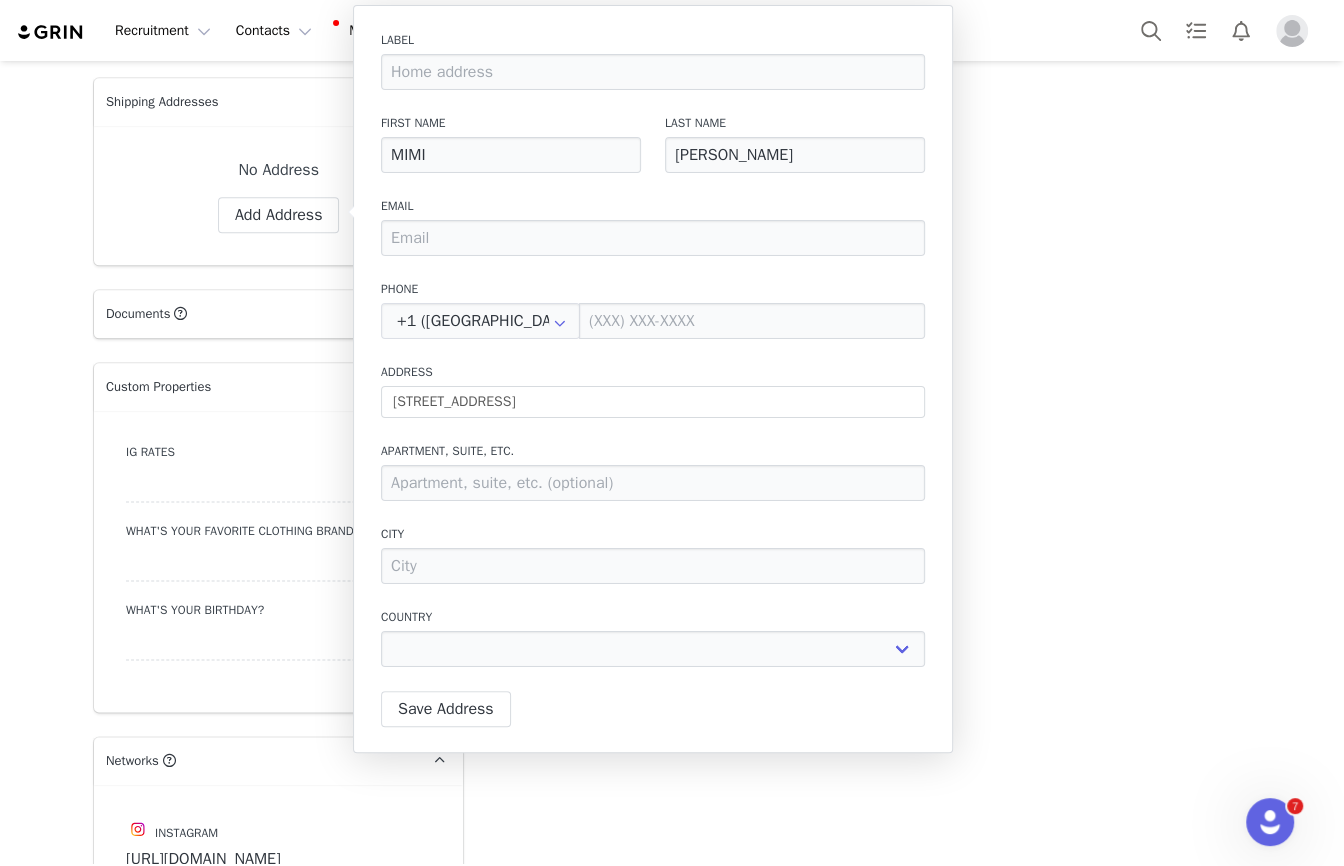 type on "[STREET_ADDRESS]" 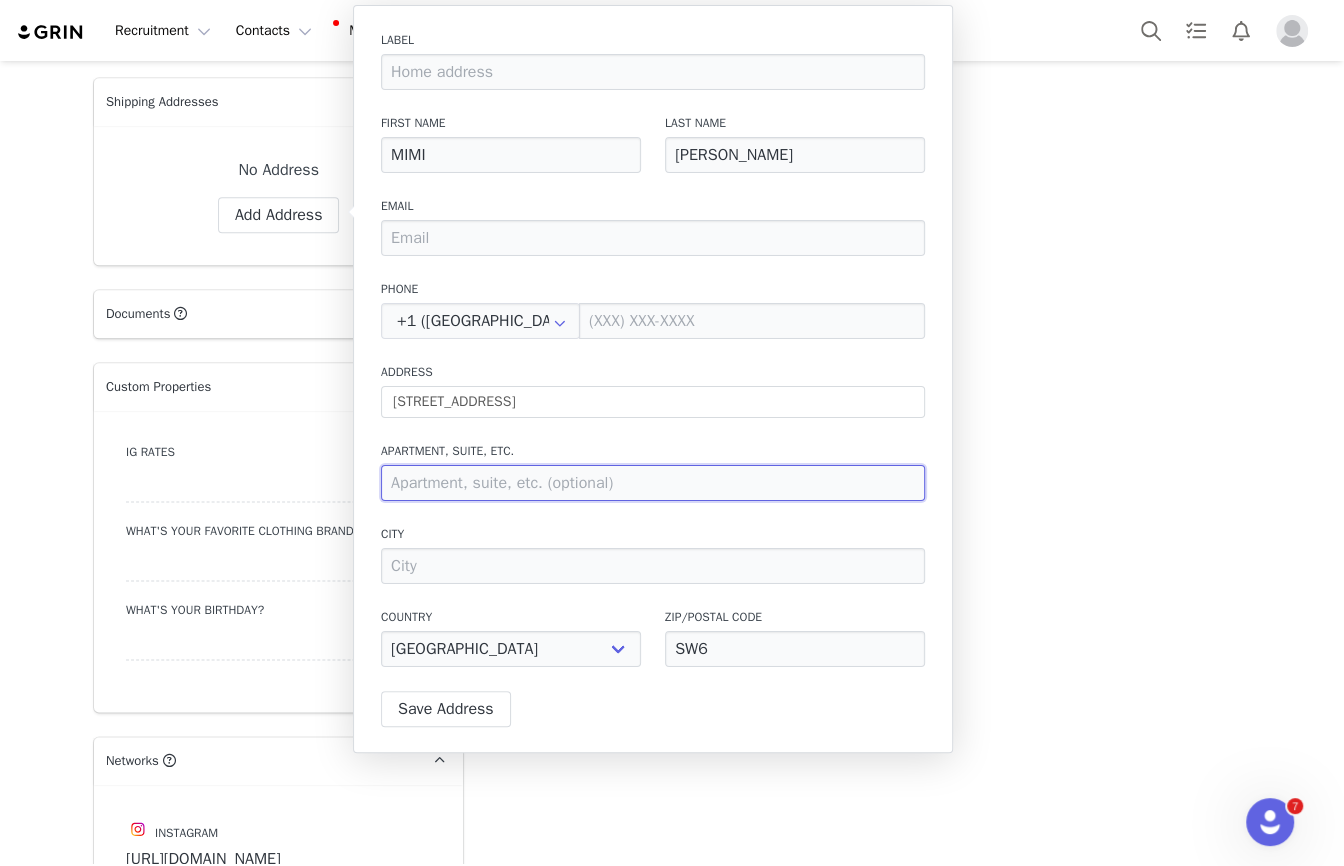 click at bounding box center [653, 483] 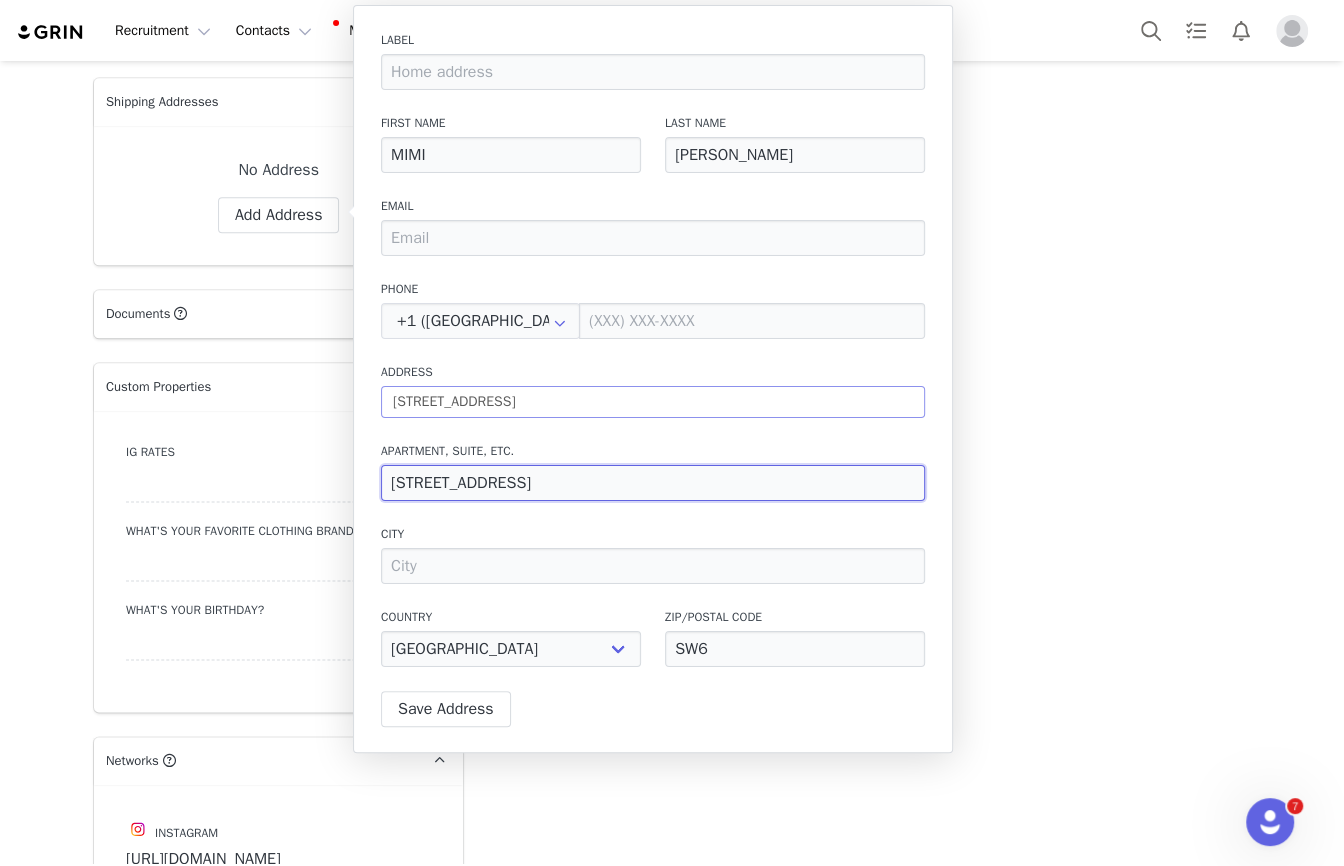 type on "[STREET_ADDRESS]" 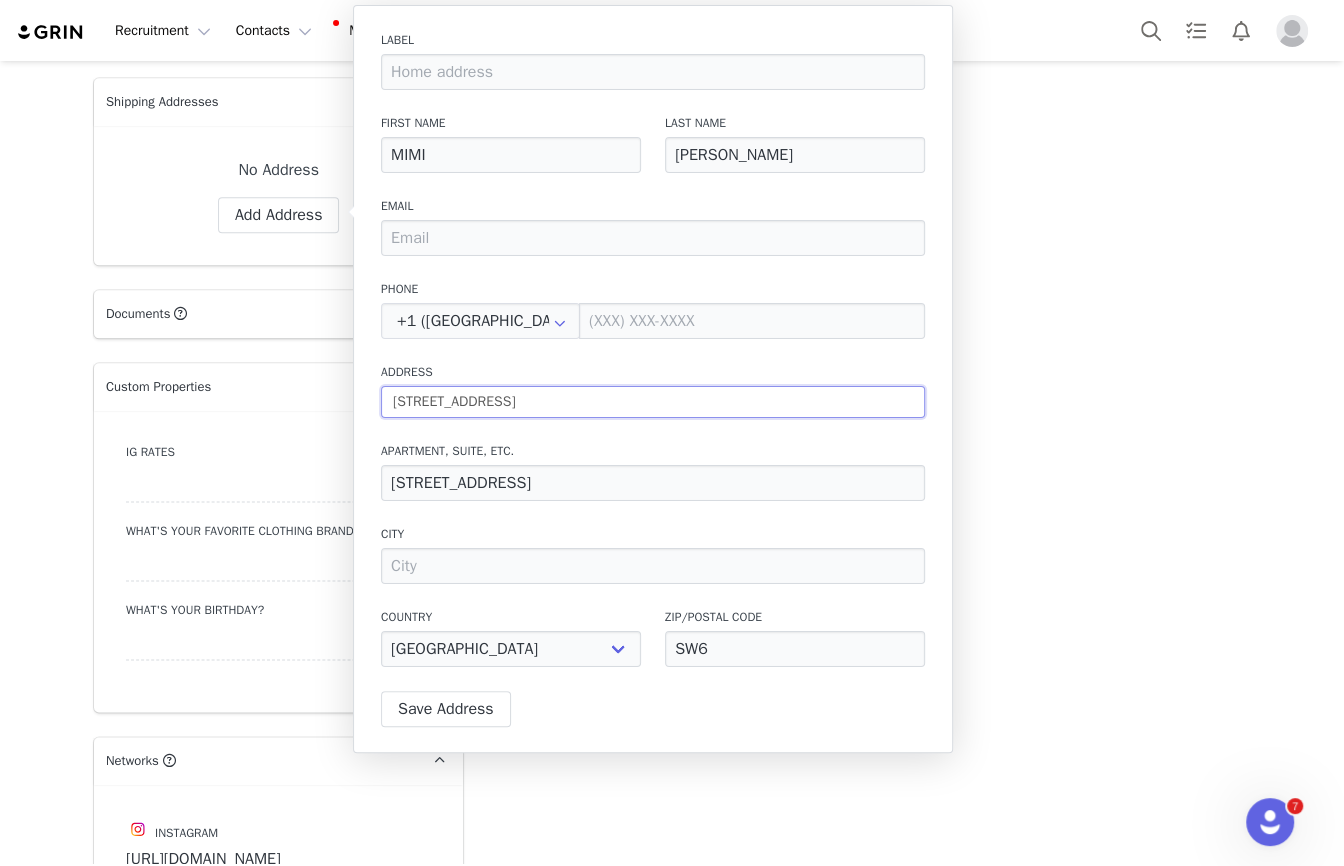 click on "[STREET_ADDRESS]" at bounding box center [653, 402] 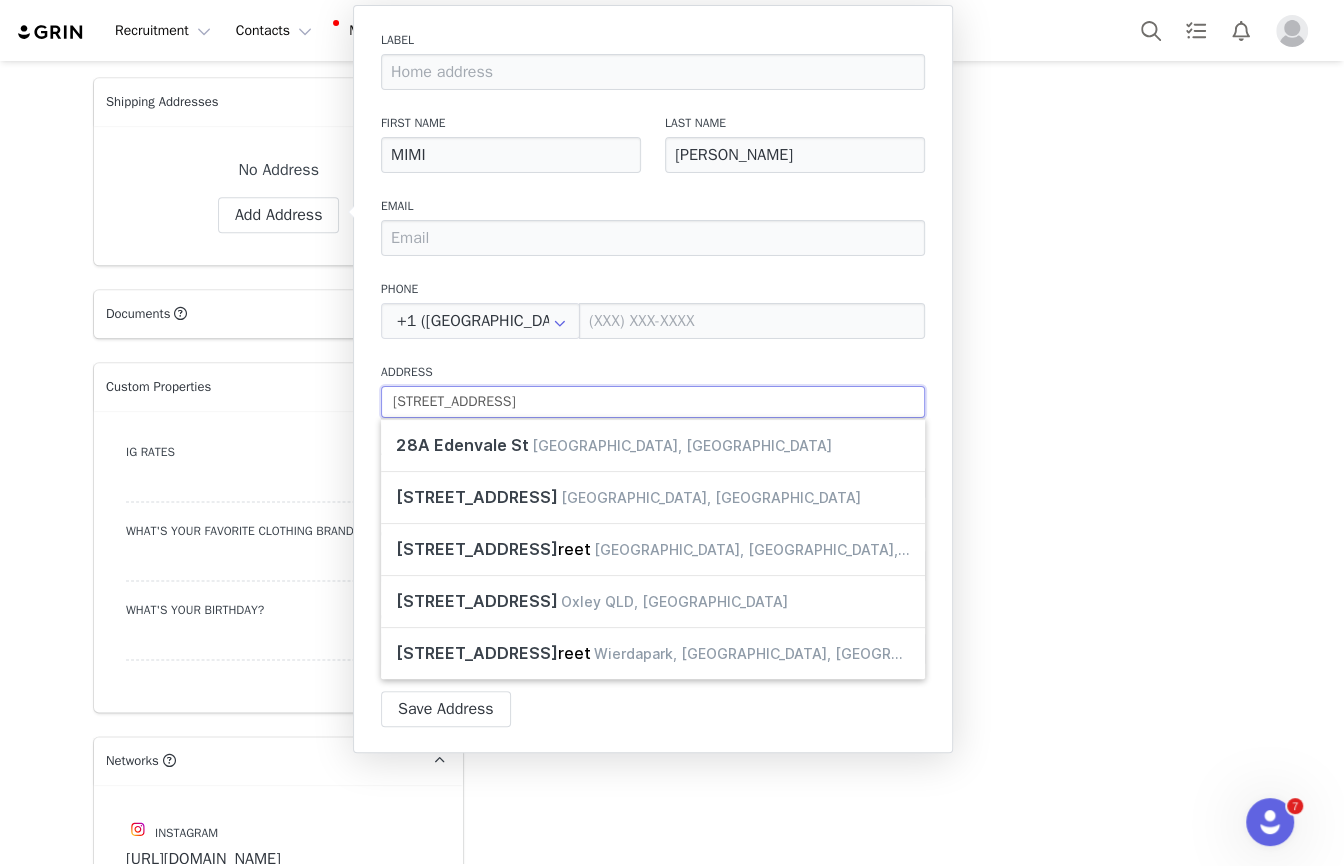 click on "[STREET_ADDRESS]" at bounding box center (653, 402) 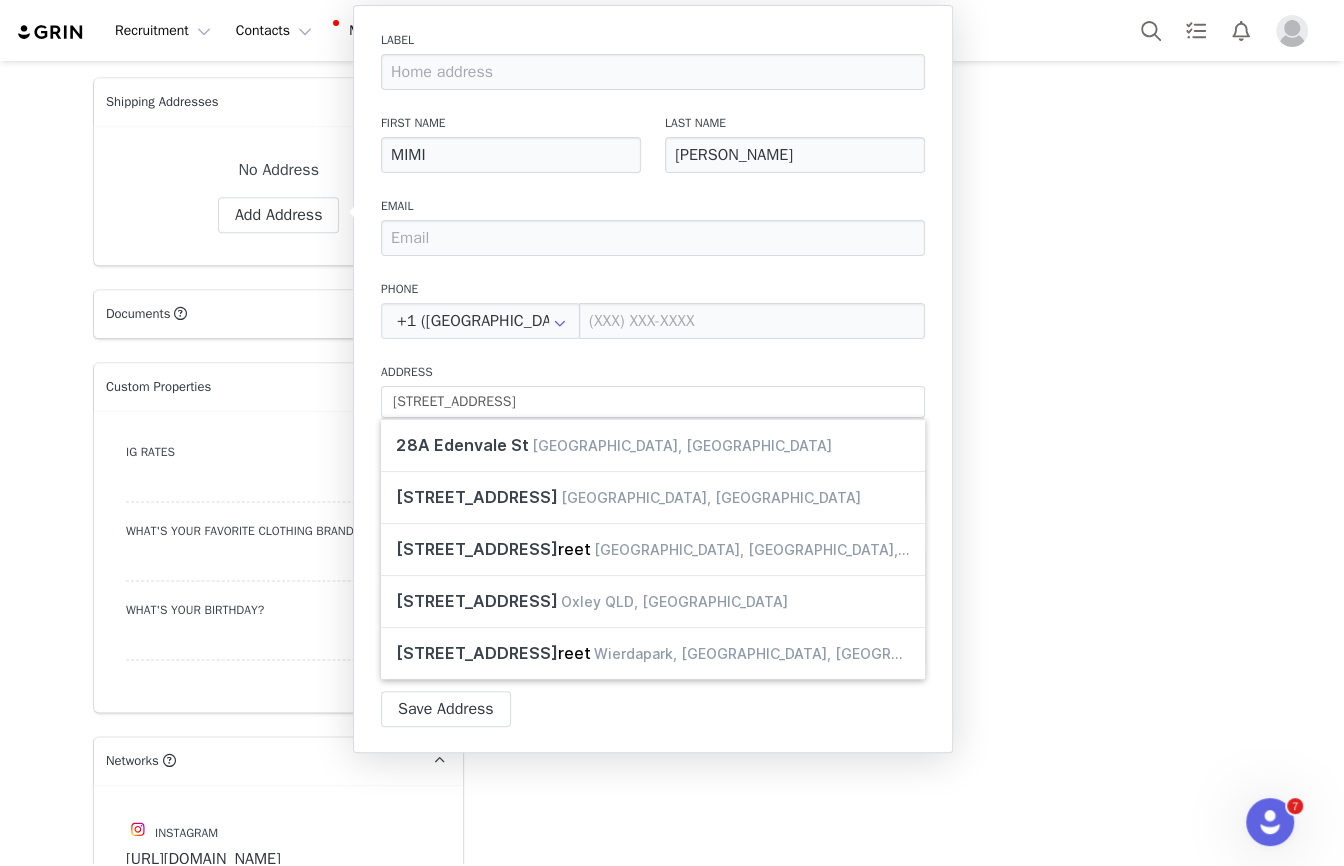click on "Address  [STREET_ADDRESS]" at bounding box center [653, 390] 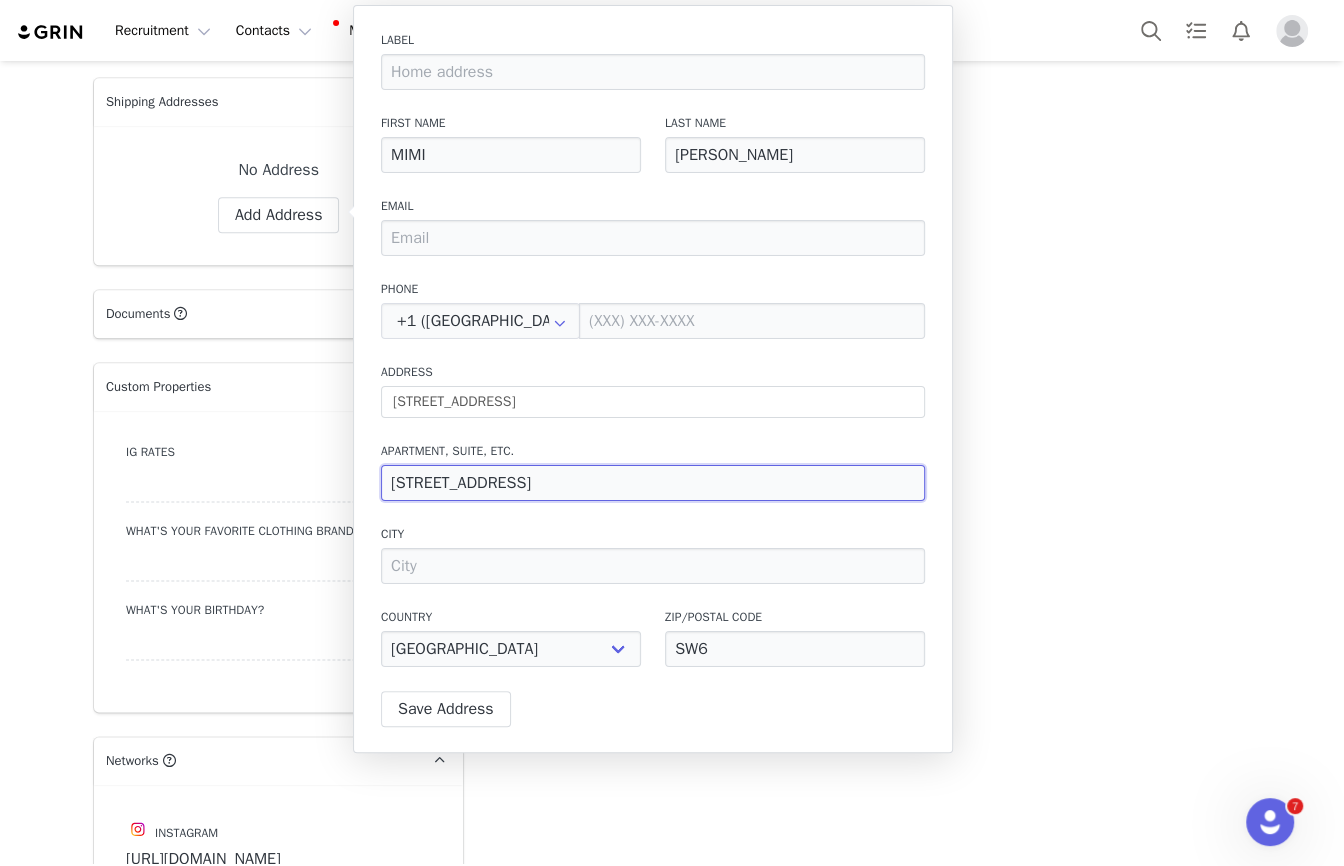 click on "[STREET_ADDRESS]" at bounding box center (653, 483) 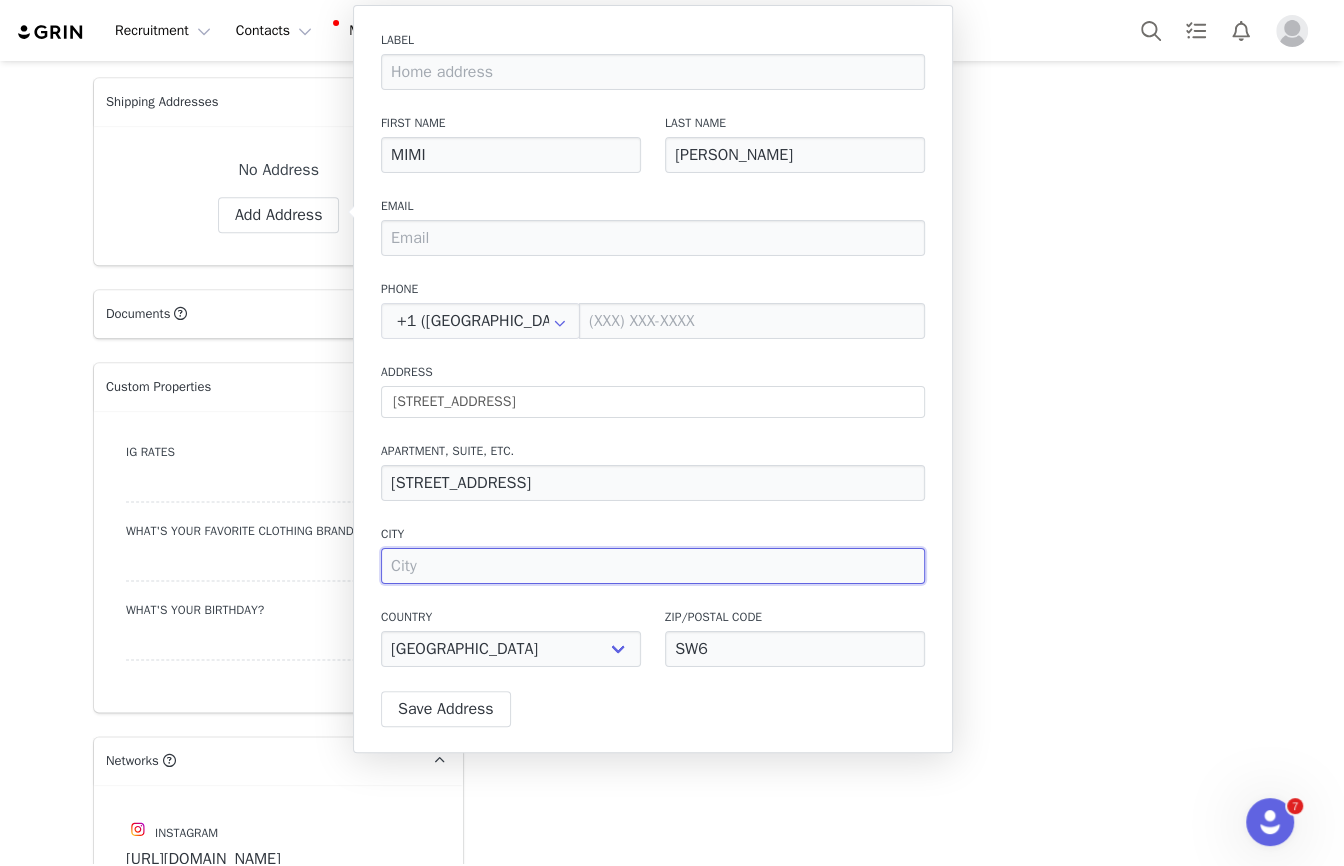click at bounding box center (653, 566) 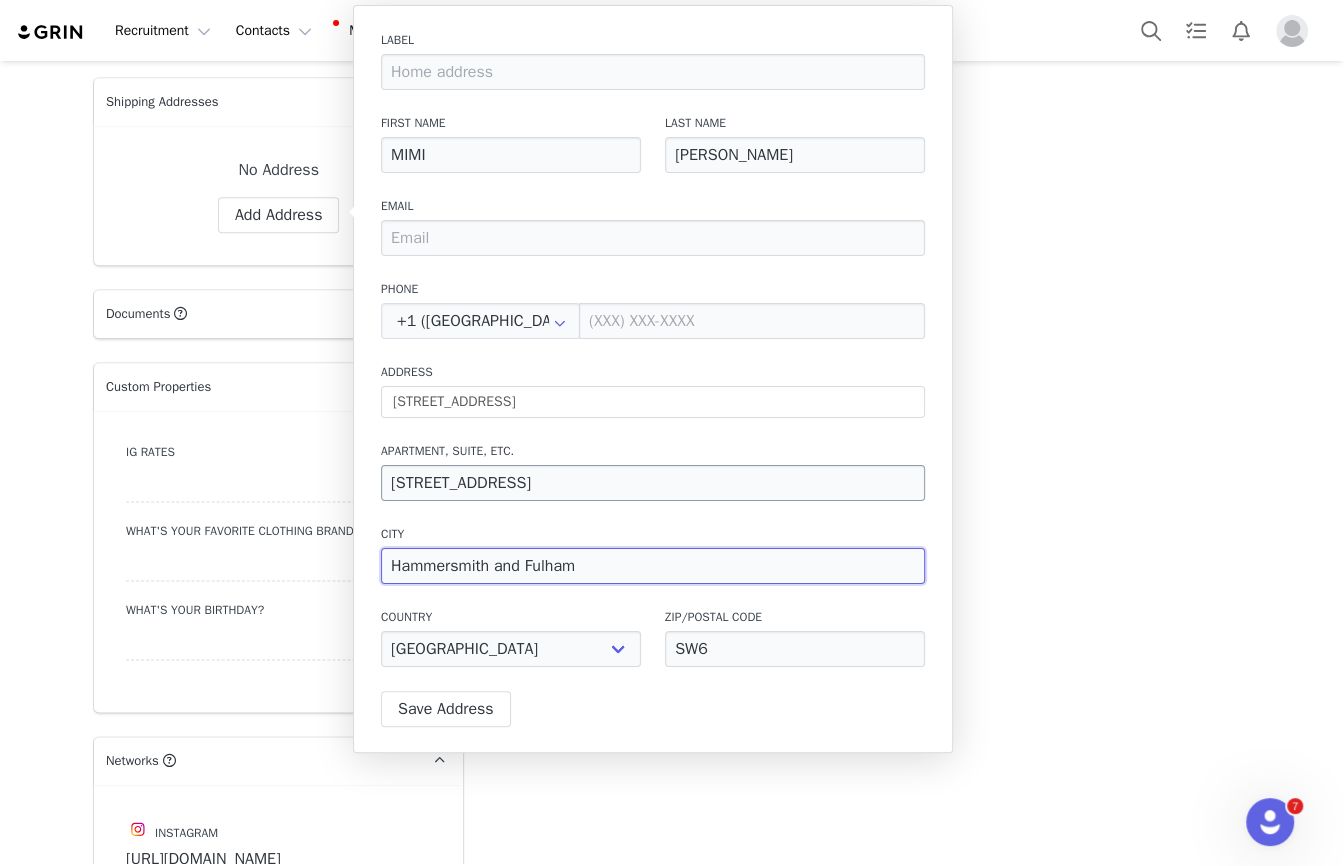 type on "Hammersmith and Fulham" 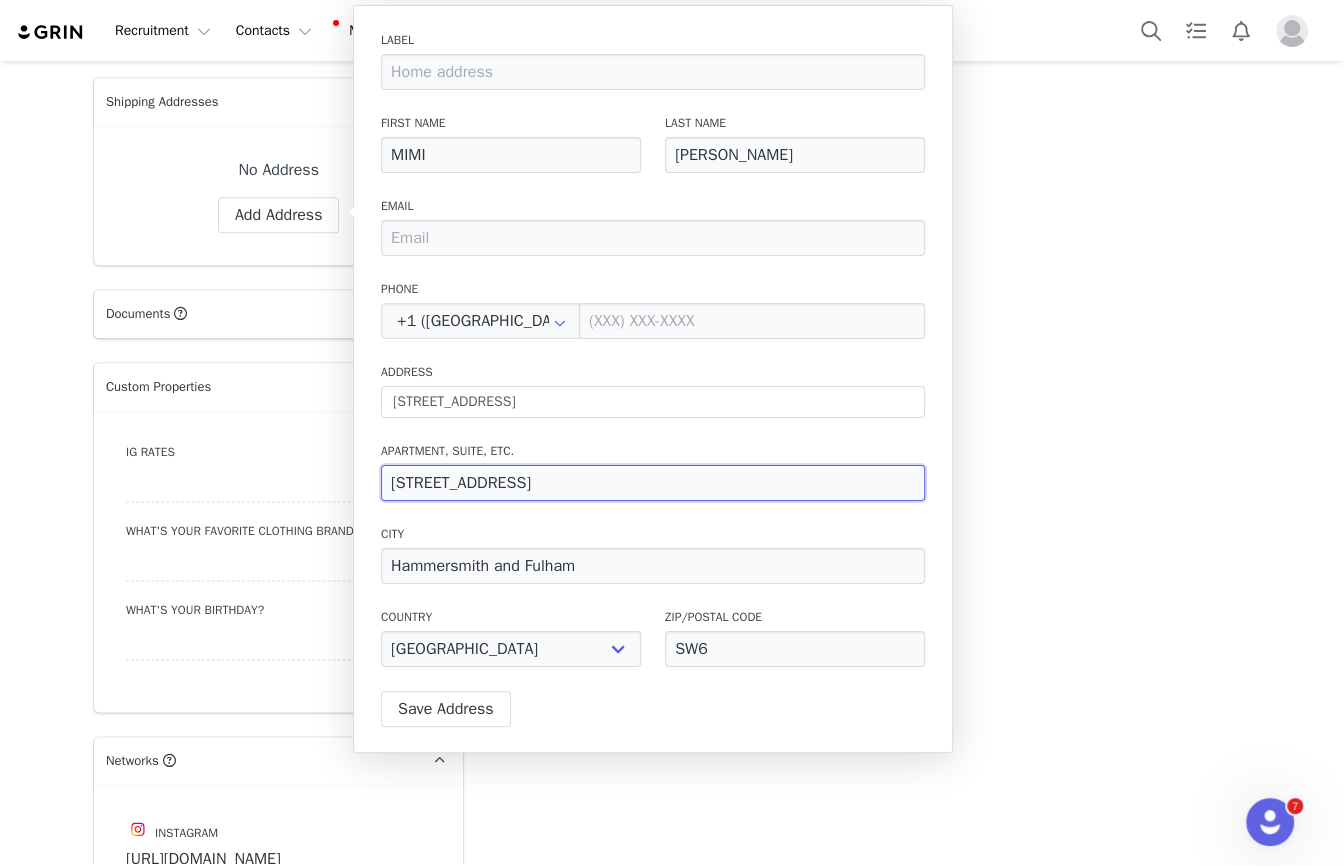 click on "[STREET_ADDRESS]" at bounding box center (653, 483) 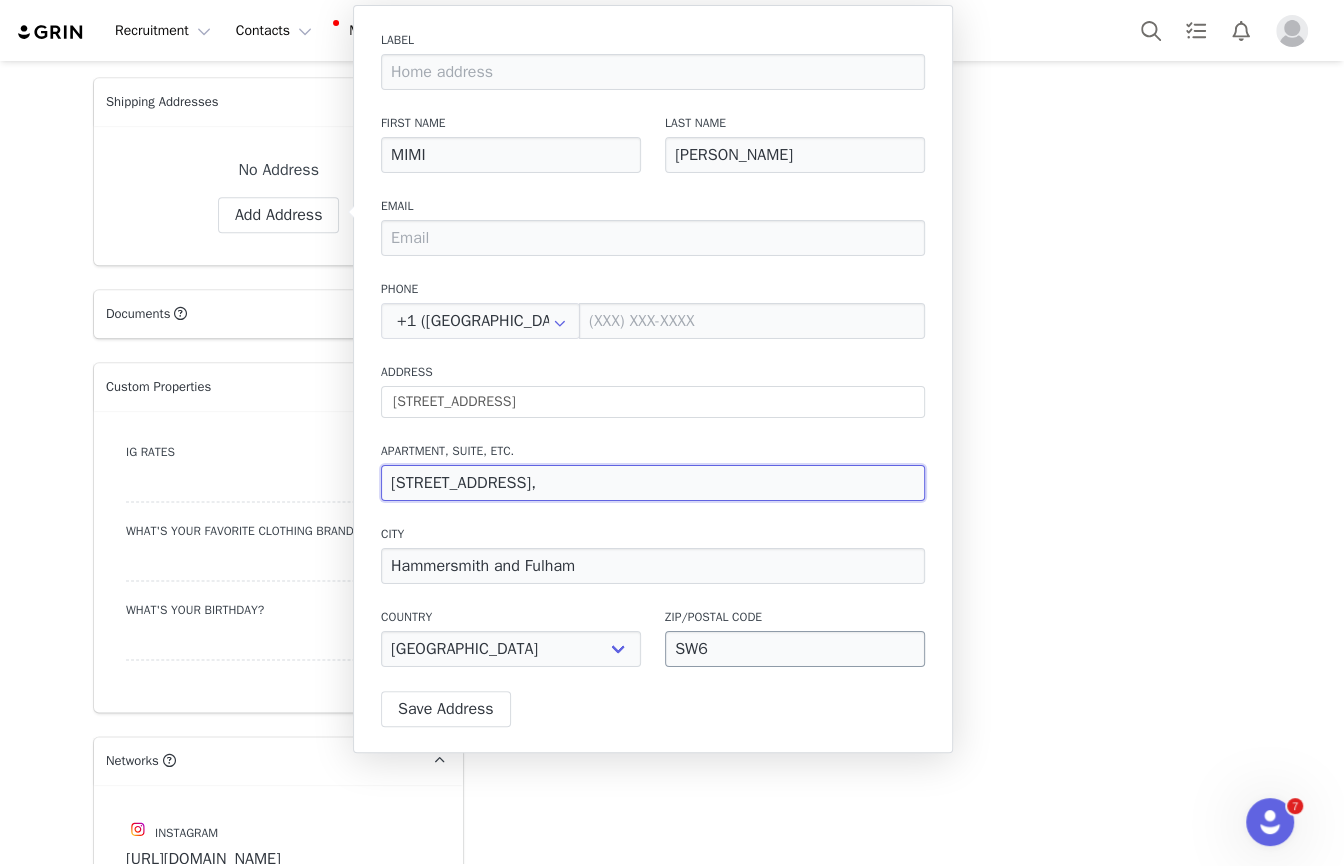 type on "[STREET_ADDRESS]," 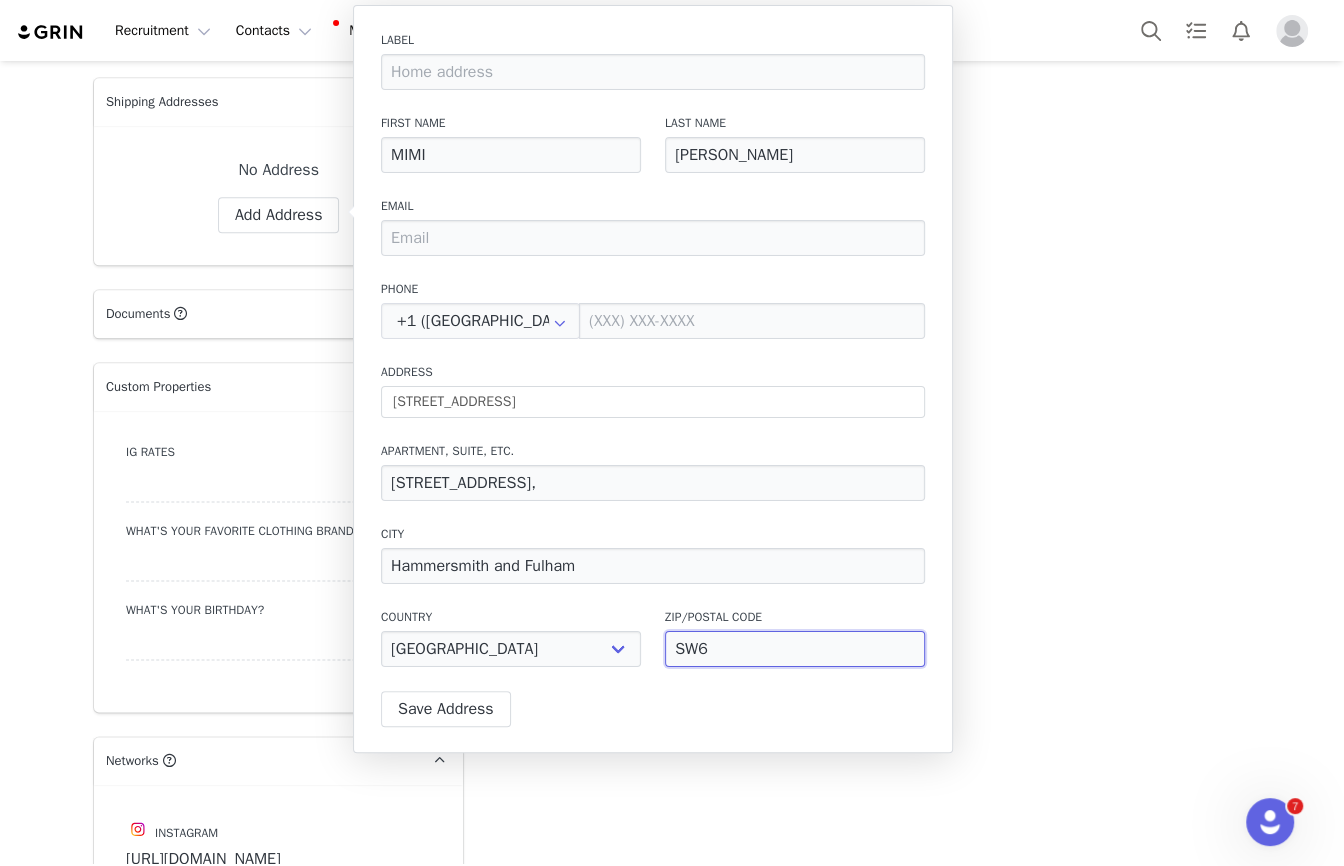 click on "SW6" at bounding box center [795, 649] 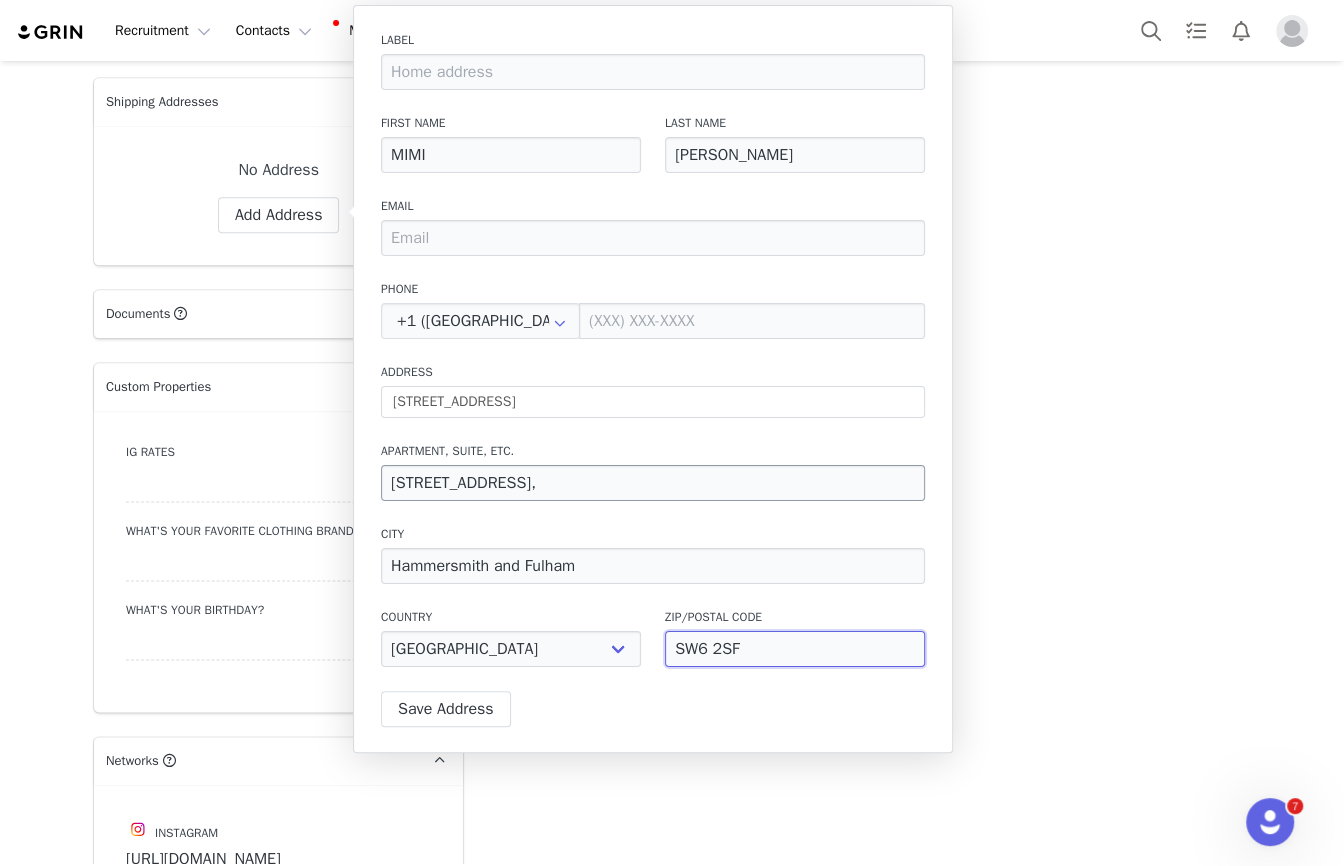 type on "SW6 2SF" 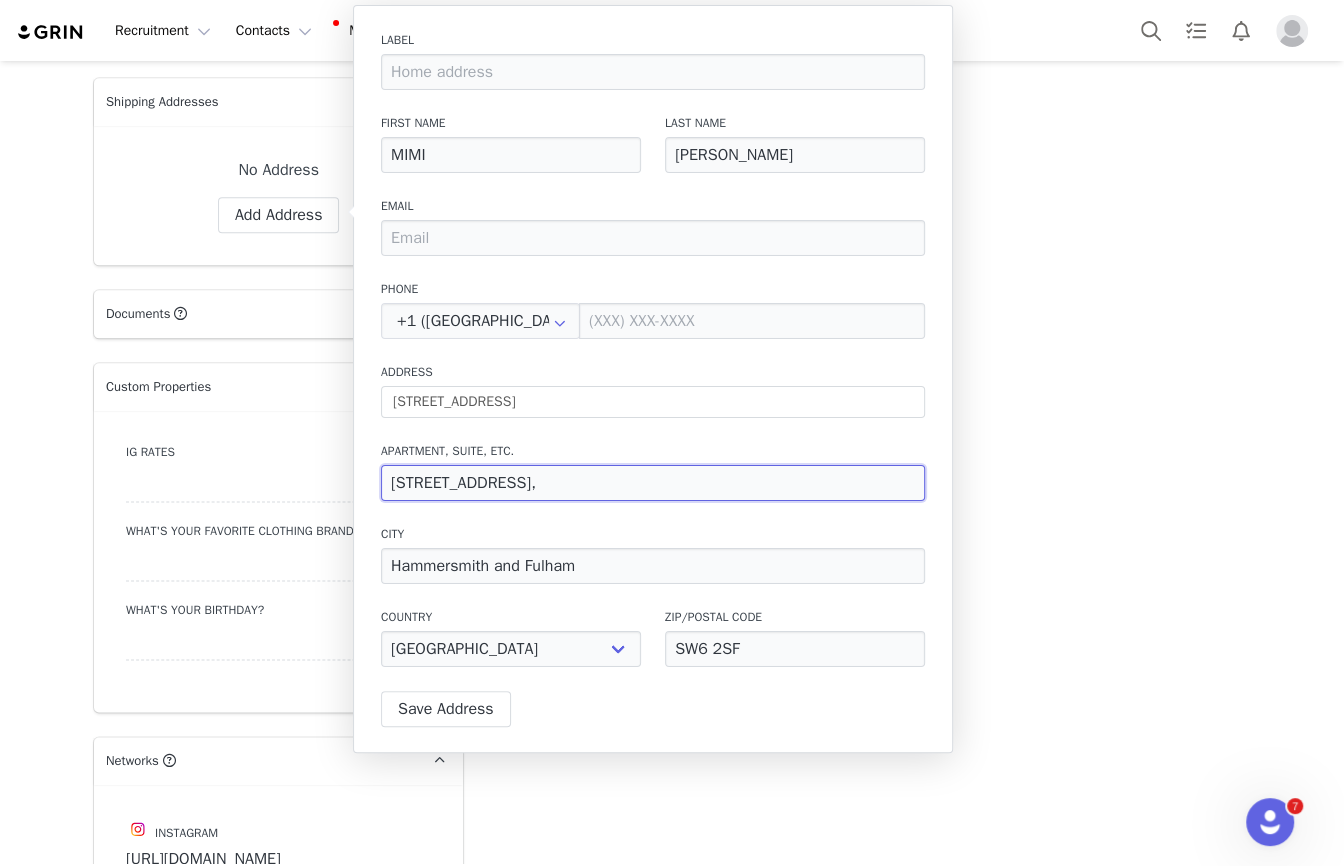 click on "[STREET_ADDRESS]," at bounding box center [653, 483] 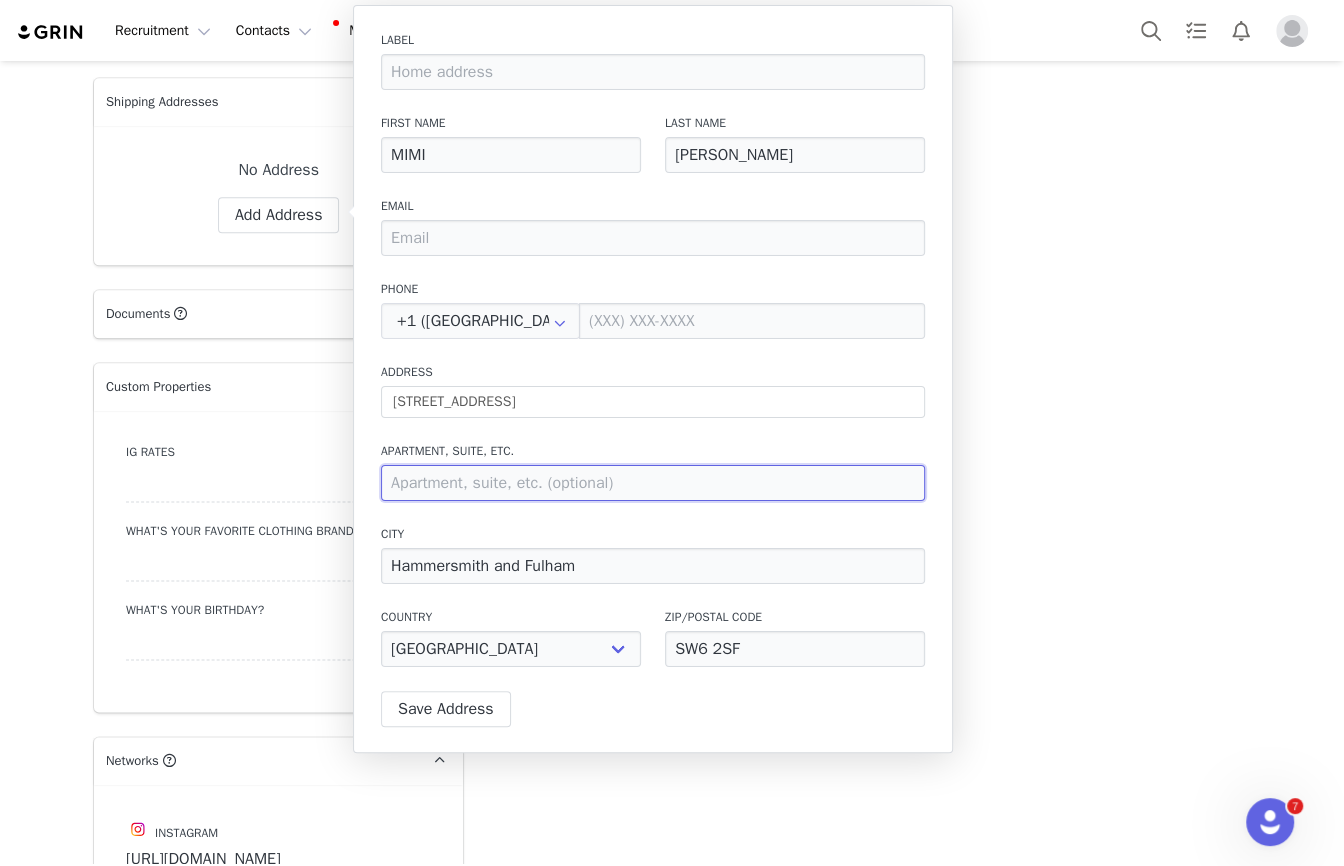 type 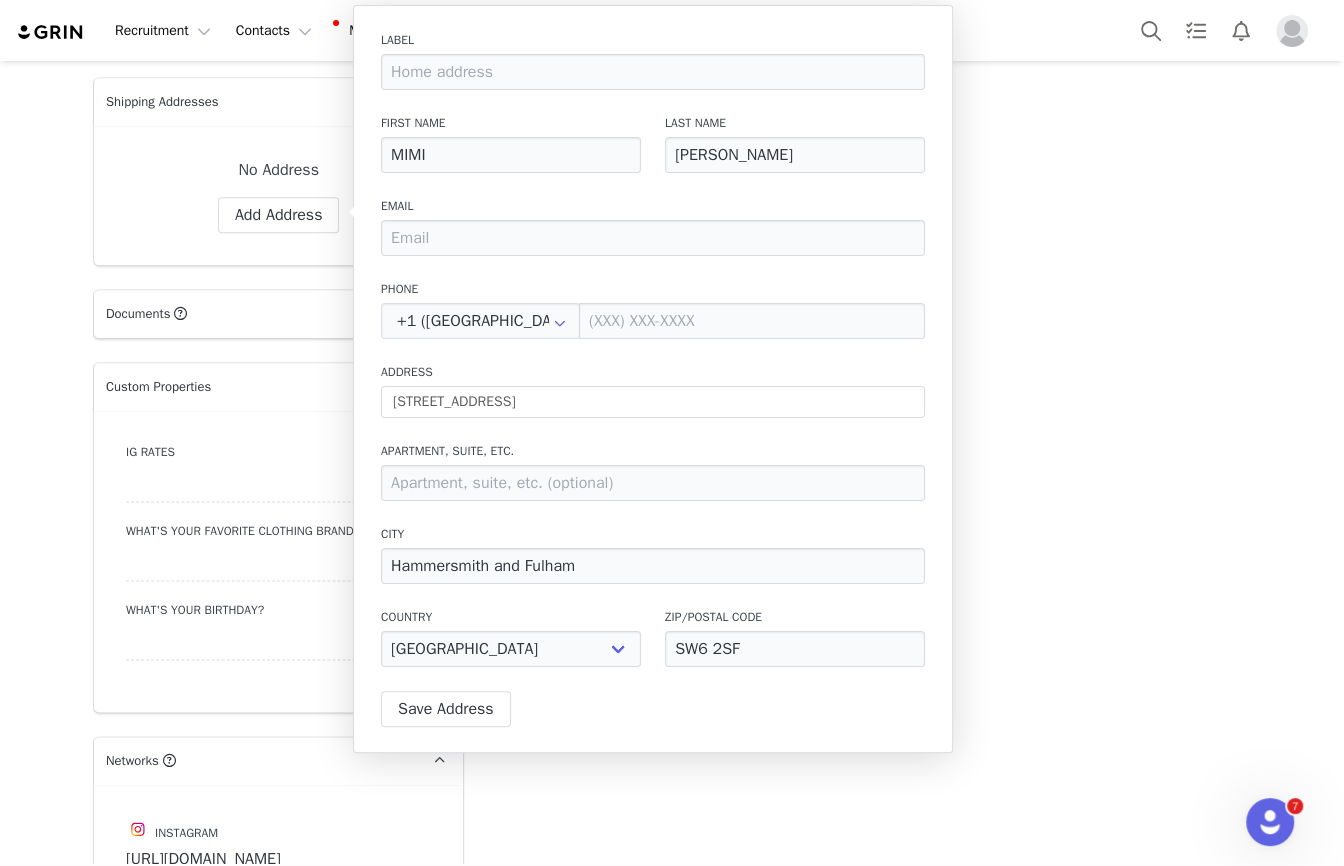 click on "Label   First Name  [PERSON_NAME]  Last Name  [PERSON_NAME]  Email   Phone  +1 ([GEOGRAPHIC_DATA]) +93 ([GEOGRAPHIC_DATA]) +358 ([GEOGRAPHIC_DATA]) +355 ([GEOGRAPHIC_DATA]) +213 ([GEOGRAPHIC_DATA]) +376 ([GEOGRAPHIC_DATA]) +244 ([GEOGRAPHIC_DATA]) +1264 ([GEOGRAPHIC_DATA]) +1268 ([GEOGRAPHIC_DATA]) +54 ([GEOGRAPHIC_DATA]) +374 ([GEOGRAPHIC_DATA]) +297 ([GEOGRAPHIC_DATA]) +61 ([GEOGRAPHIC_DATA]) +43 ([GEOGRAPHIC_DATA]) +994 ([GEOGRAPHIC_DATA]) +1242 ([GEOGRAPHIC_DATA]) +973 ([GEOGRAPHIC_DATA]) +880 ([GEOGRAPHIC_DATA]) +1246 ([GEOGRAPHIC_DATA]) +375 ([GEOGRAPHIC_DATA]) +32 ([GEOGRAPHIC_DATA]) +501 ([GEOGRAPHIC_DATA]) +229 ([GEOGRAPHIC_DATA]) +1441 ([GEOGRAPHIC_DATA]) +975 ([GEOGRAPHIC_DATA]) +591 ([GEOGRAPHIC_DATA]) +599 ([GEOGRAPHIC_DATA]) +387 ([GEOGRAPHIC_DATA]) +267 ([GEOGRAPHIC_DATA]) +0 ([GEOGRAPHIC_DATA]) +55 ([GEOGRAPHIC_DATA]) +673 ([GEOGRAPHIC_DATA]) +359 ([GEOGRAPHIC_DATA]) +226 ([GEOGRAPHIC_DATA]) +257 ([GEOGRAPHIC_DATA]) +855 ([GEOGRAPHIC_DATA]) +1 ([GEOGRAPHIC_DATA]) +238 ([GEOGRAPHIC_DATA]) +1345 ([GEOGRAPHIC_DATA]) +236 ([GEOGRAPHIC_DATA]) +235 ([GEOGRAPHIC_DATA]) +56 ([GEOGRAPHIC_DATA]) +86 ([GEOGRAPHIC_DATA]) +61 ([GEOGRAPHIC_DATA]) +672 ([GEOGRAPHIC_DATA]) +57 ([GEOGRAPHIC_DATA]) +269 ([GEOGRAPHIC_DATA]) +242 ([GEOGRAPHIC_DATA]) +243 ([GEOGRAPHIC_DATA], [GEOGRAPHIC_DATA]) +682 ([GEOGRAPHIC_DATA]) +506 ([GEOGRAPHIC_DATA]) +225 ([GEOGRAPHIC_DATA]) +385 ([GEOGRAPHIC_DATA])  City" at bounding box center (653, 355) 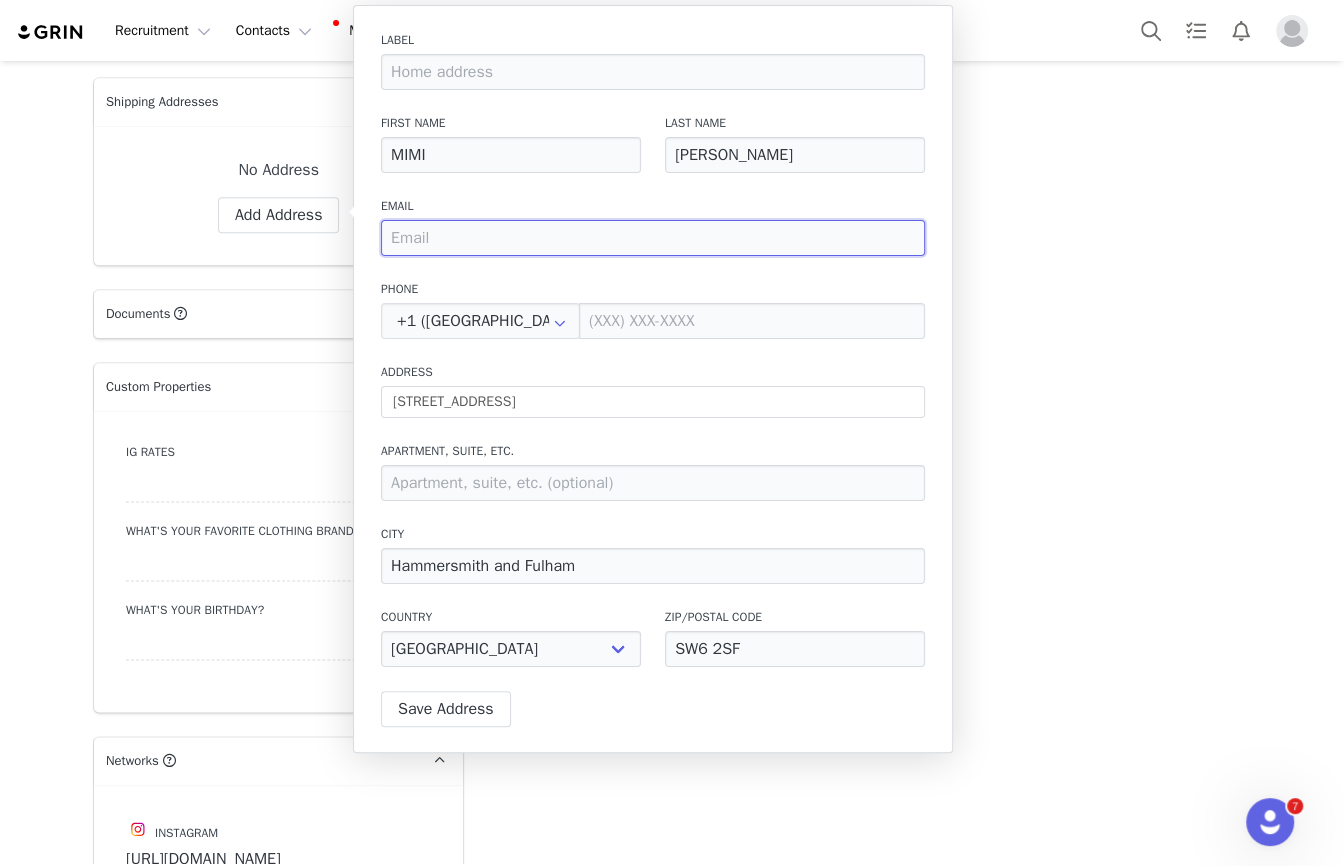 click at bounding box center (653, 238) 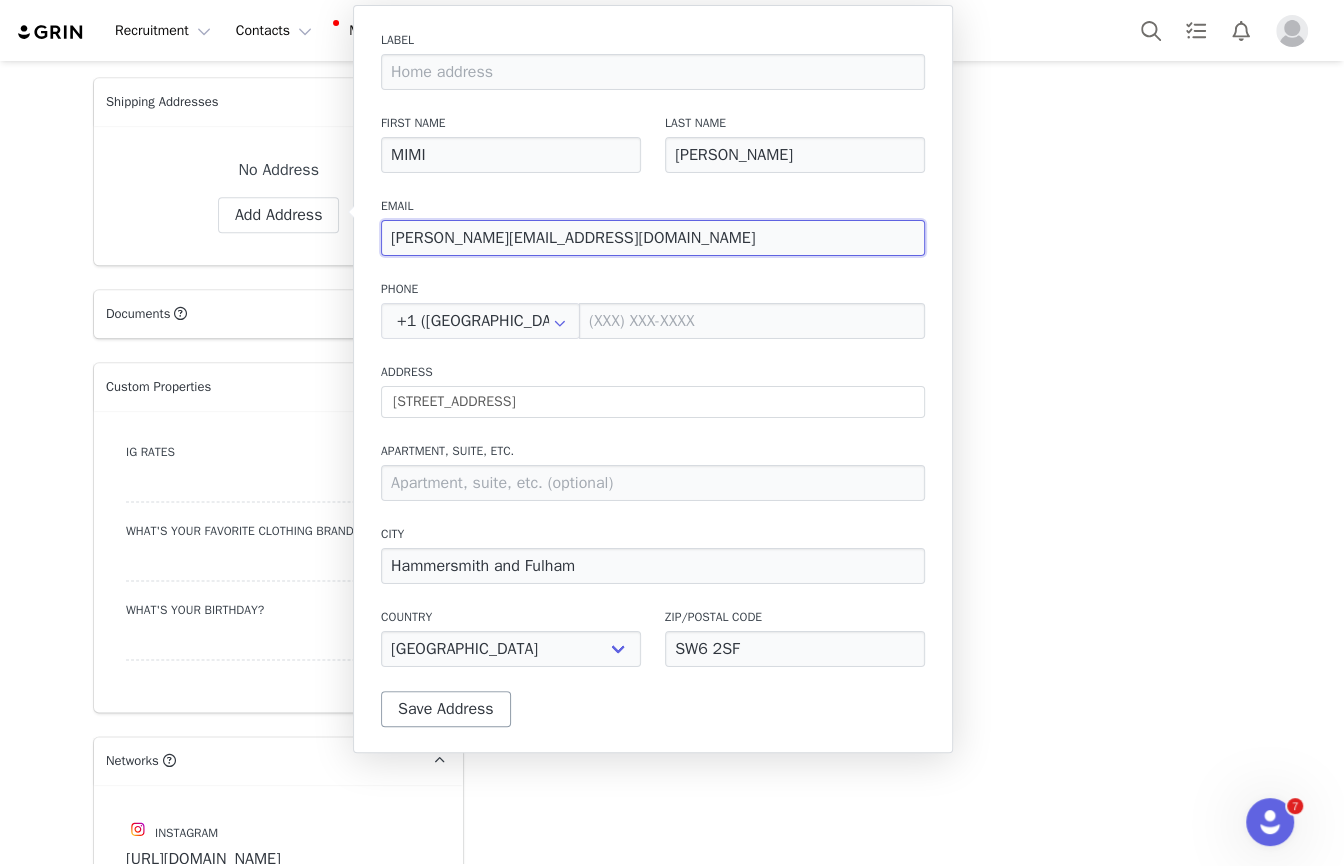 type on "[PERSON_NAME][EMAIL_ADDRESS][DOMAIN_NAME]" 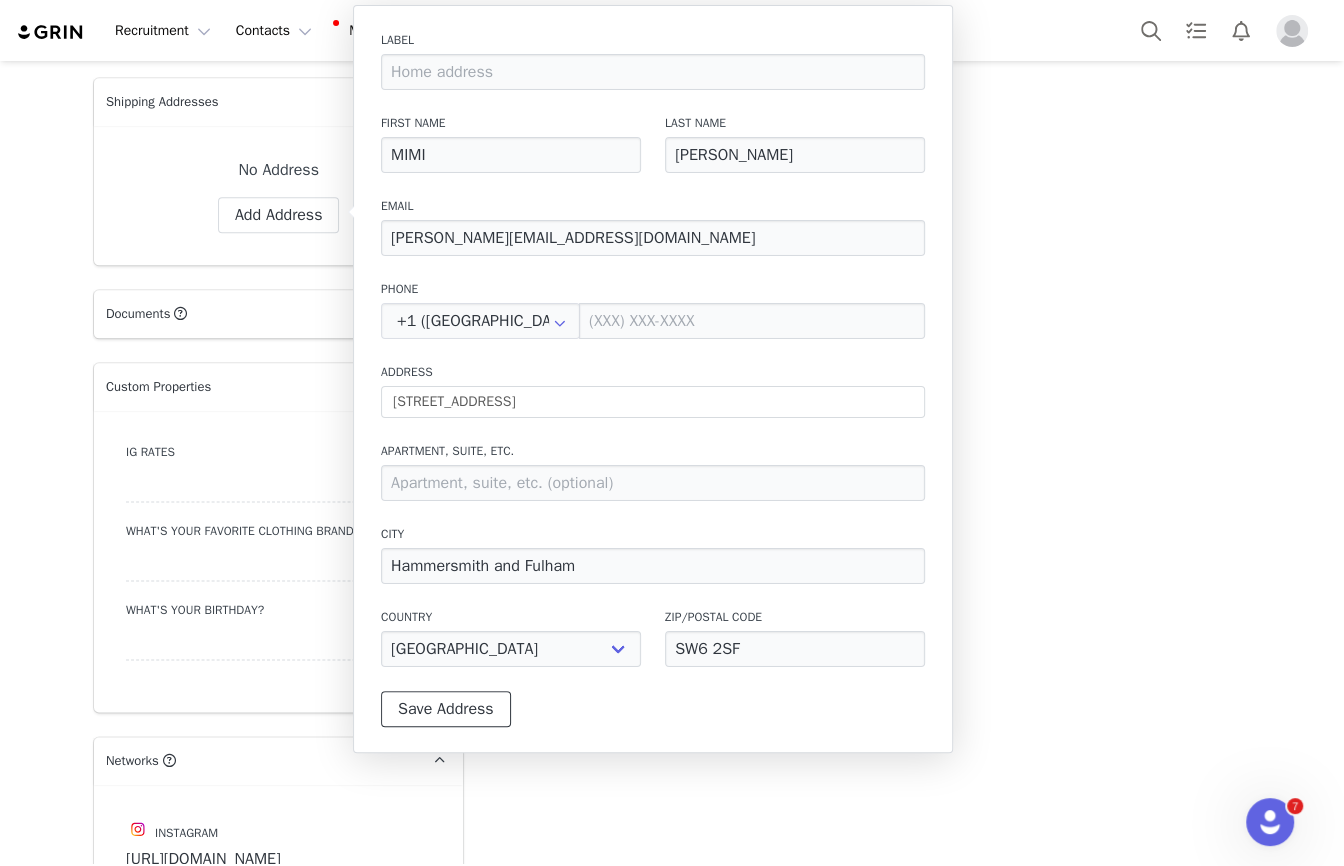 click on "Save Address" at bounding box center [446, 709] 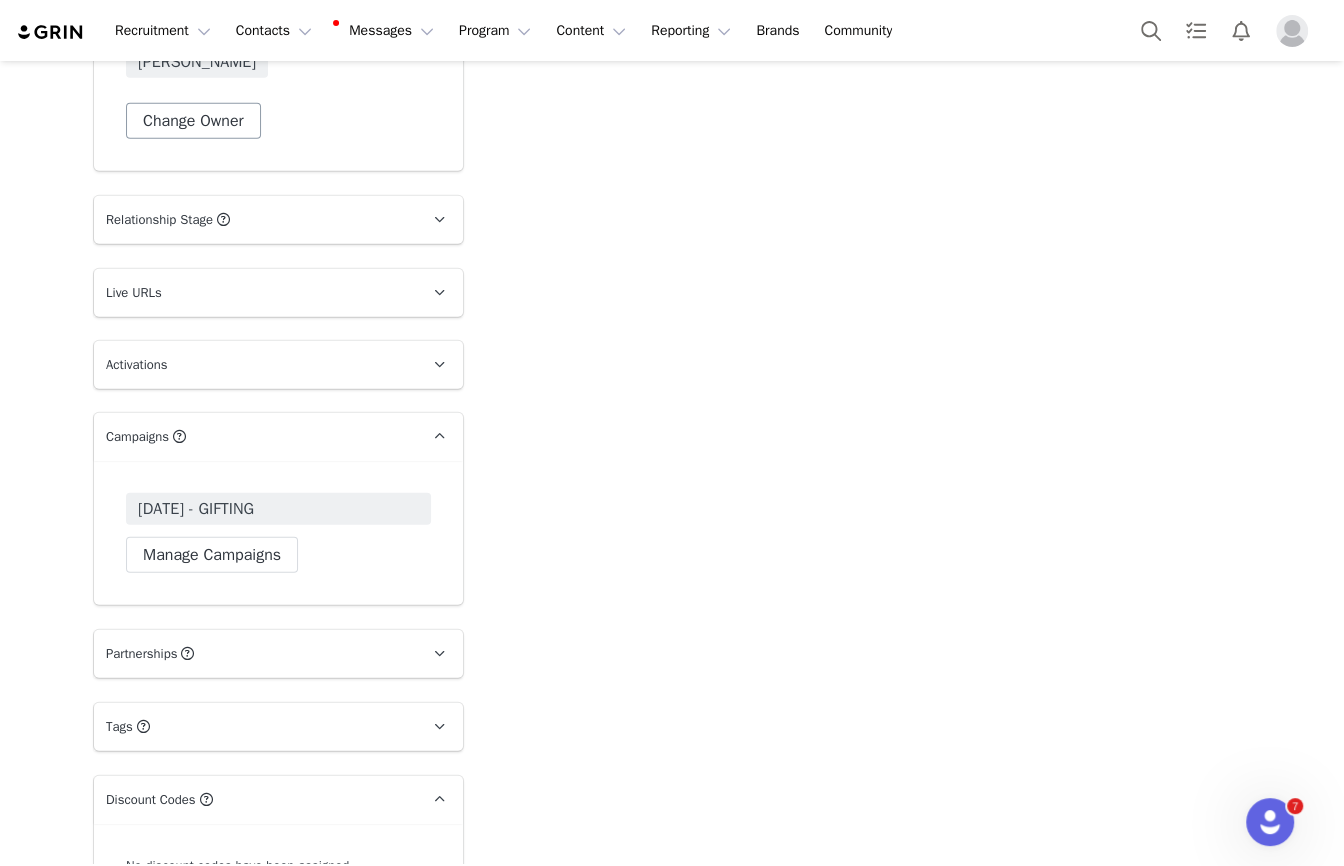 scroll, scrollTop: 3466, scrollLeft: 0, axis: vertical 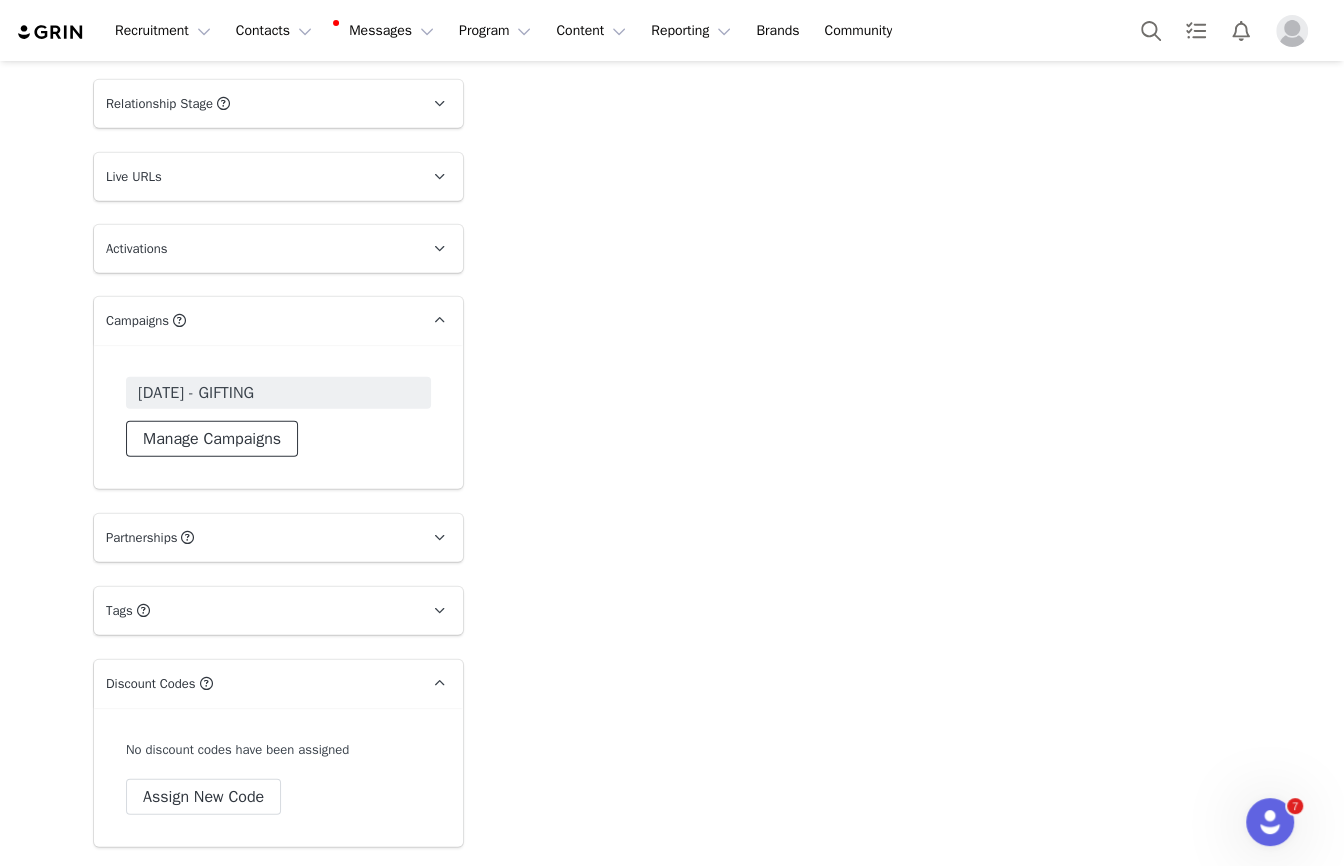 click on "Manage Campaigns" at bounding box center (212, 439) 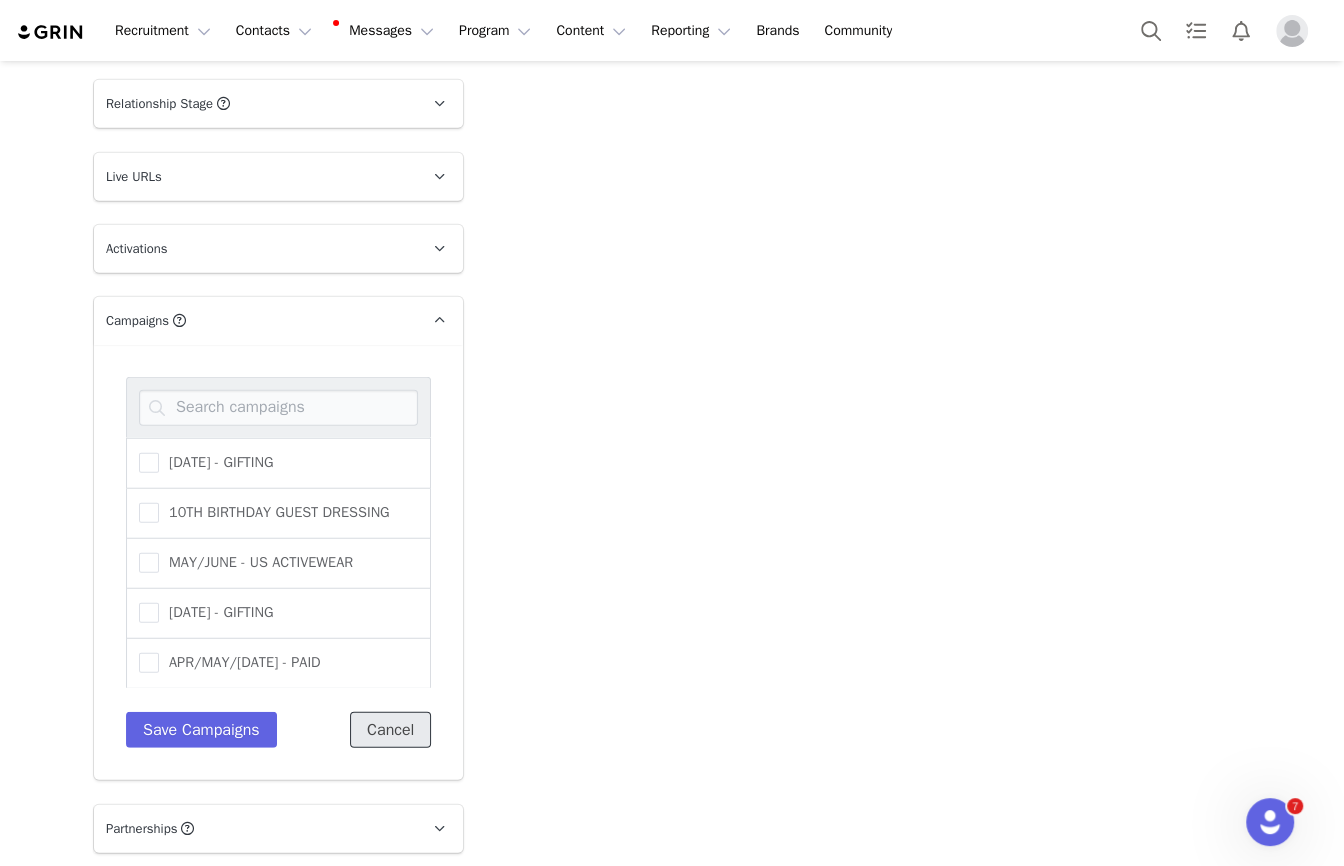 click on "Cancel" at bounding box center (390, 730) 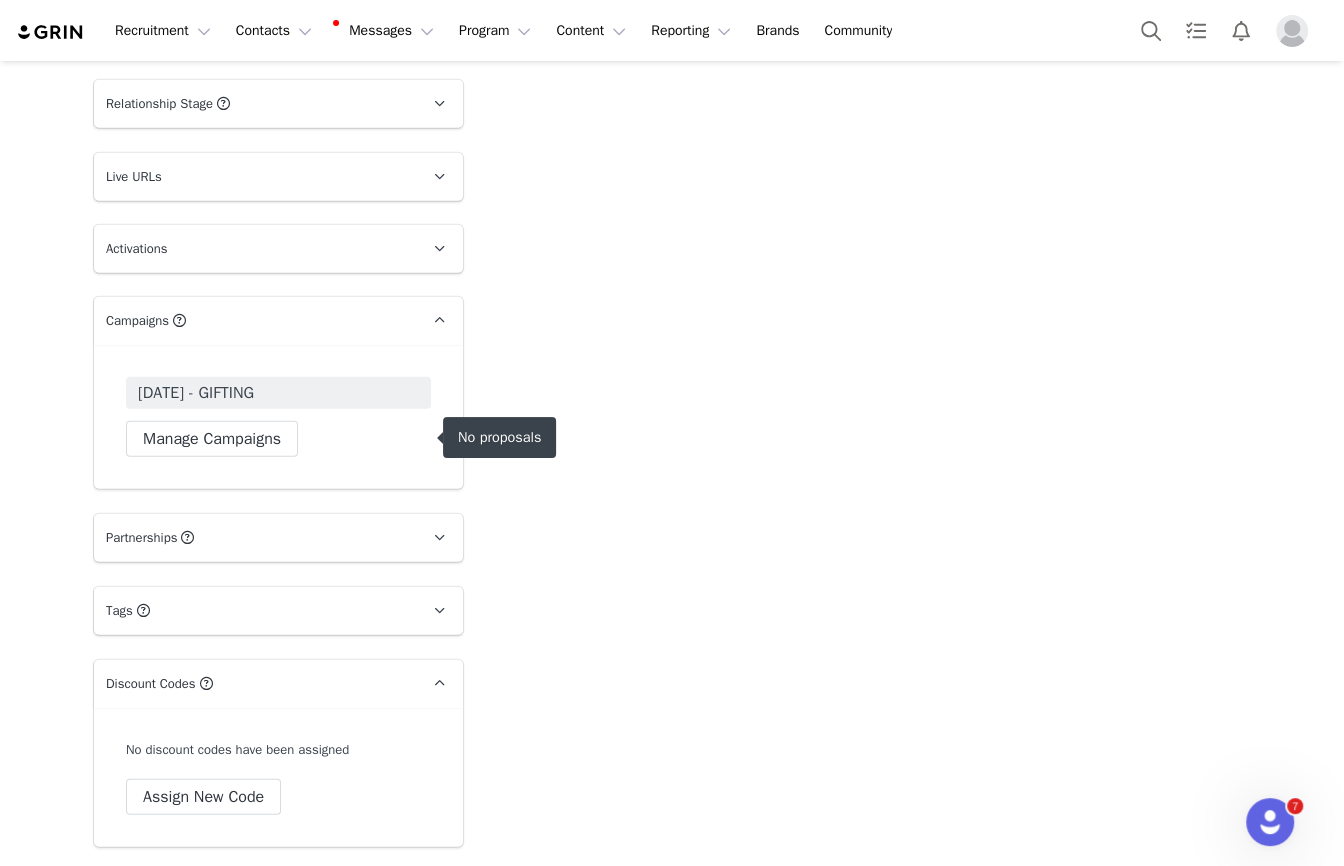 click on "[DATE] - GIFTING" at bounding box center [278, 393] 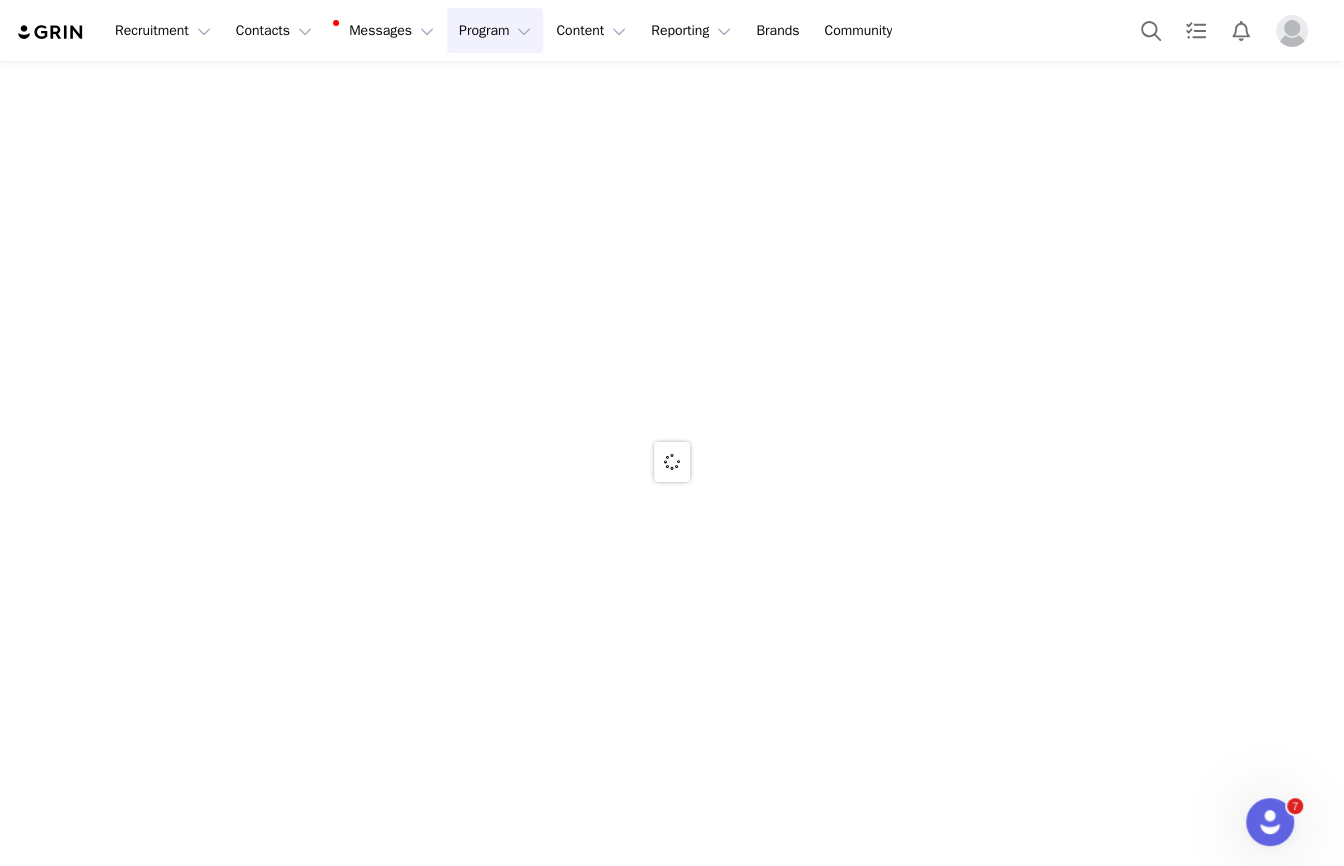 scroll, scrollTop: 0, scrollLeft: 0, axis: both 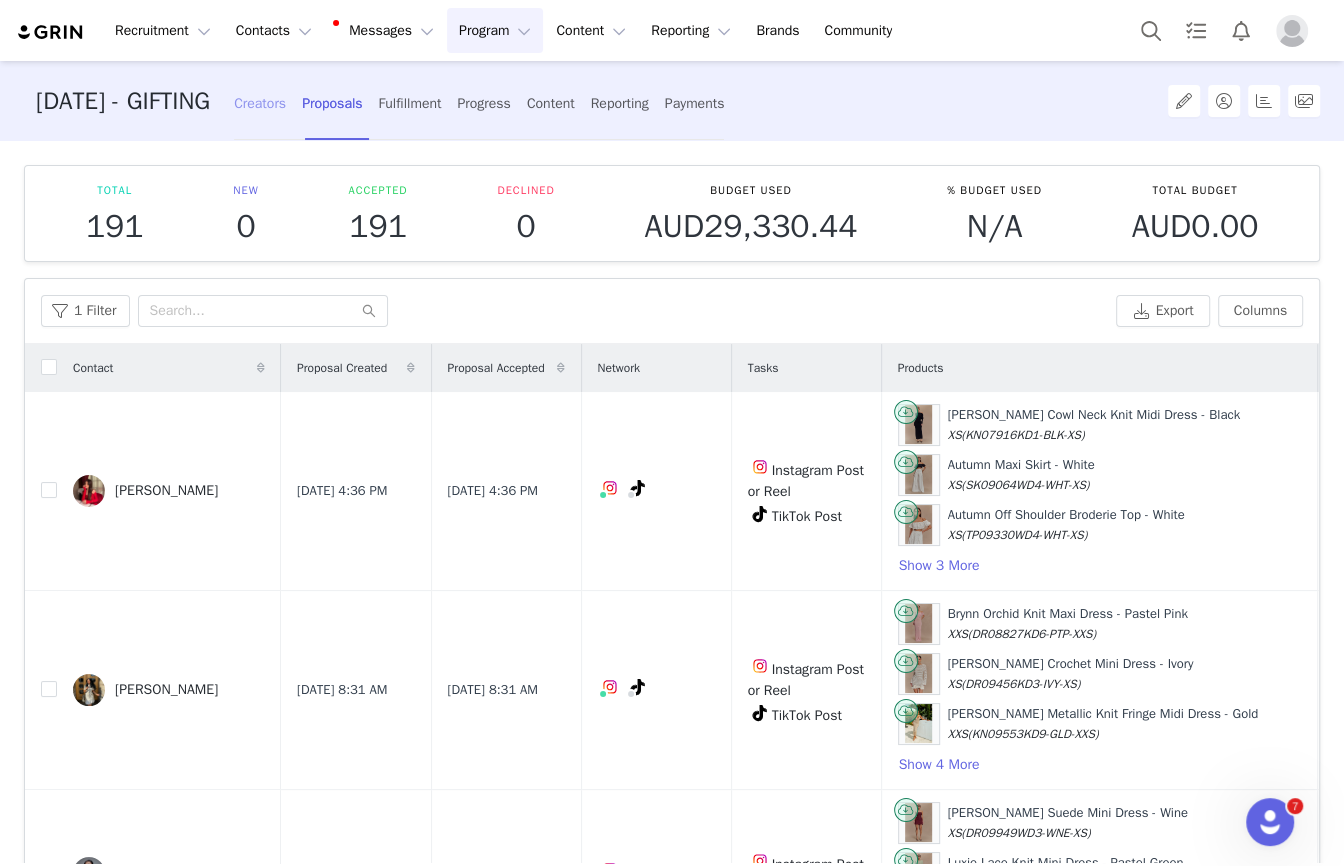 click on "Creators" at bounding box center [260, 103] 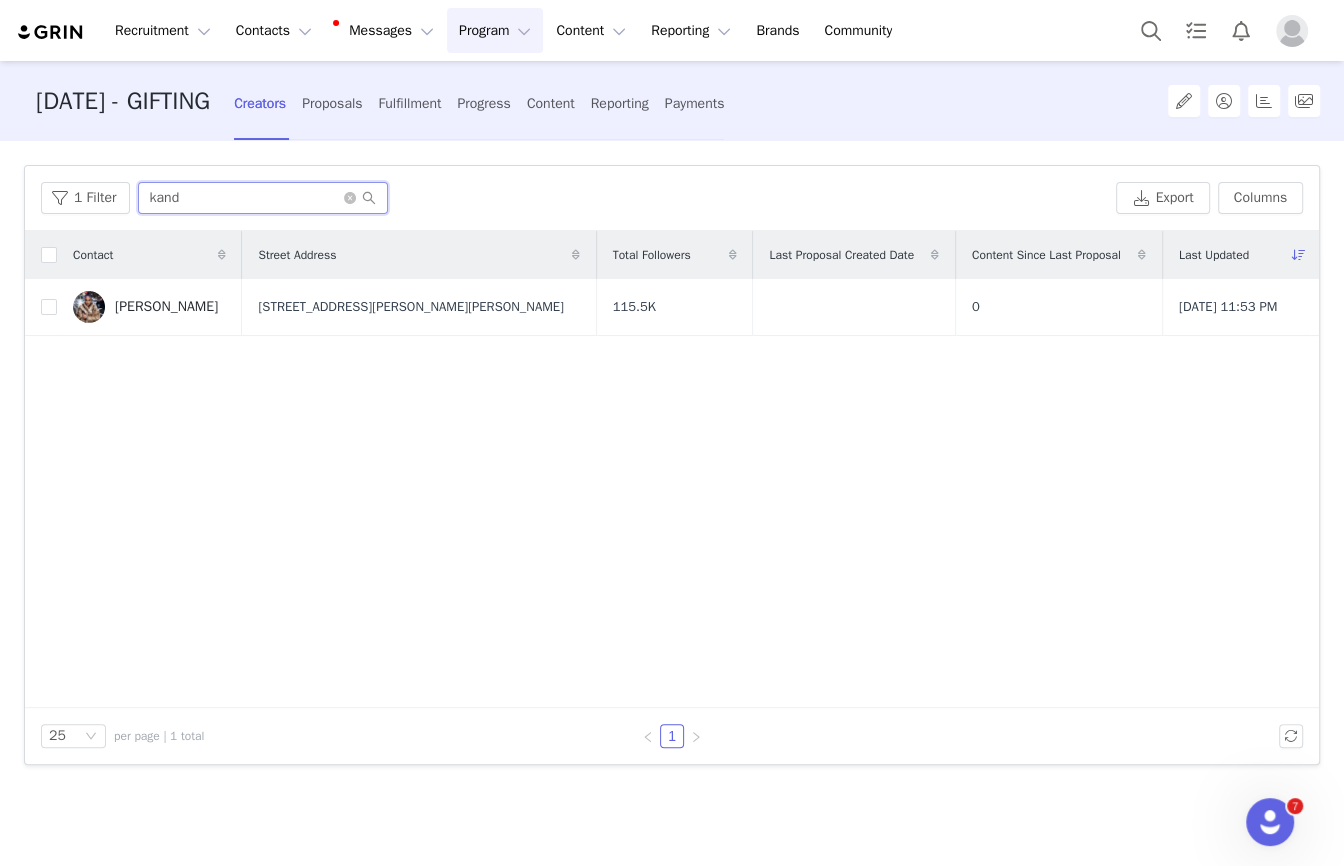 click on "kand" at bounding box center [263, 198] 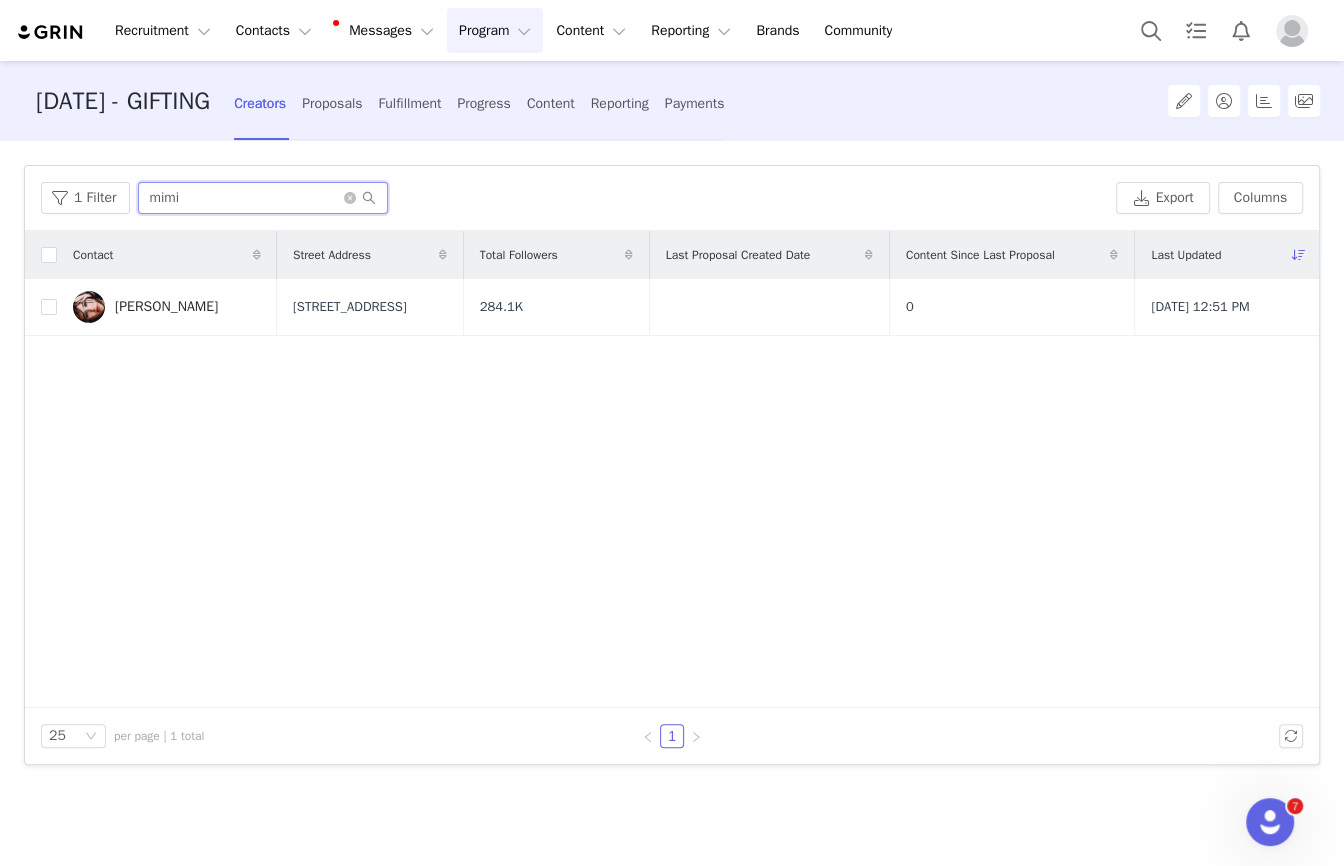 type on "mimi" 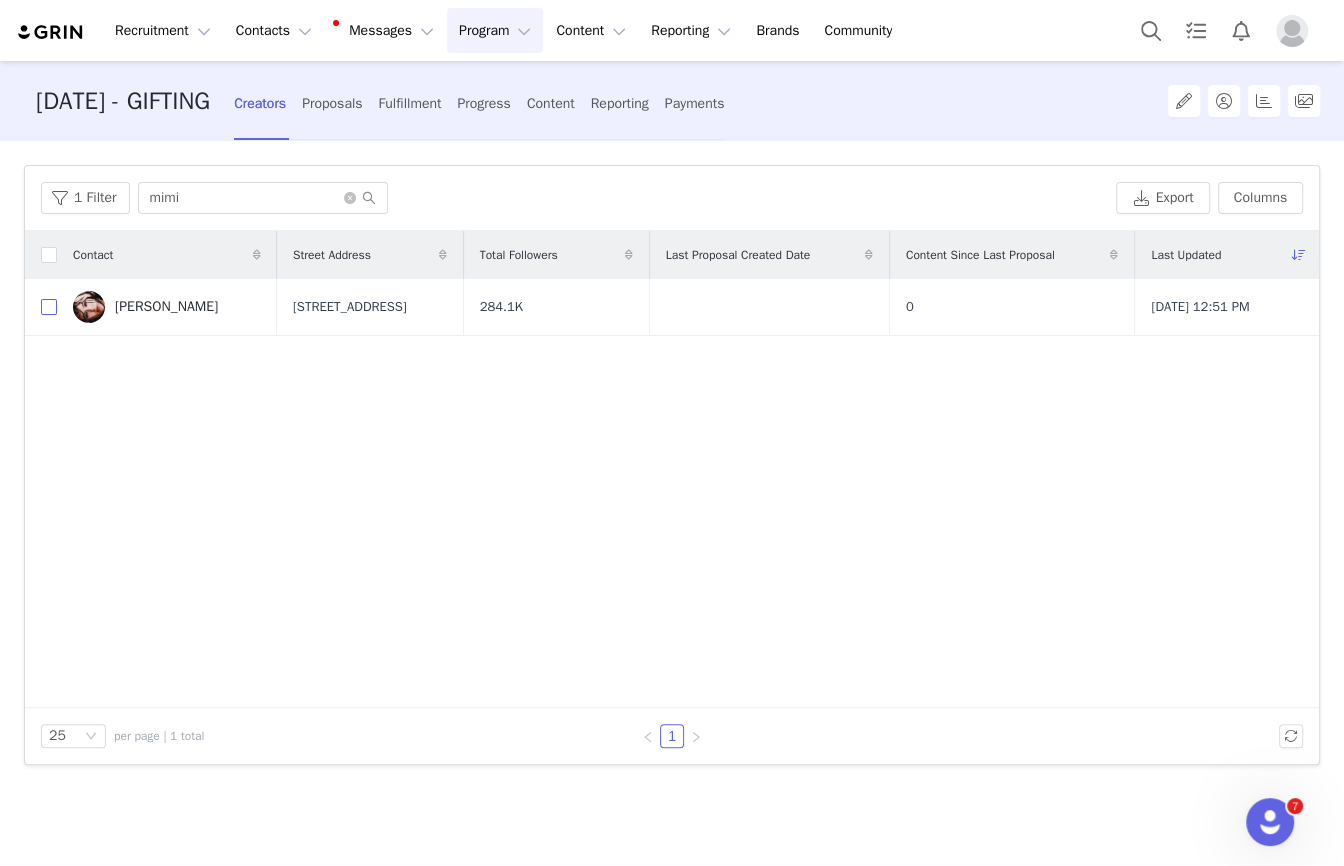 click at bounding box center [49, 307] 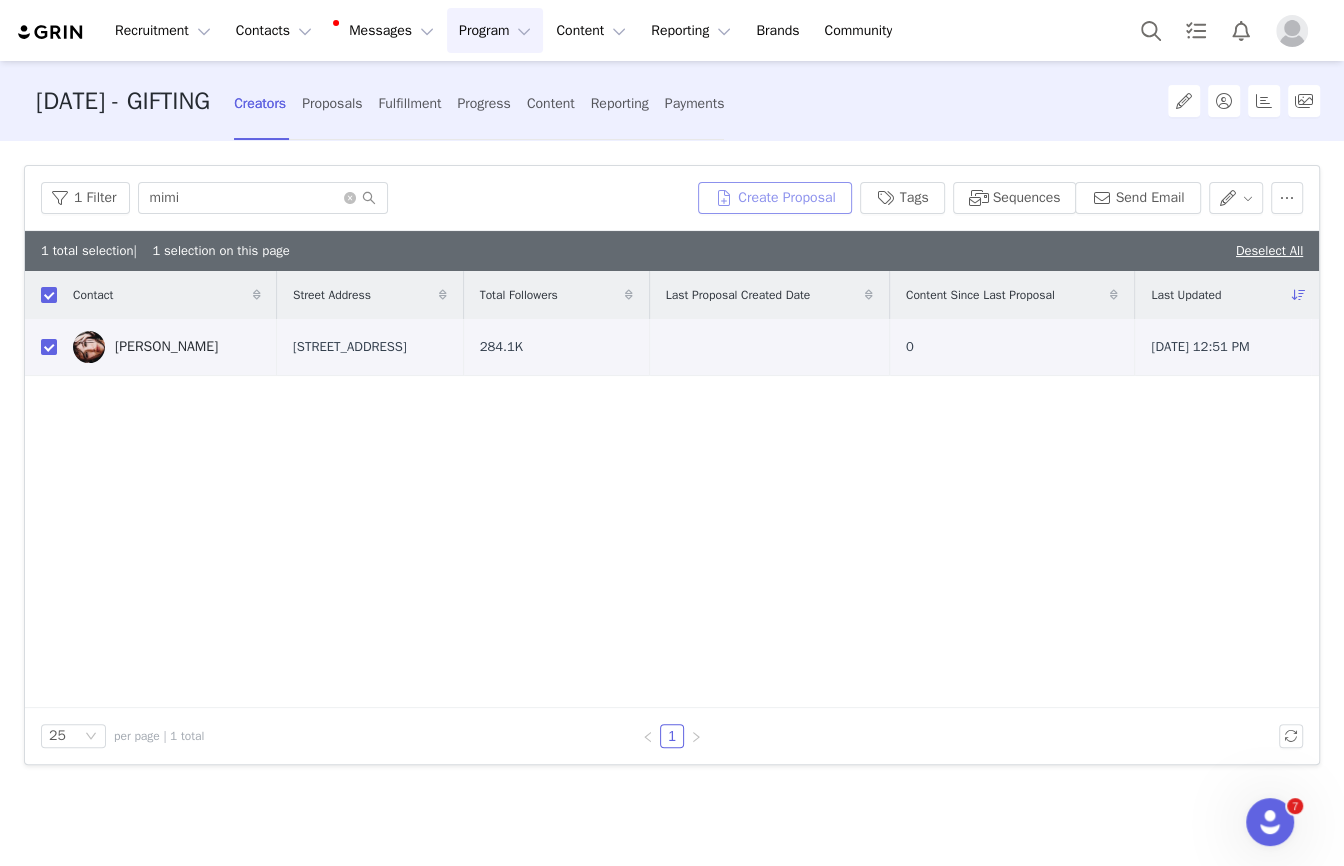 click on "Create Proposal" at bounding box center (775, 198) 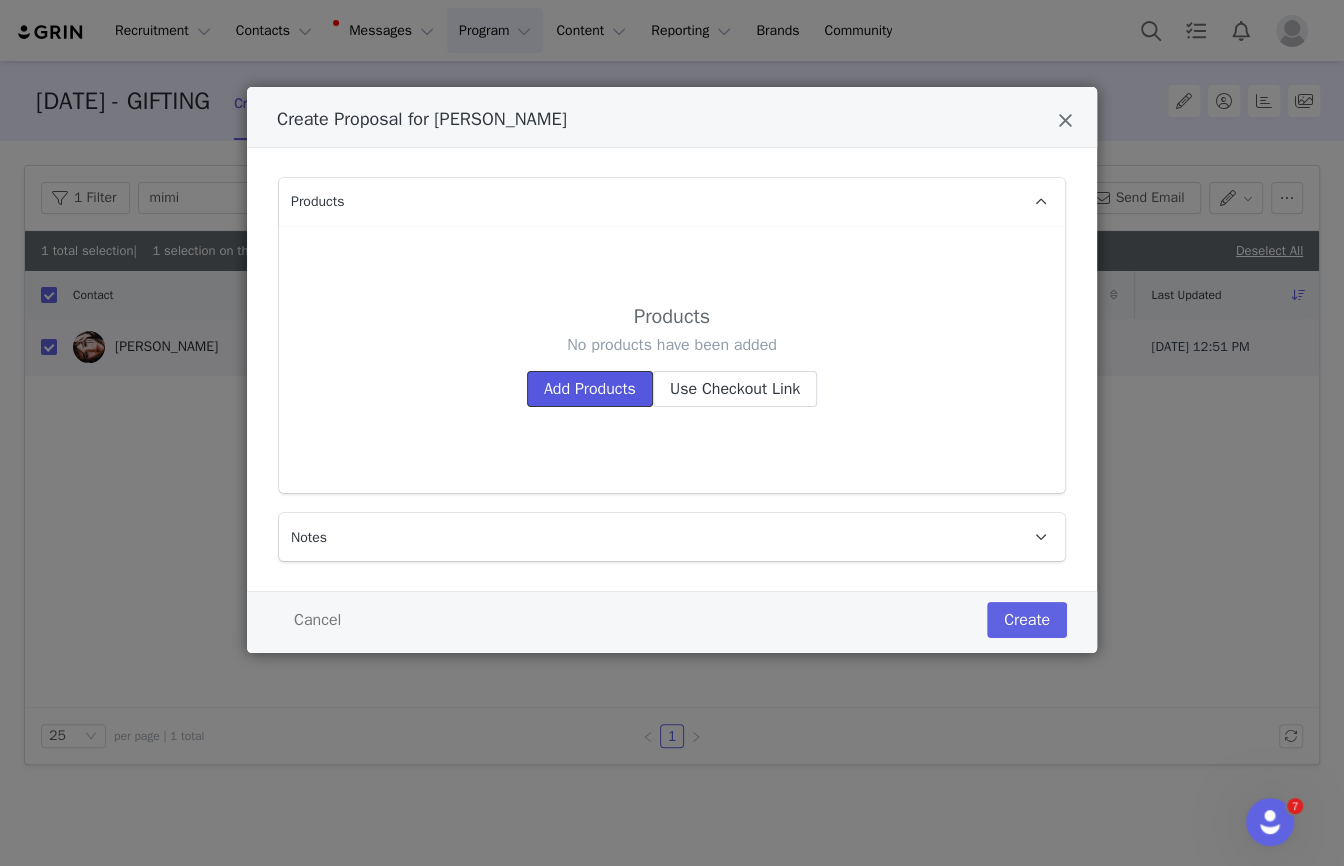 click on "Add Products" at bounding box center [590, 389] 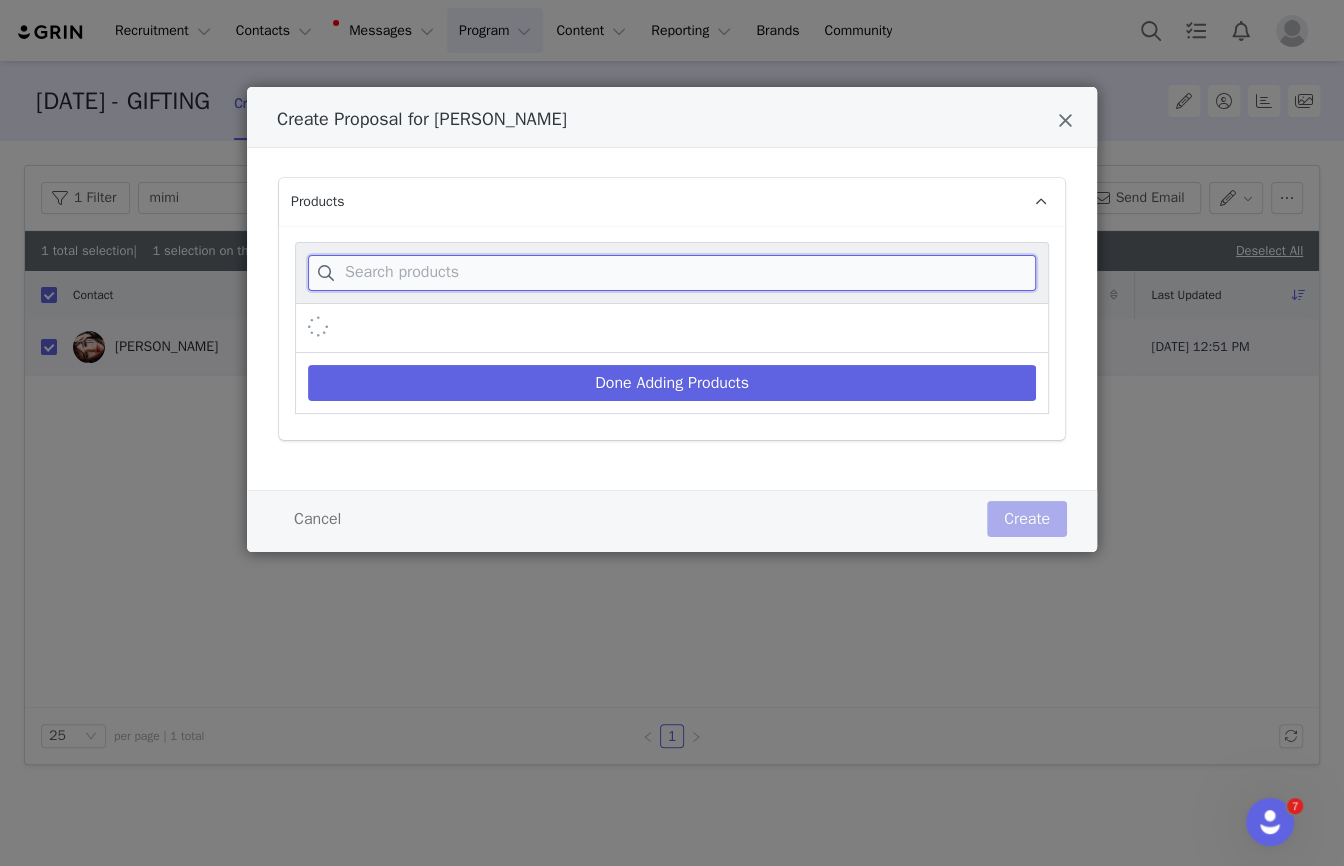 click at bounding box center (672, 273) 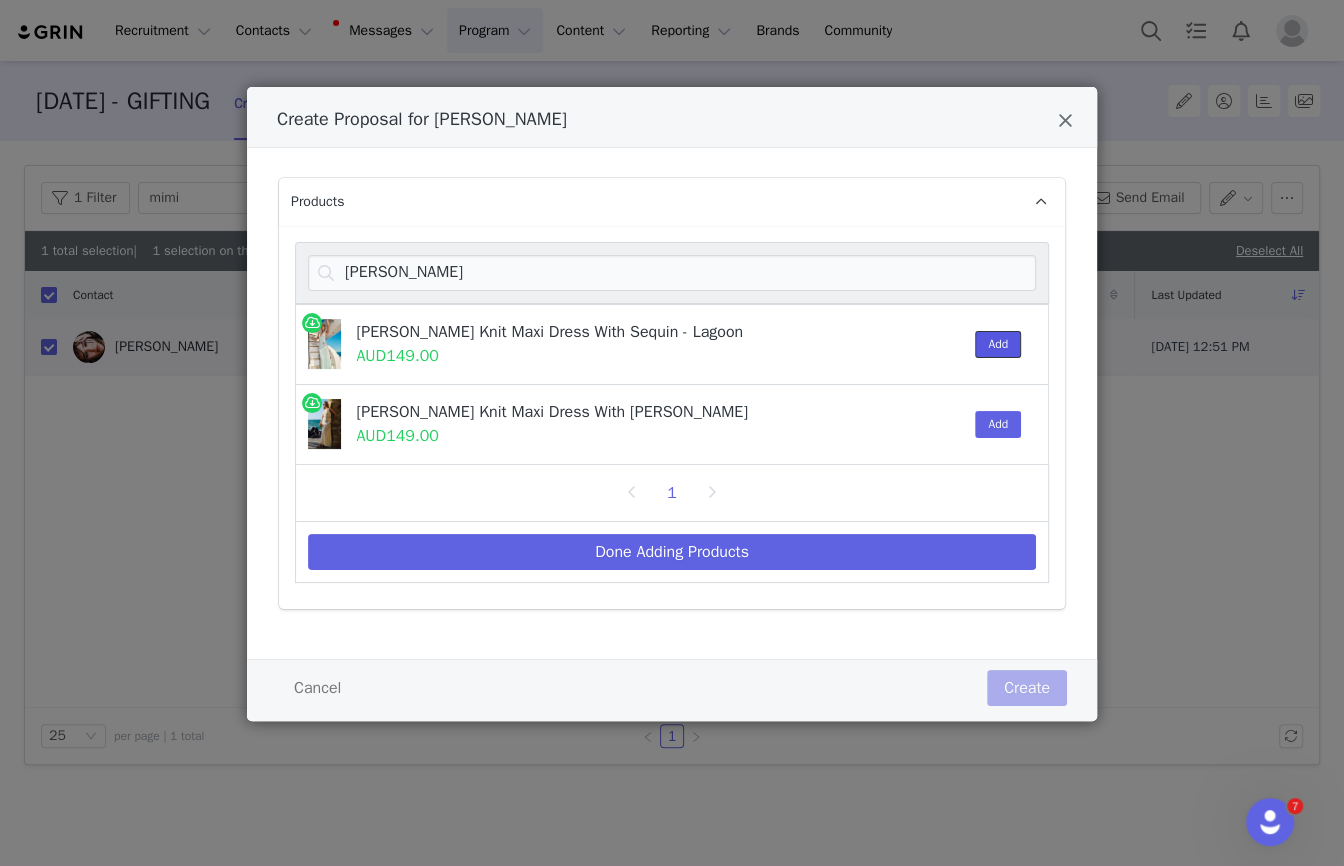 click on "Add" at bounding box center [998, 344] 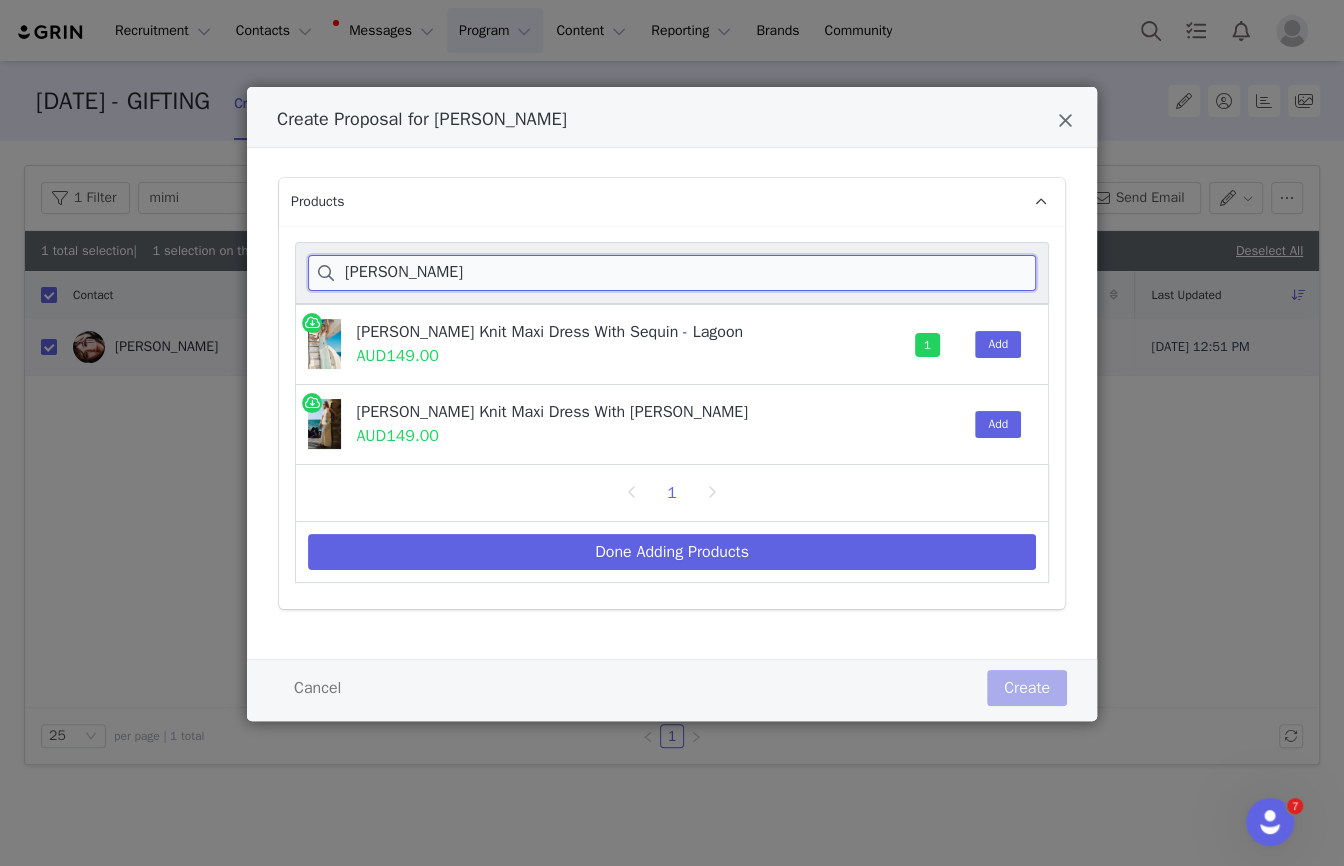 click on "[PERSON_NAME]" at bounding box center [672, 273] 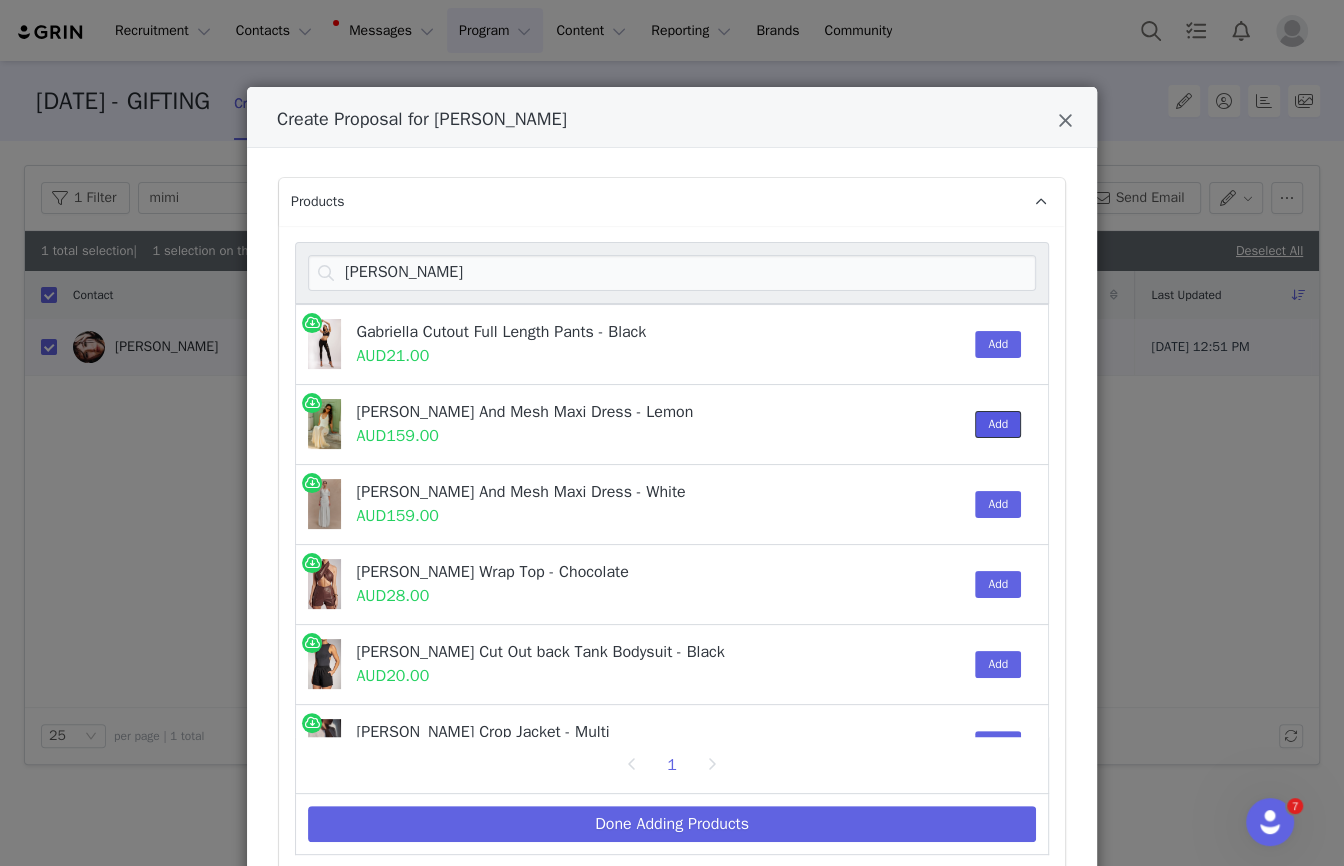 click on "Add" at bounding box center (998, 424) 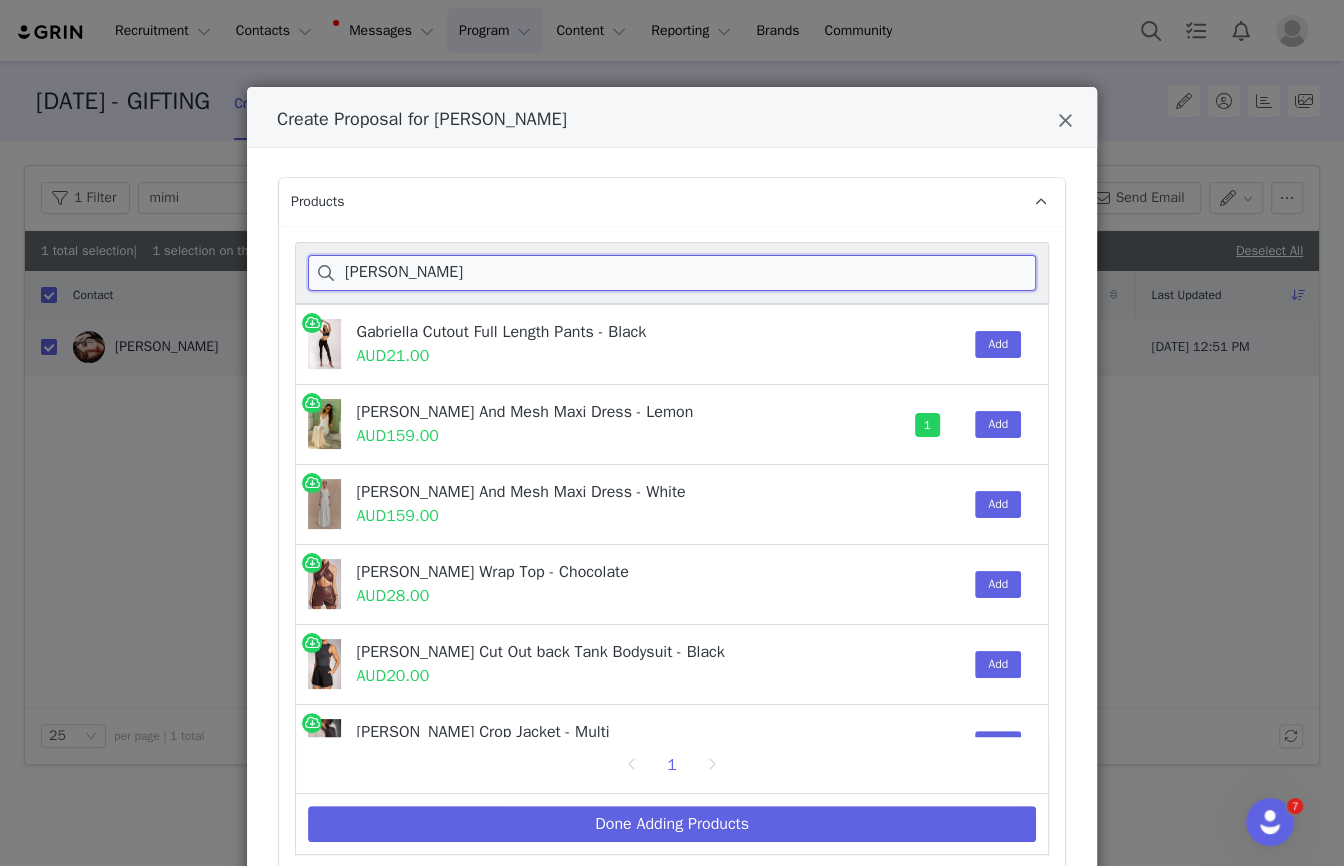 click on "[PERSON_NAME]" at bounding box center [672, 273] 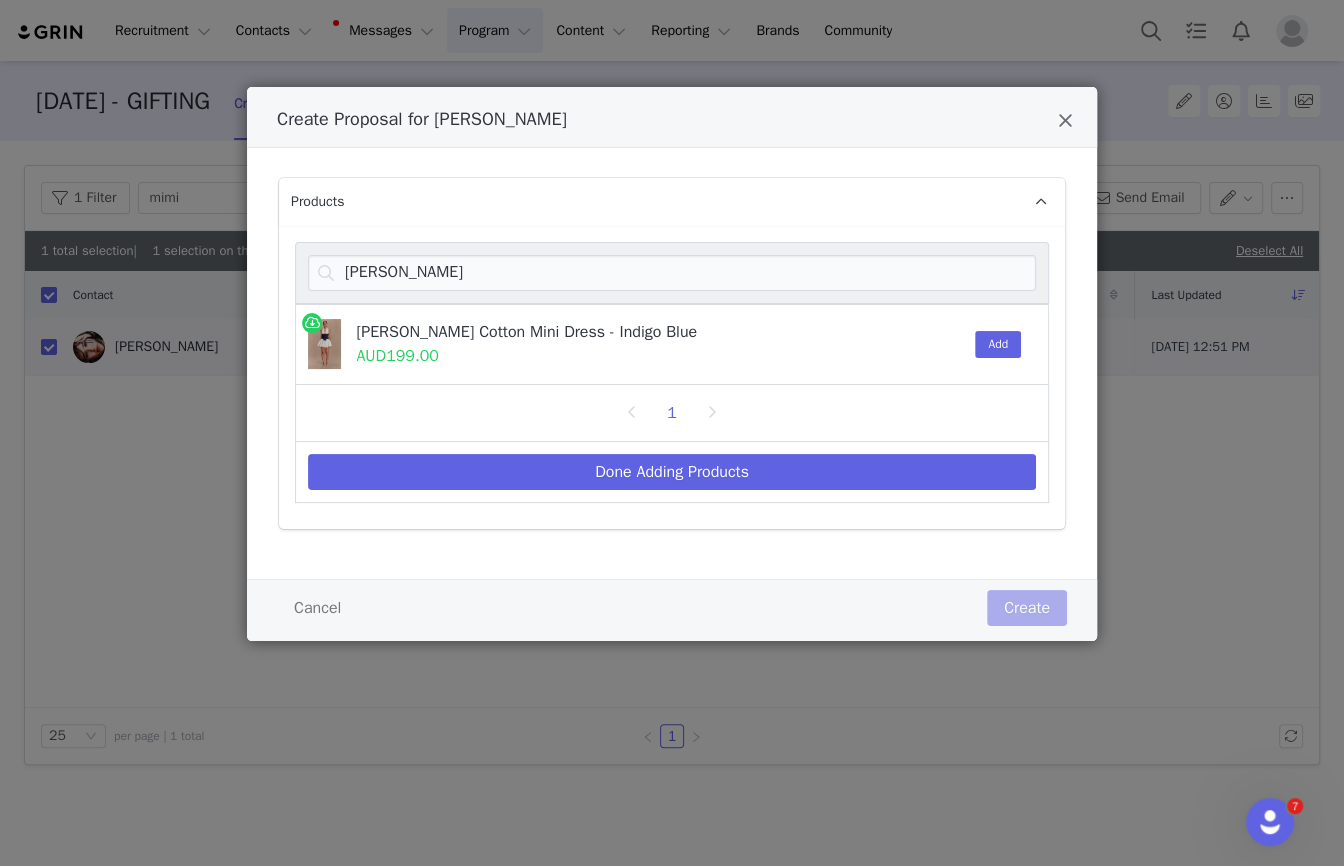 click on "[PERSON_NAME] Cotton Mini Dress - Indigo Blue AUD199.00 Add" at bounding box center (672, 344) 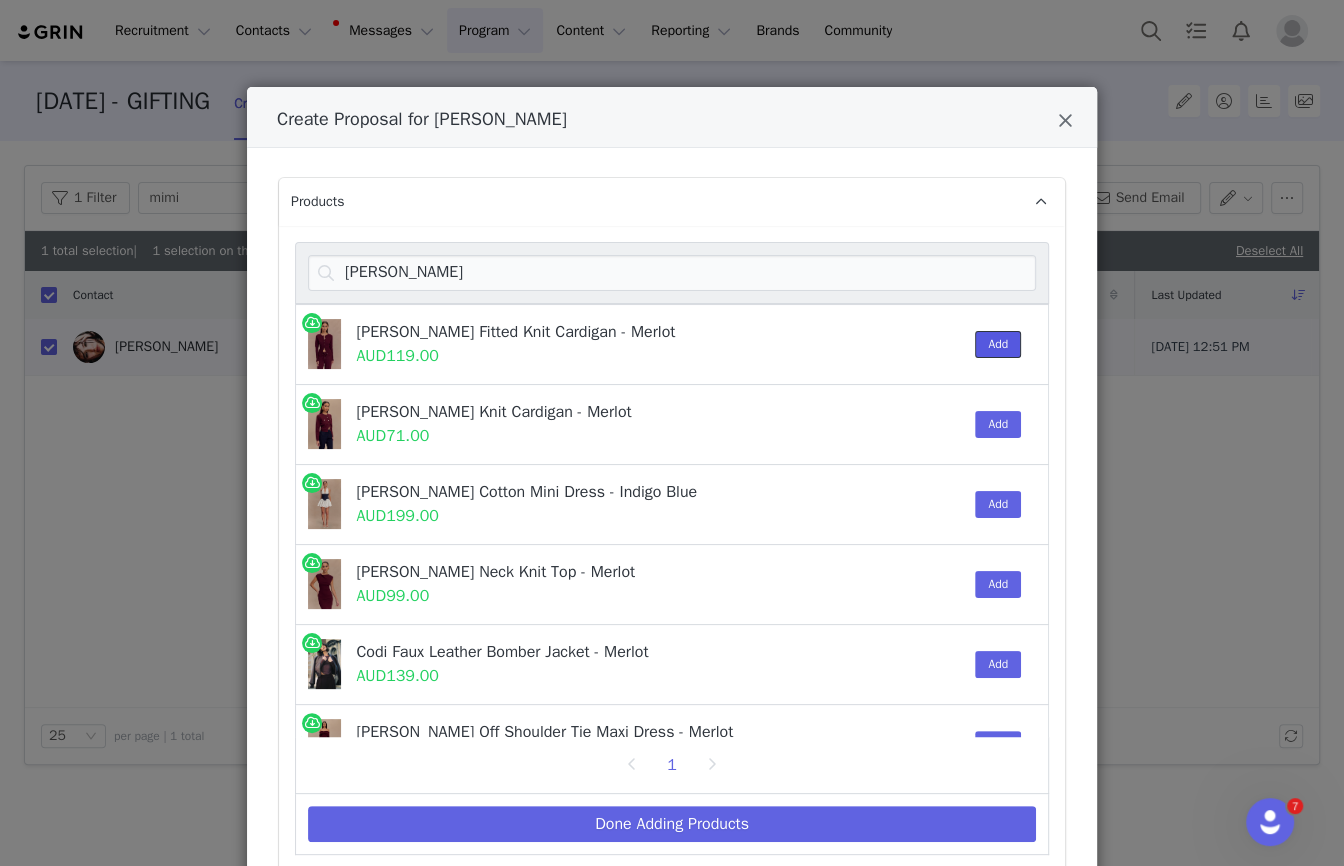 click on "Add" at bounding box center (998, 344) 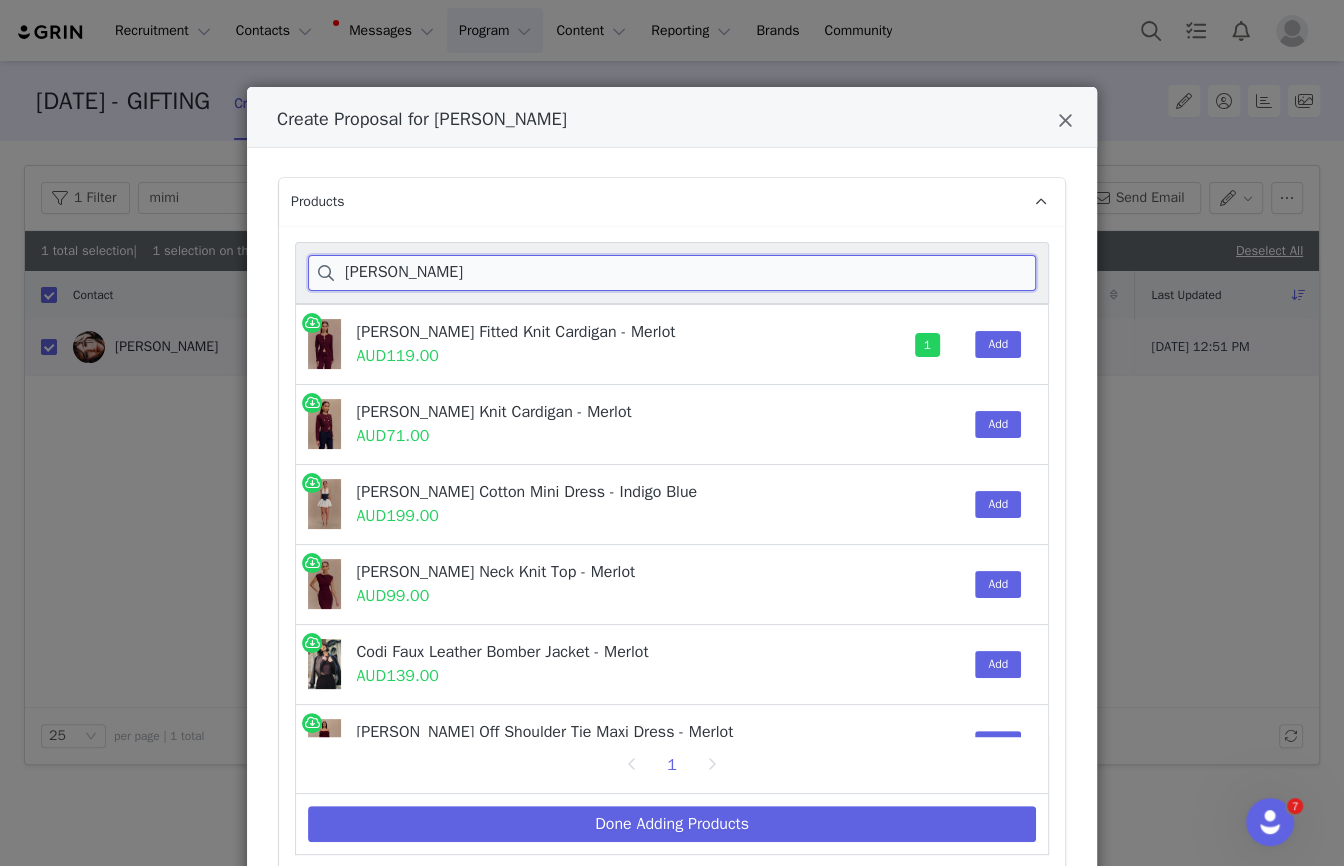 click on "[PERSON_NAME]" at bounding box center (672, 273) 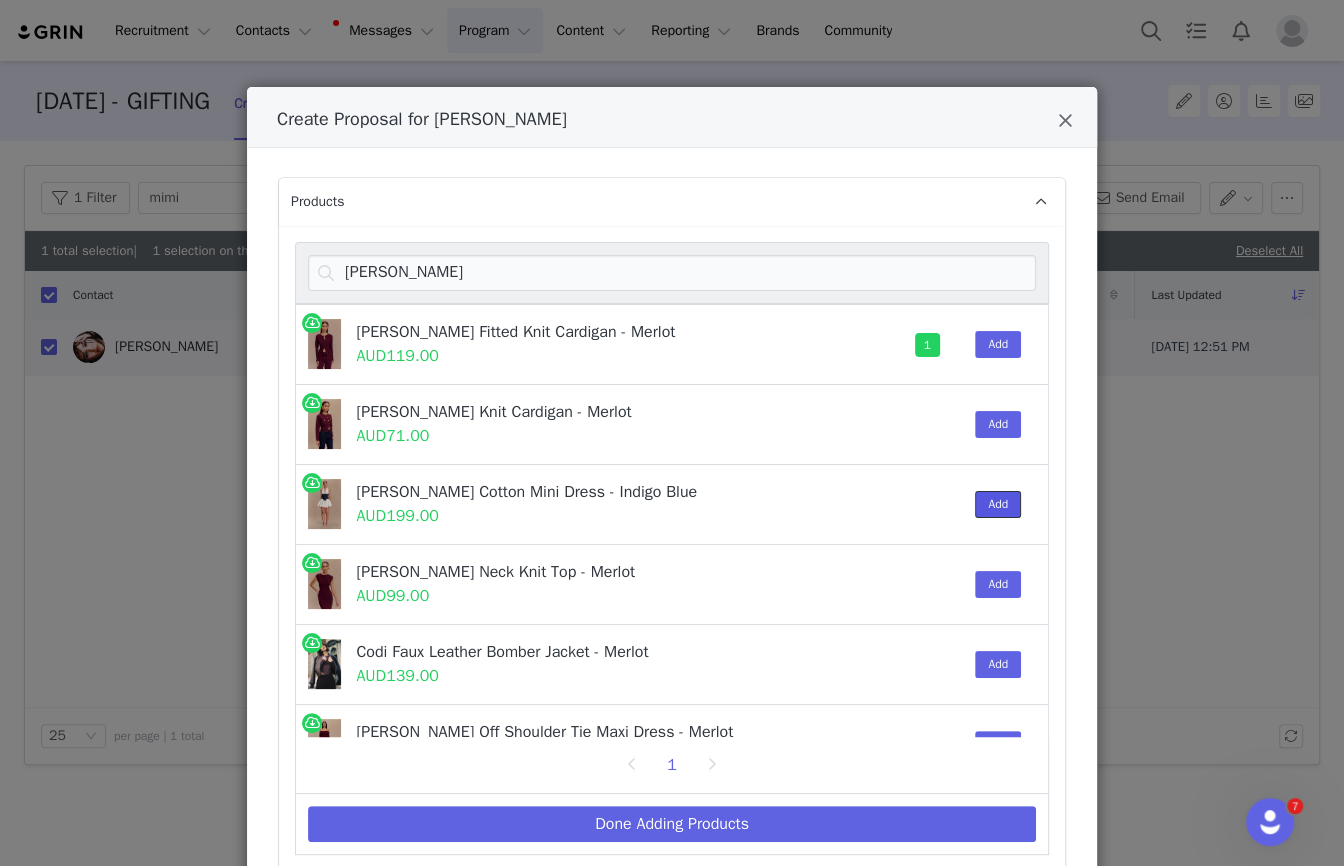 click on "Add" at bounding box center (998, 504) 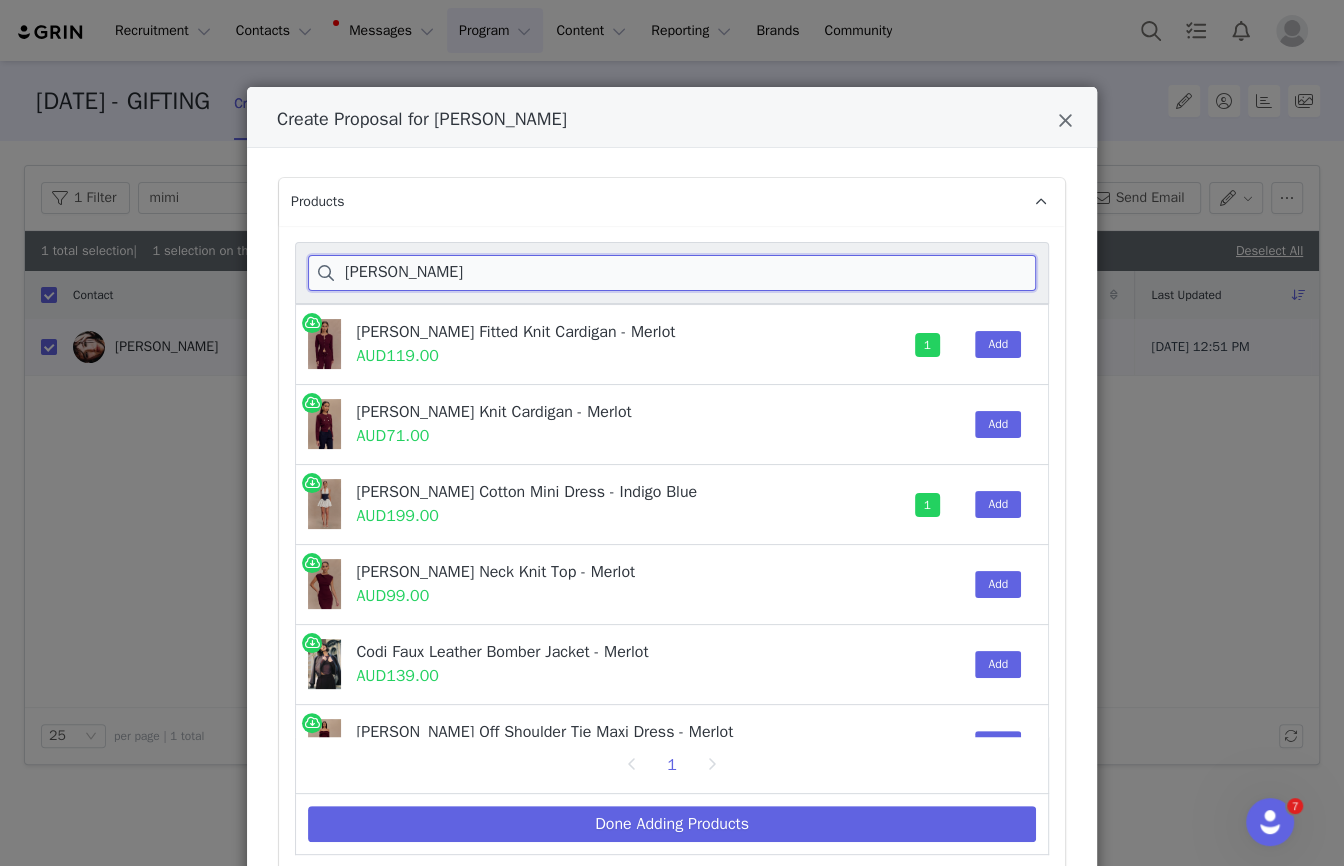 click on "[PERSON_NAME]" at bounding box center (672, 273) 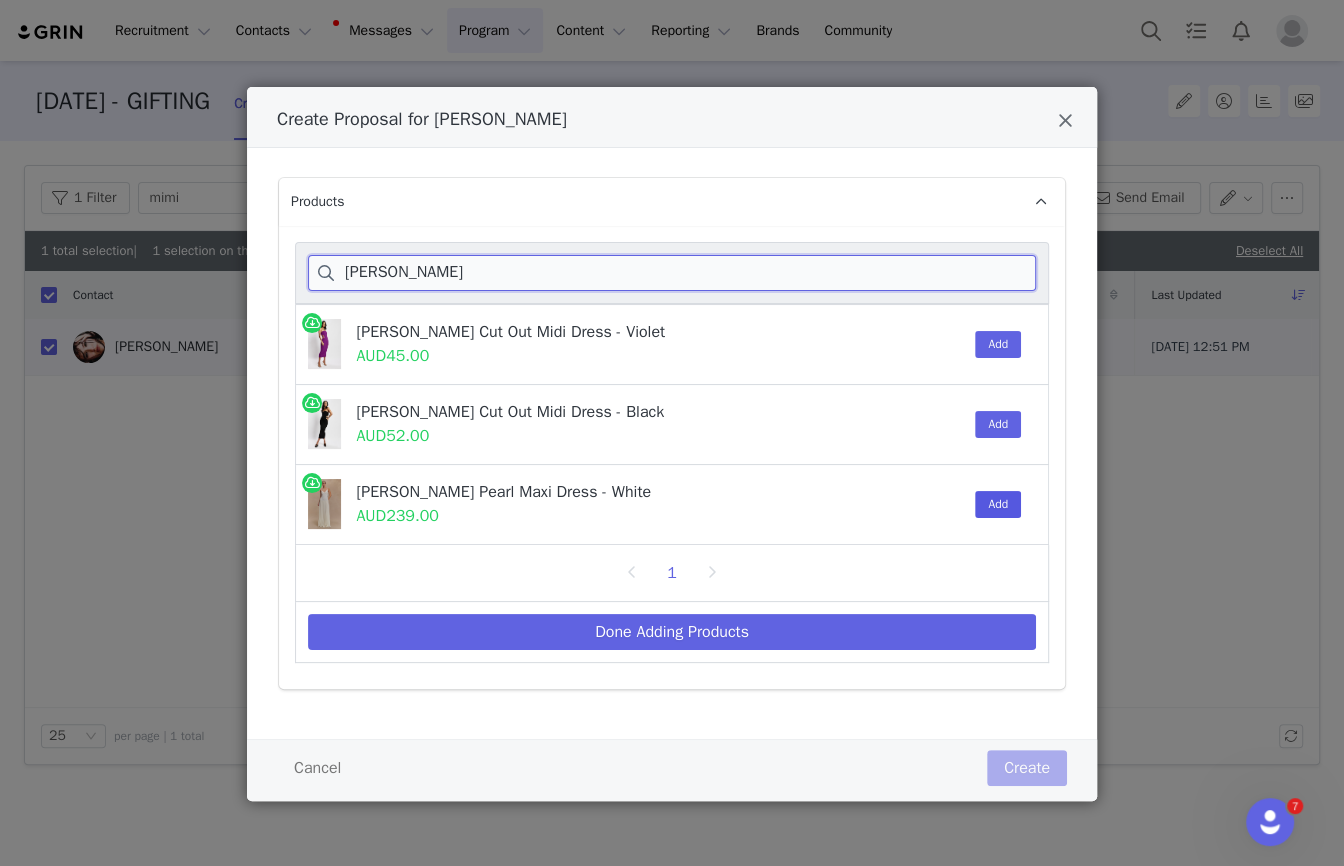 type on "[PERSON_NAME]" 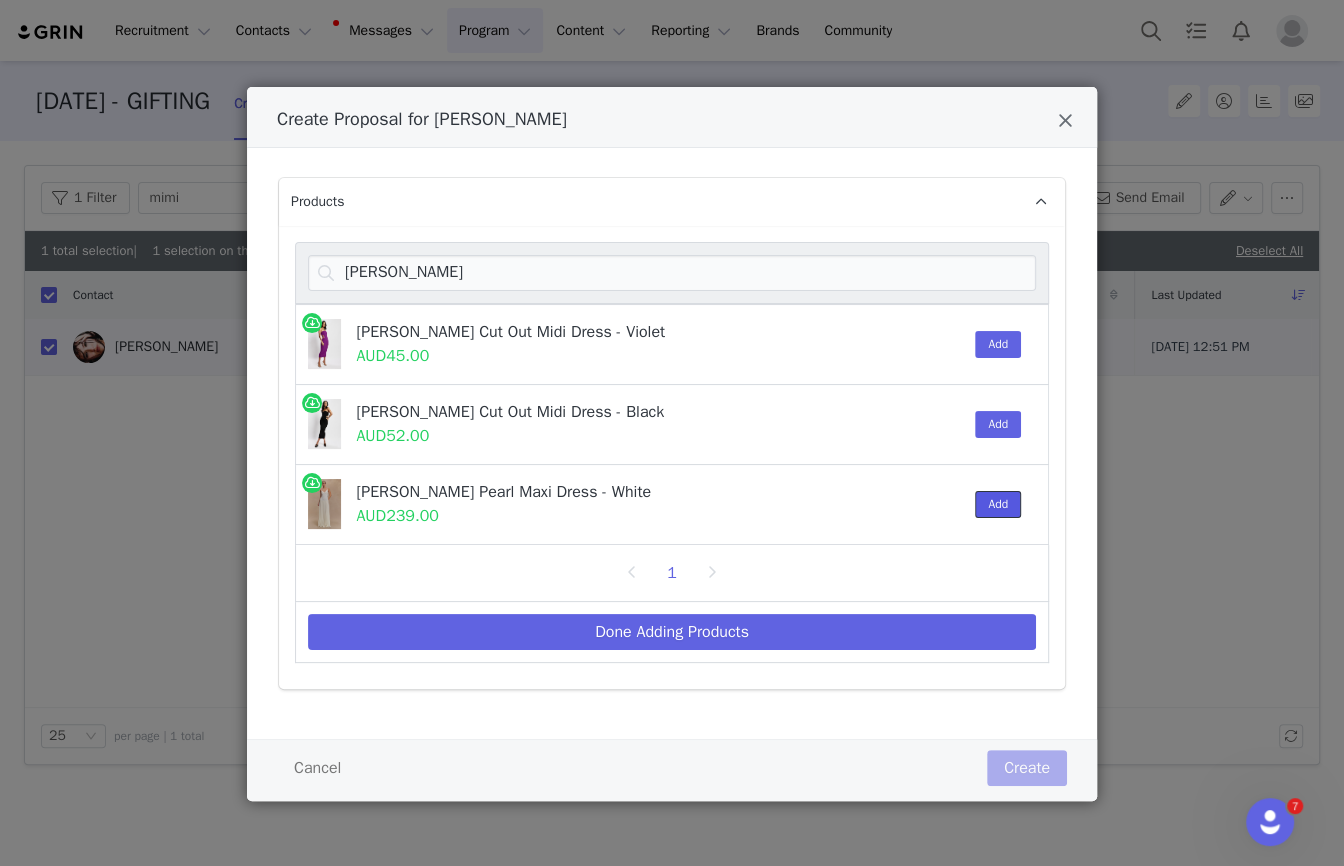 click on "Add" at bounding box center (998, 504) 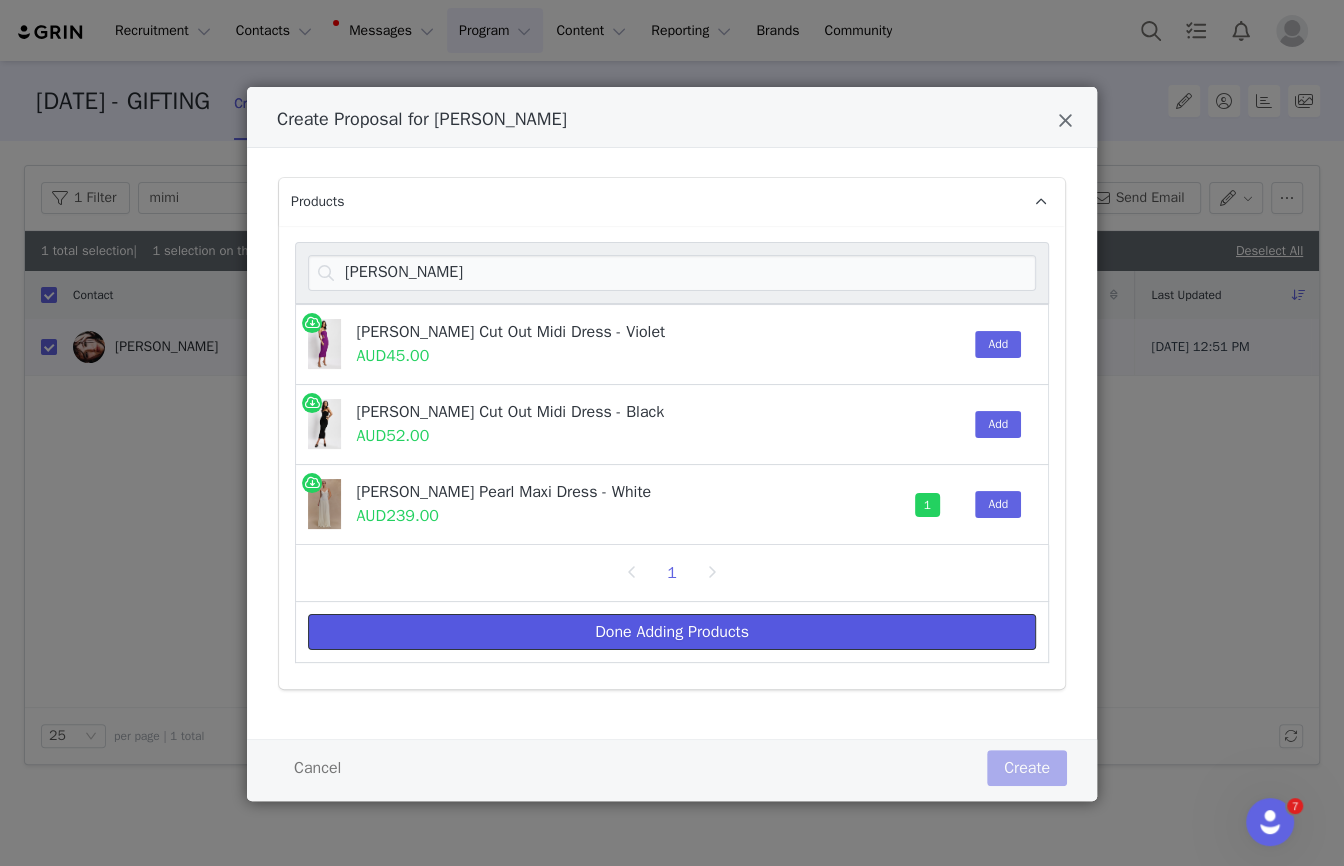 click on "Done Adding Products" at bounding box center (672, 632) 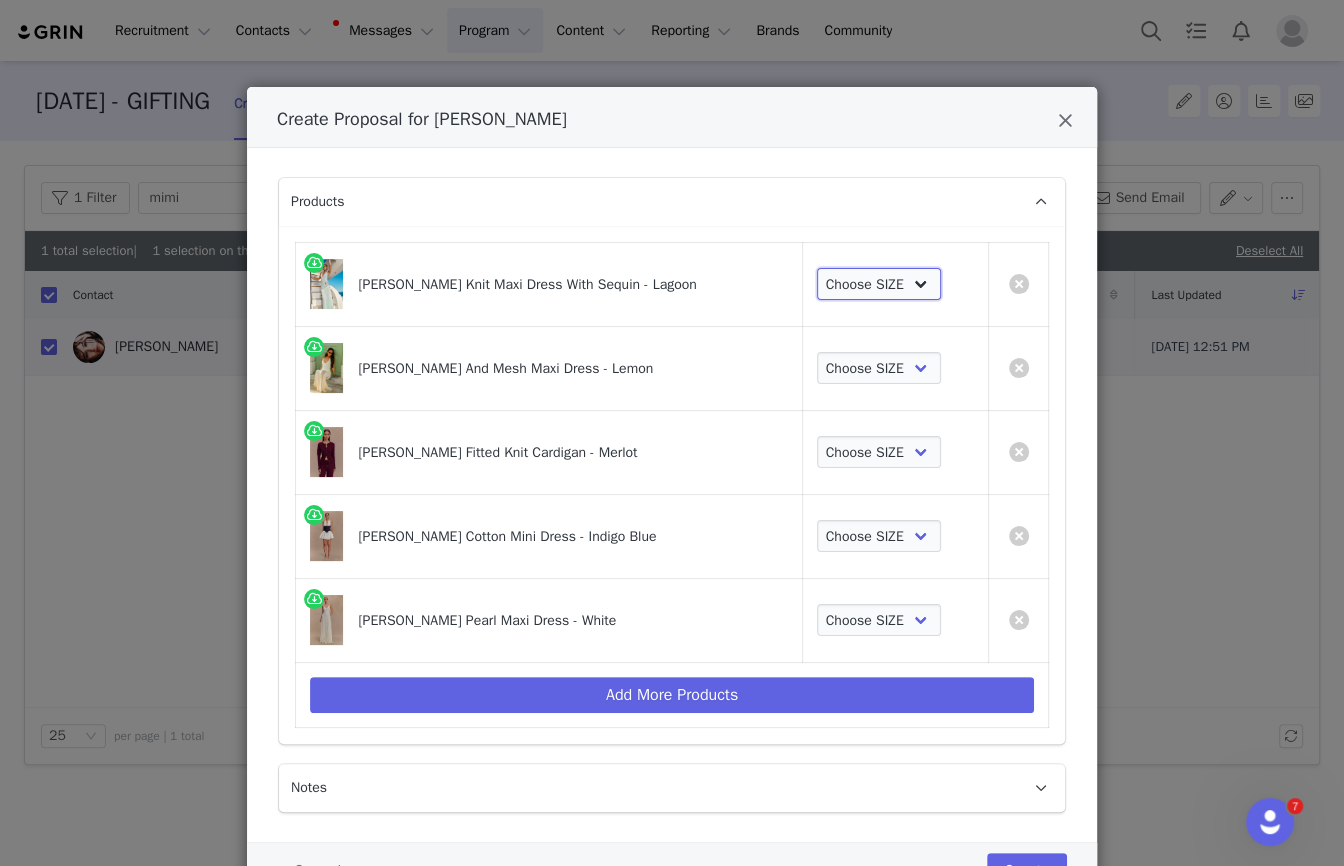 click on "Choose SIZE  XS   S   M   L   XL   XXL" at bounding box center (879, 284) 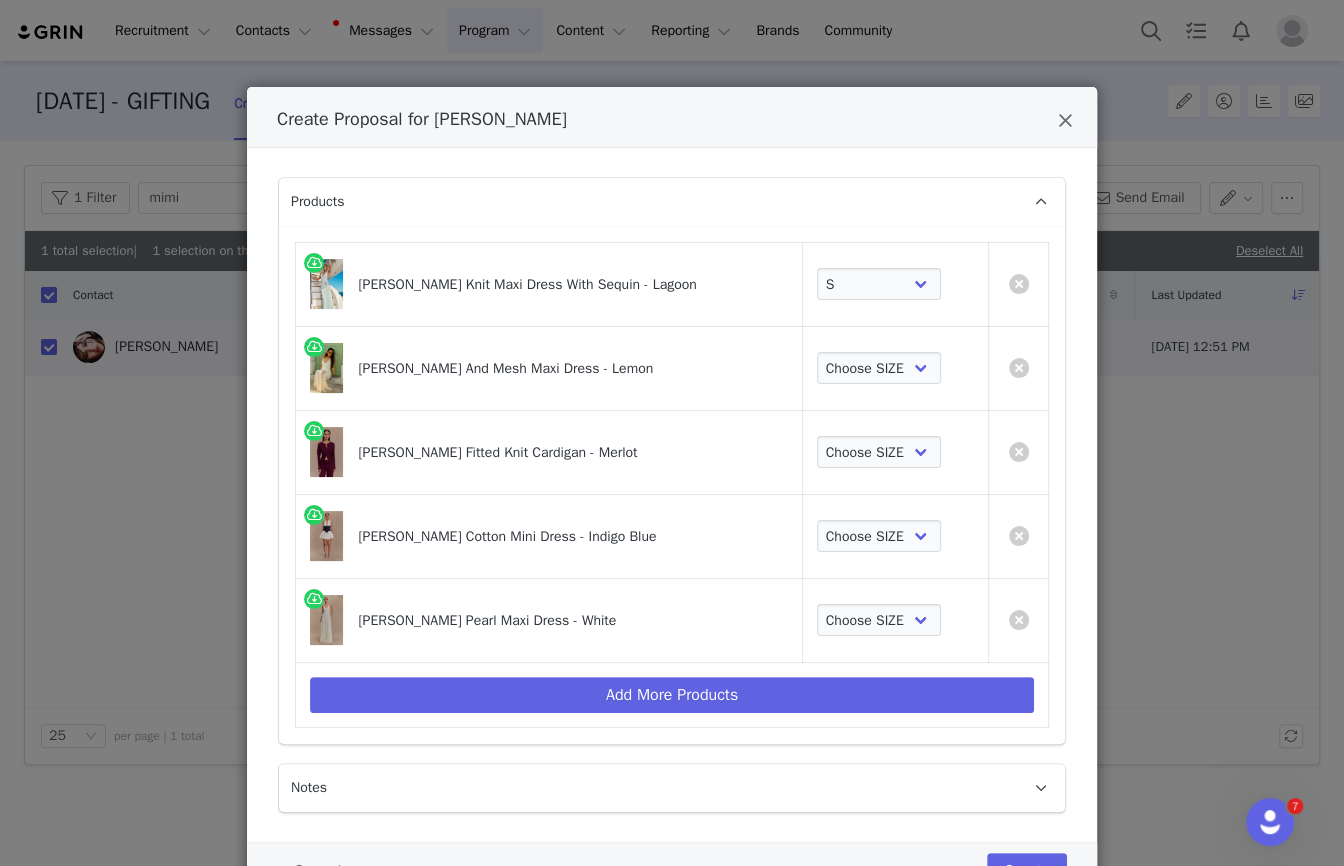 click on "Choose SIZE  XXS   XS   S   M   L   XL   XXL   3XL" at bounding box center [895, 368] 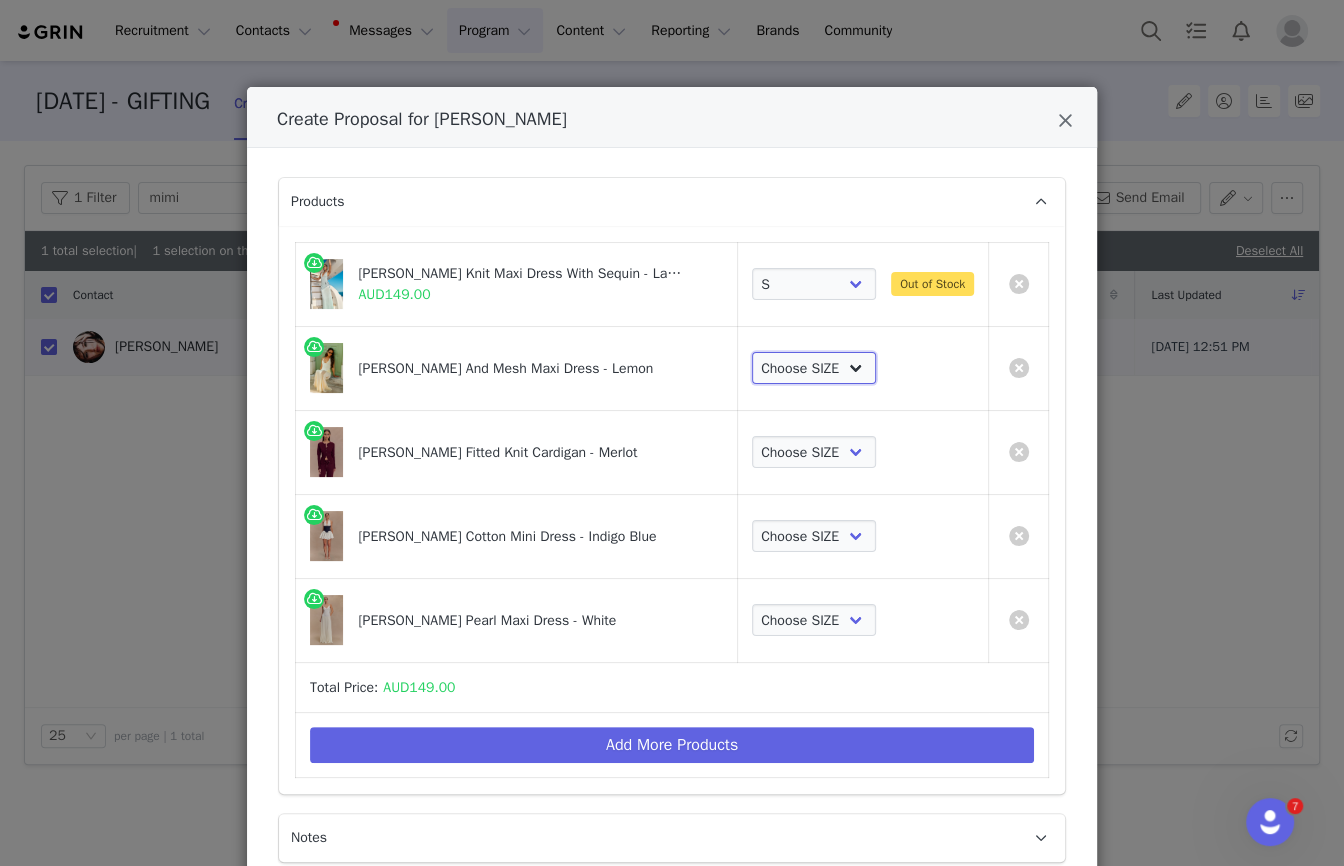 click on "Choose SIZE  XXS   XS   S   M   L   XL   XXL   3XL" at bounding box center (814, 368) 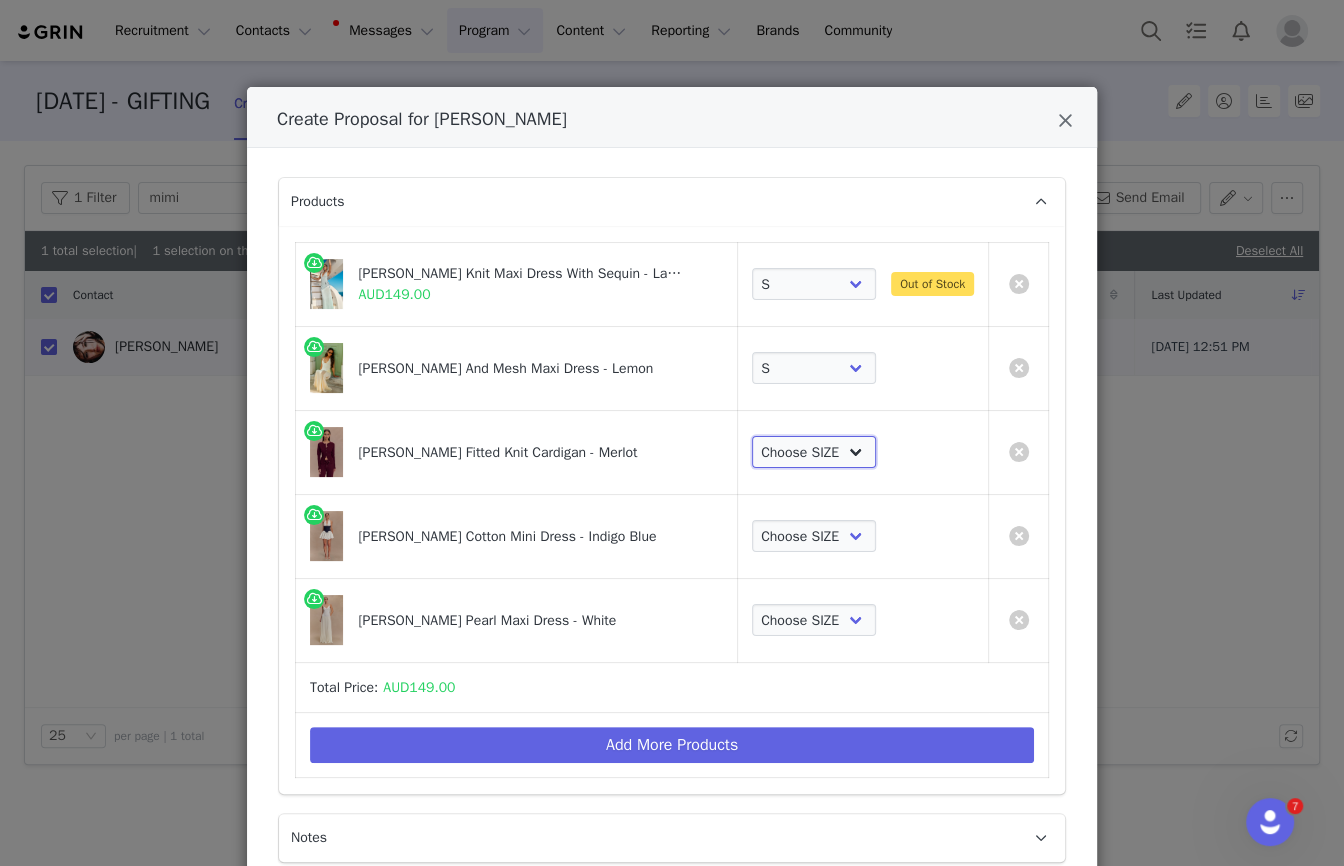 click on "Choose SIZE  XXS   XS   S   M   L   XL   XXL   3XL" at bounding box center [814, 452] 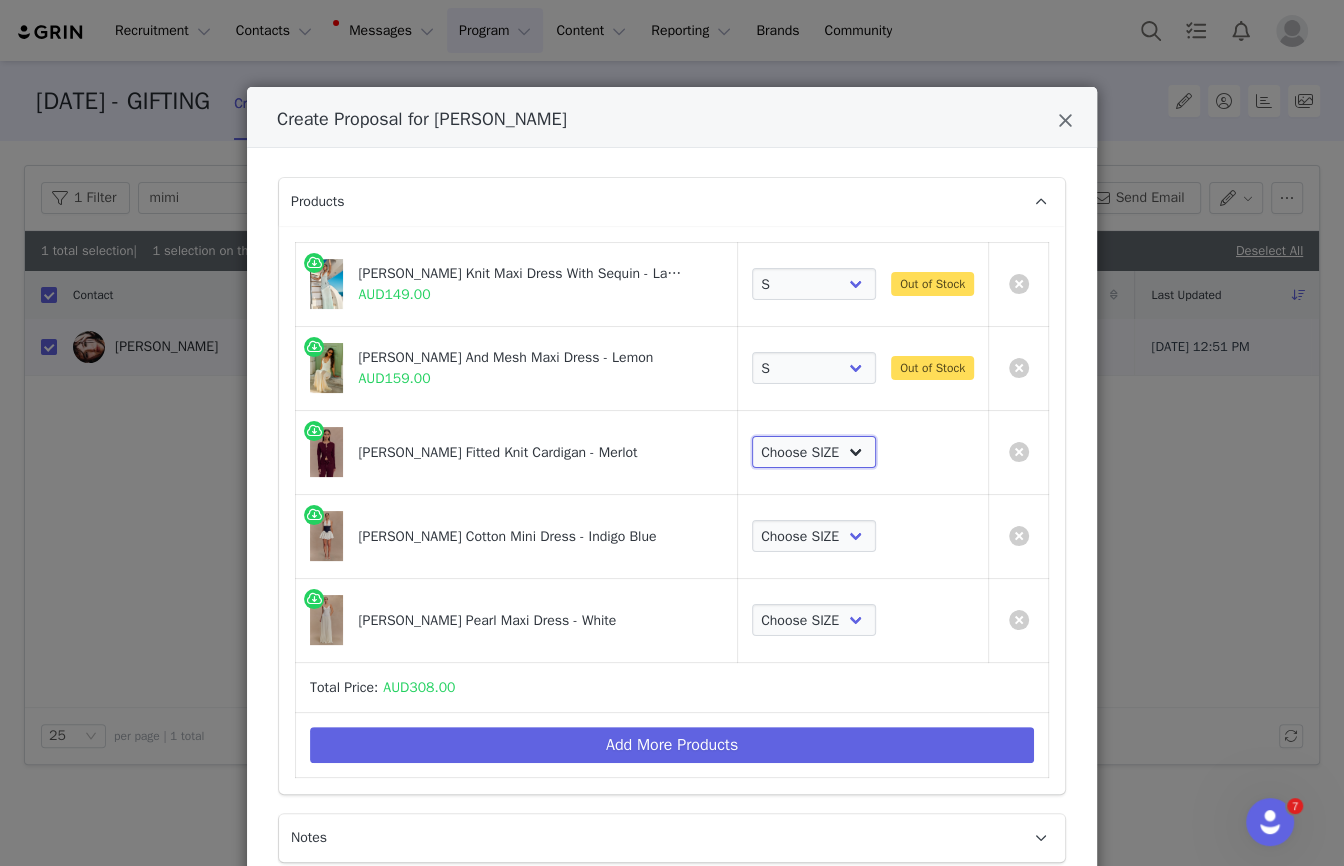 select on "26453921" 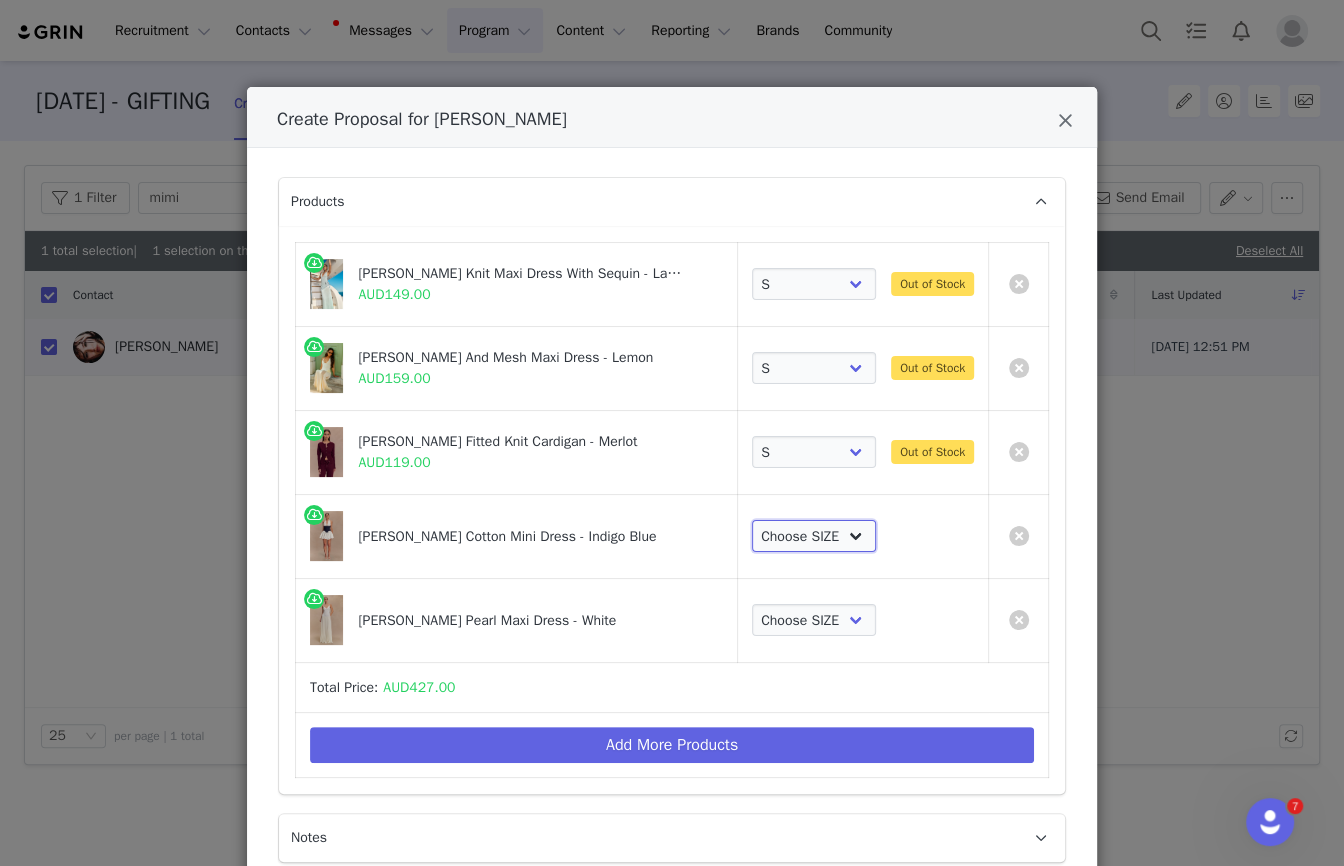 click on "Choose SIZE  XXS   XS   S   M   L   XL   XXL   3XL" at bounding box center (814, 536) 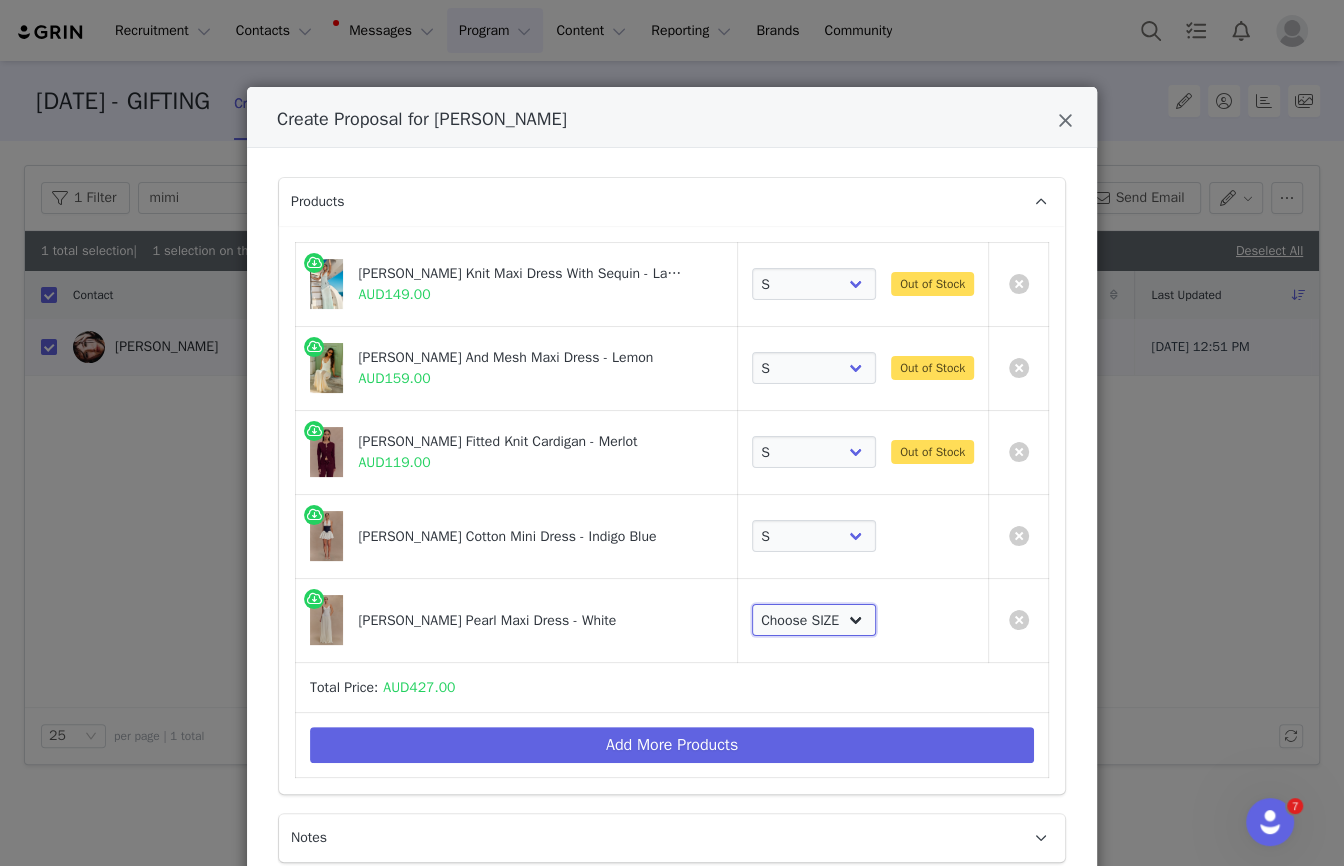 drag, startPoint x: 793, startPoint y: 544, endPoint x: 790, endPoint y: 620, distance: 76.05919 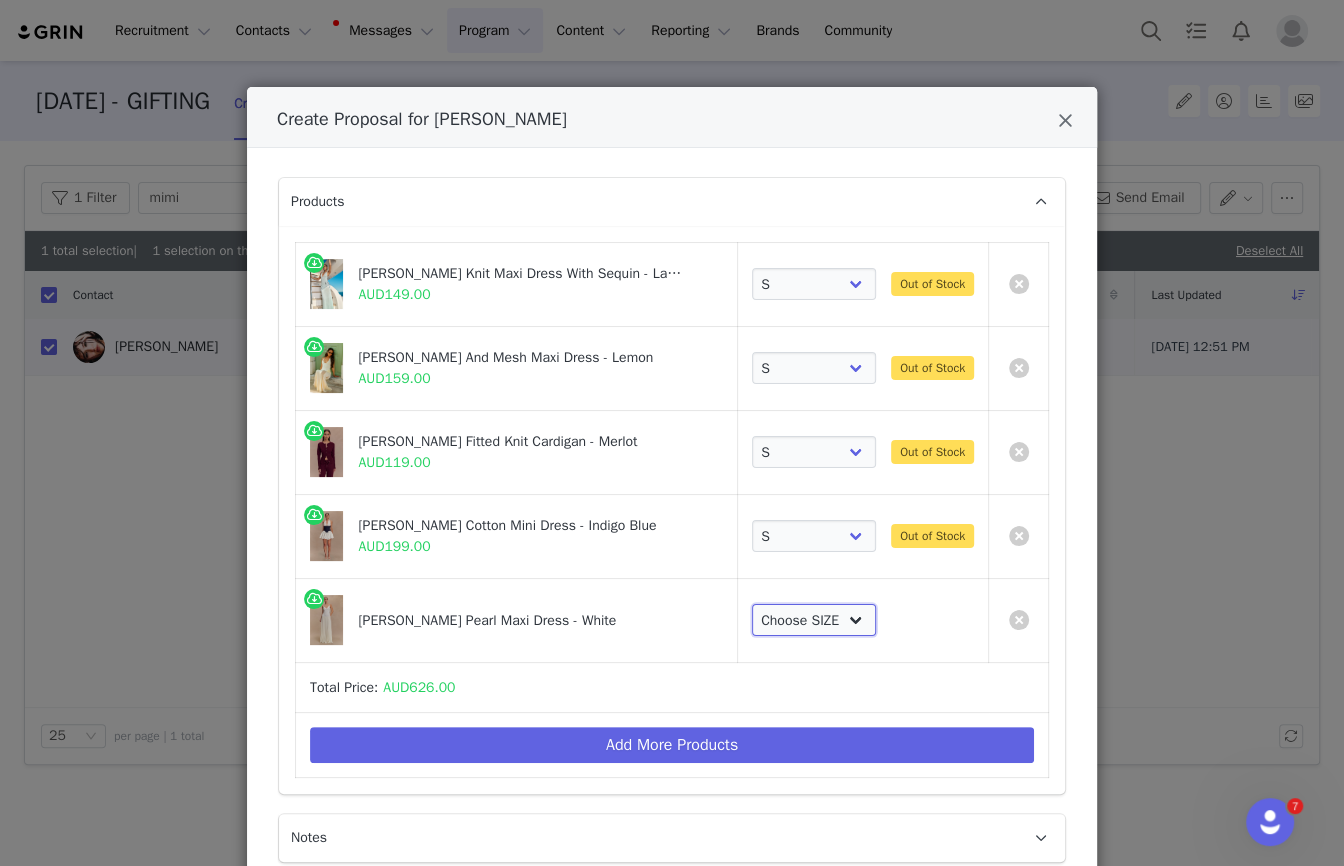 select on "26375559" 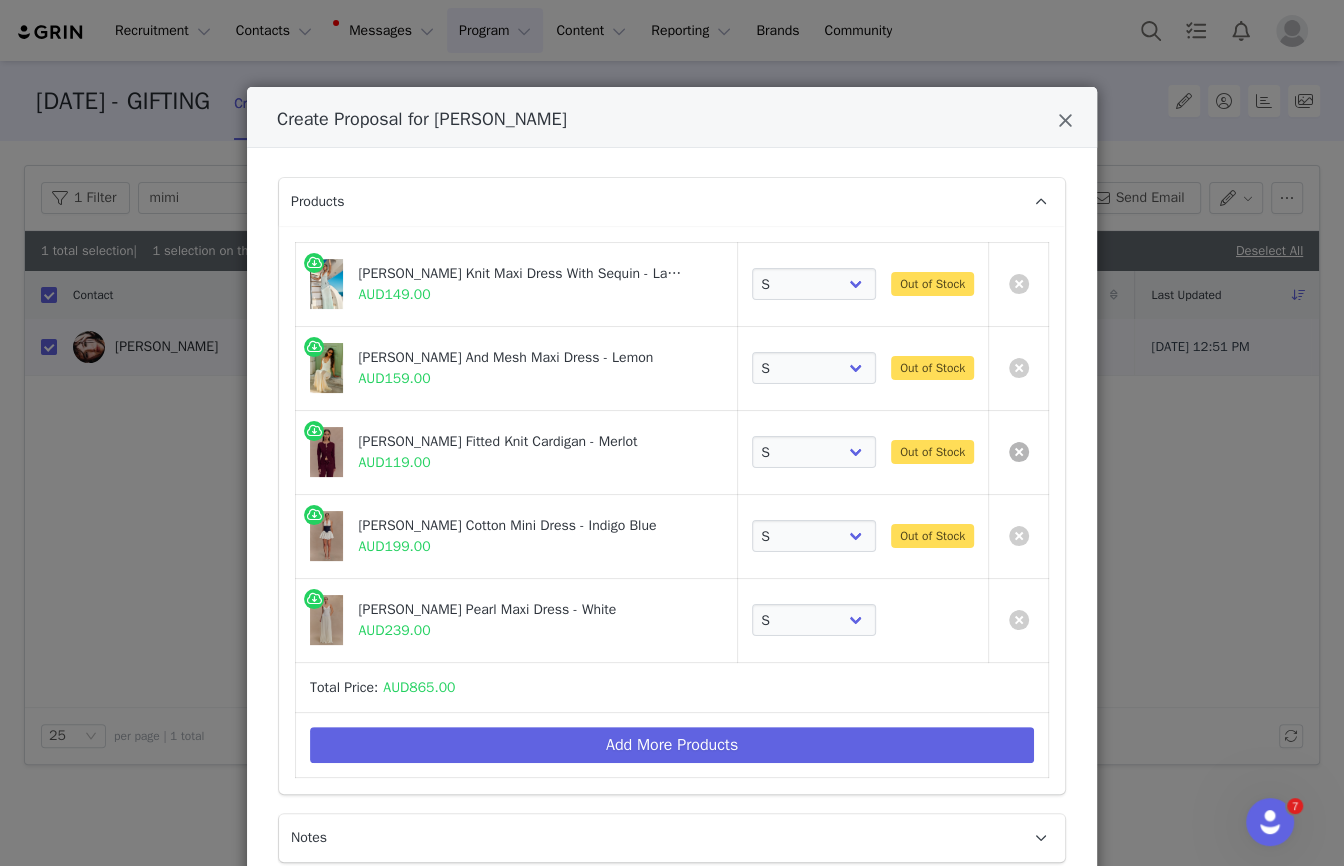 click at bounding box center [1019, 452] 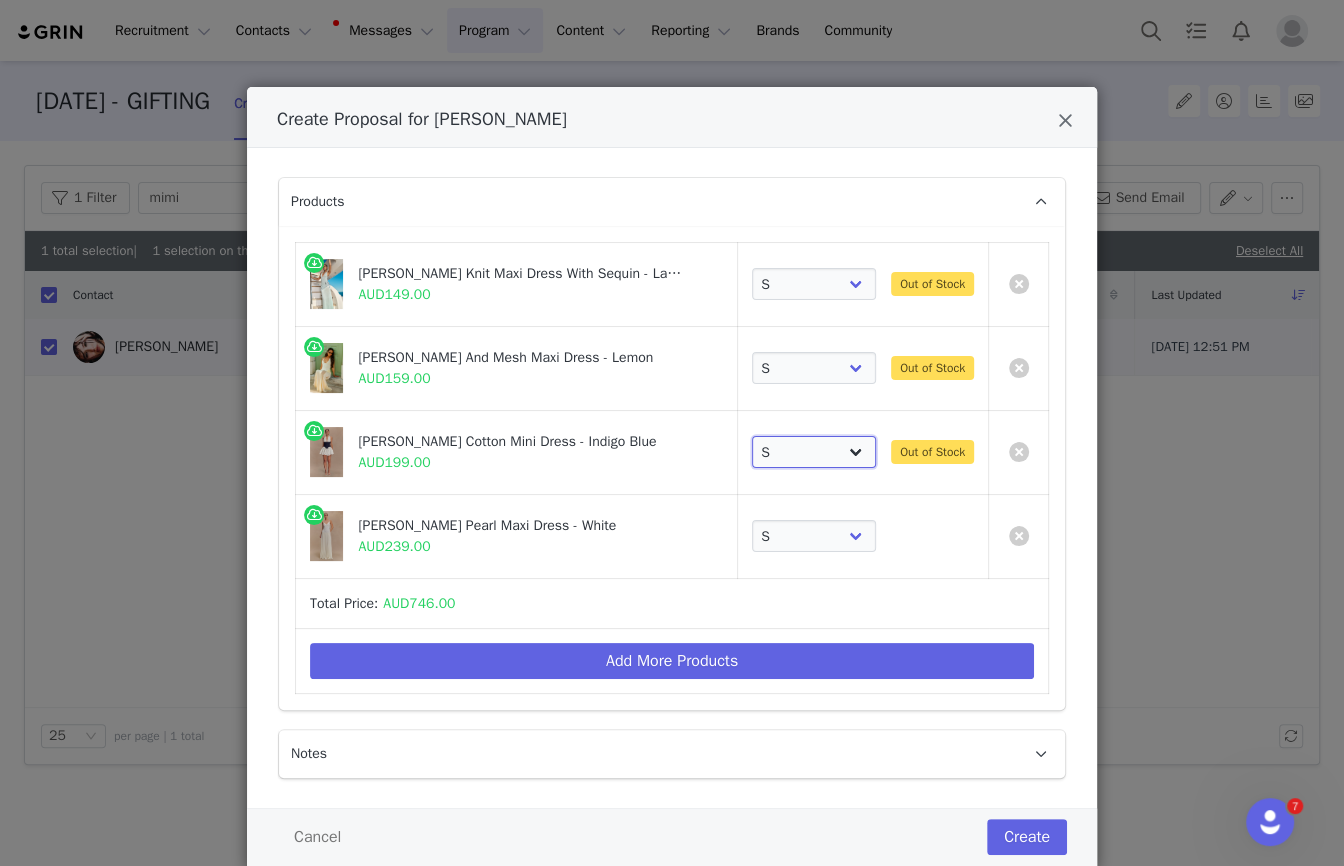 click on "Choose SIZE  XXS   XS   S   M   L   XL   XXL   3XL" at bounding box center [814, 452] 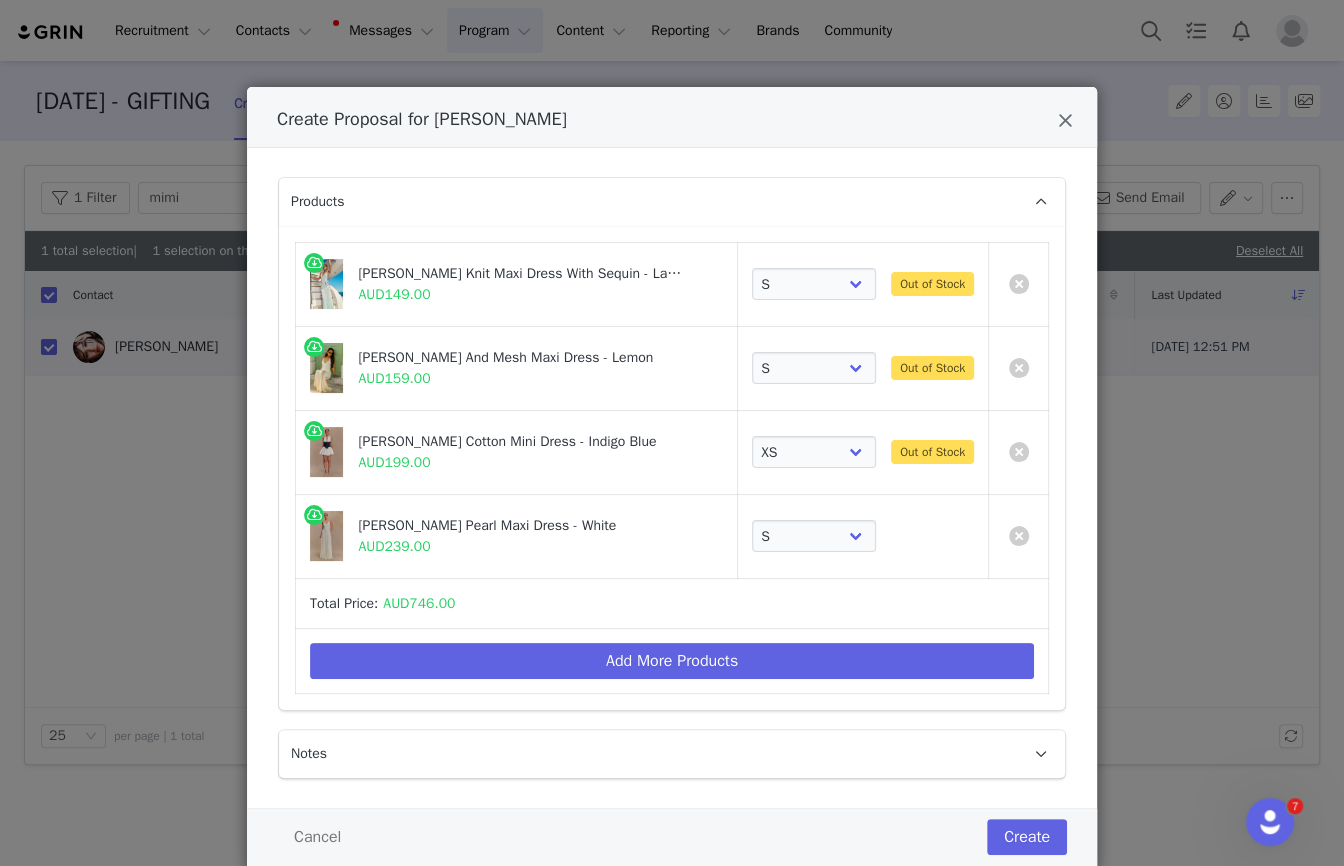 click on "Choose SIZE  XXS   XS   S   M   L   XL   XXL   3XL  Out of Stock" at bounding box center (863, 368) 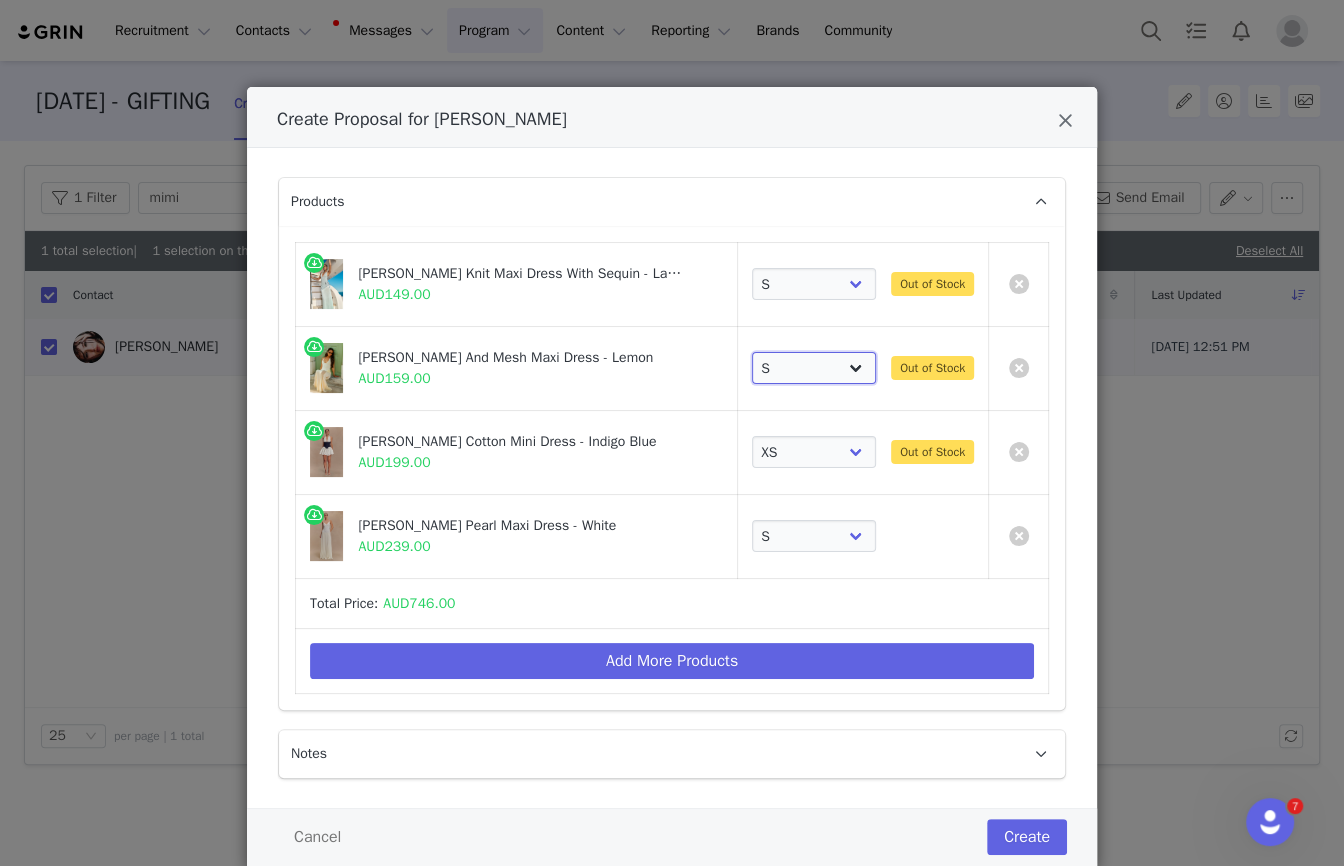 click on "Choose SIZE  XXS   XS   S   M   L   XL   XXL   3XL" at bounding box center (814, 368) 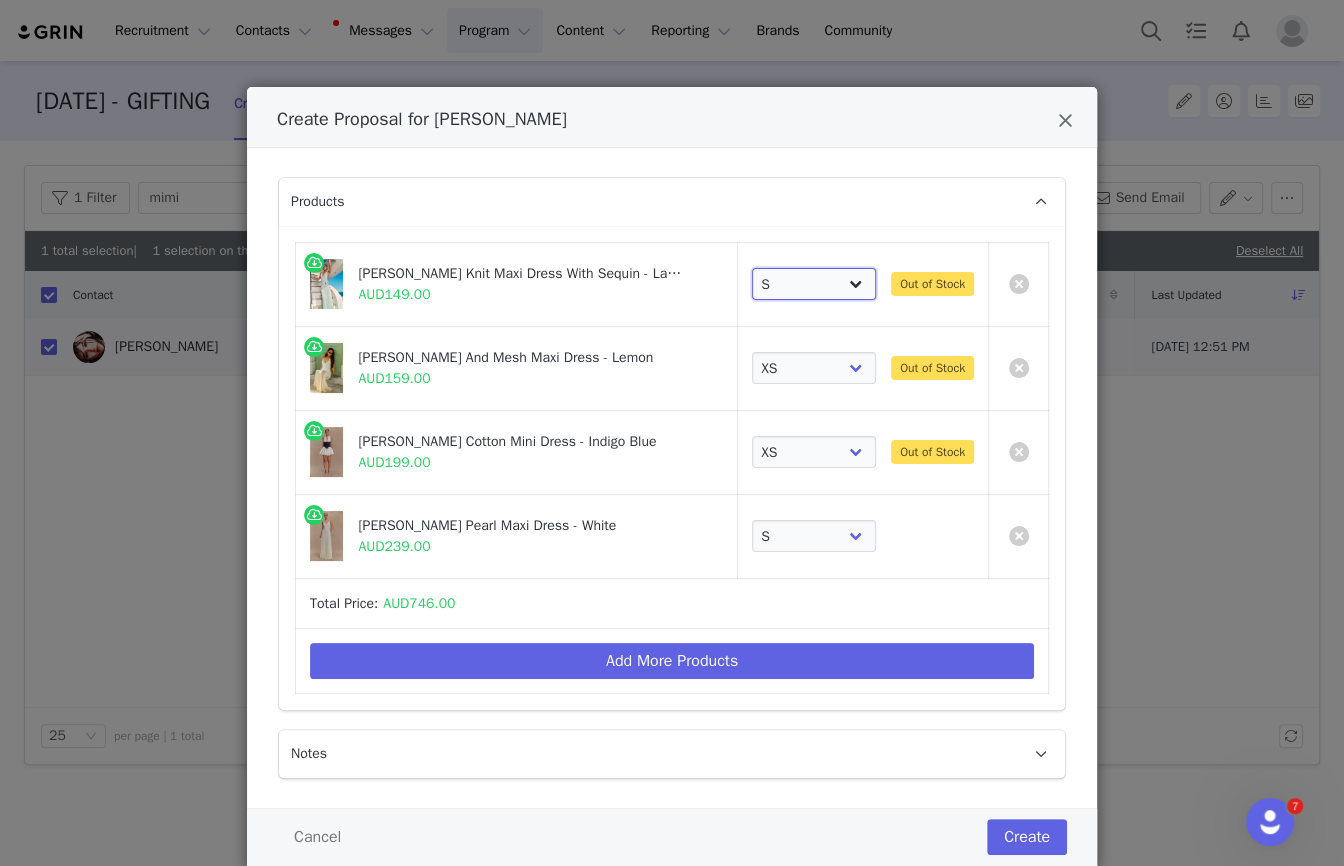 click on "Choose SIZE  XS   S   M   L   XL   XXL" at bounding box center (814, 284) 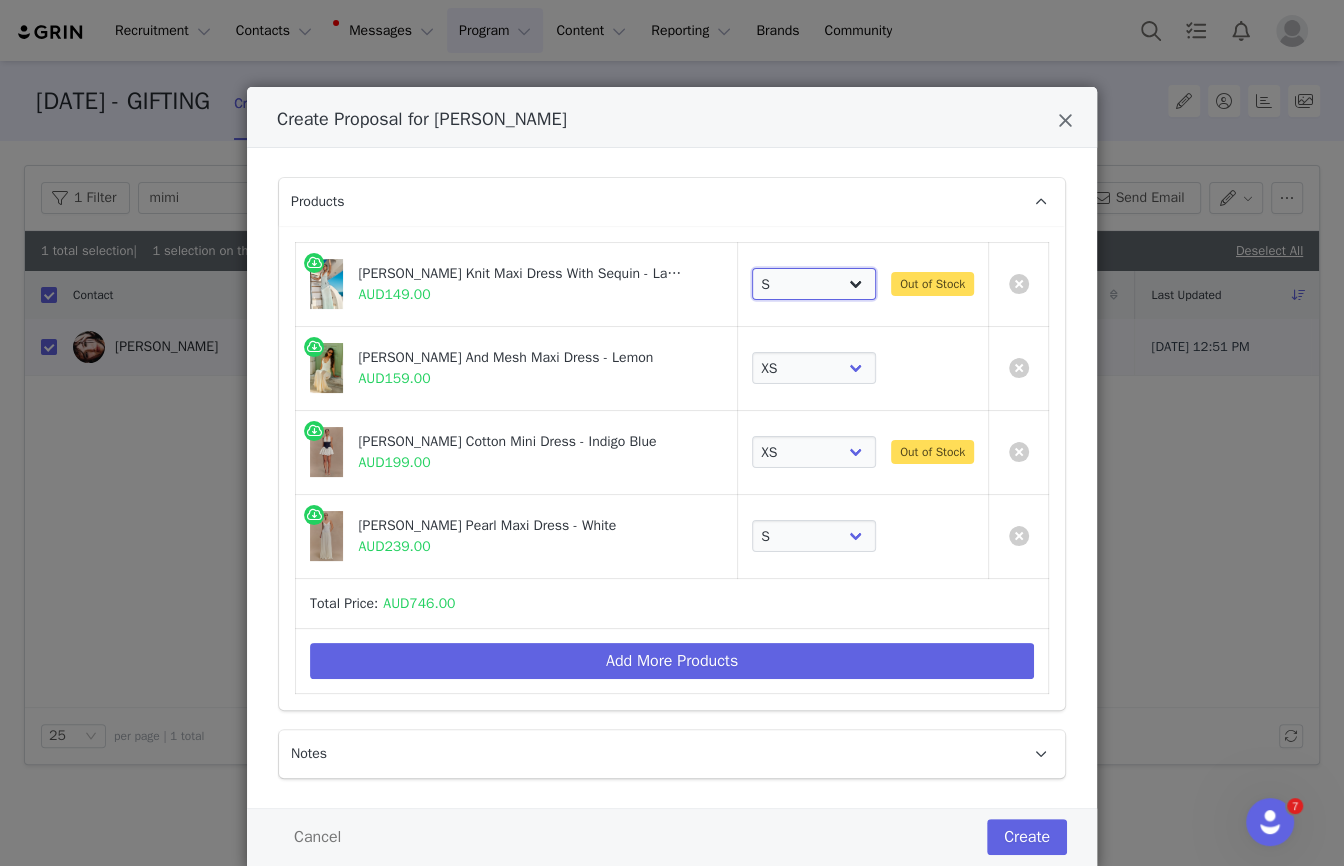 select on "26477189" 